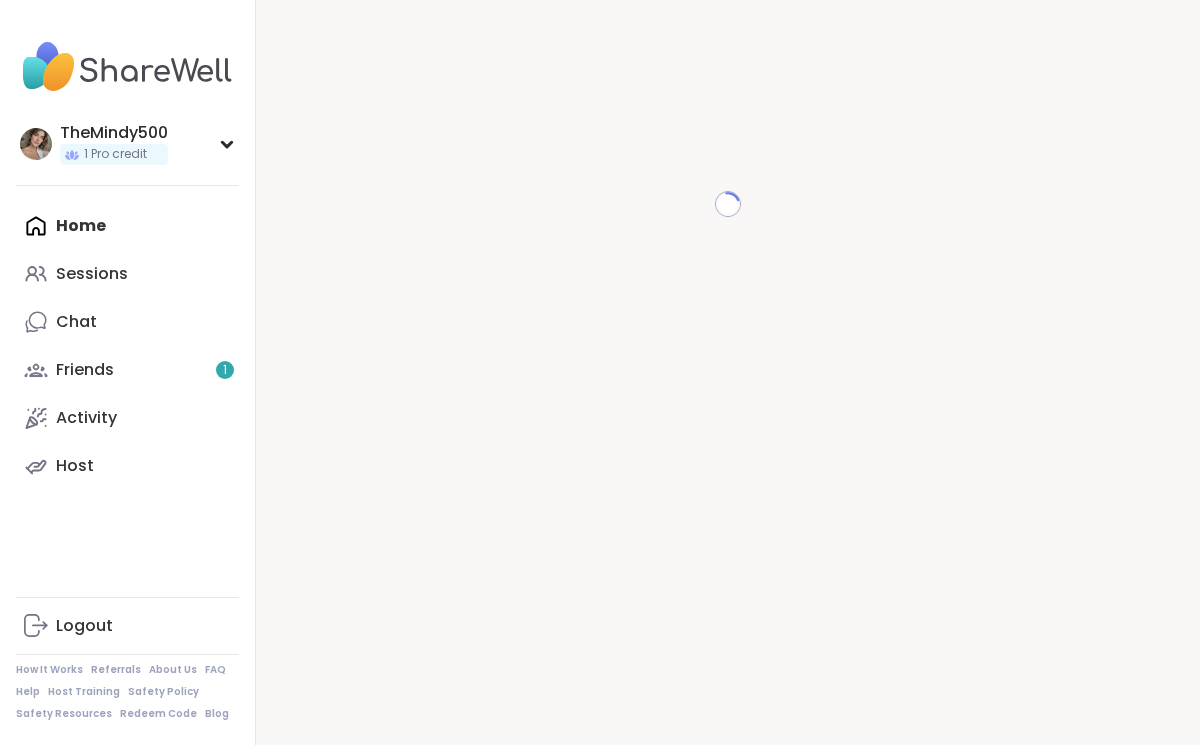 scroll, scrollTop: 0, scrollLeft: 0, axis: both 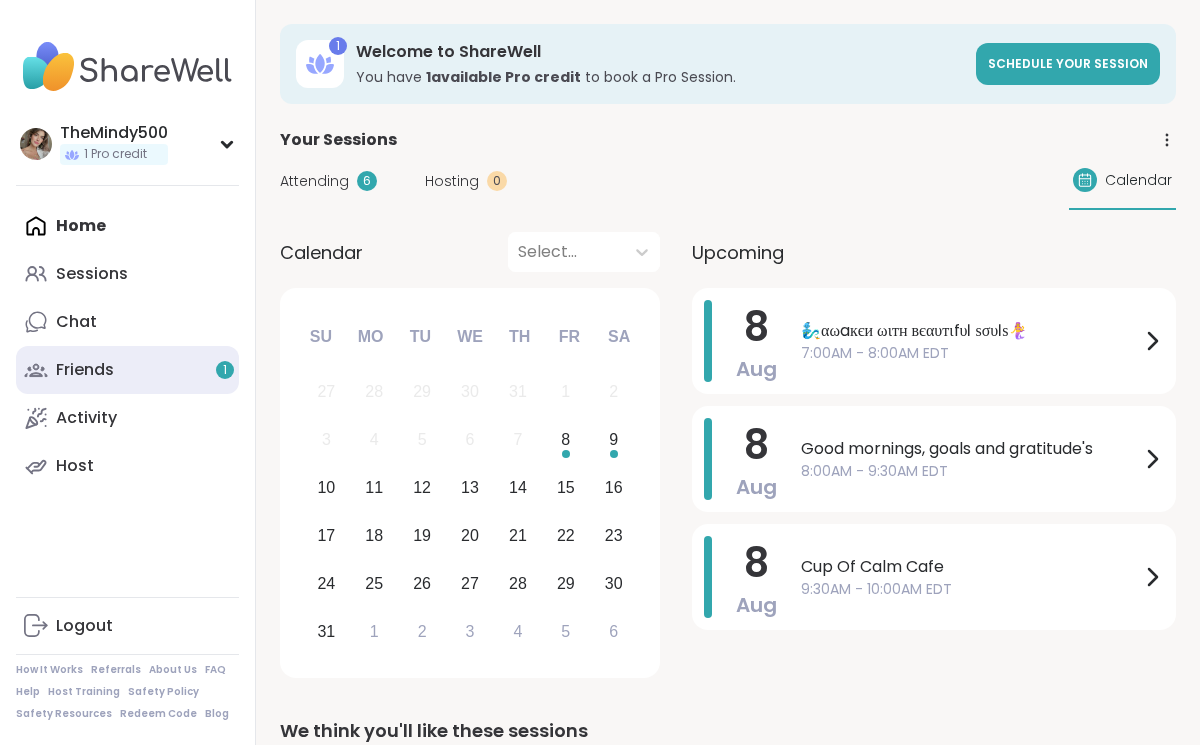 click on "Friends 1" at bounding box center (127, 370) 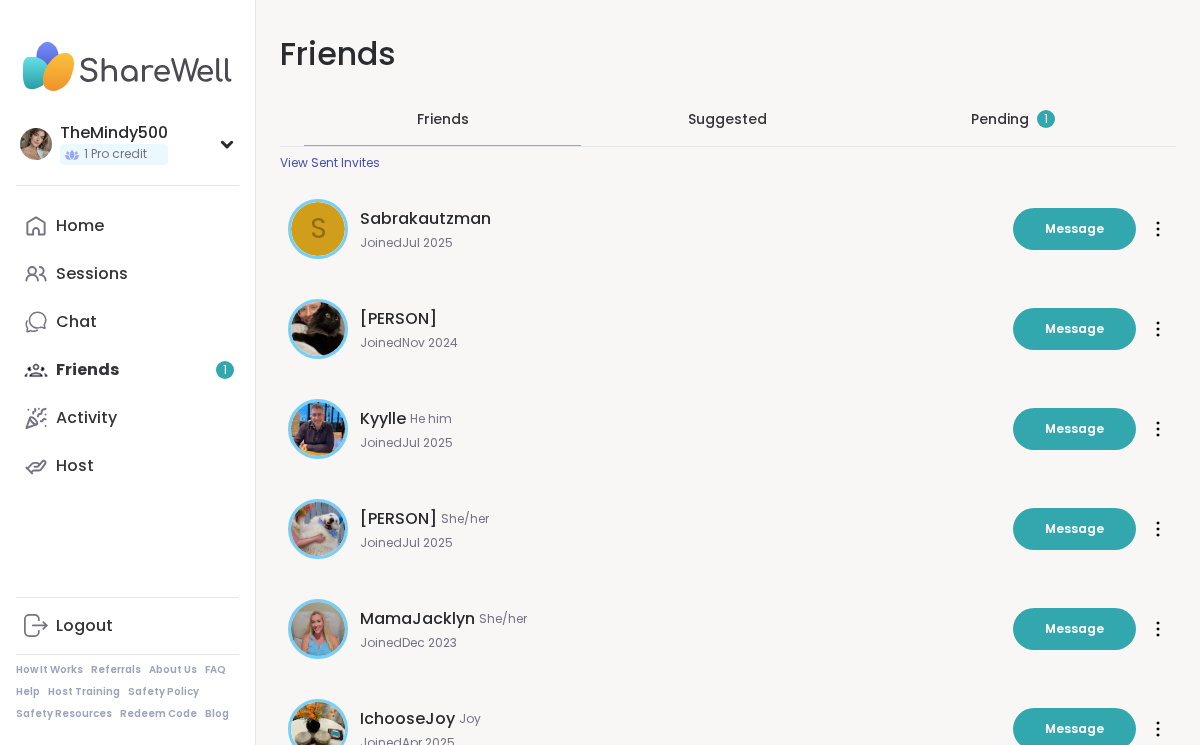 scroll, scrollTop: 0, scrollLeft: 0, axis: both 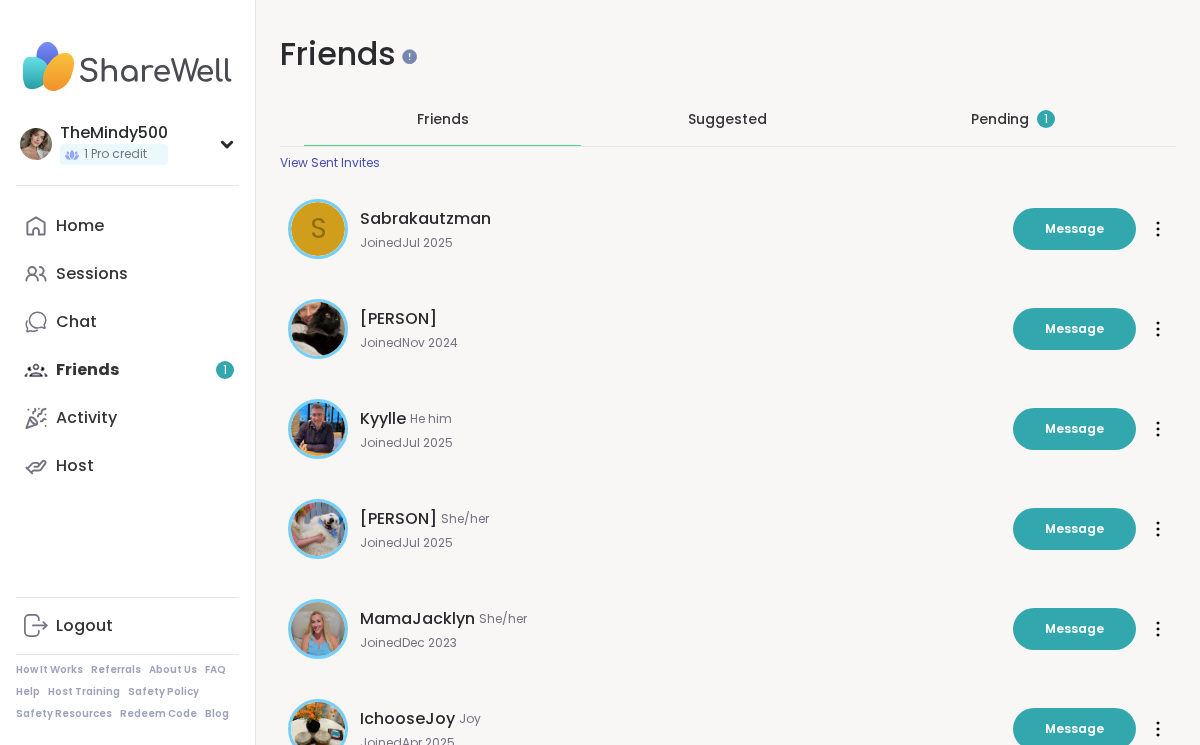 click on "Pending   1" at bounding box center [1013, 119] 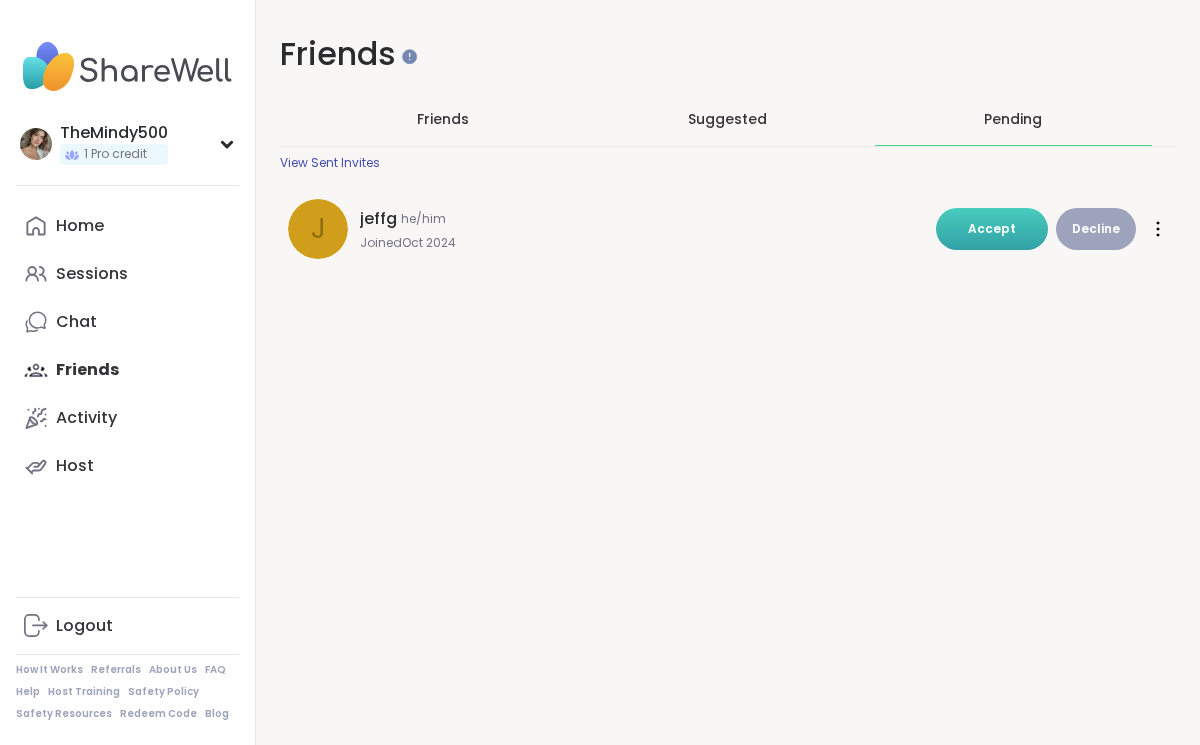 click on "Accept" at bounding box center [992, 228] 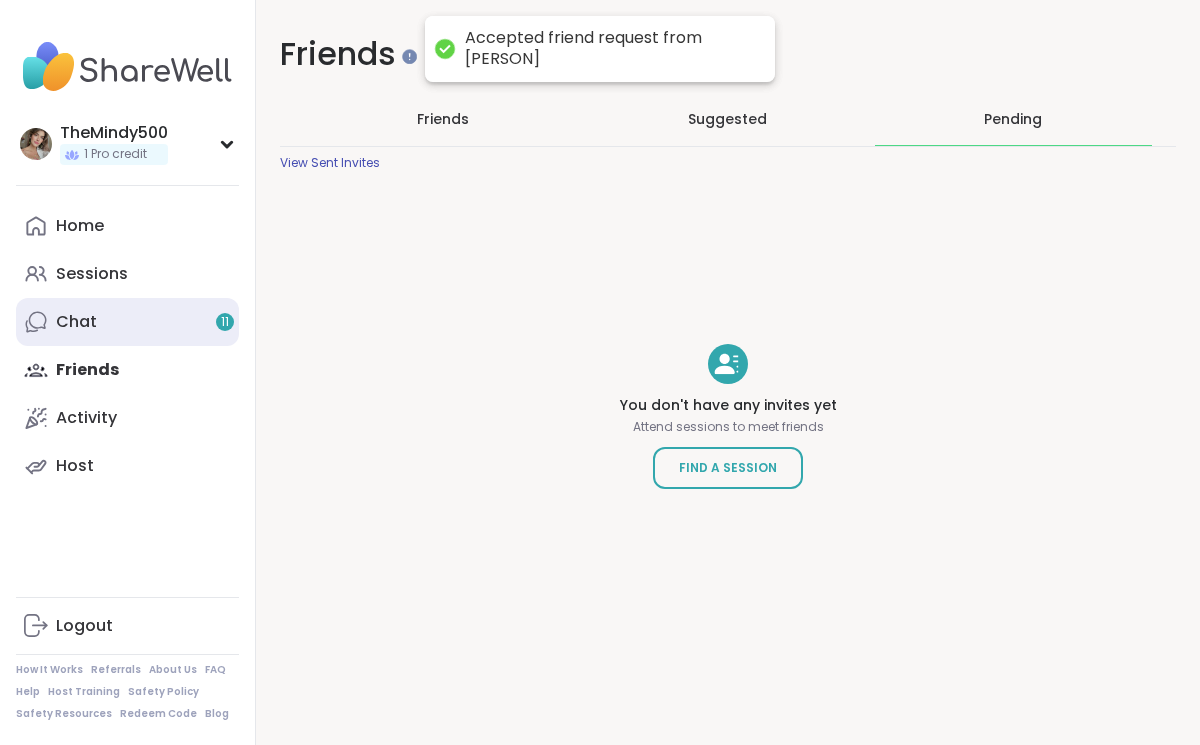 click on "Chat 11" at bounding box center (127, 322) 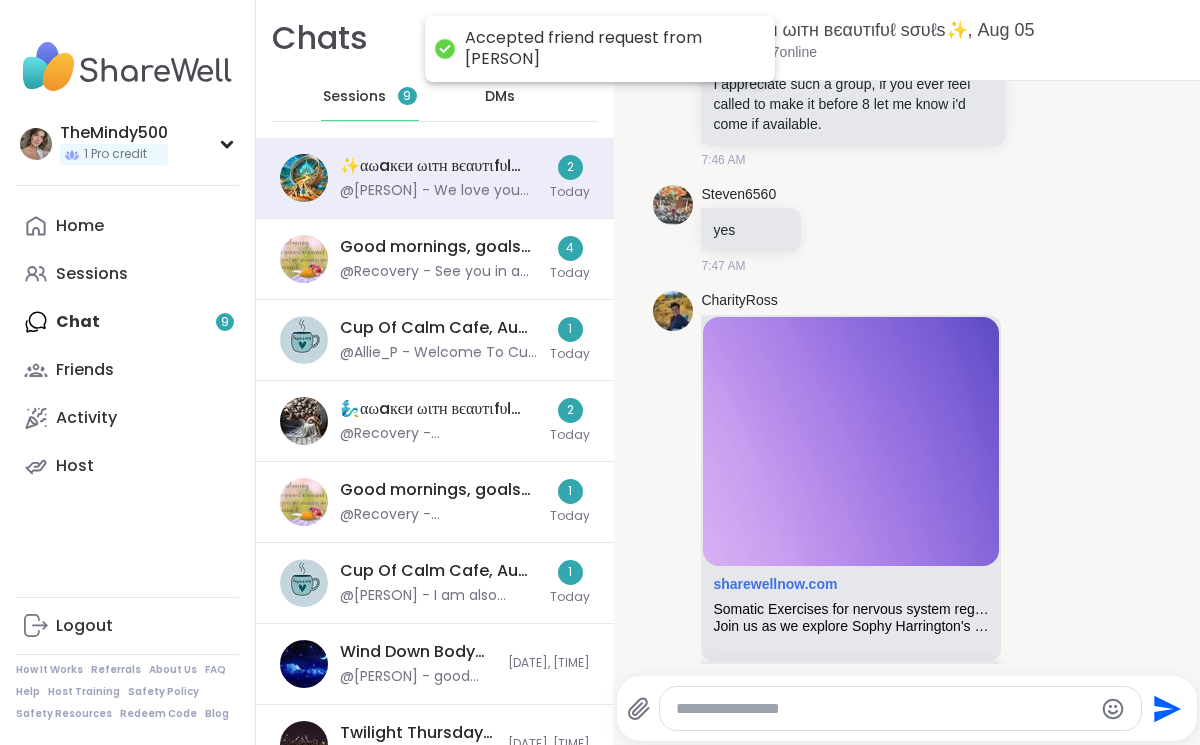 scroll, scrollTop: 9585, scrollLeft: 0, axis: vertical 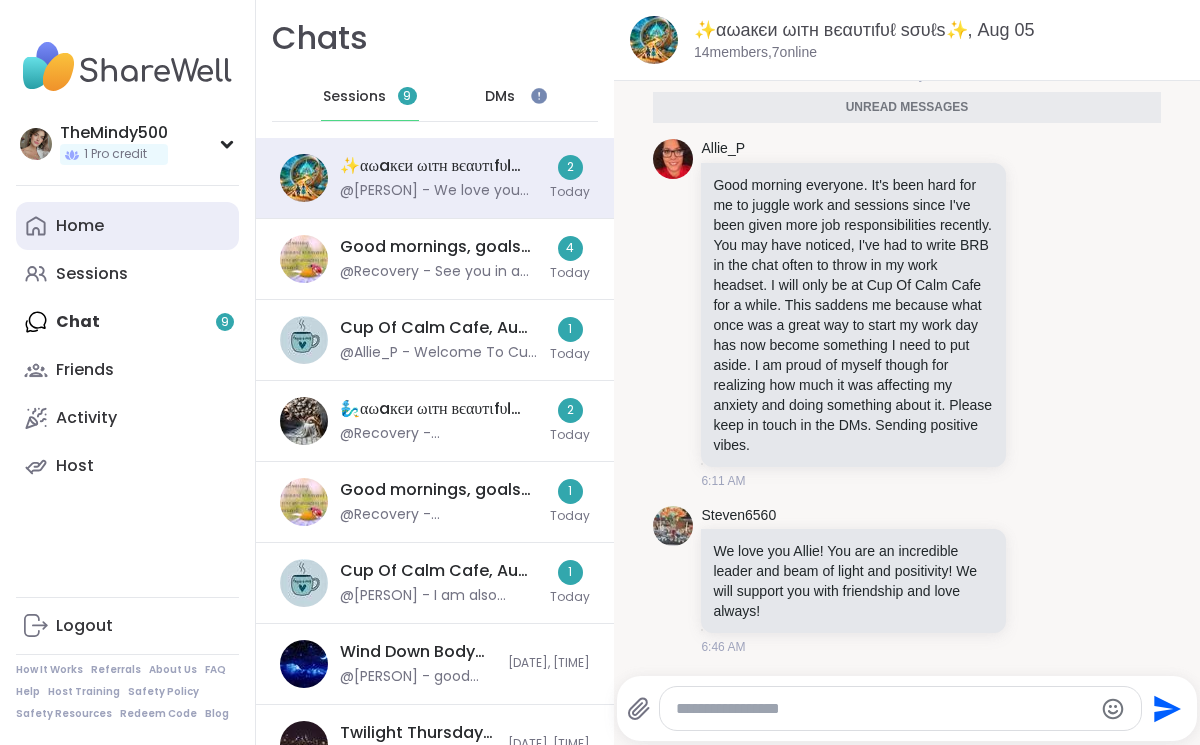 click on "Home" at bounding box center [127, 226] 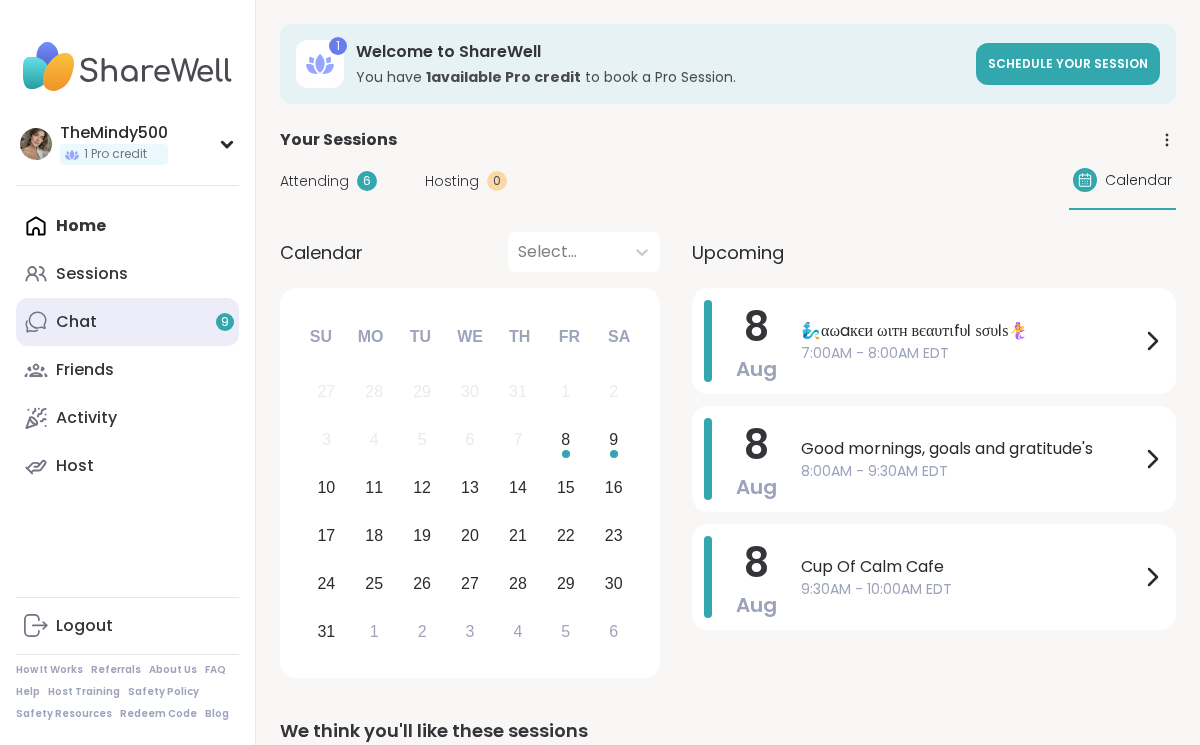 click on "Chat 9" at bounding box center [127, 322] 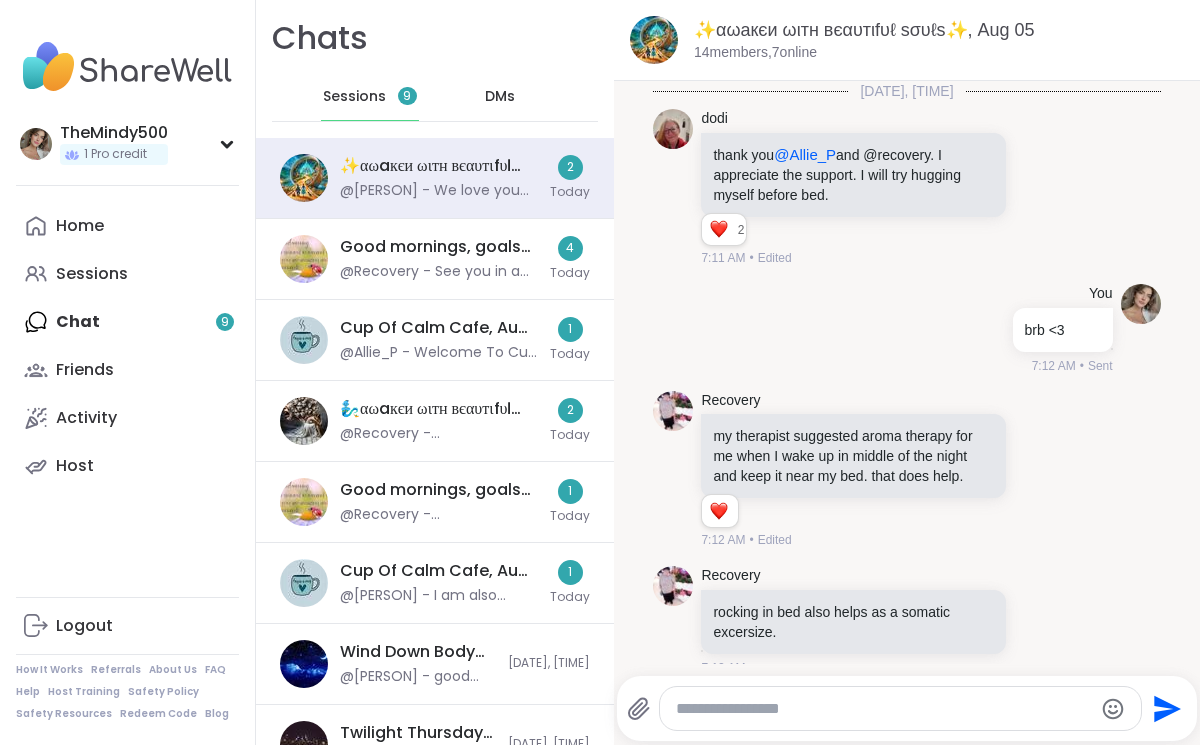 scroll, scrollTop: 9585, scrollLeft: 0, axis: vertical 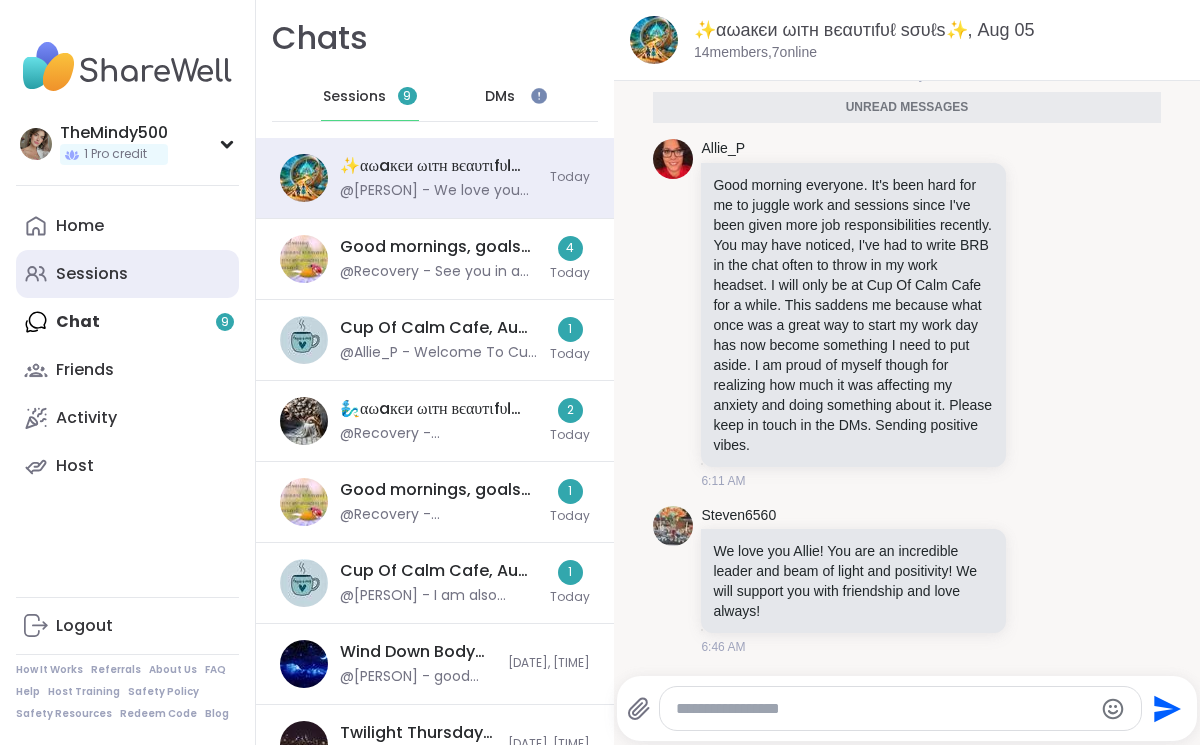 click on "Sessions" at bounding box center (127, 274) 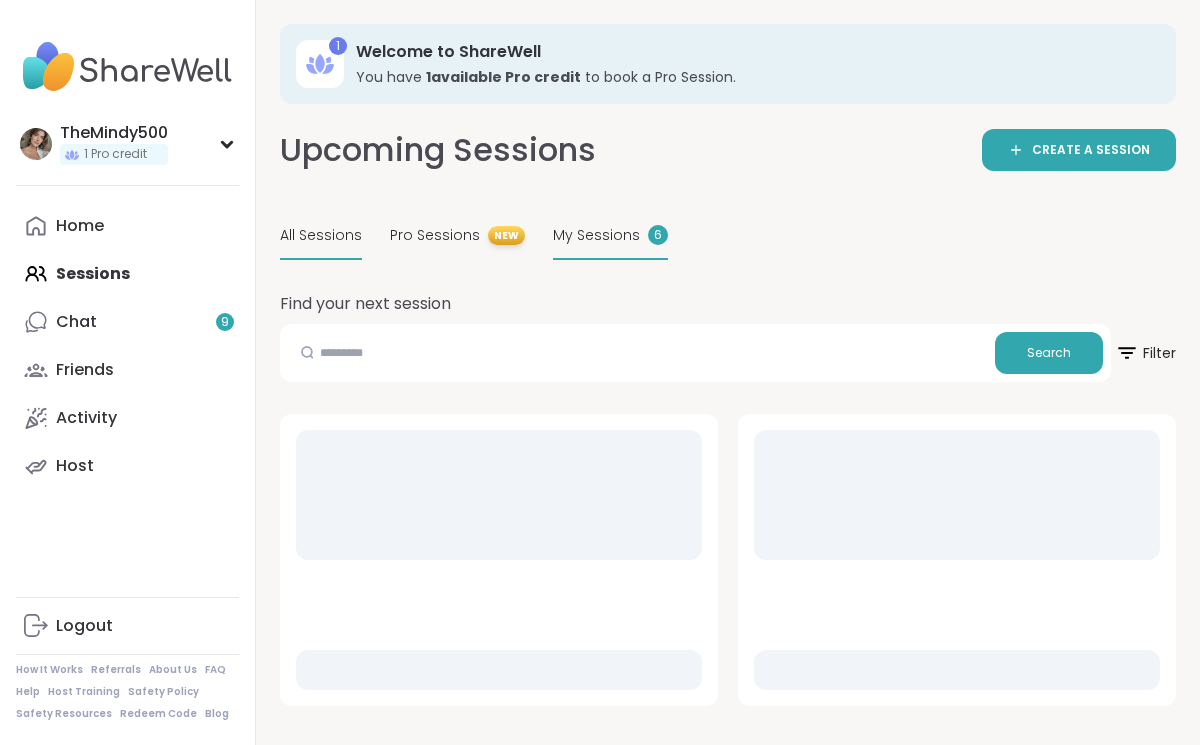click on "My Sessions" at bounding box center (596, 235) 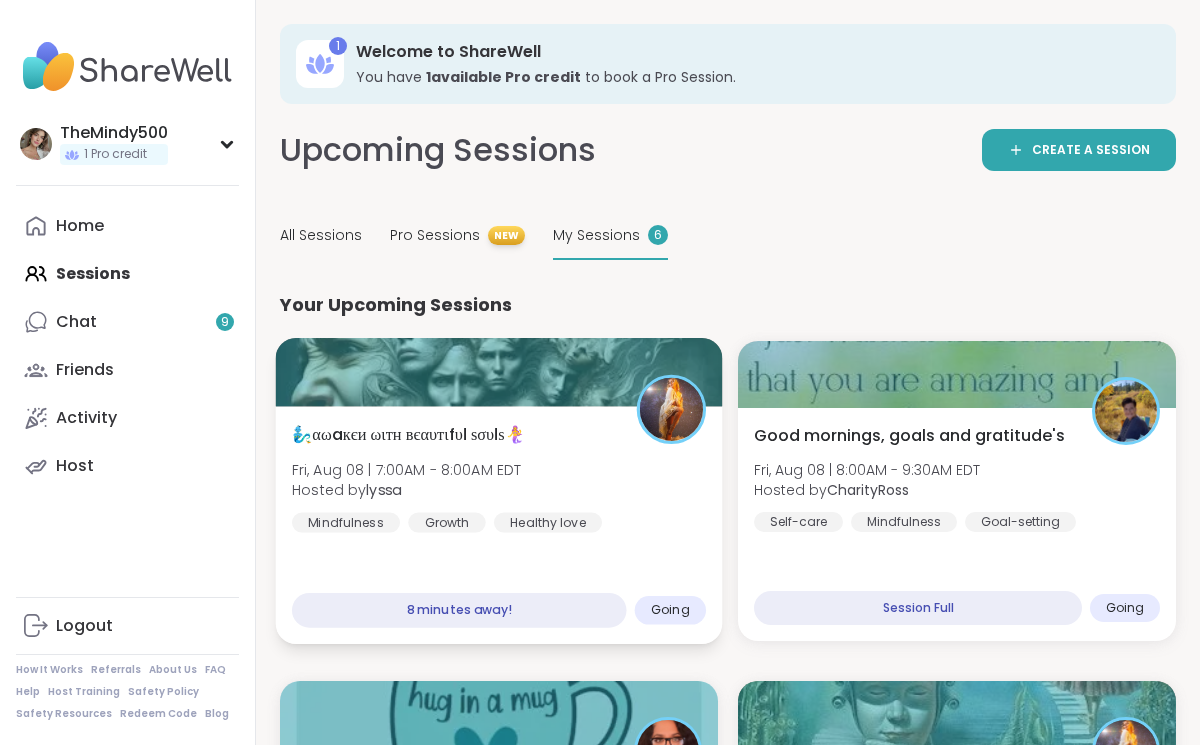 click at bounding box center (499, 372) 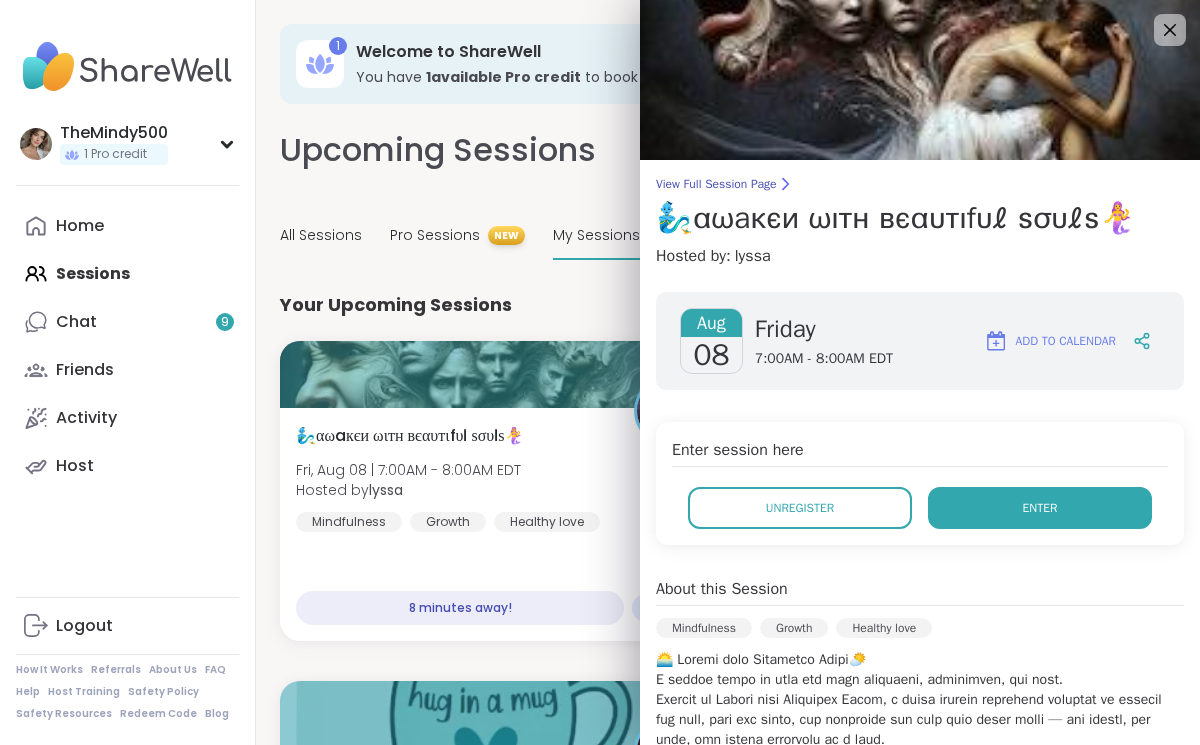 click on "Enter" at bounding box center (1040, 508) 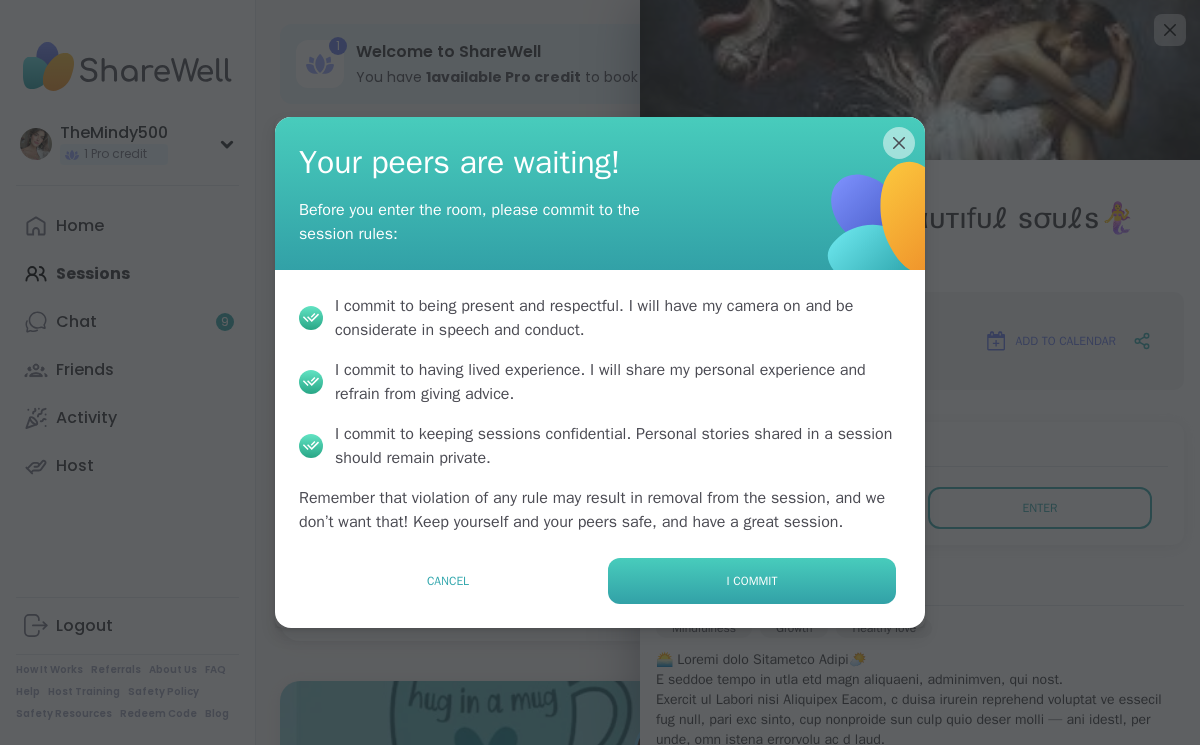 click on "I commit" at bounding box center [752, 581] 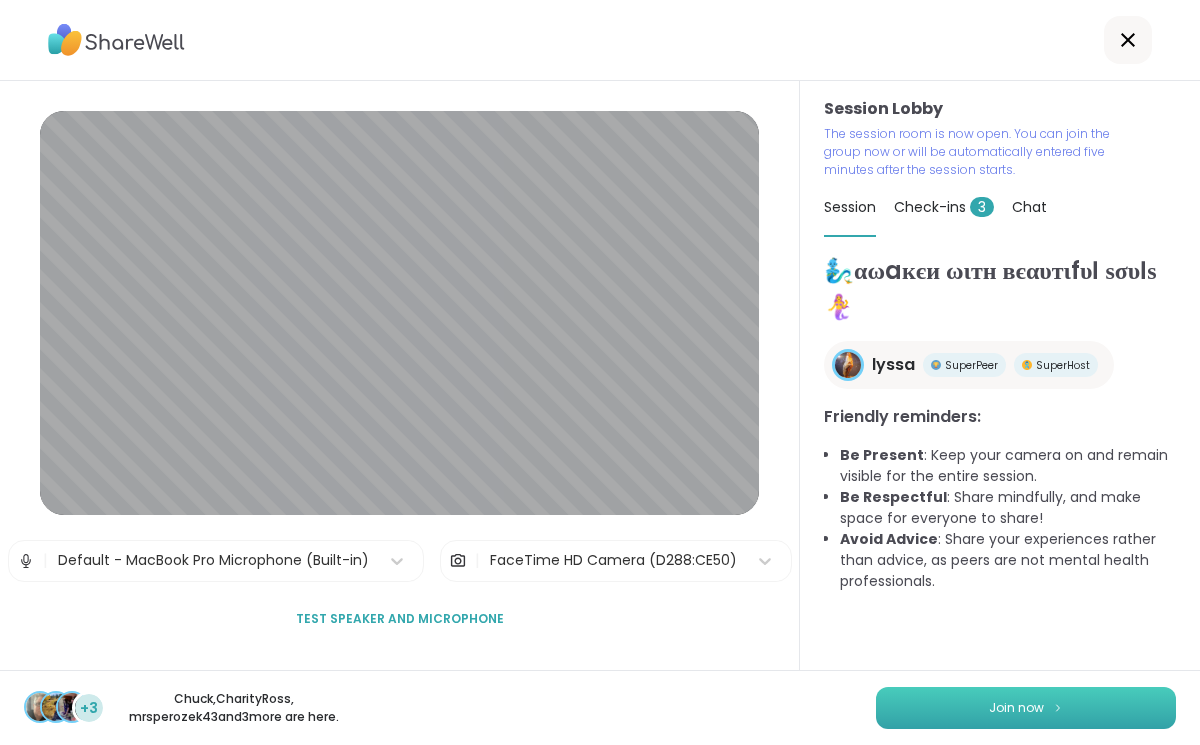 click on "Join now" at bounding box center [1026, 708] 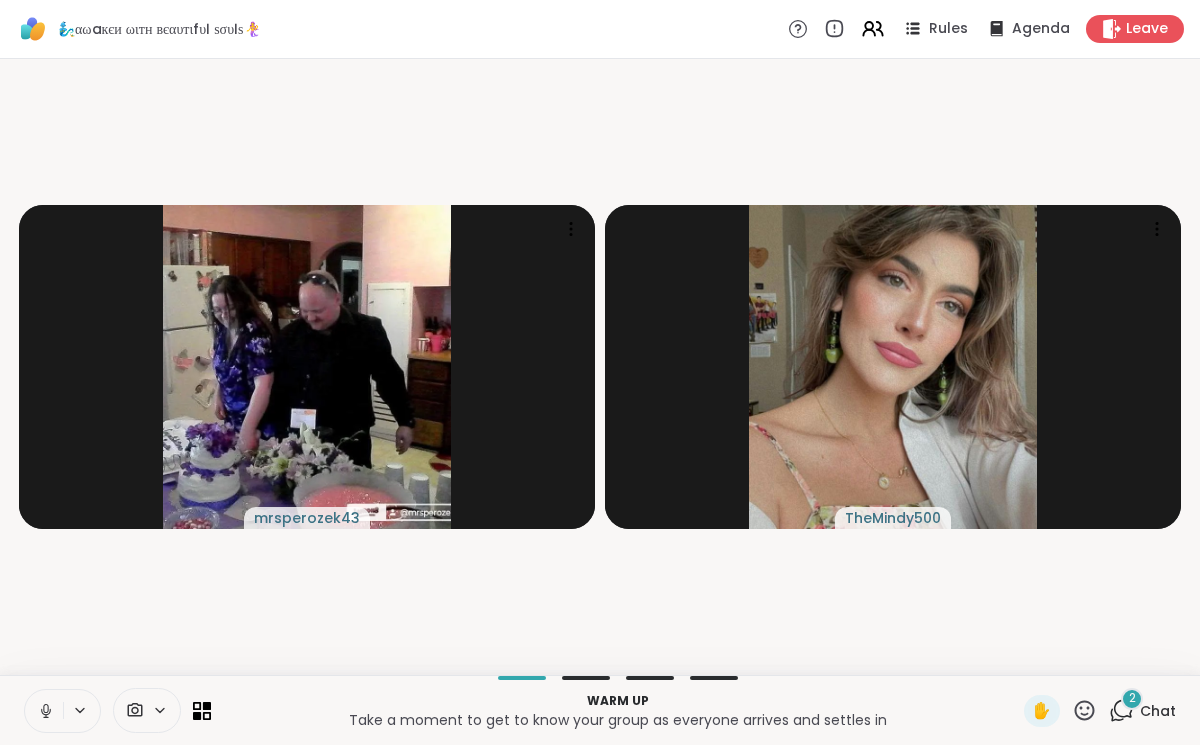 click 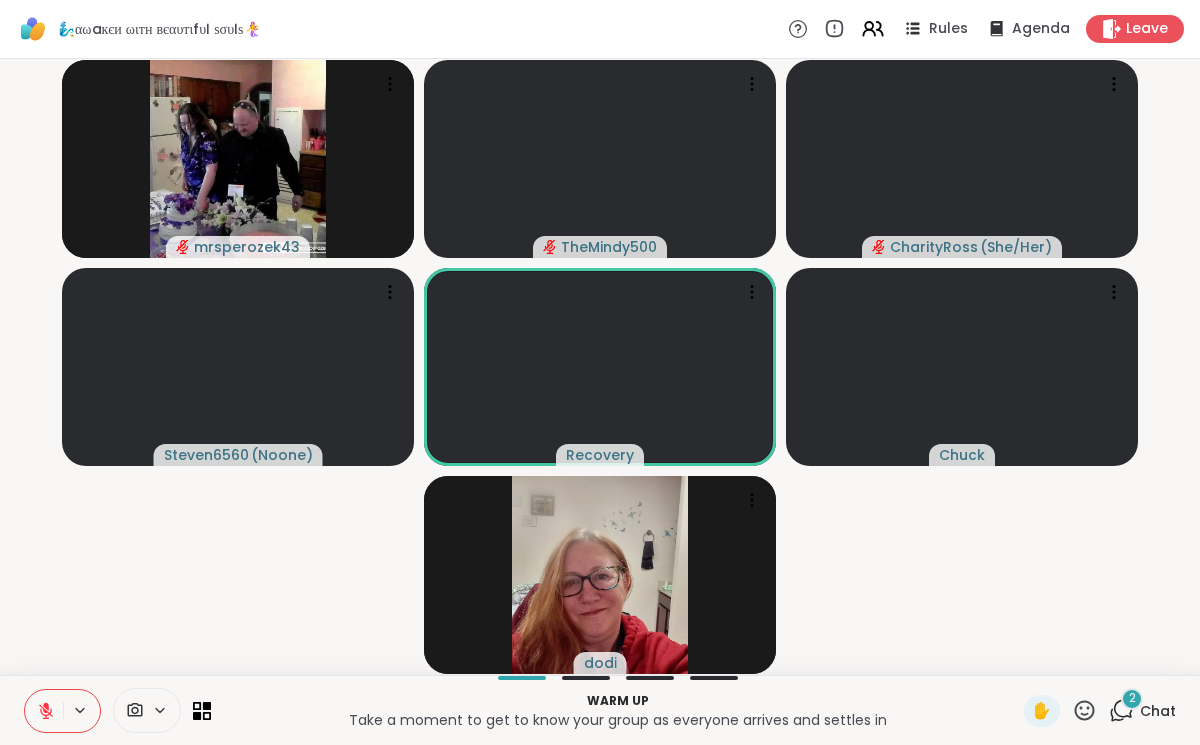 click 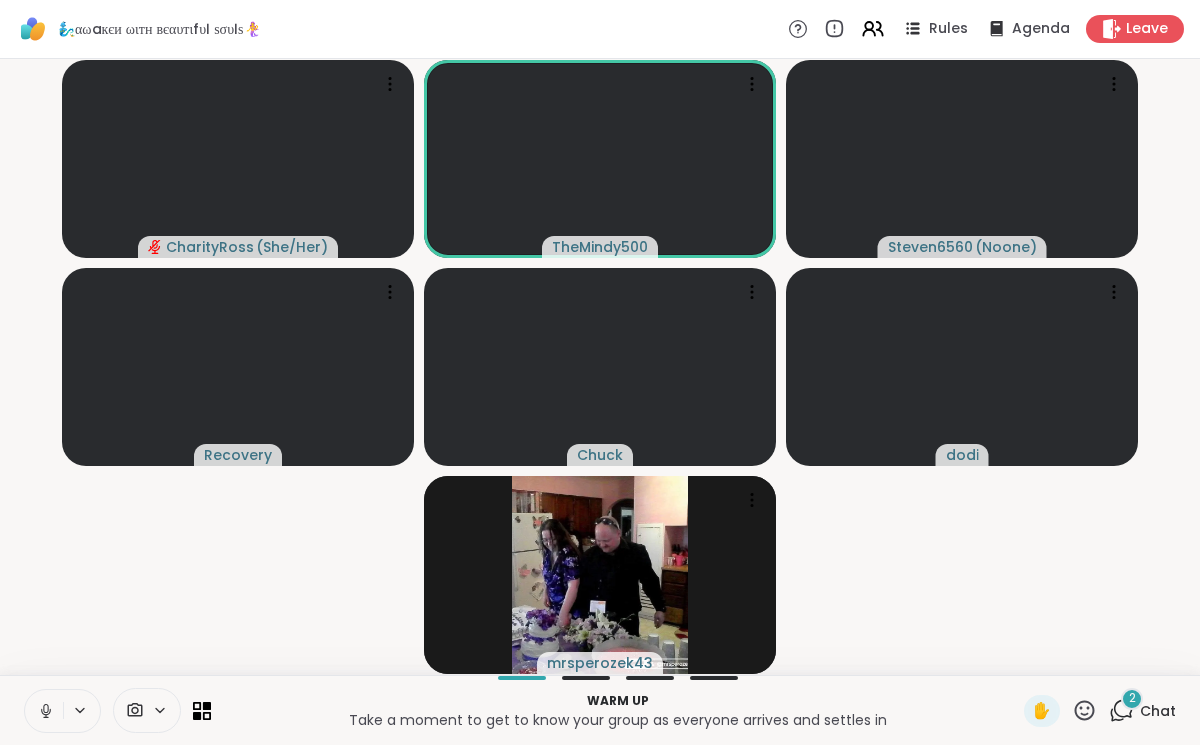click 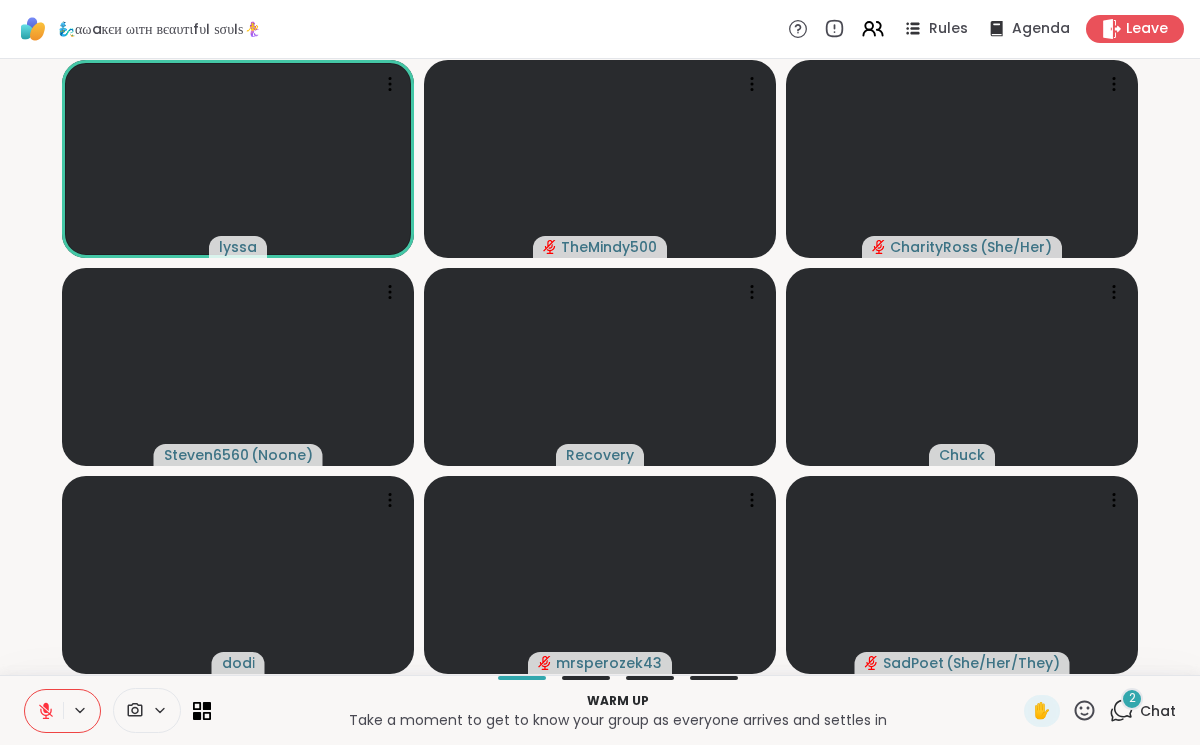 click at bounding box center [44, 711] 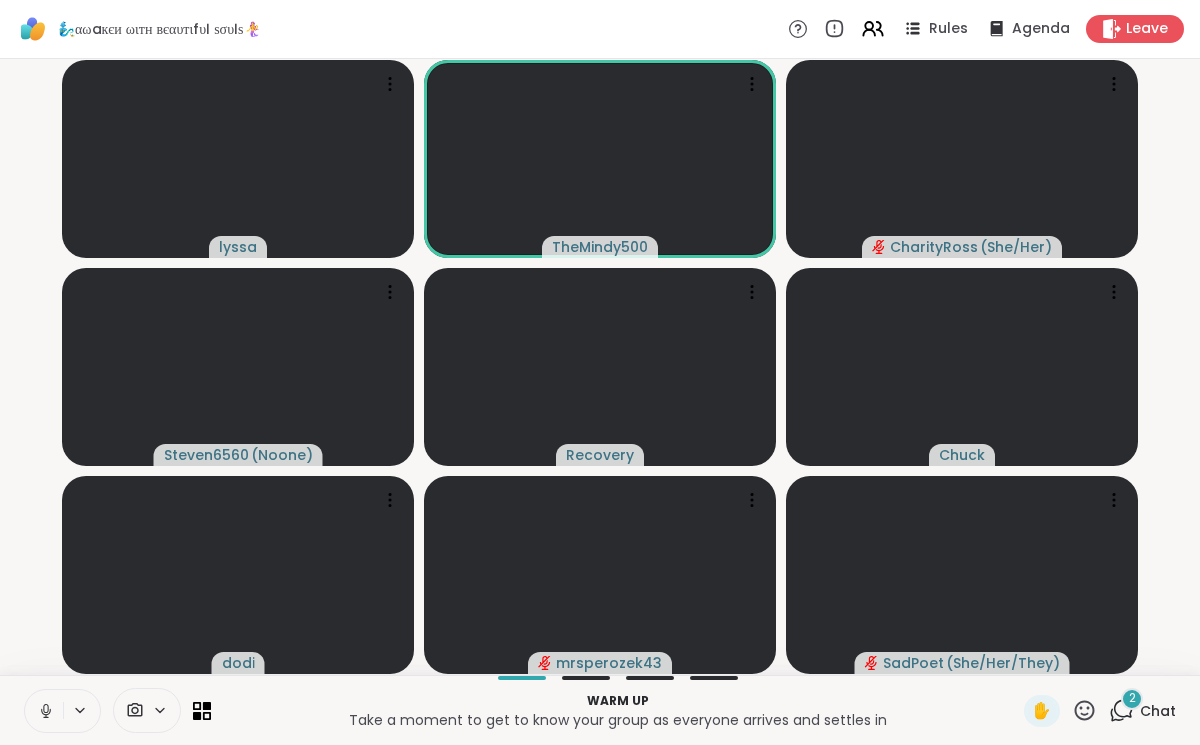 click at bounding box center (44, 711) 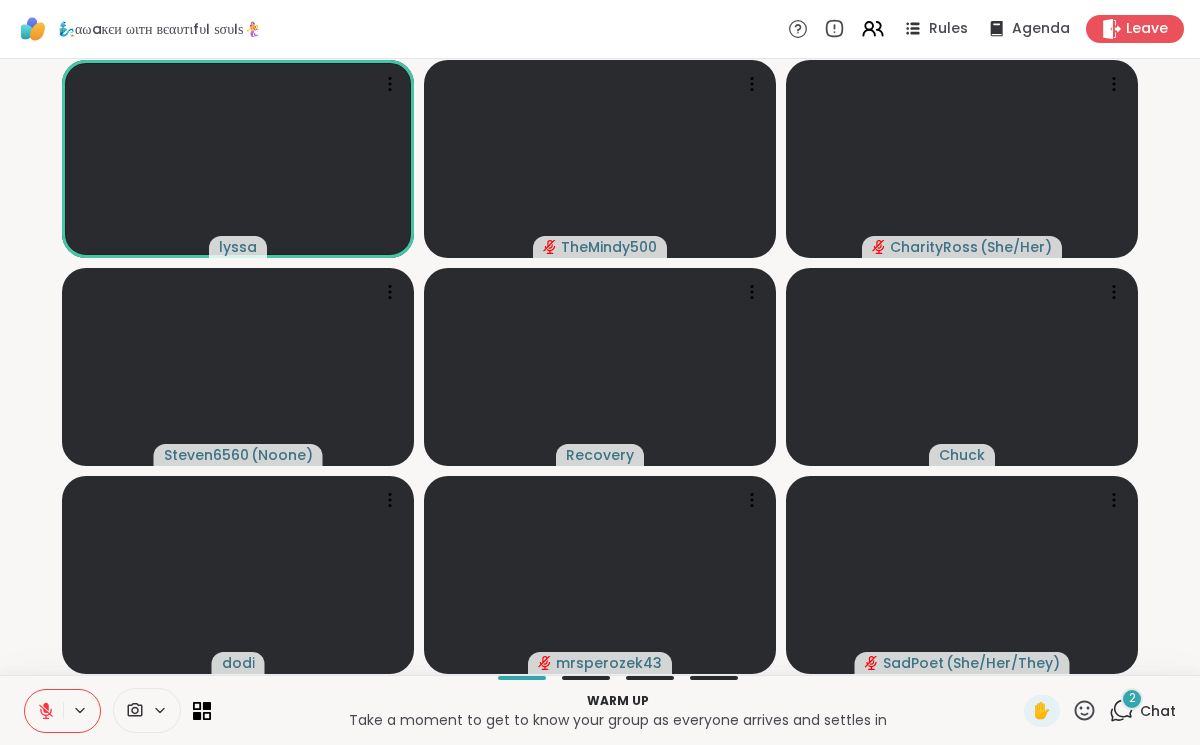 click at bounding box center (44, 711) 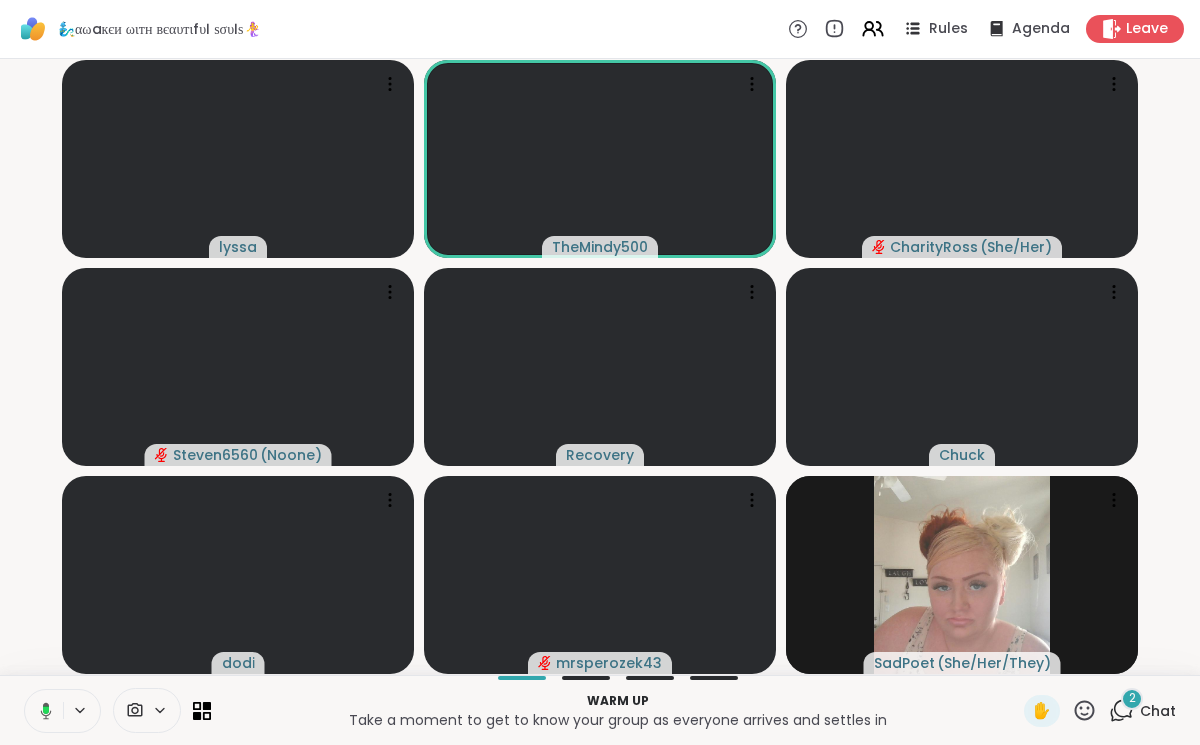 click at bounding box center [42, 711] 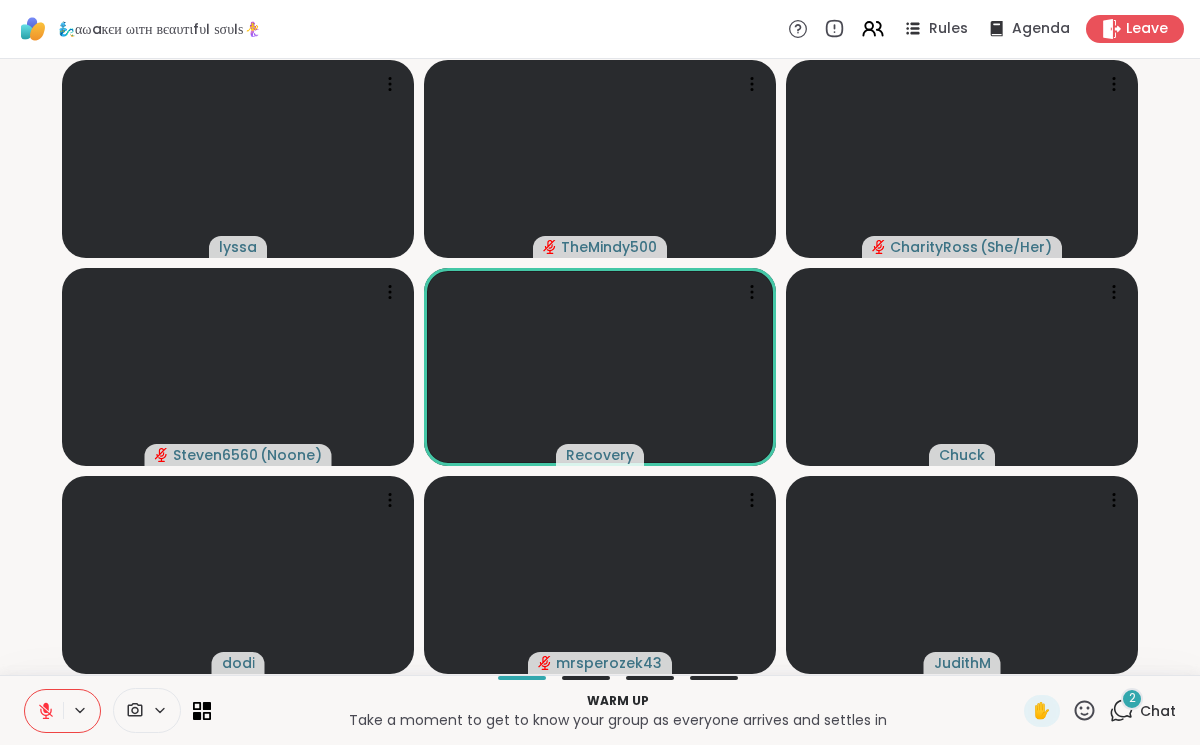 click 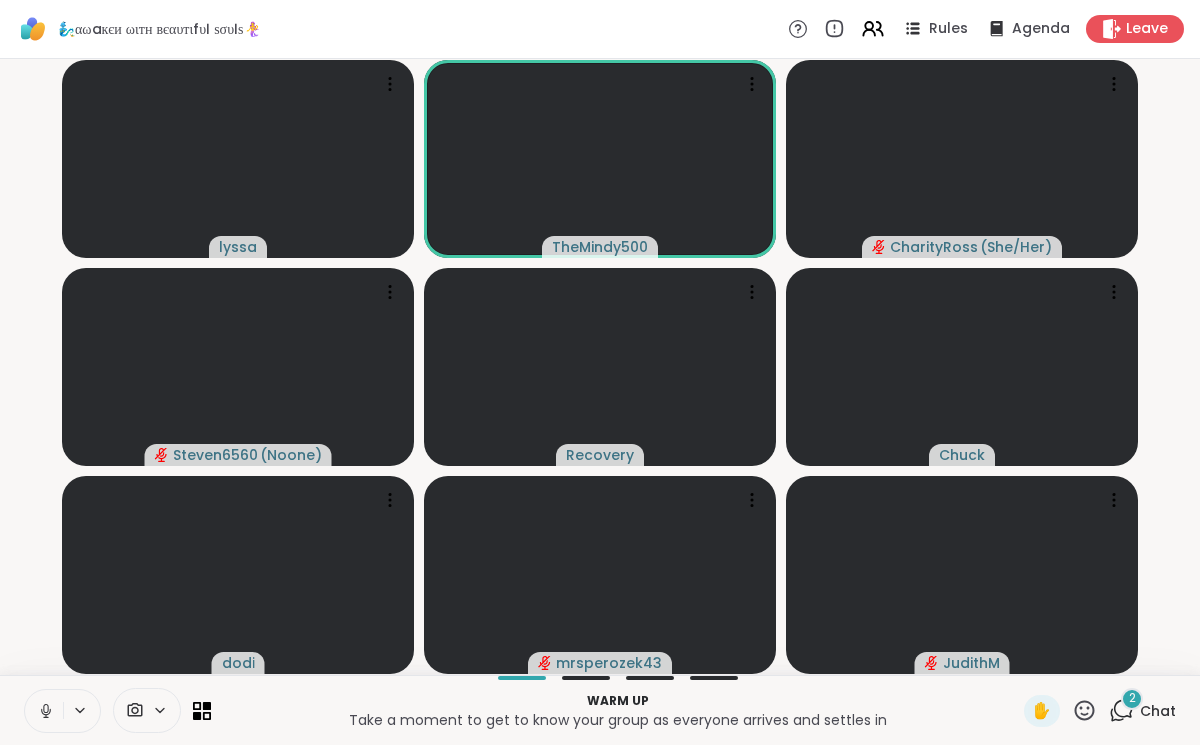 click 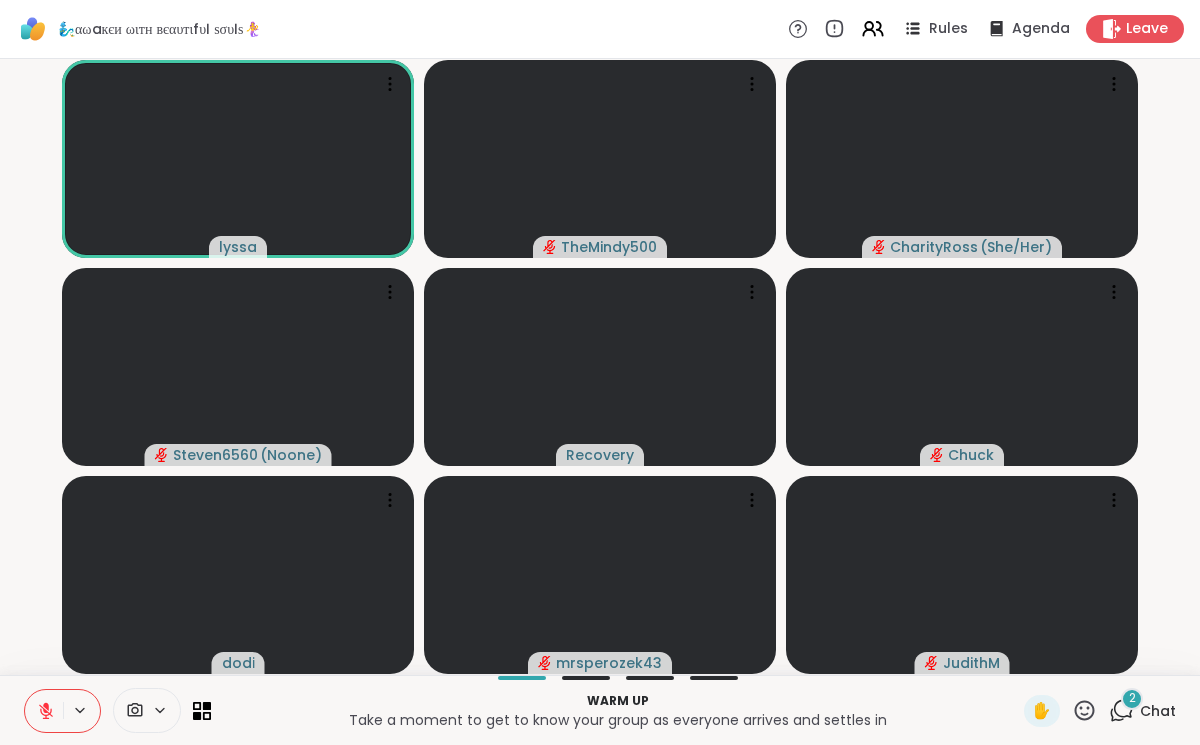 click 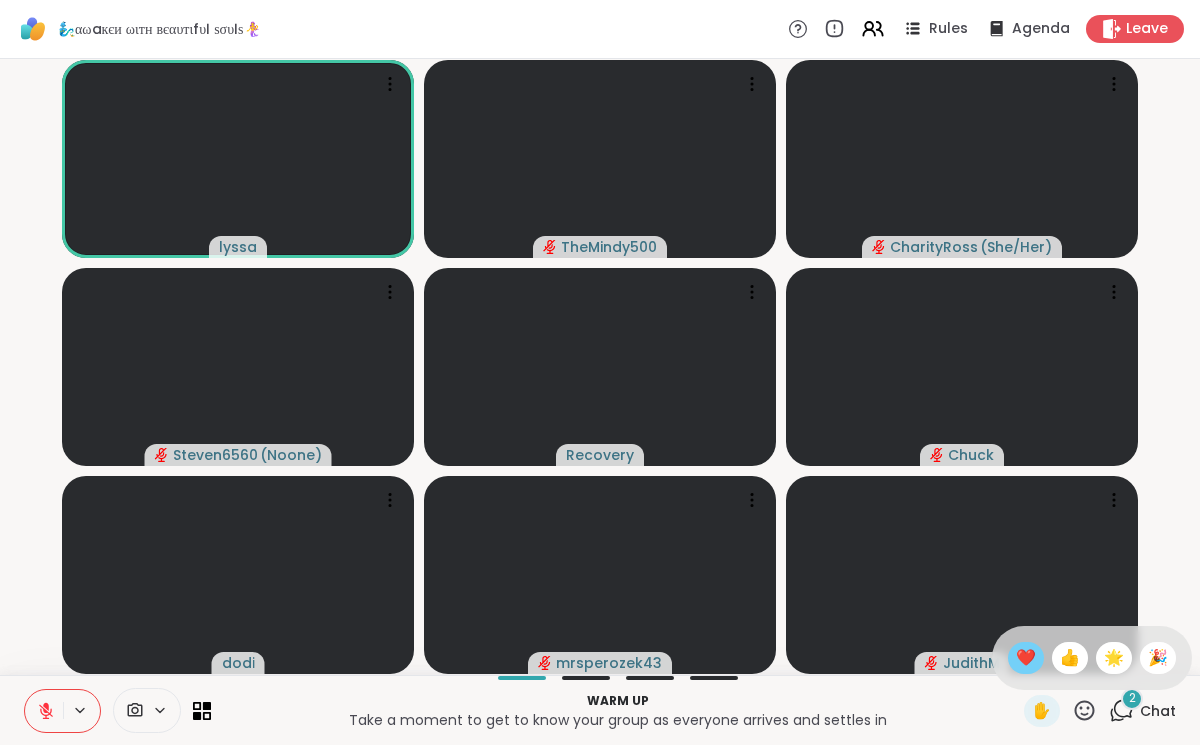 click on "❤️" at bounding box center [1026, 658] 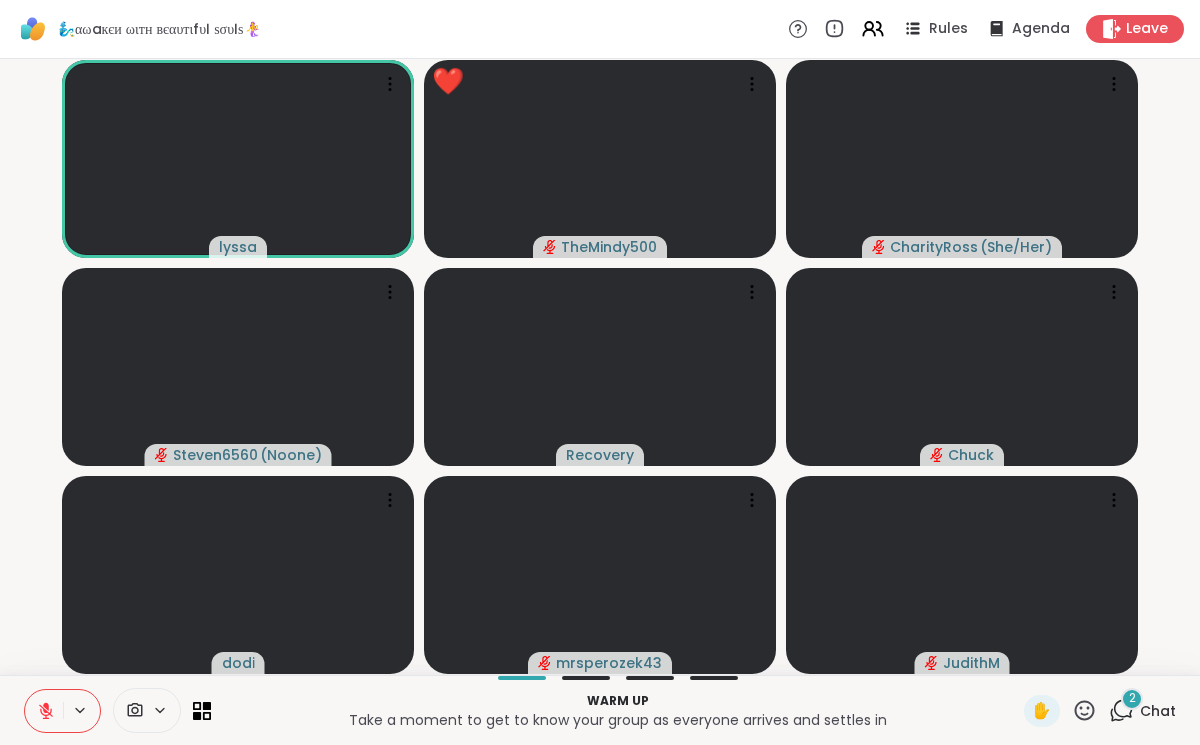 click 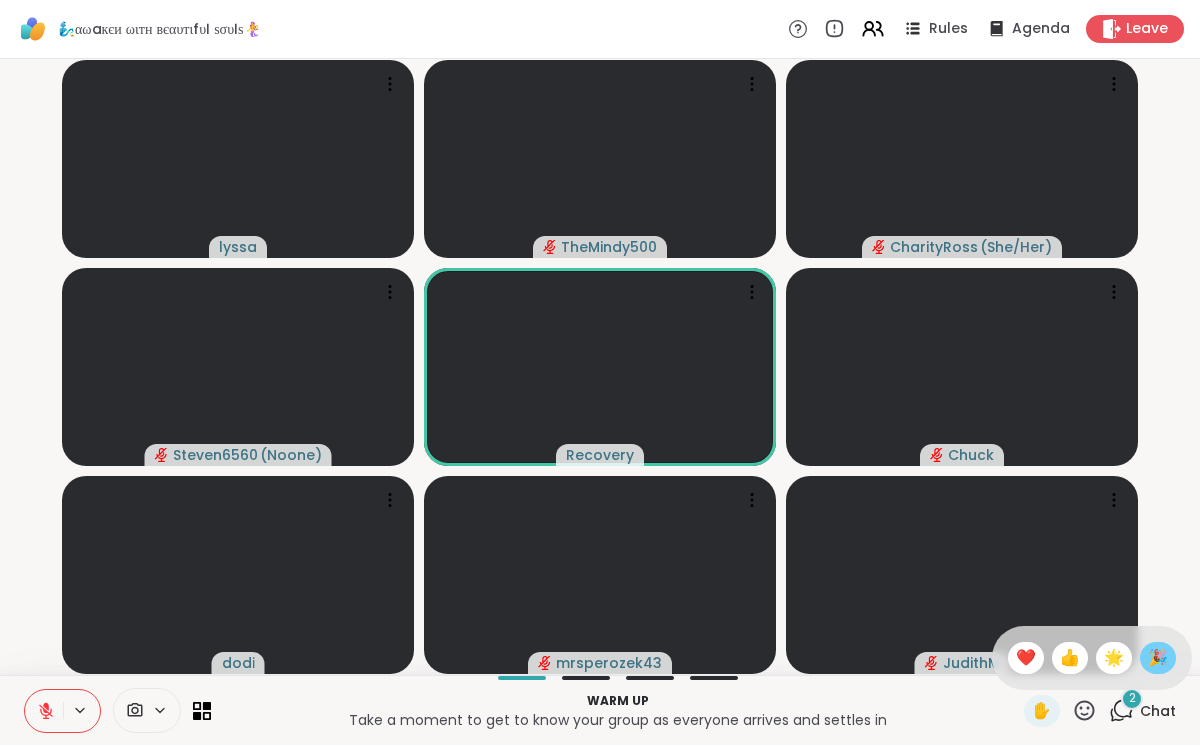 click on "🎉" at bounding box center (1158, 658) 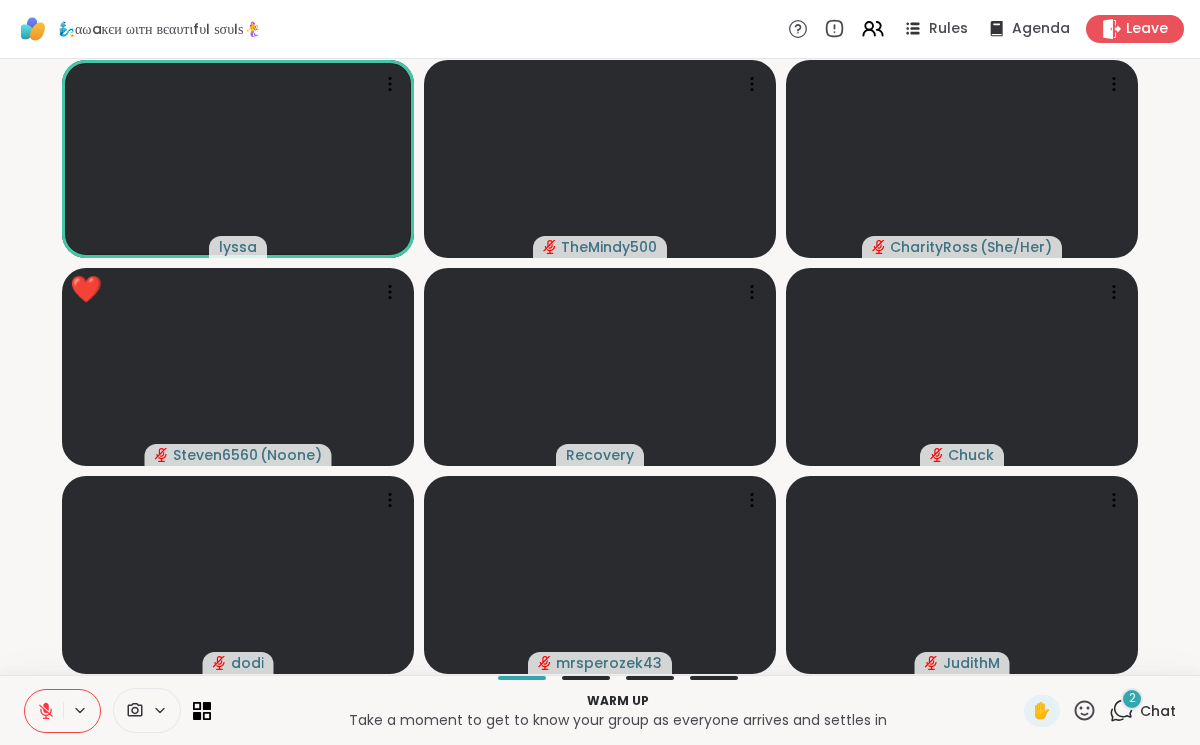click 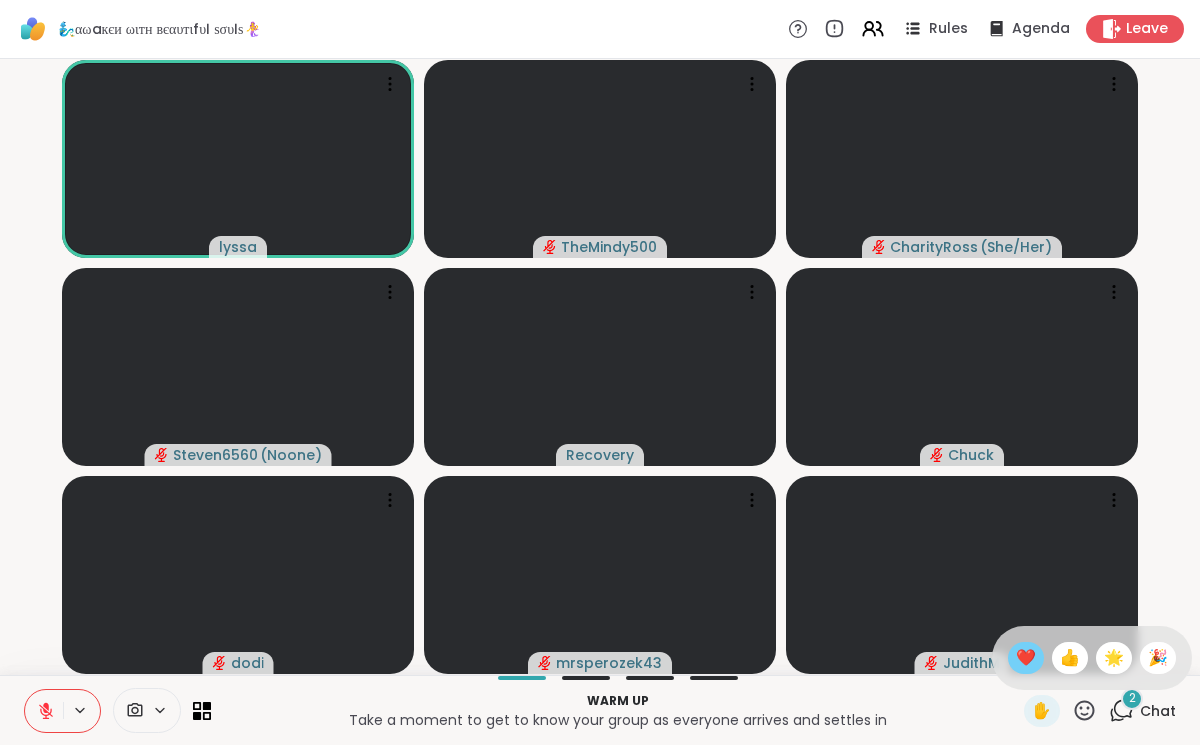 click on "❤️" at bounding box center (1026, 658) 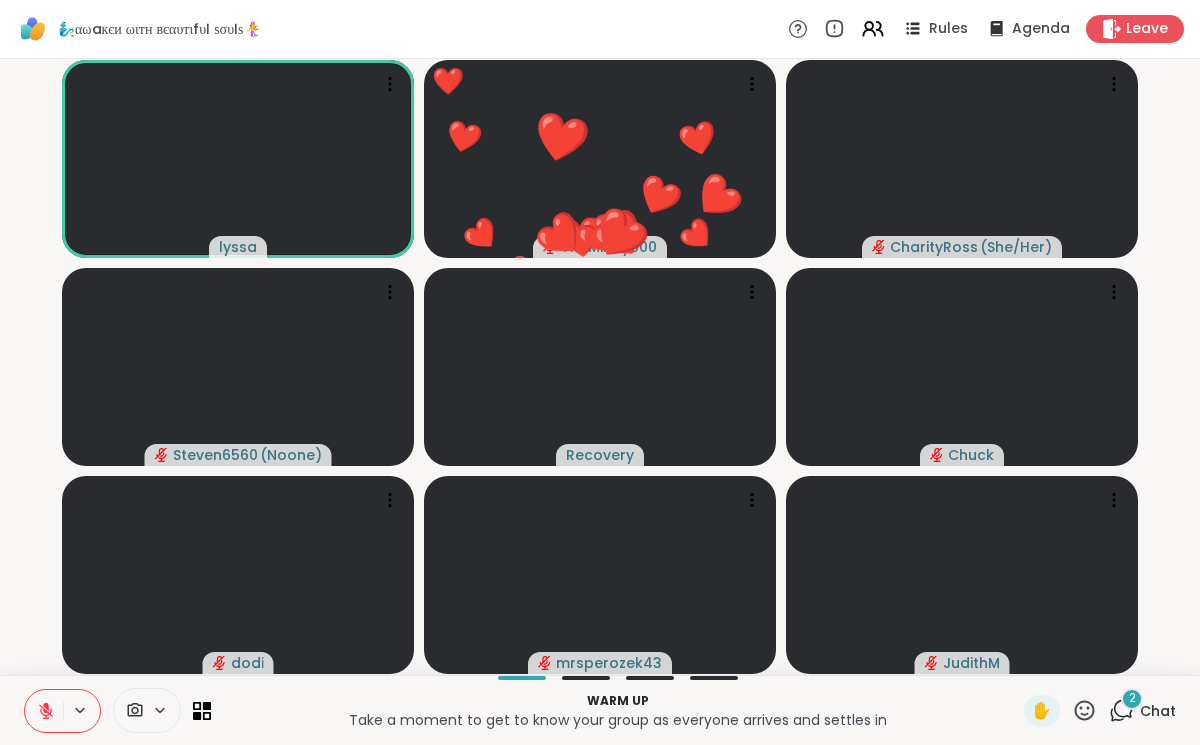 click 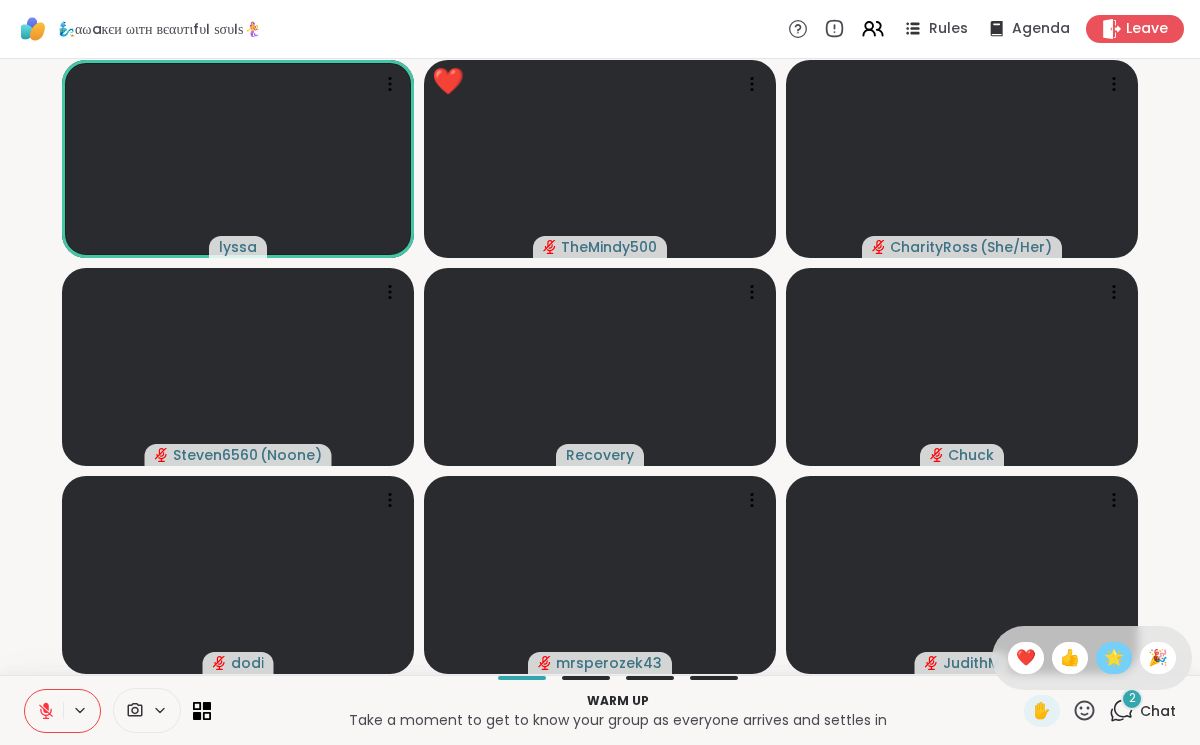 click on "🌟" at bounding box center [1114, 658] 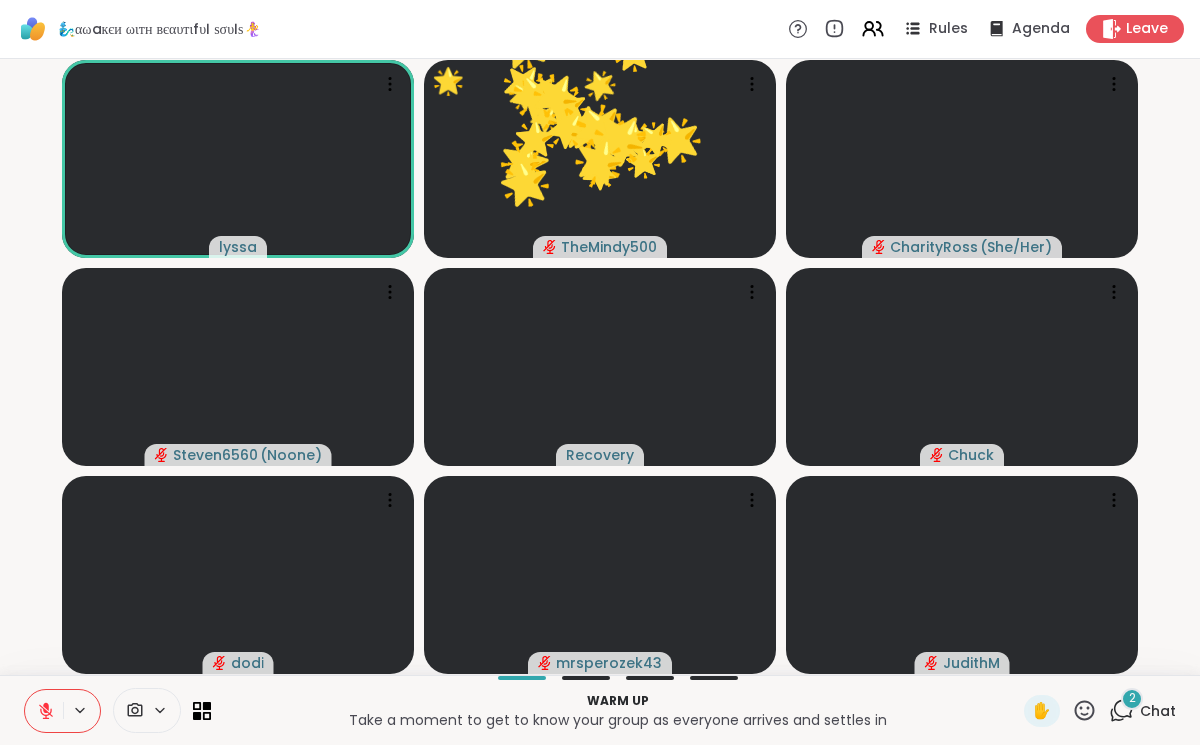 click 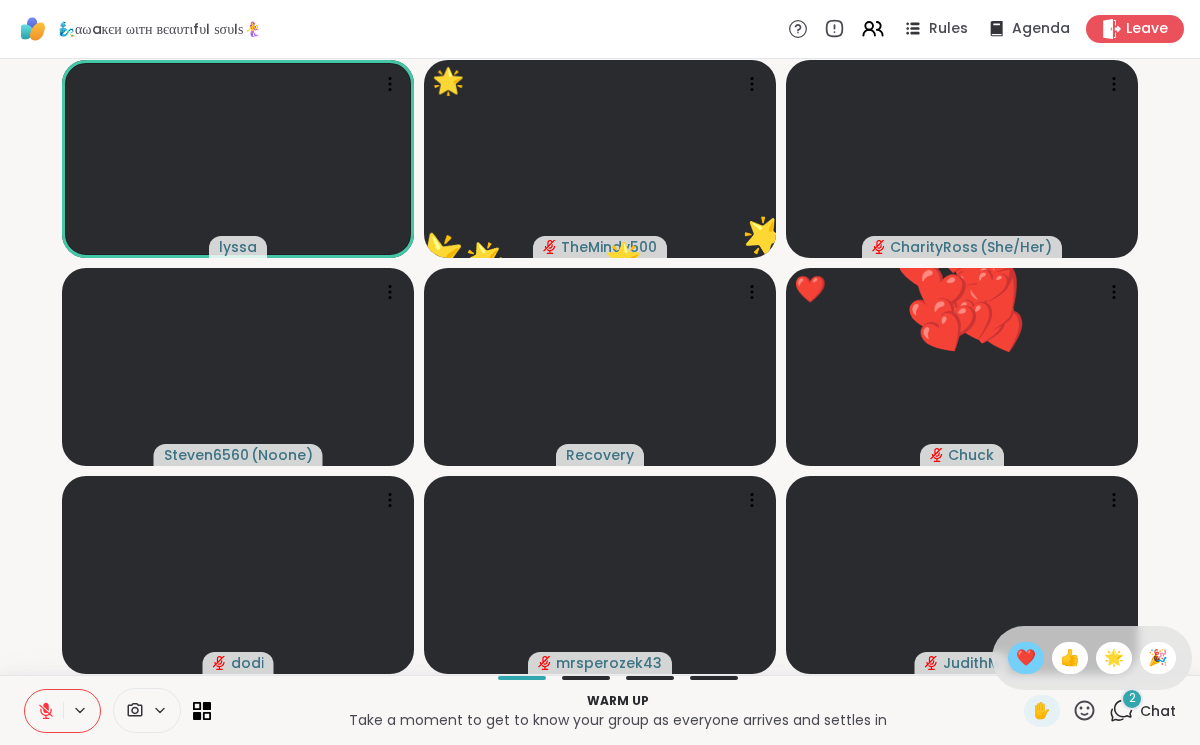 click on "❤️" at bounding box center (1026, 658) 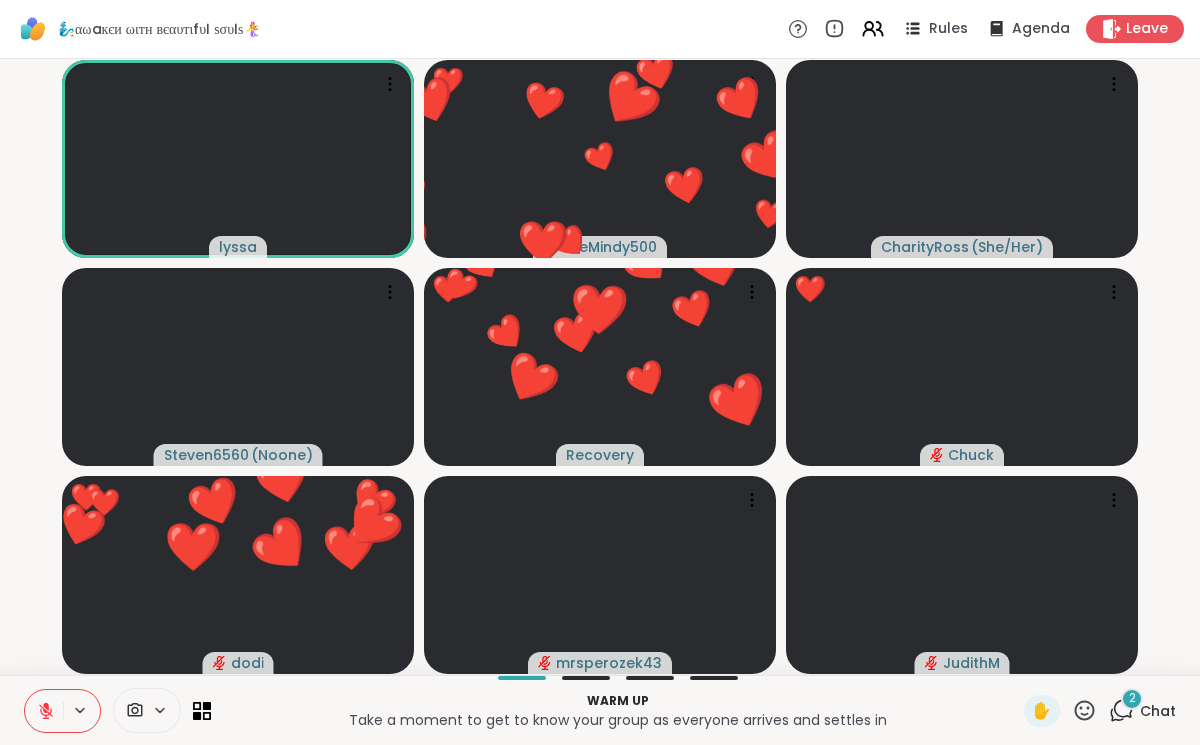 click 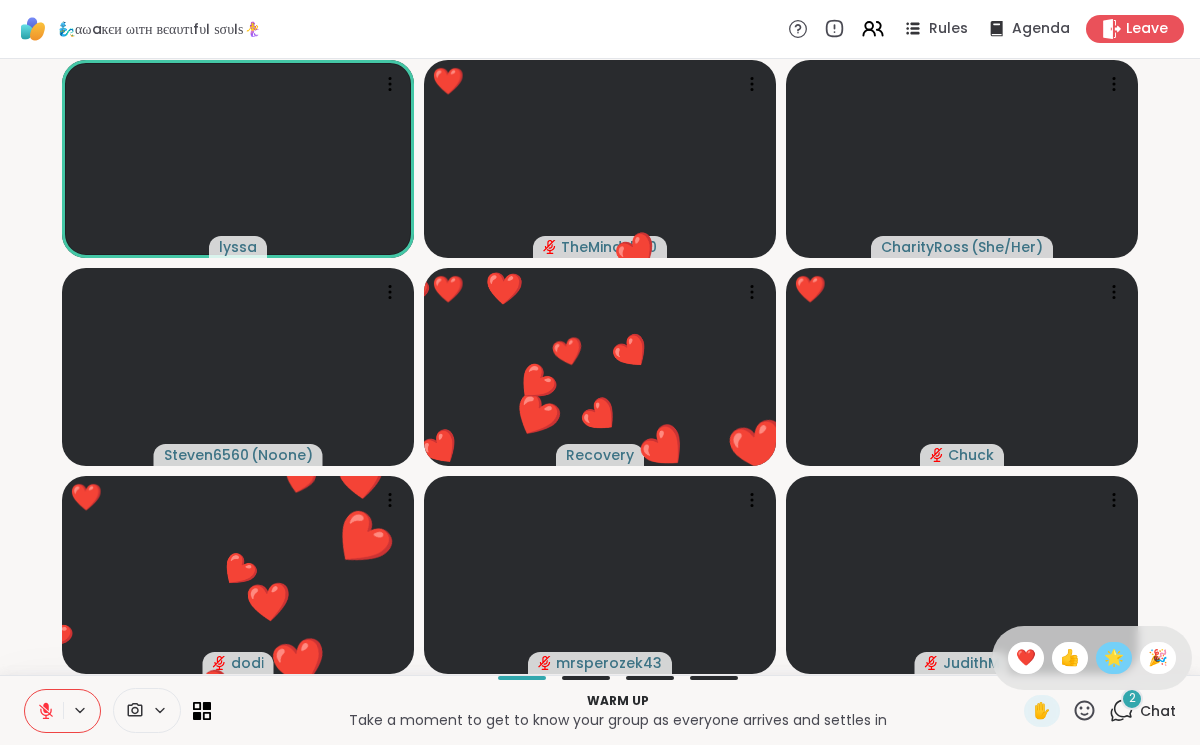 click on "🌟" at bounding box center (1114, 658) 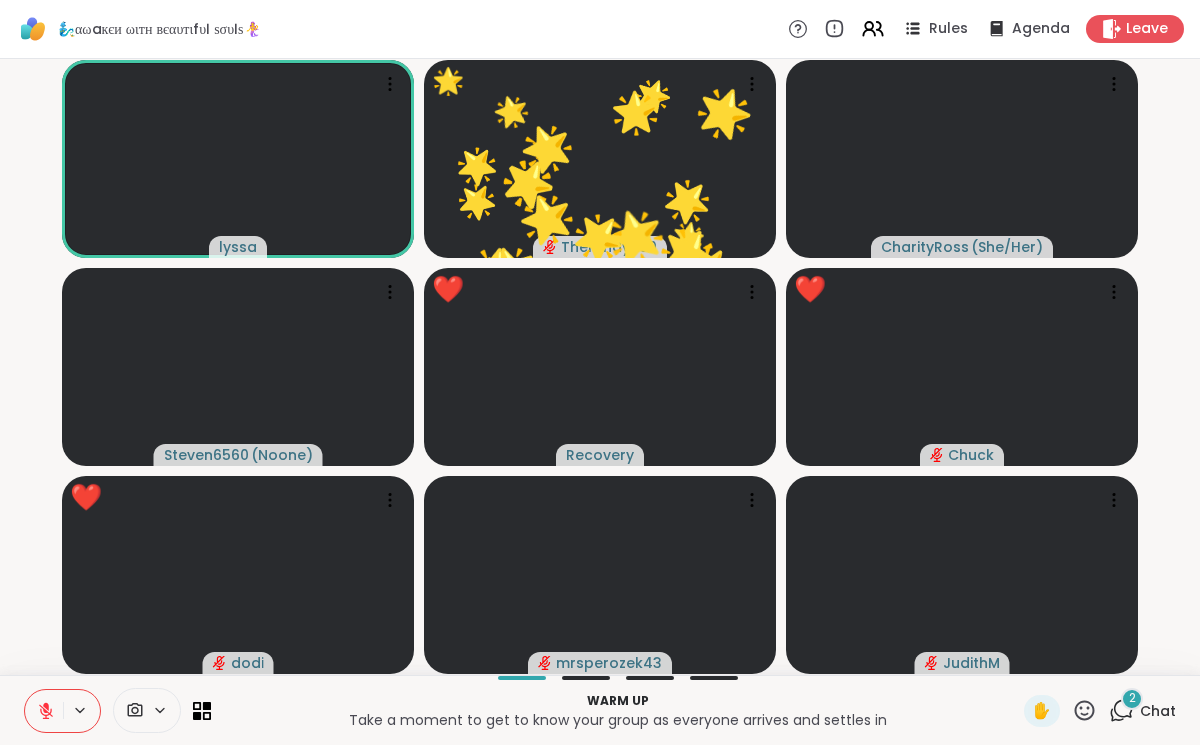 click on "✋" at bounding box center [1060, 711] 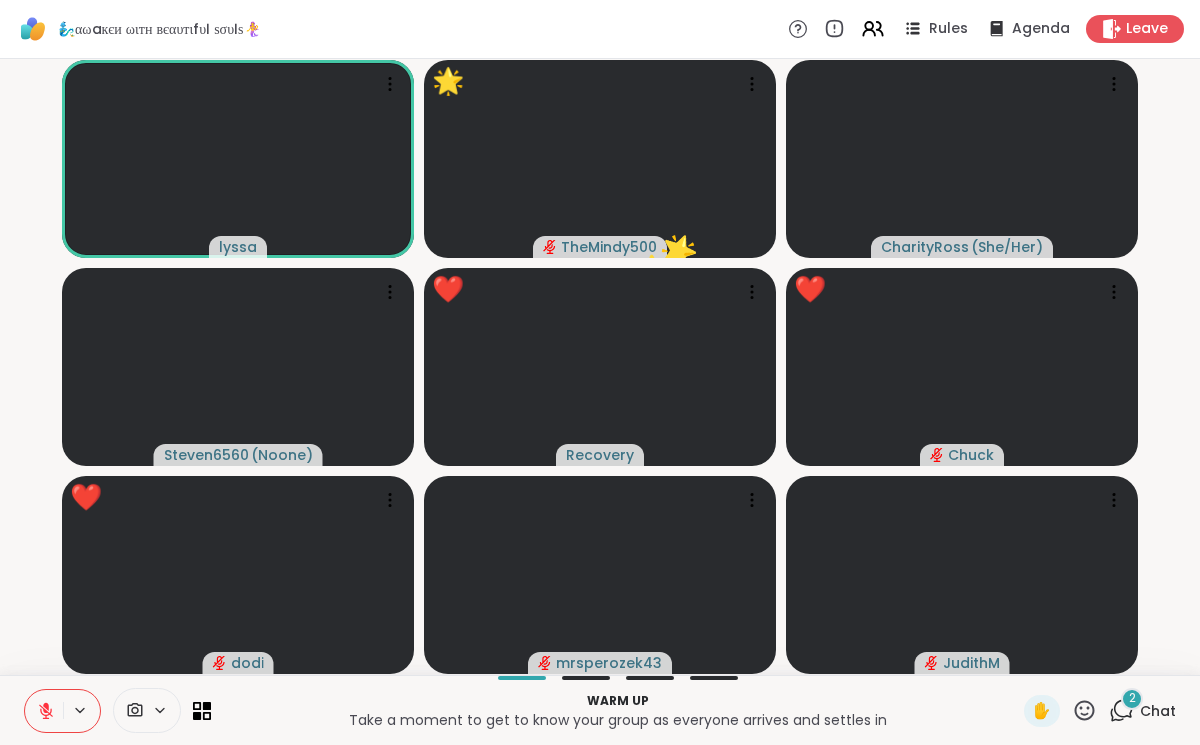 click 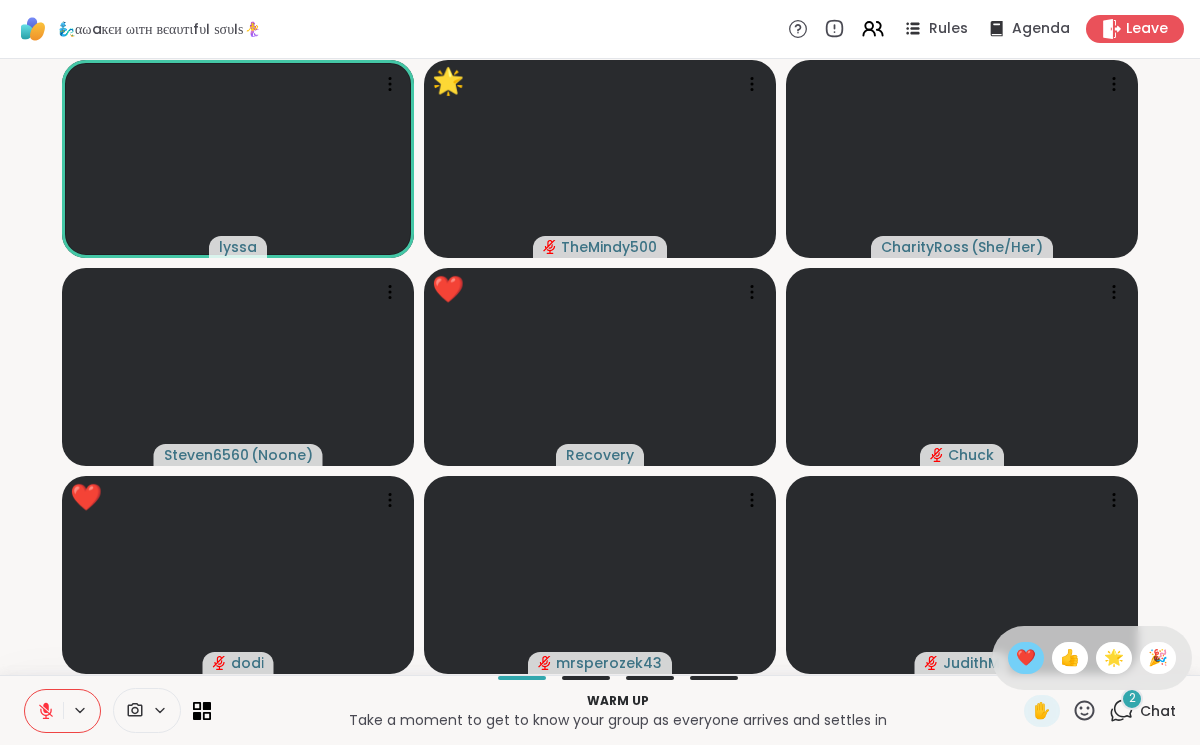 click on "❤️" at bounding box center [1026, 658] 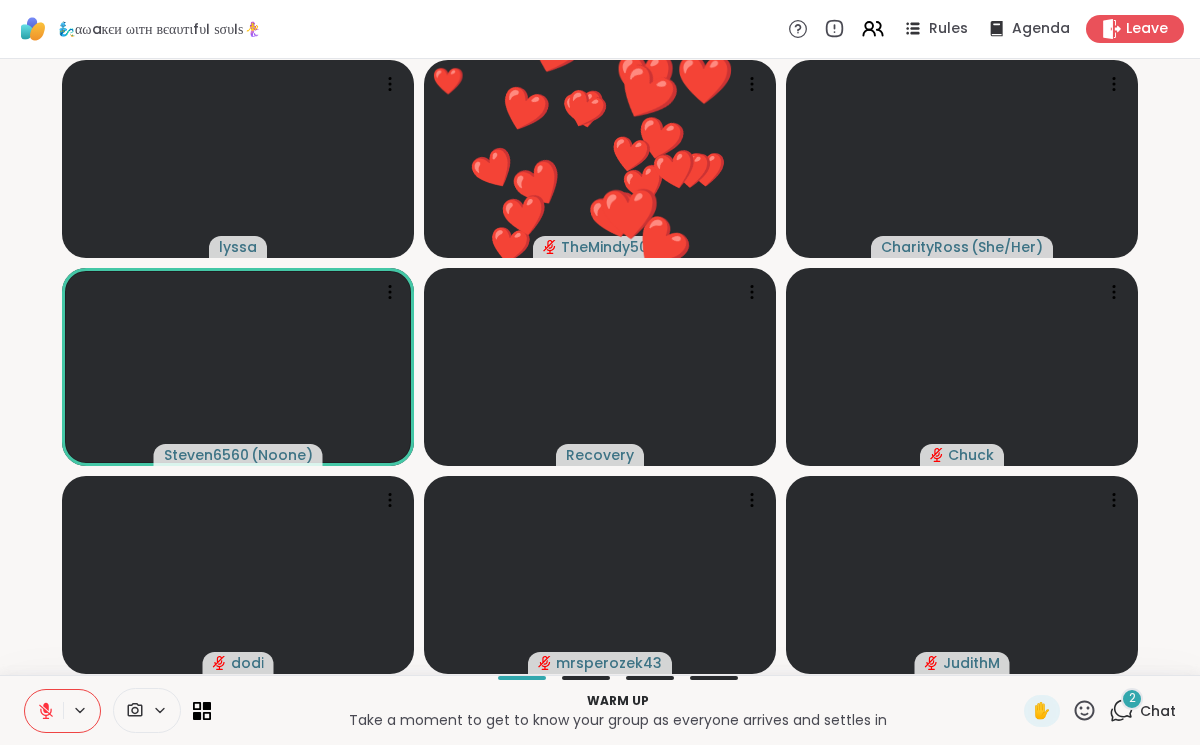 click on "2" at bounding box center [1132, 698] 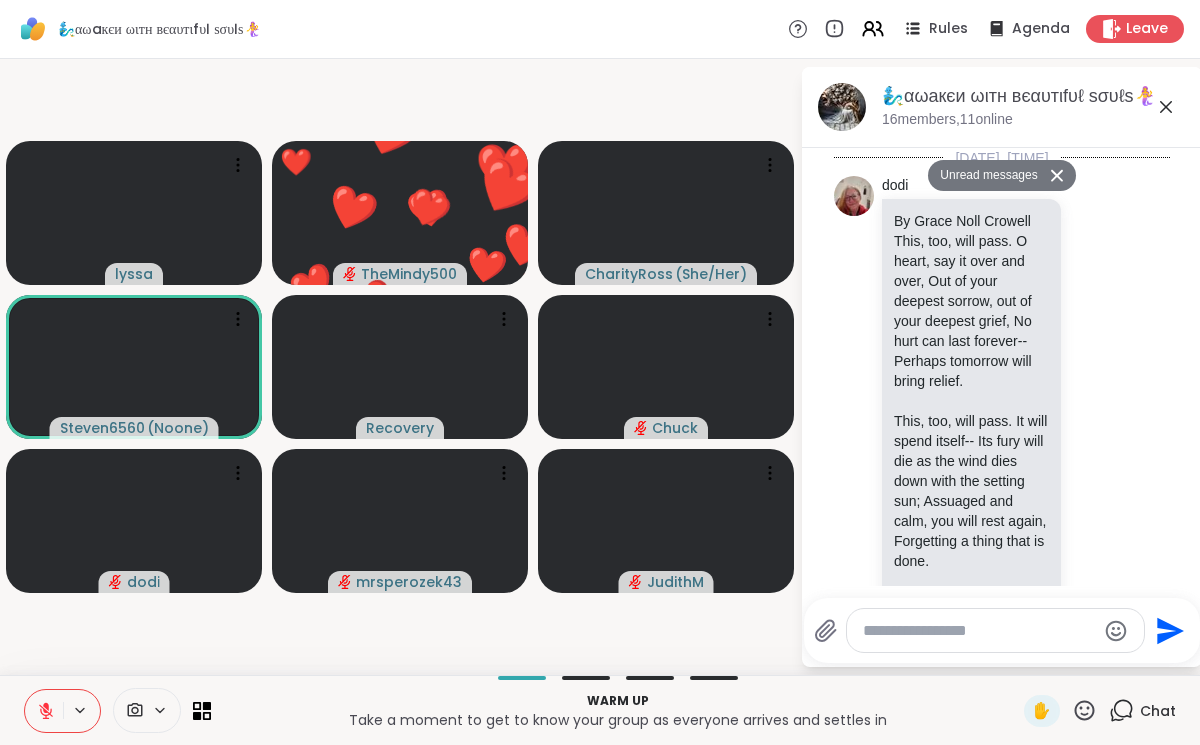 scroll, scrollTop: 3082, scrollLeft: 0, axis: vertical 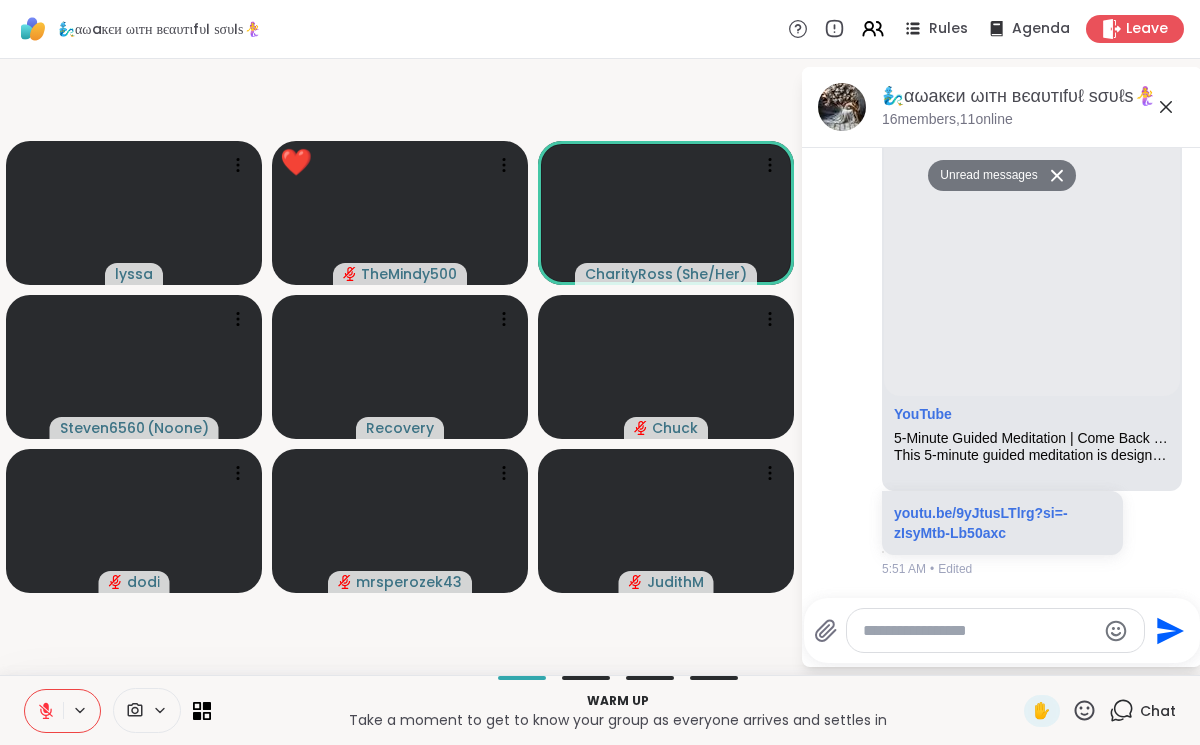 click 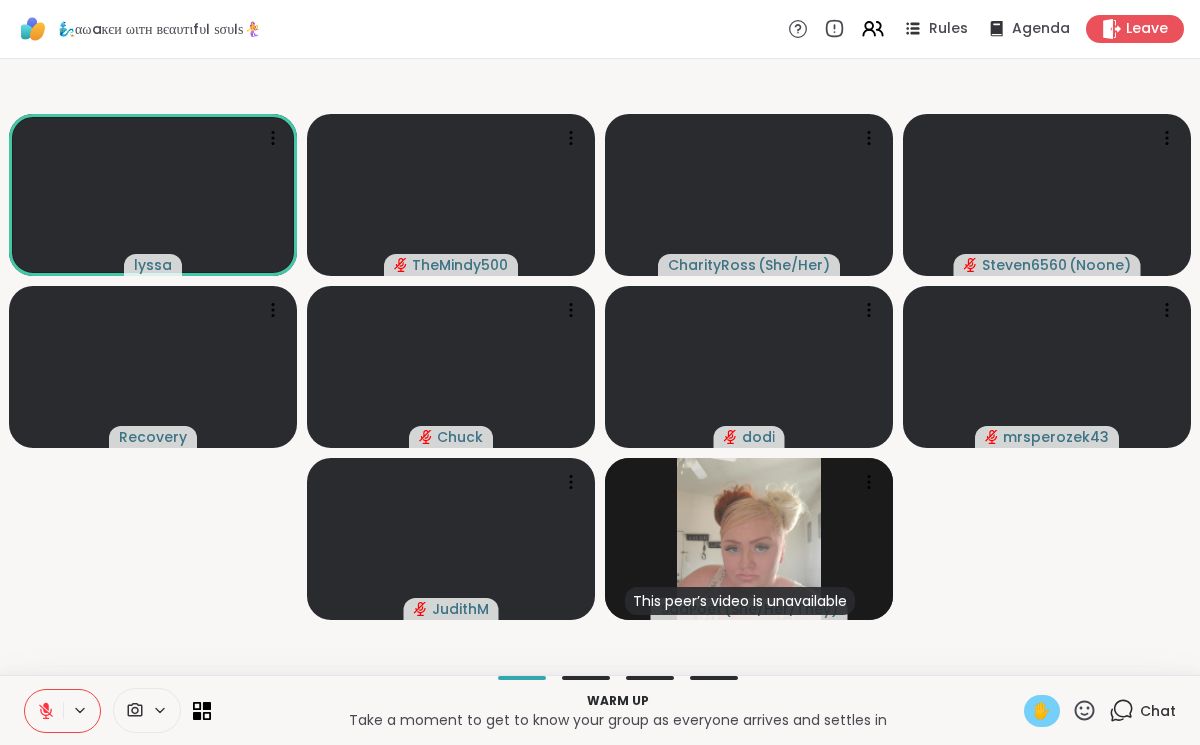 click on "✋" at bounding box center [1042, 711] 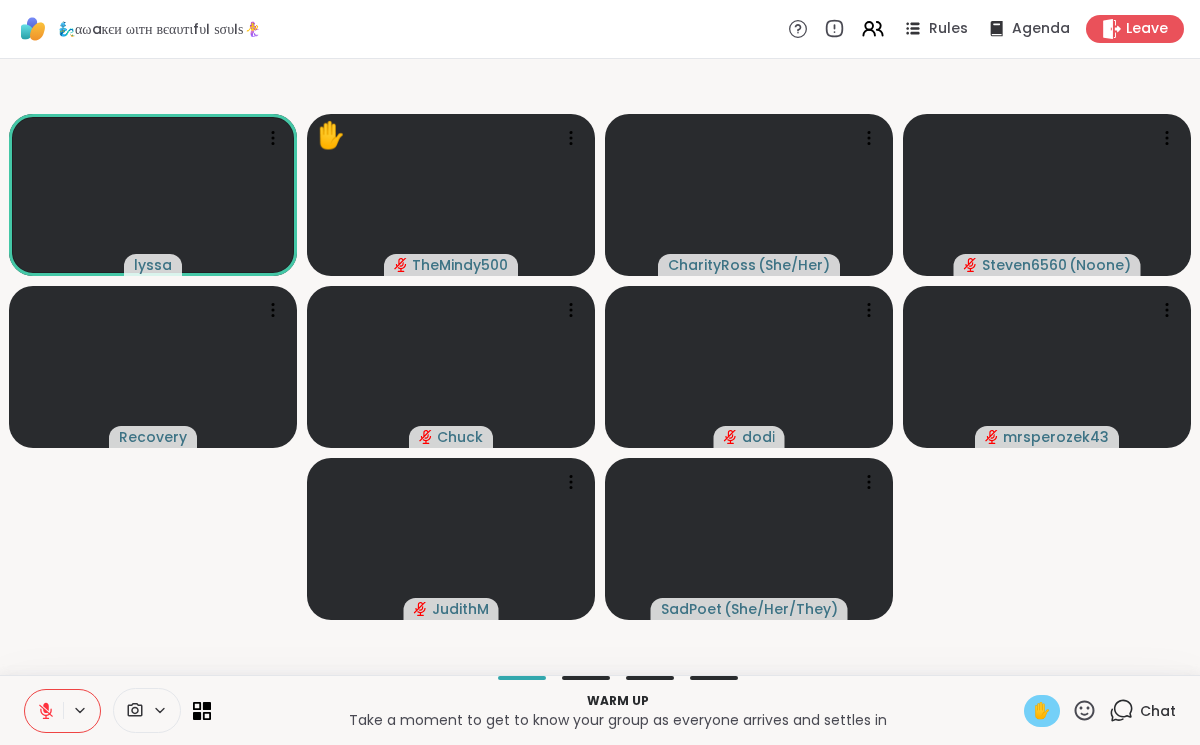 click on "✋" at bounding box center (1042, 711) 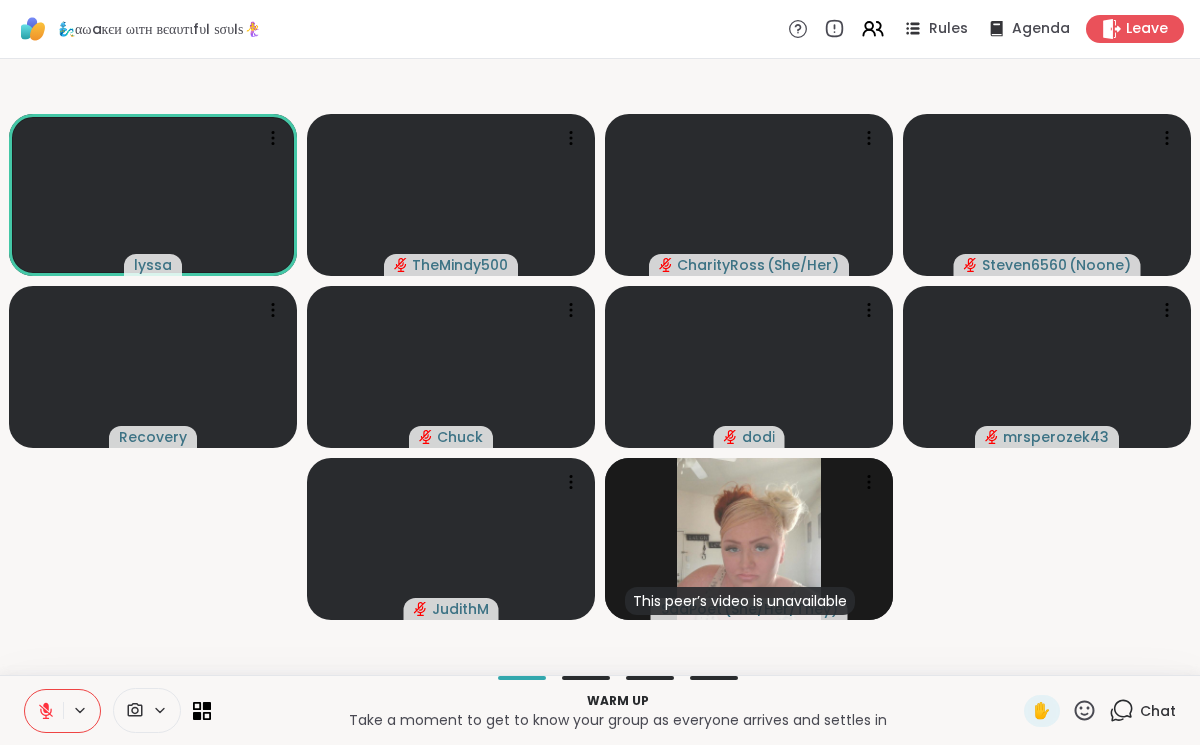 click 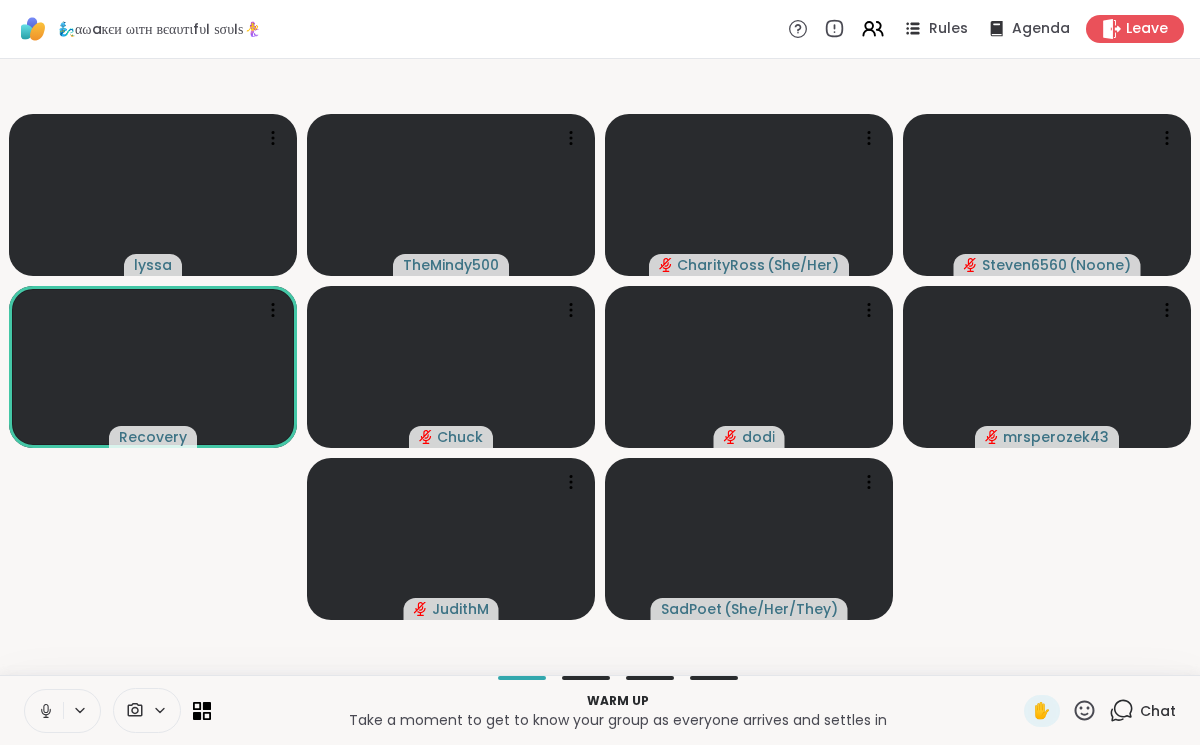 click on "[PERSON] TheMindy500 [PERSON] ( She/Her ) [PERSON] ( Noone ) Recovery Chuck [PERSON] [PERSON] ( She/Her/They )" at bounding box center [600, 367] 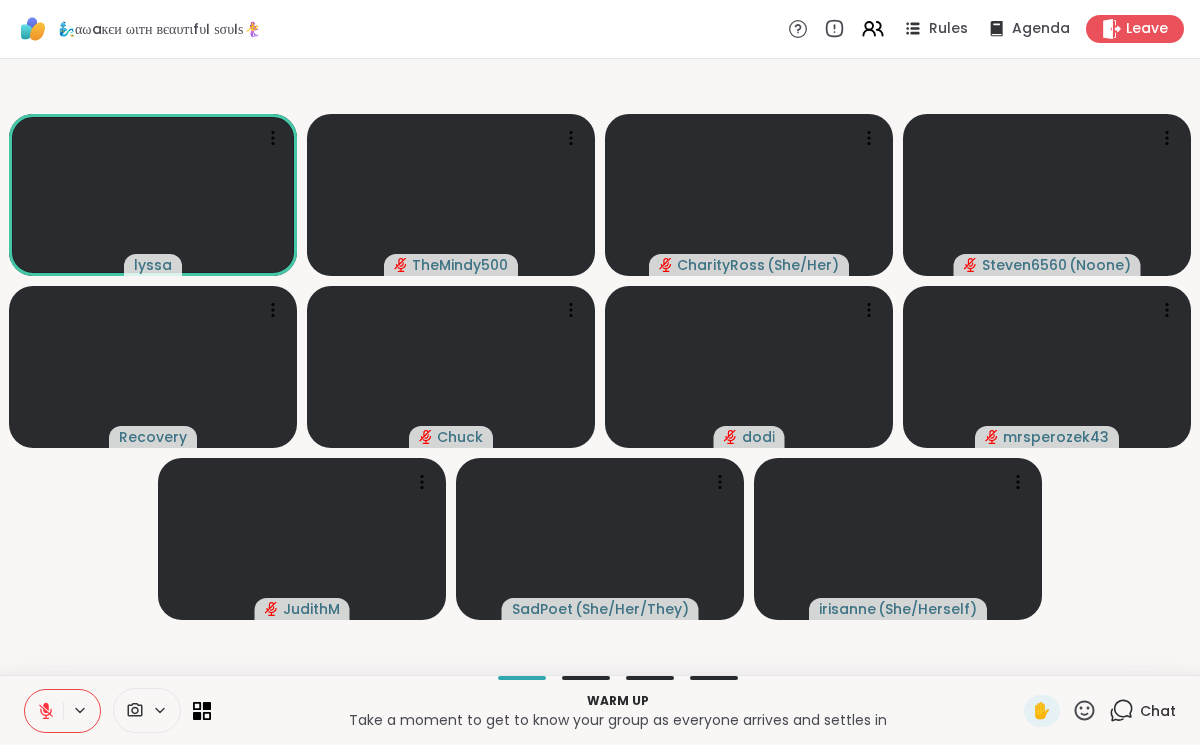 click 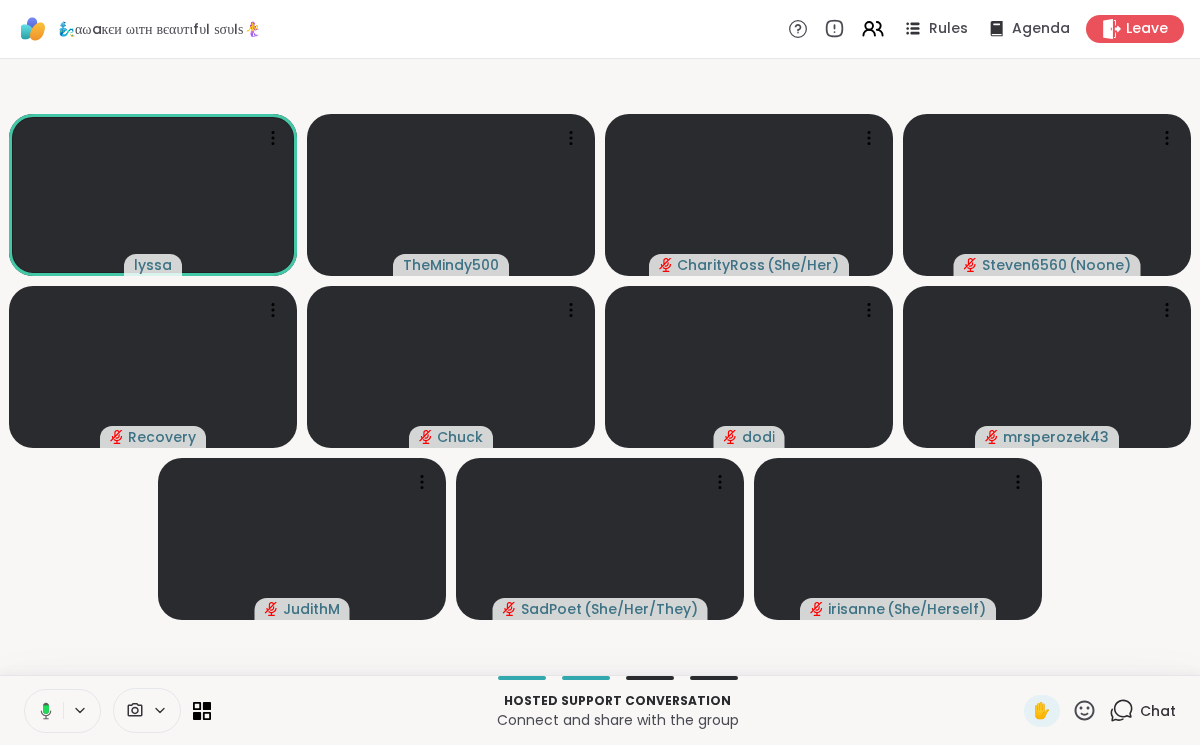 click at bounding box center [42, 711] 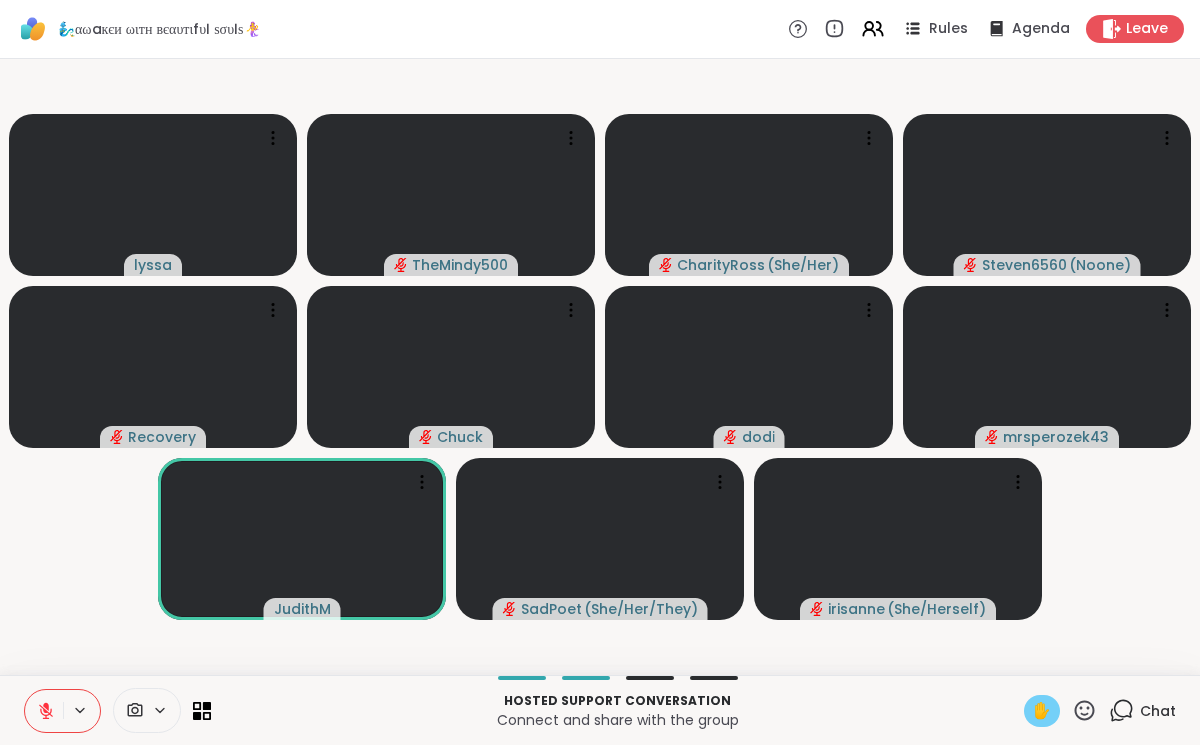 click on "✋" at bounding box center [1042, 711] 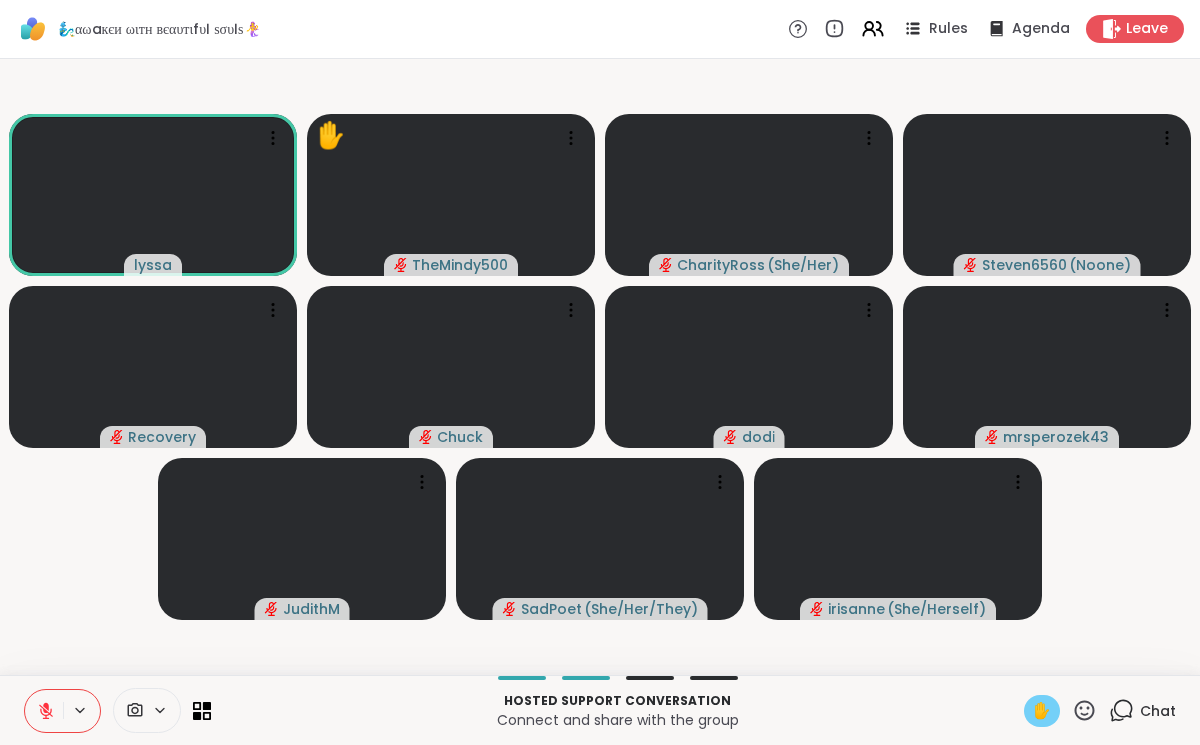 click on "✋" at bounding box center [1042, 711] 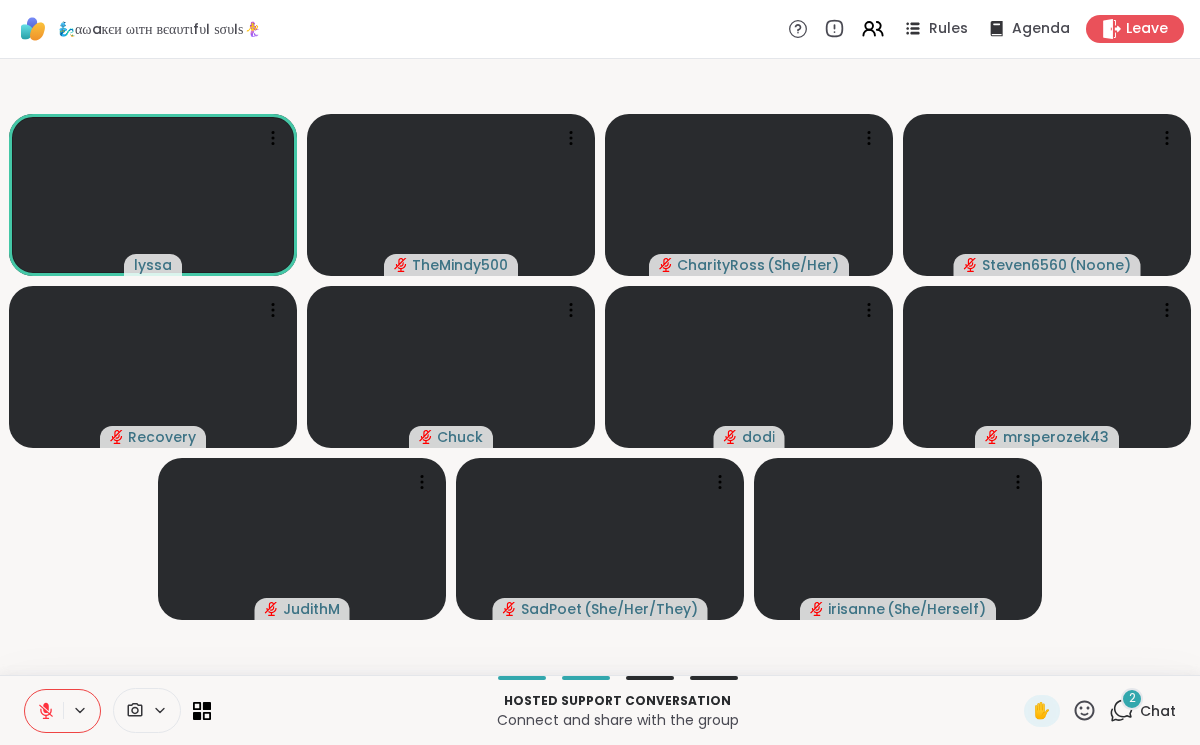 click 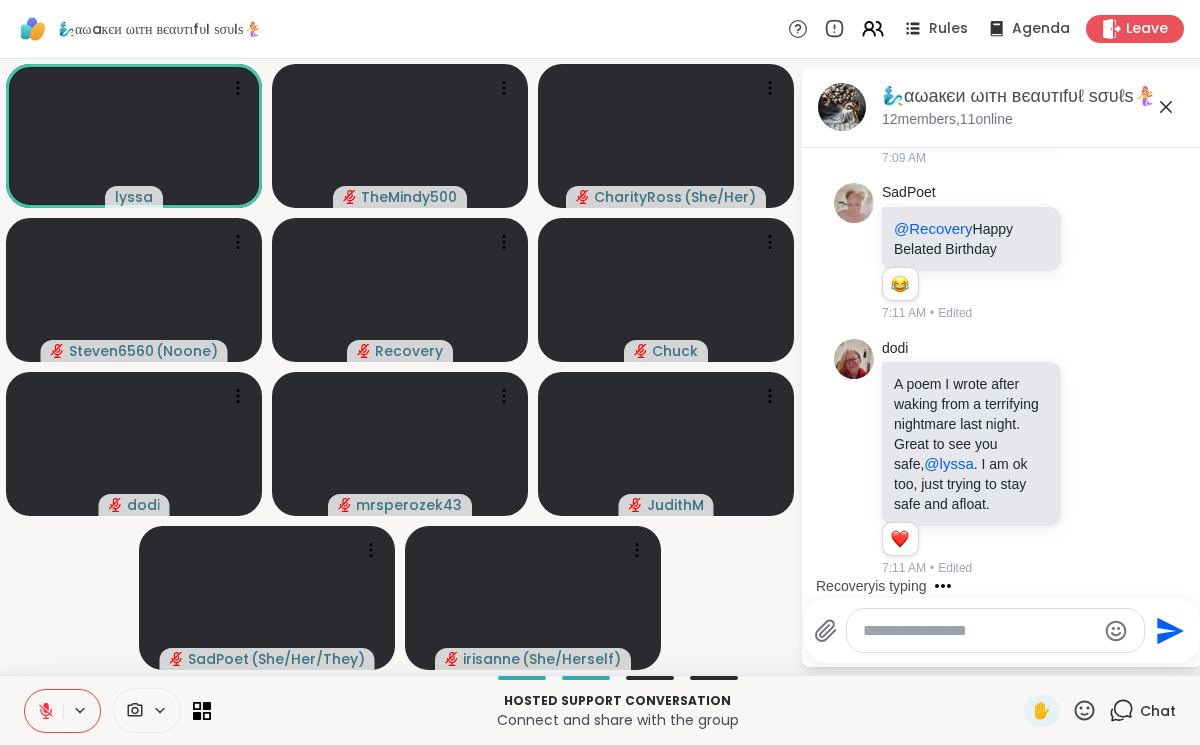 scroll, scrollTop: 5667, scrollLeft: 0, axis: vertical 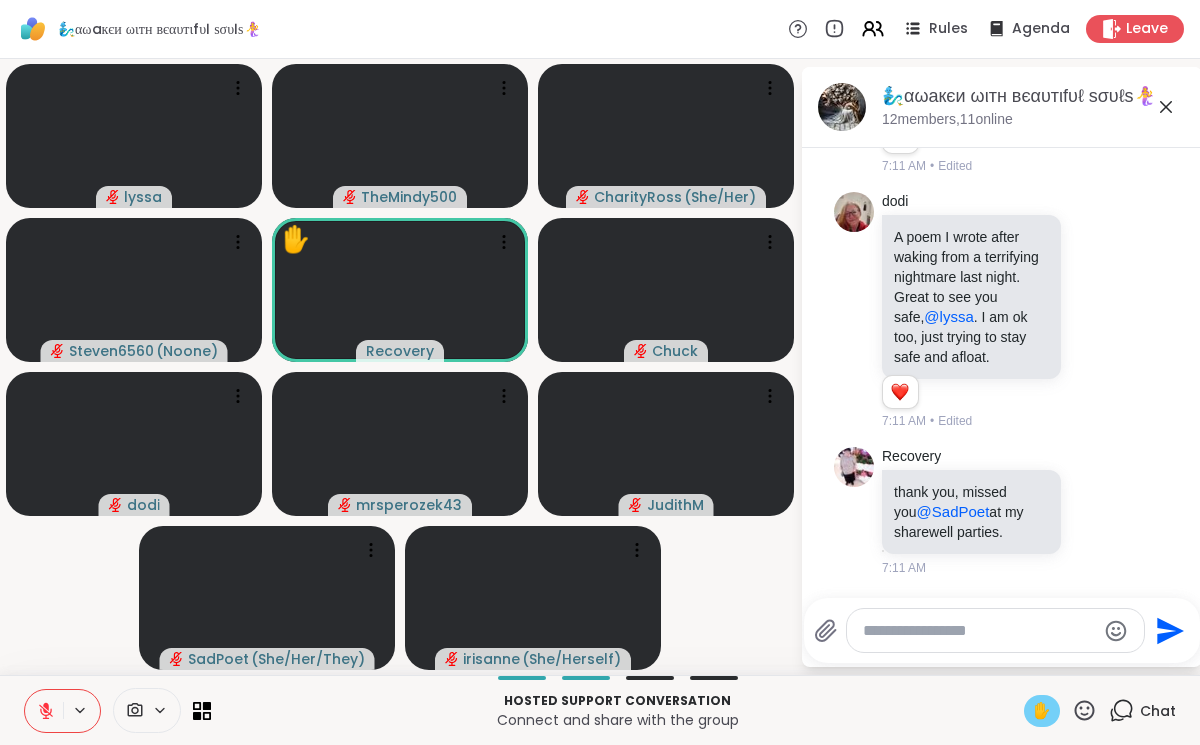 click on "✋" at bounding box center [1042, 711] 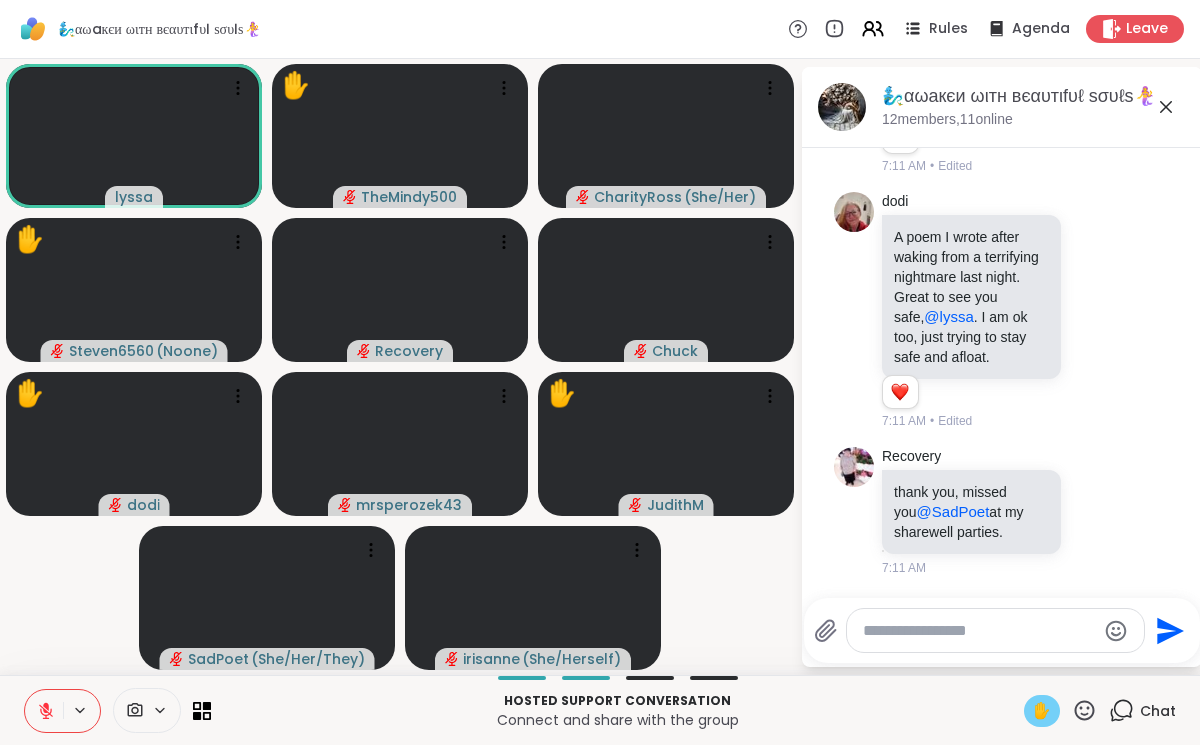 scroll, scrollTop: 5696, scrollLeft: 0, axis: vertical 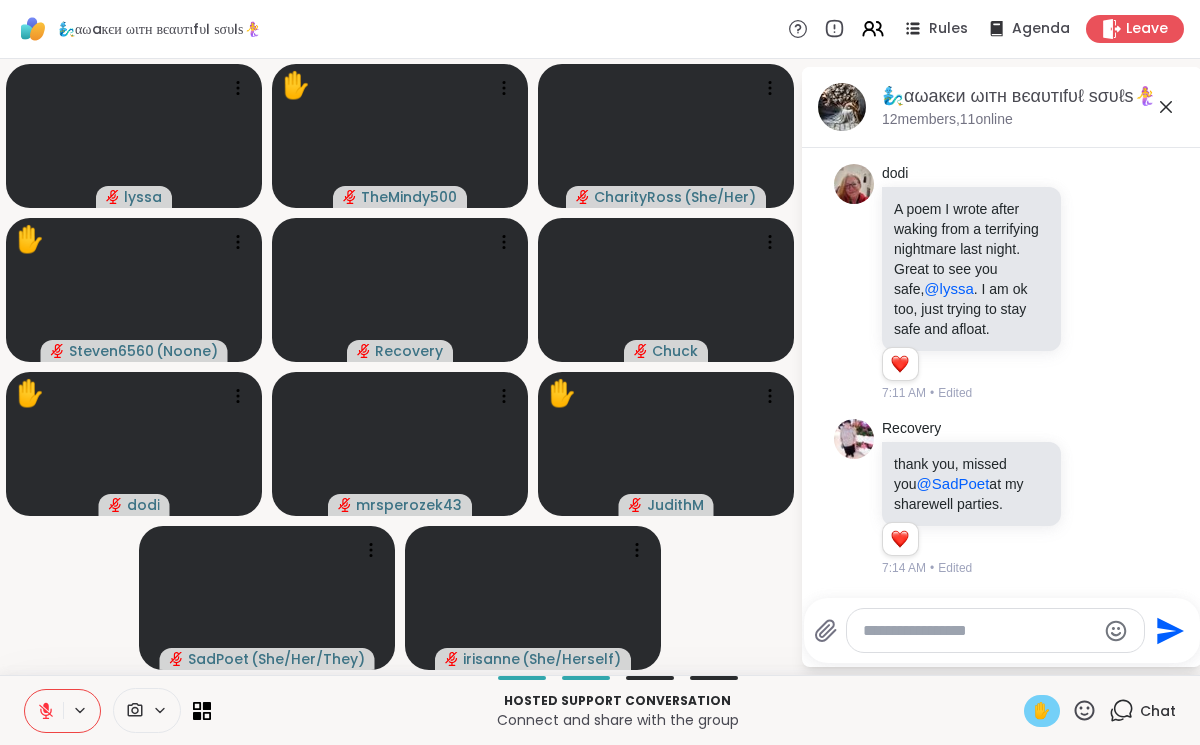 click 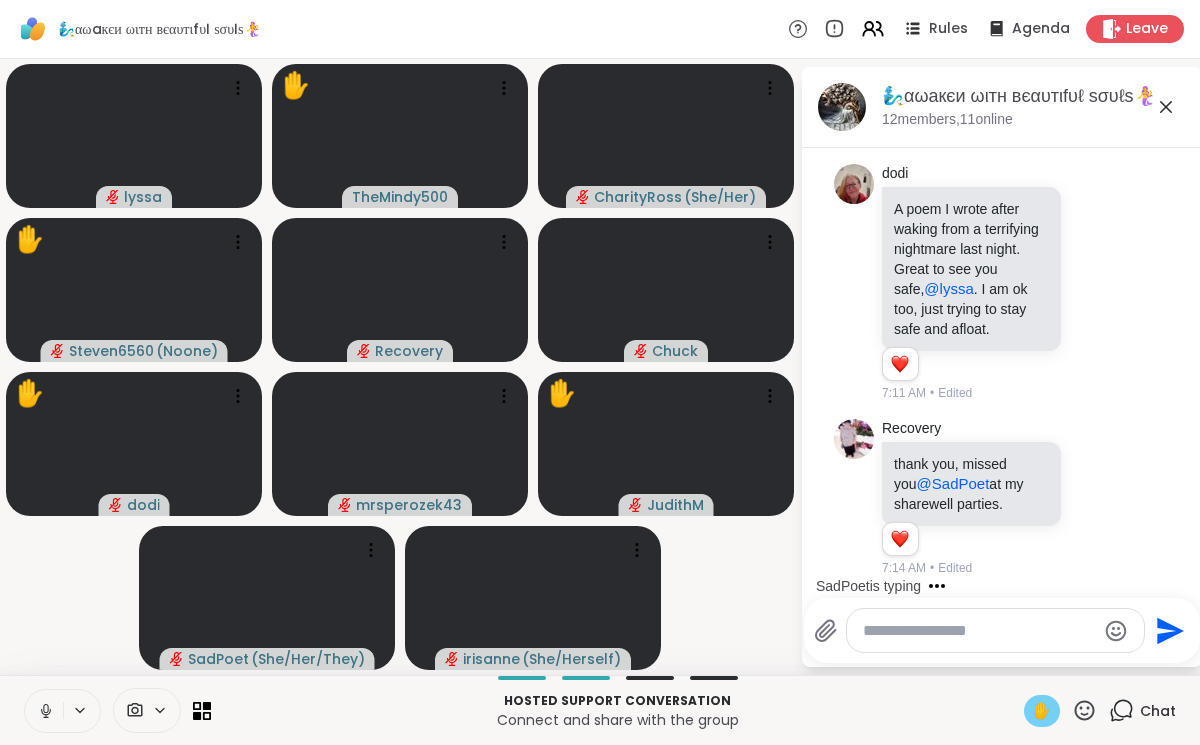 click on "Hosted support conversation Connect and share with the group ✋ Chat" at bounding box center (600, 710) 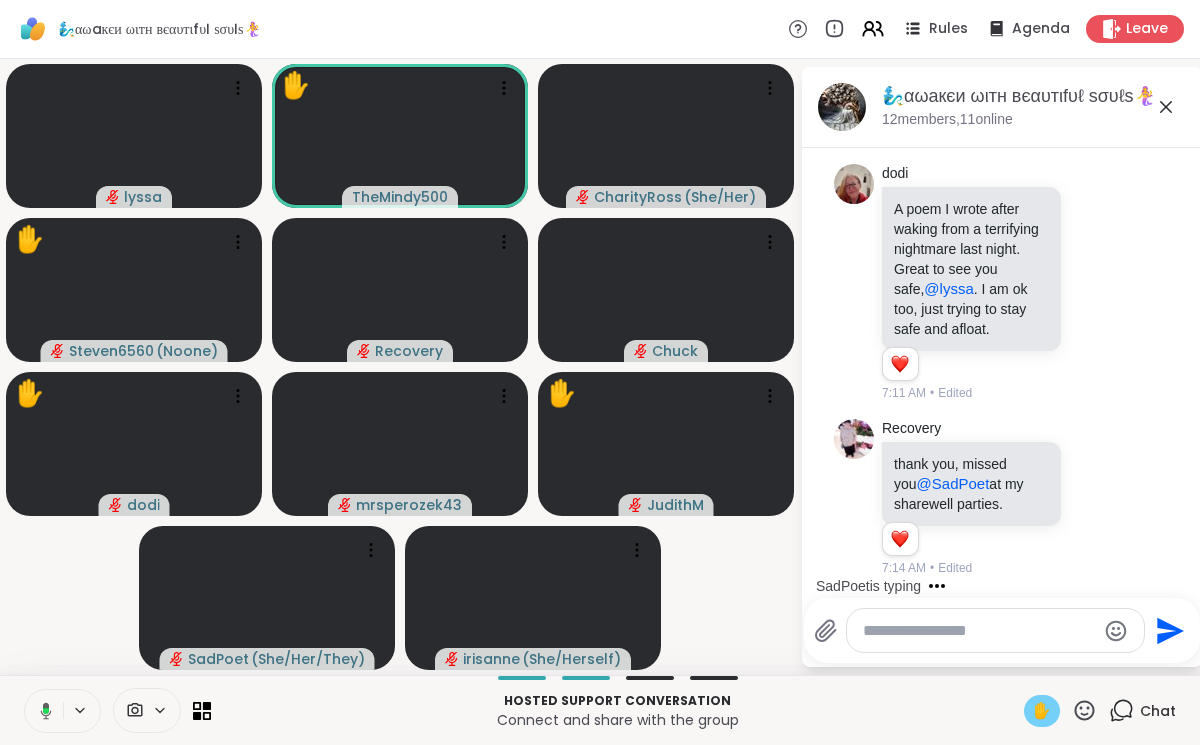 click on "✋" at bounding box center [1060, 711] 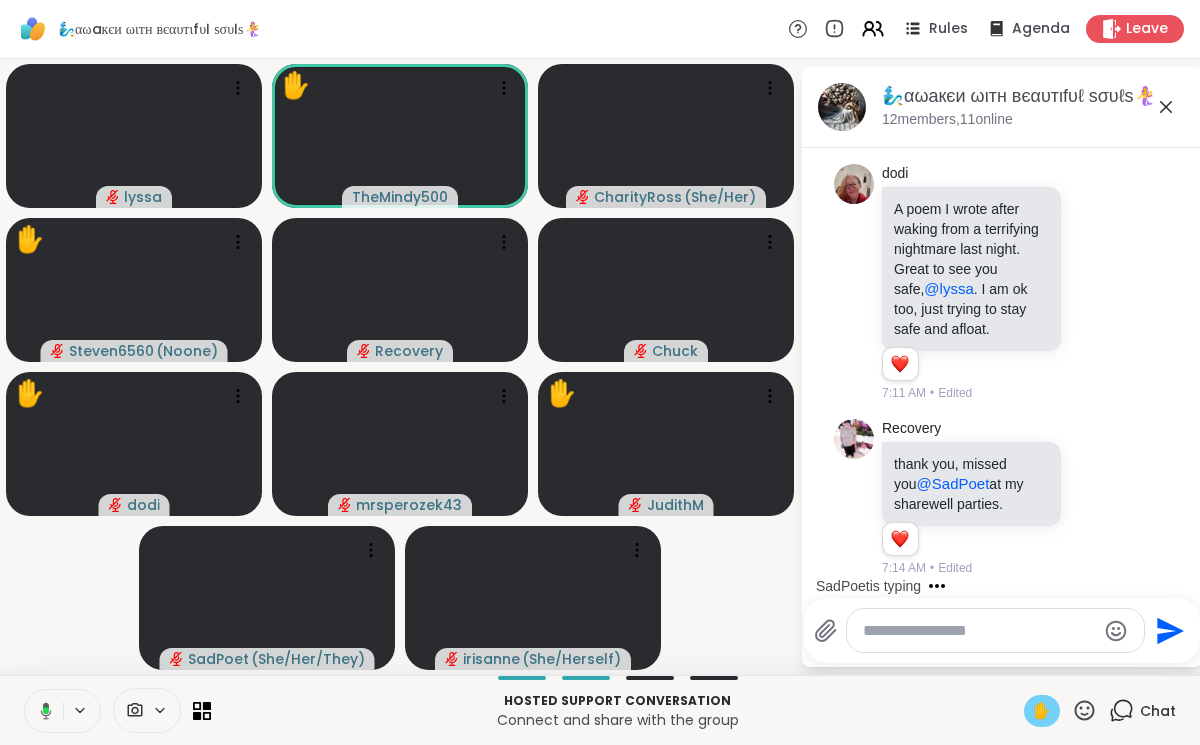 click on "✋" at bounding box center (1042, 711) 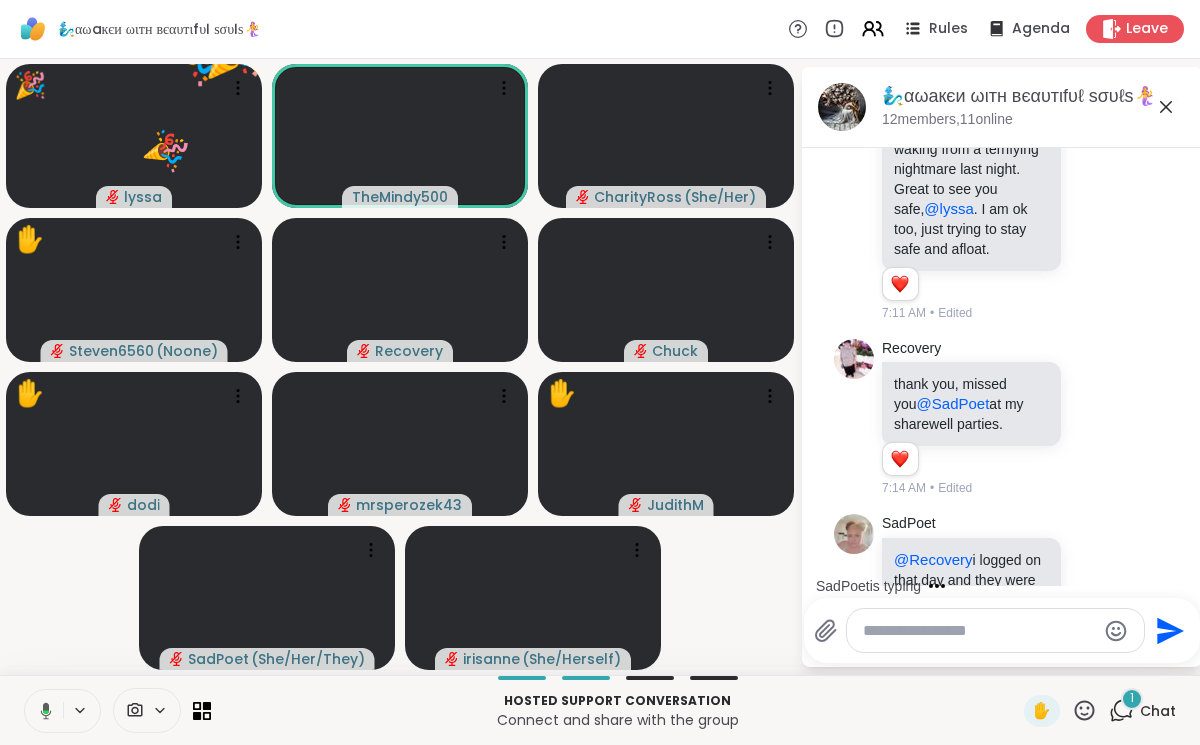scroll, scrollTop: 5863, scrollLeft: 0, axis: vertical 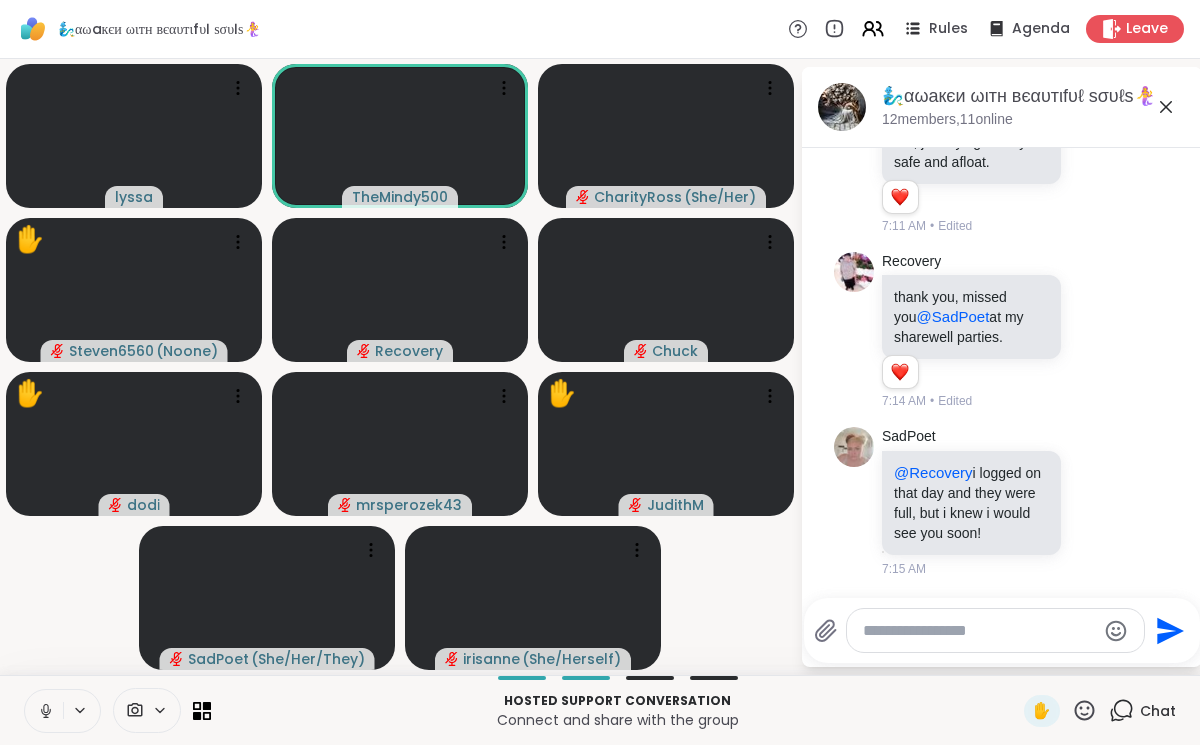 click 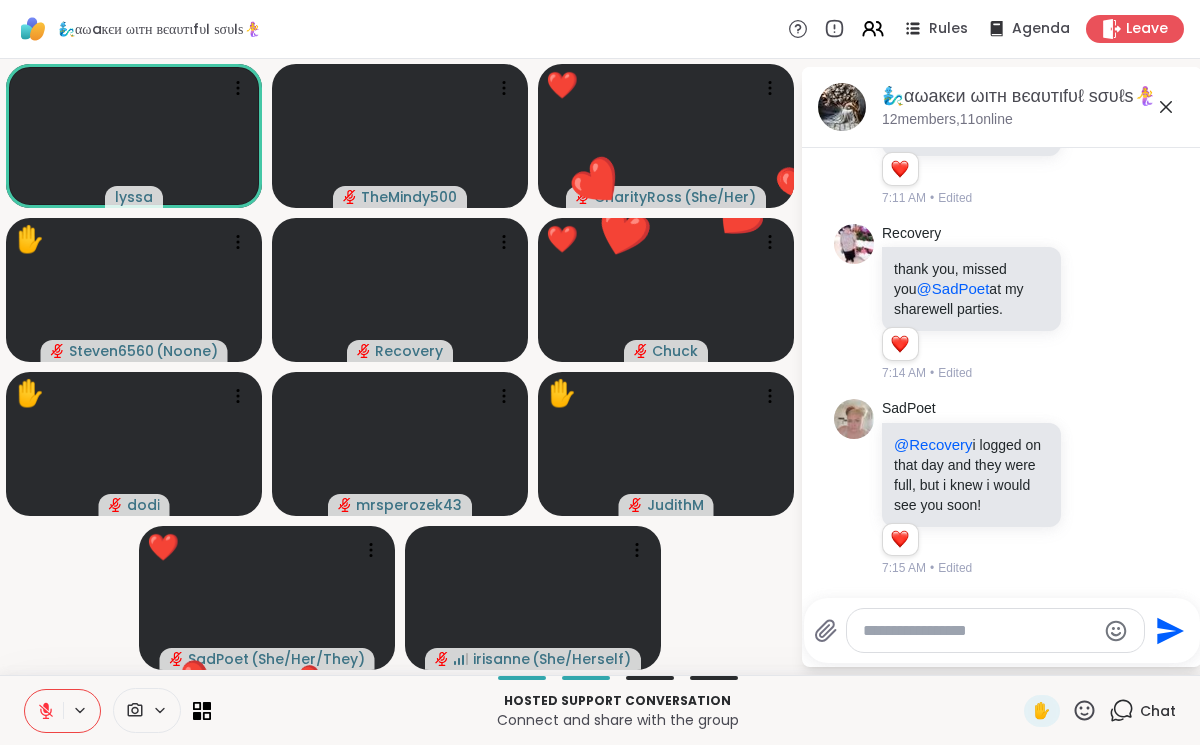 scroll, scrollTop: 5891, scrollLeft: 0, axis: vertical 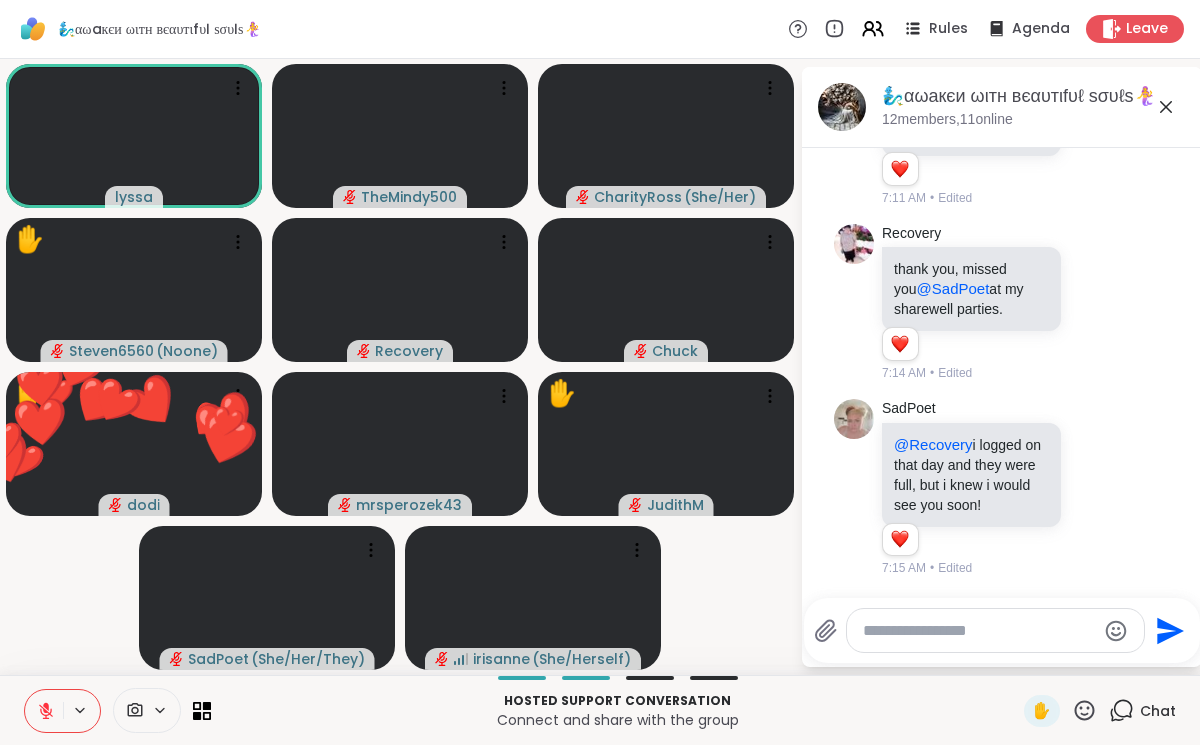 click 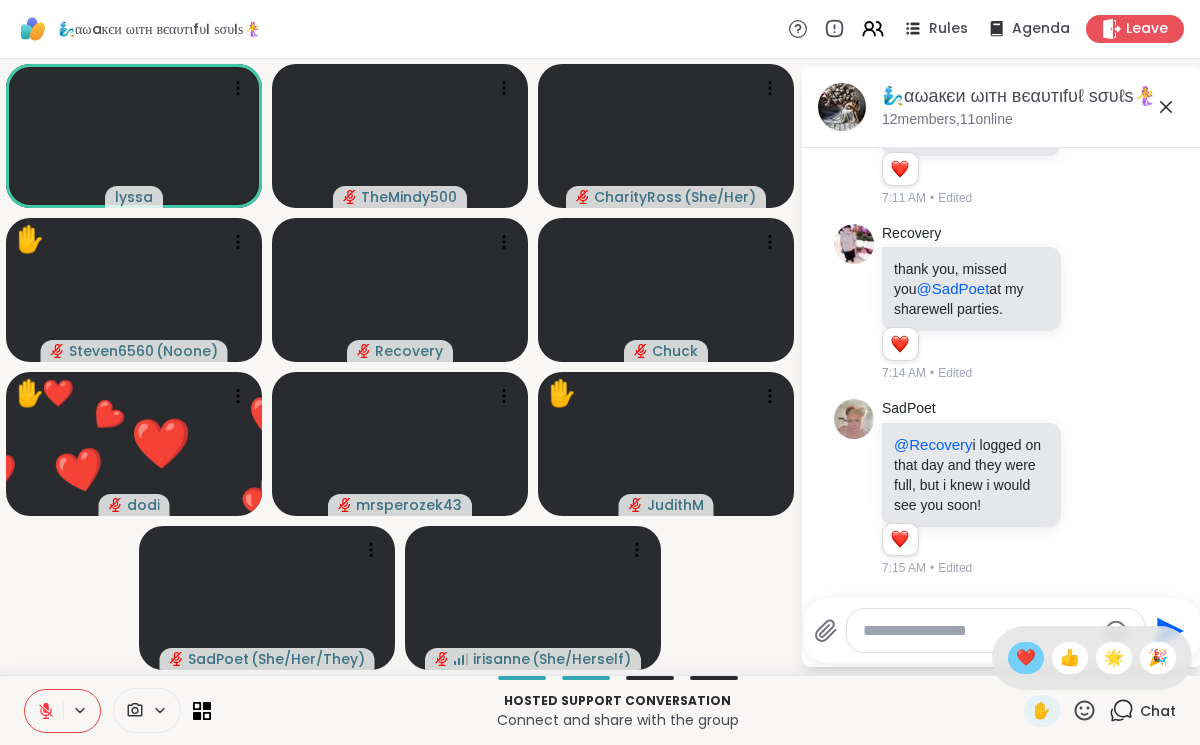 click on "❤️" at bounding box center (1026, 658) 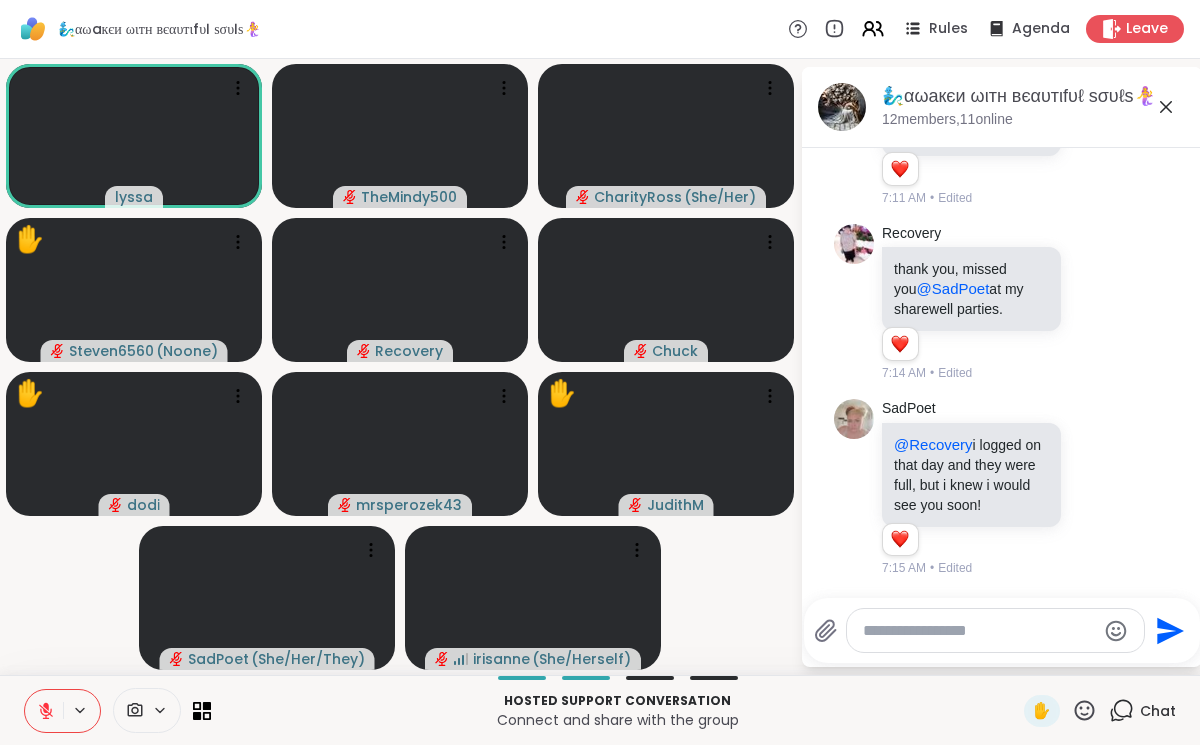 click 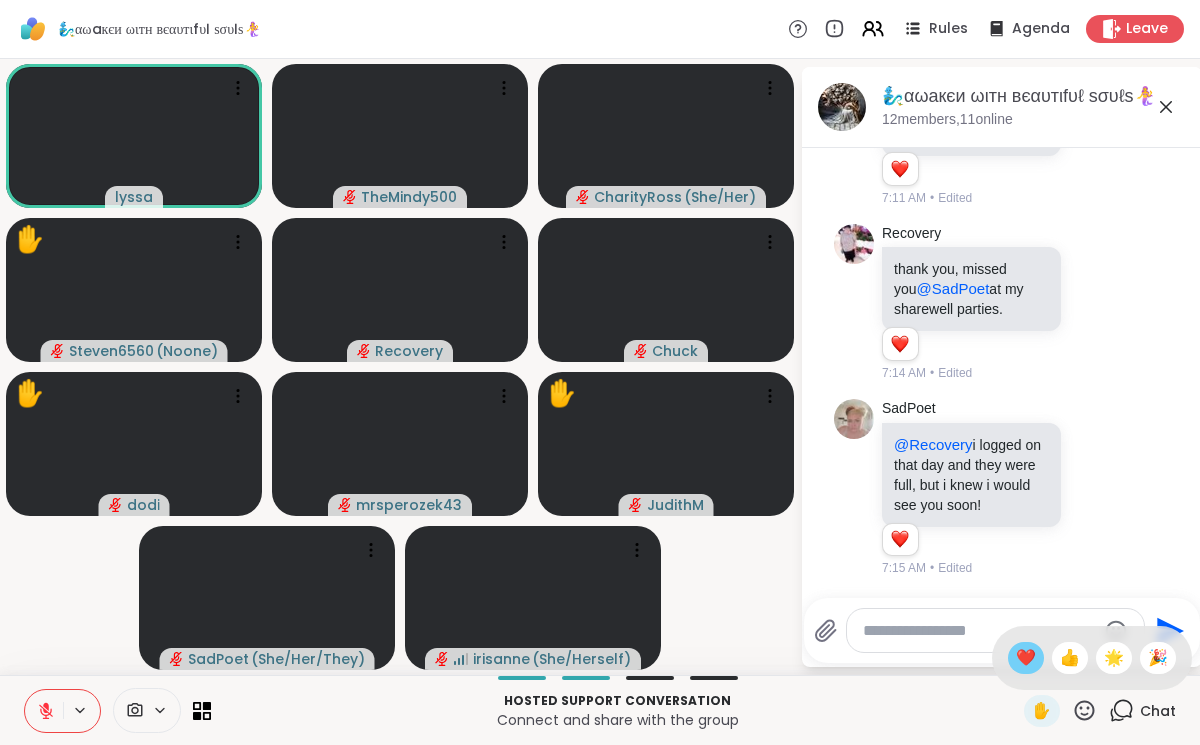 click on "❤️" at bounding box center (1026, 658) 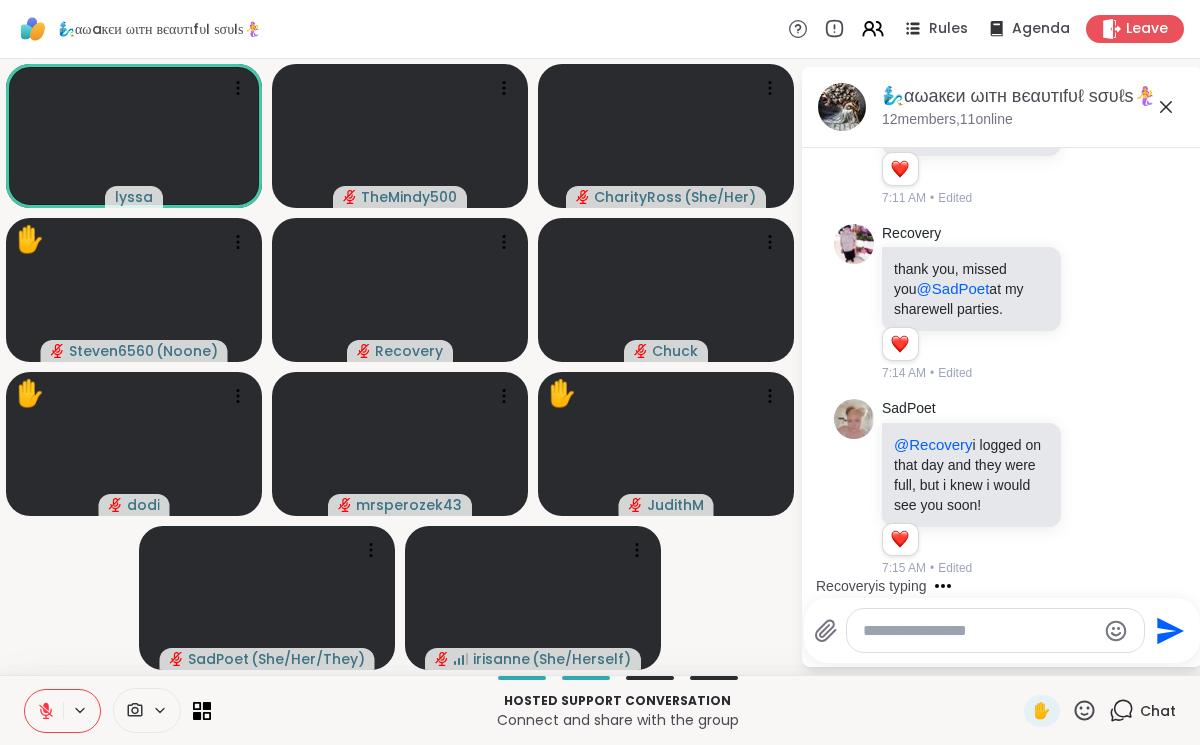 click on "Hosted support conversation Connect and share with the group ✋ Chat" at bounding box center (600, 710) 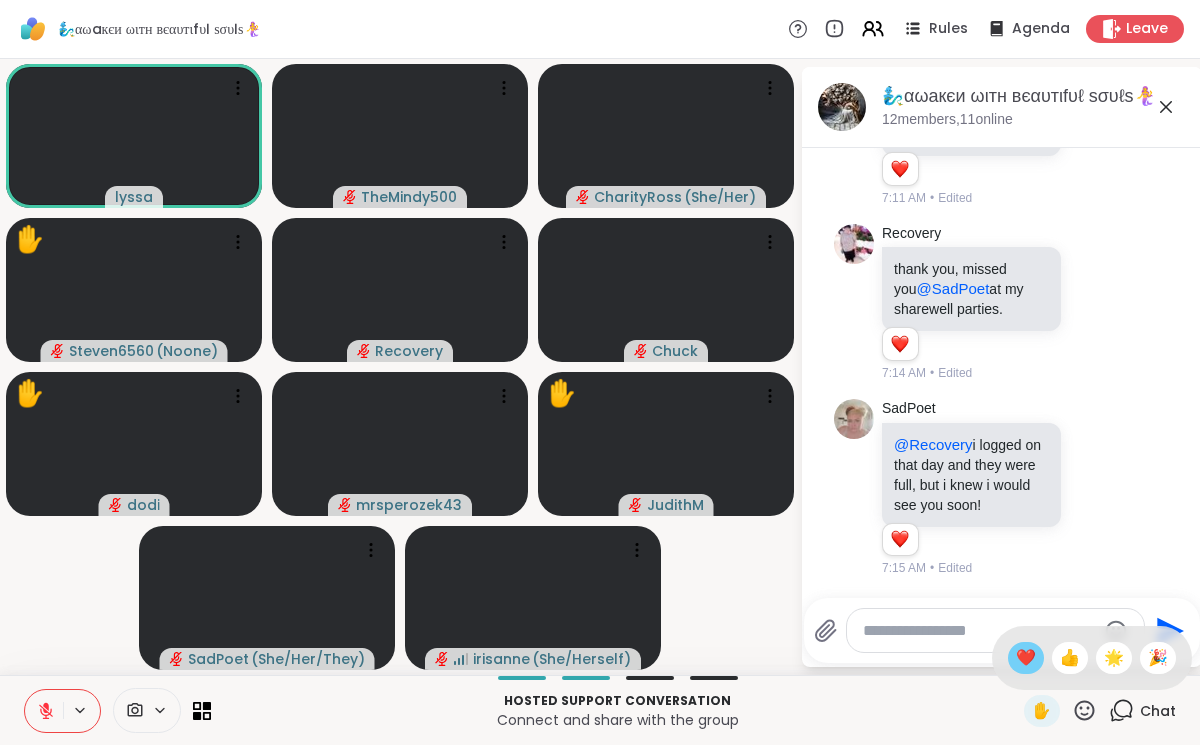 click on "❤️" at bounding box center [1026, 658] 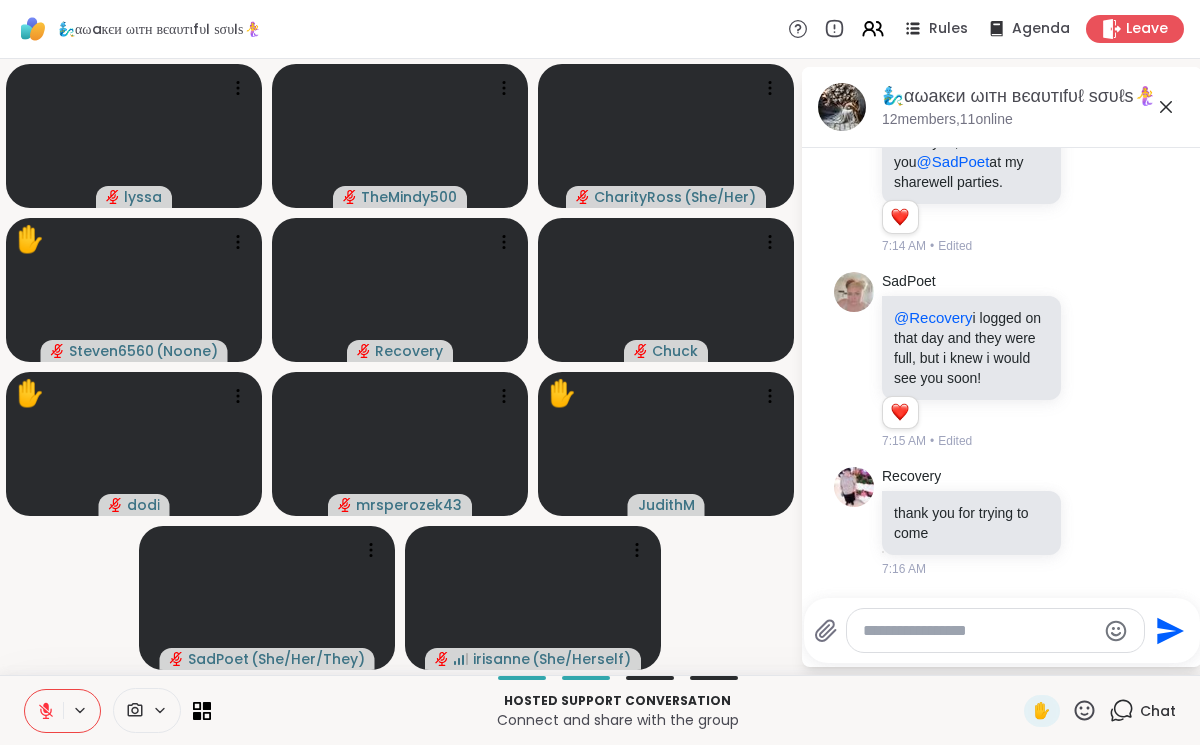 scroll, scrollTop: 6046, scrollLeft: 0, axis: vertical 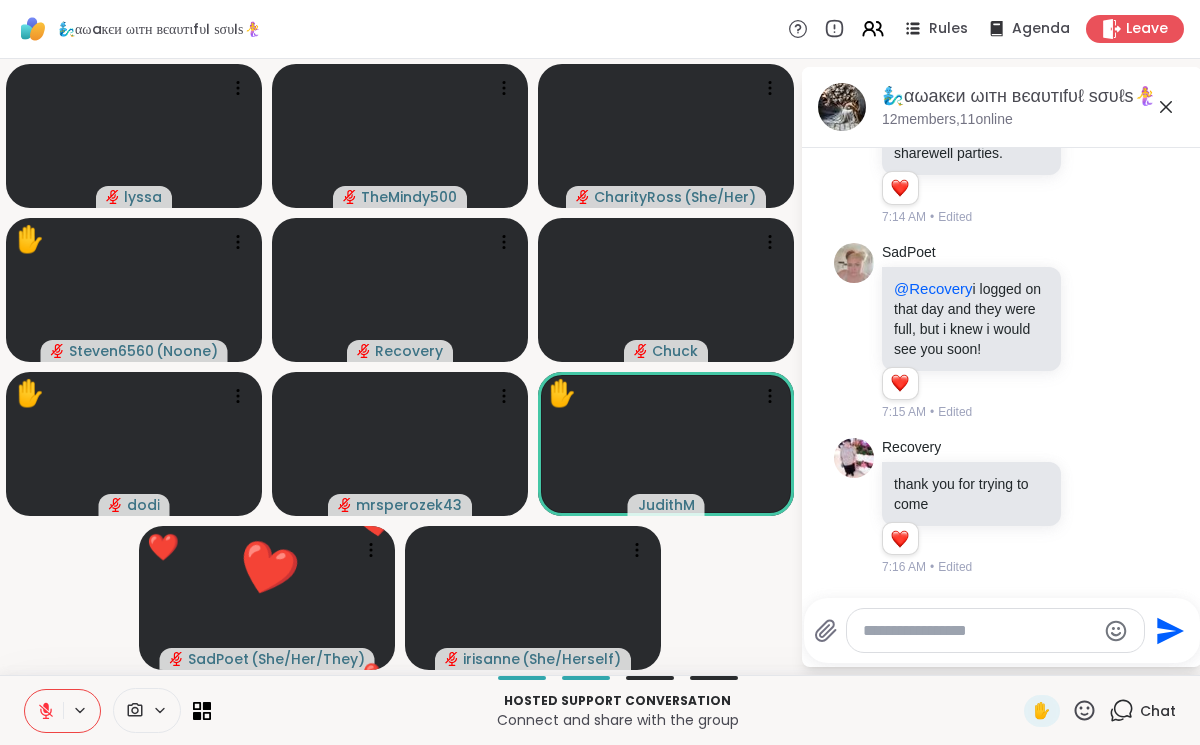 click 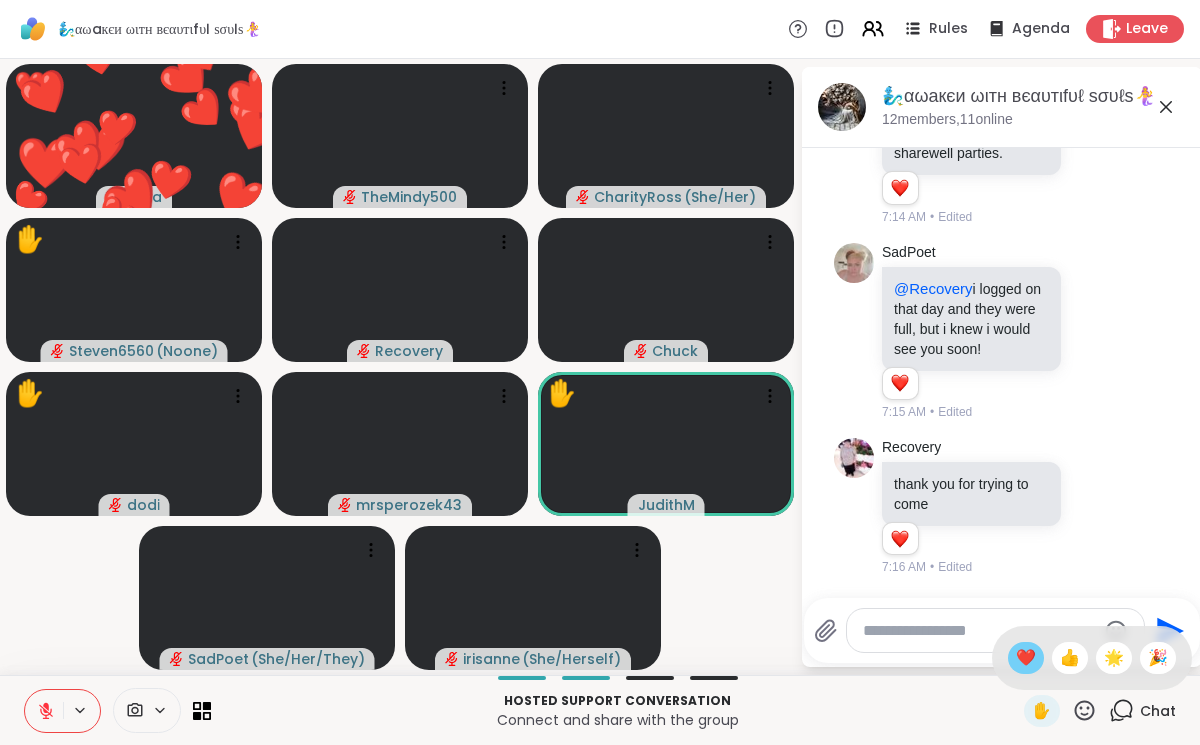 click on "❤️" at bounding box center (1026, 658) 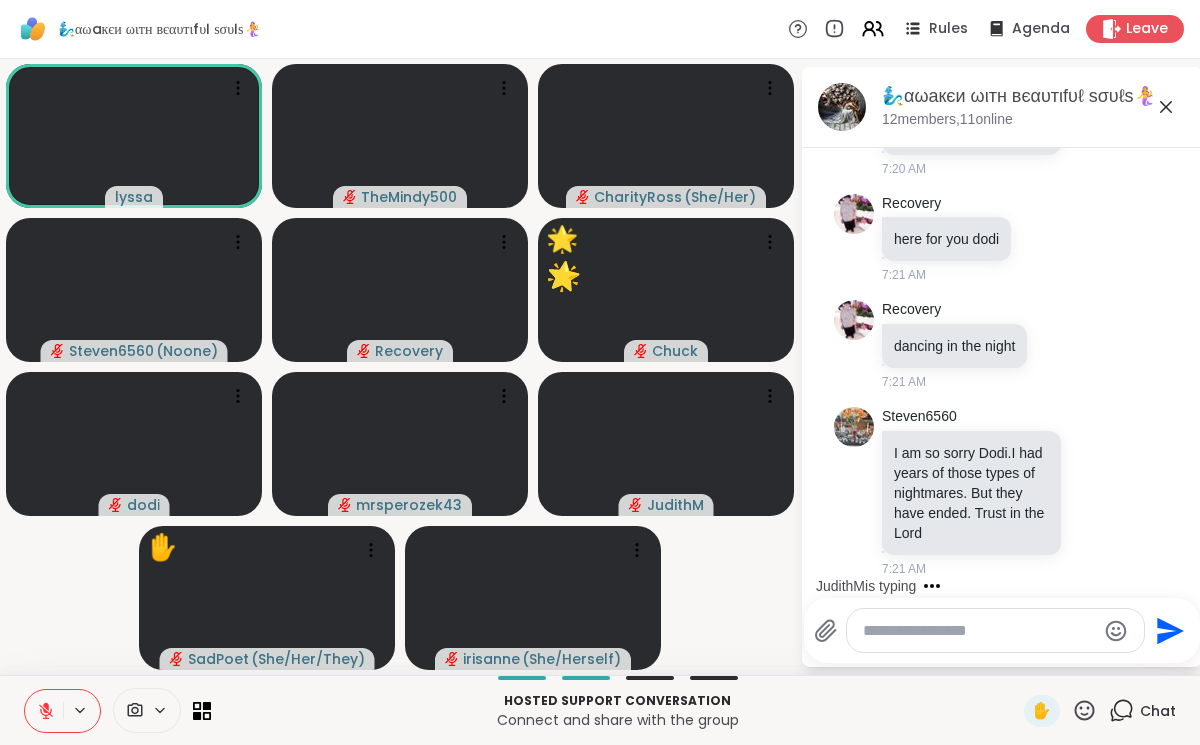 scroll, scrollTop: 7041, scrollLeft: 0, axis: vertical 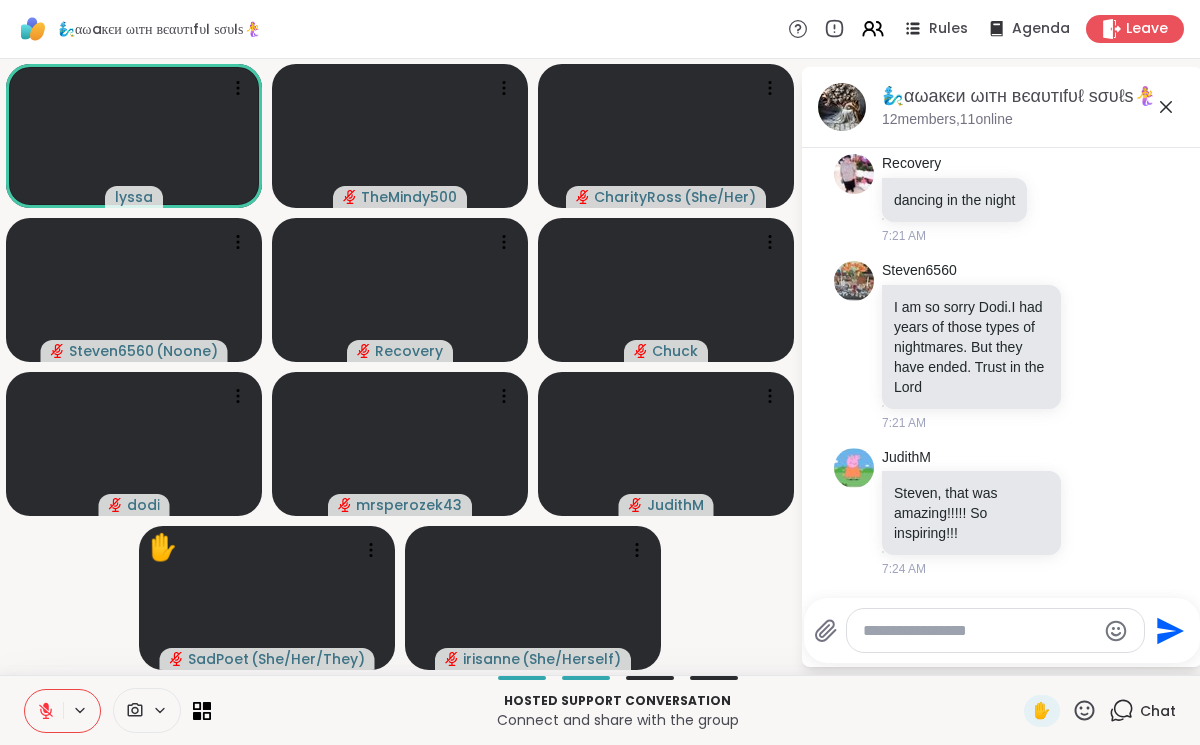 click 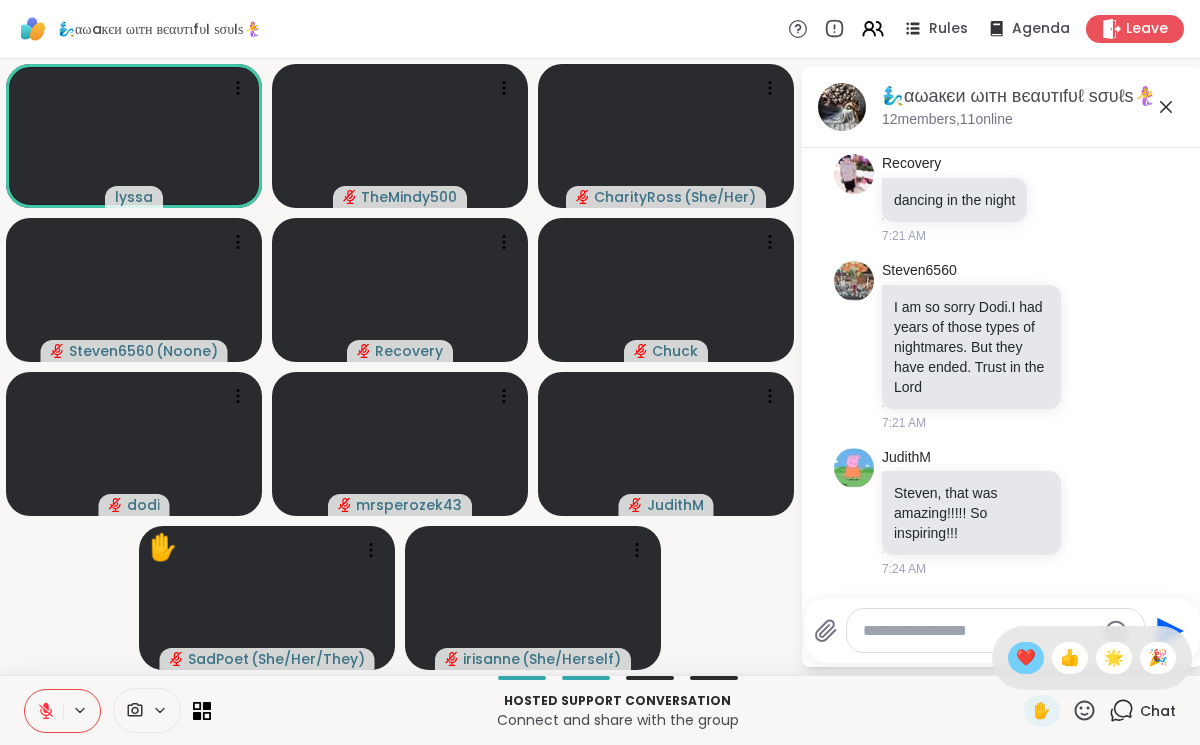 click on "❤️" at bounding box center (1026, 658) 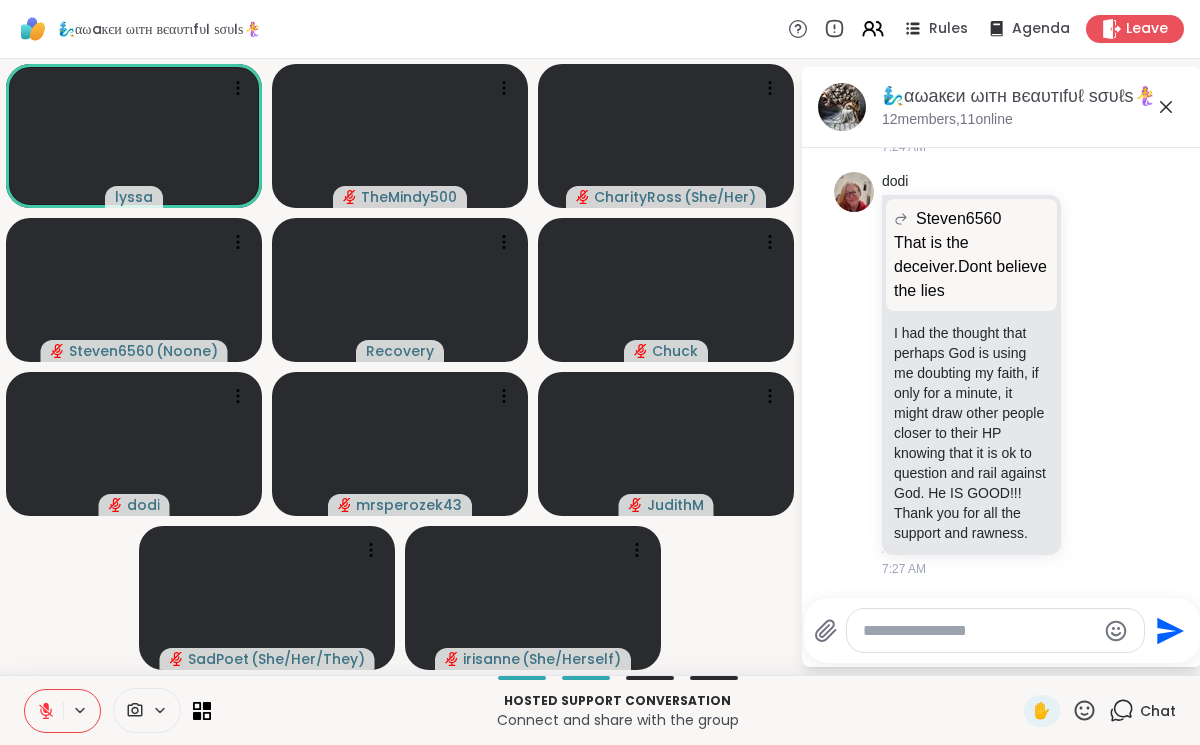 scroll, scrollTop: 7810, scrollLeft: 0, axis: vertical 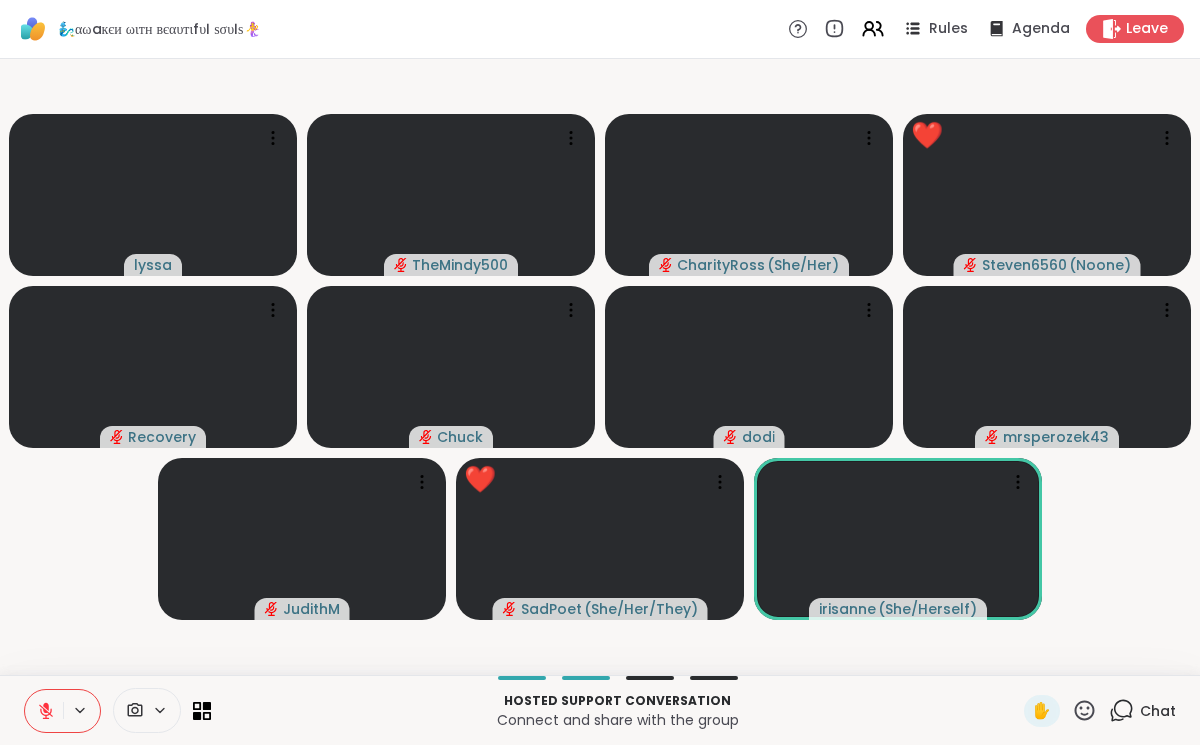 click 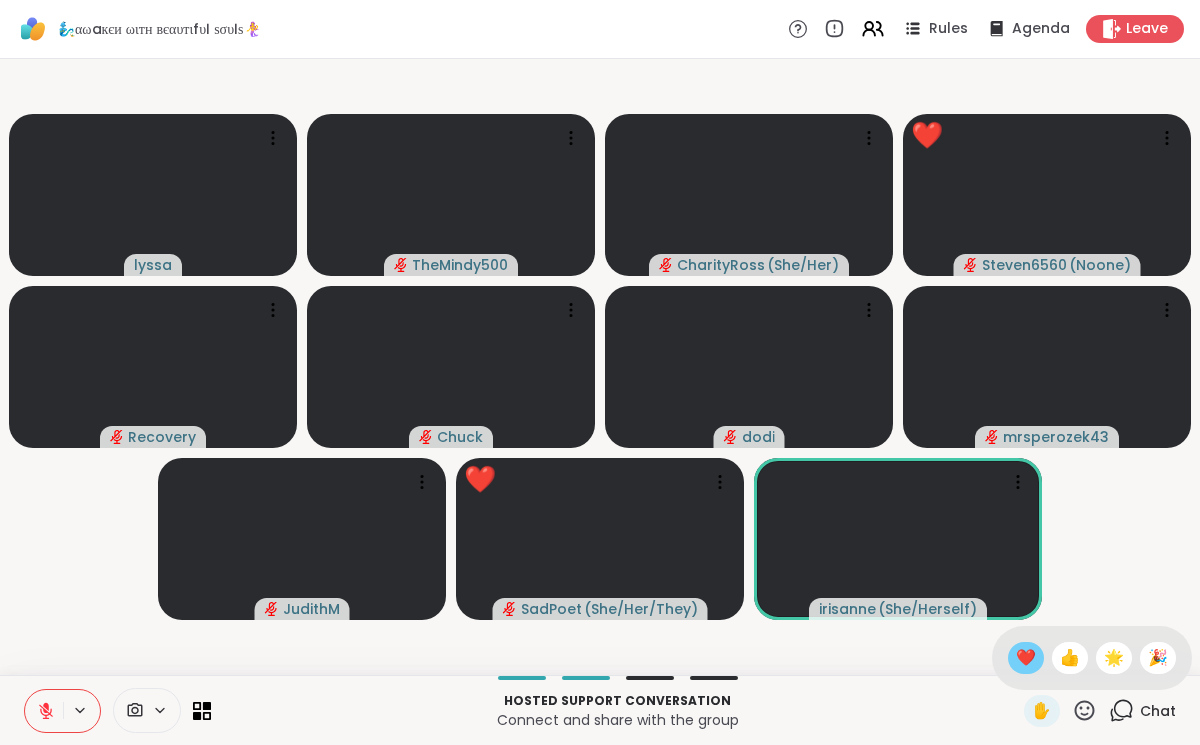 click on "❤️" at bounding box center (1026, 658) 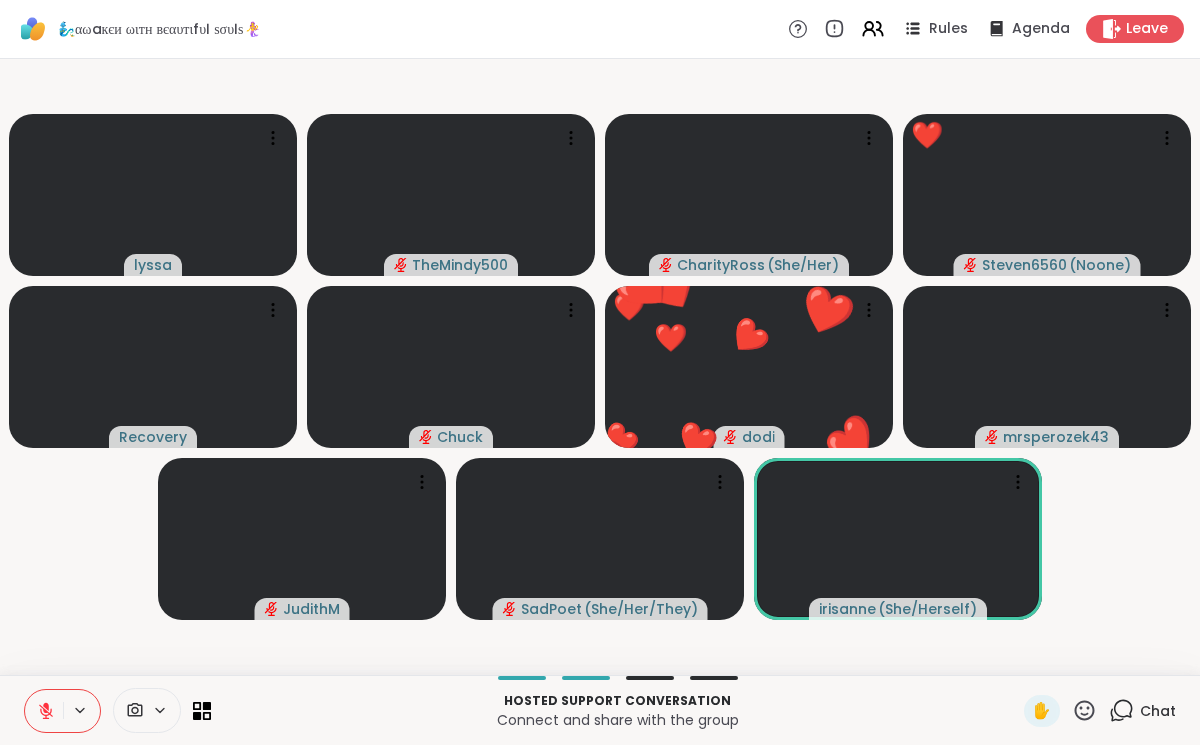 click 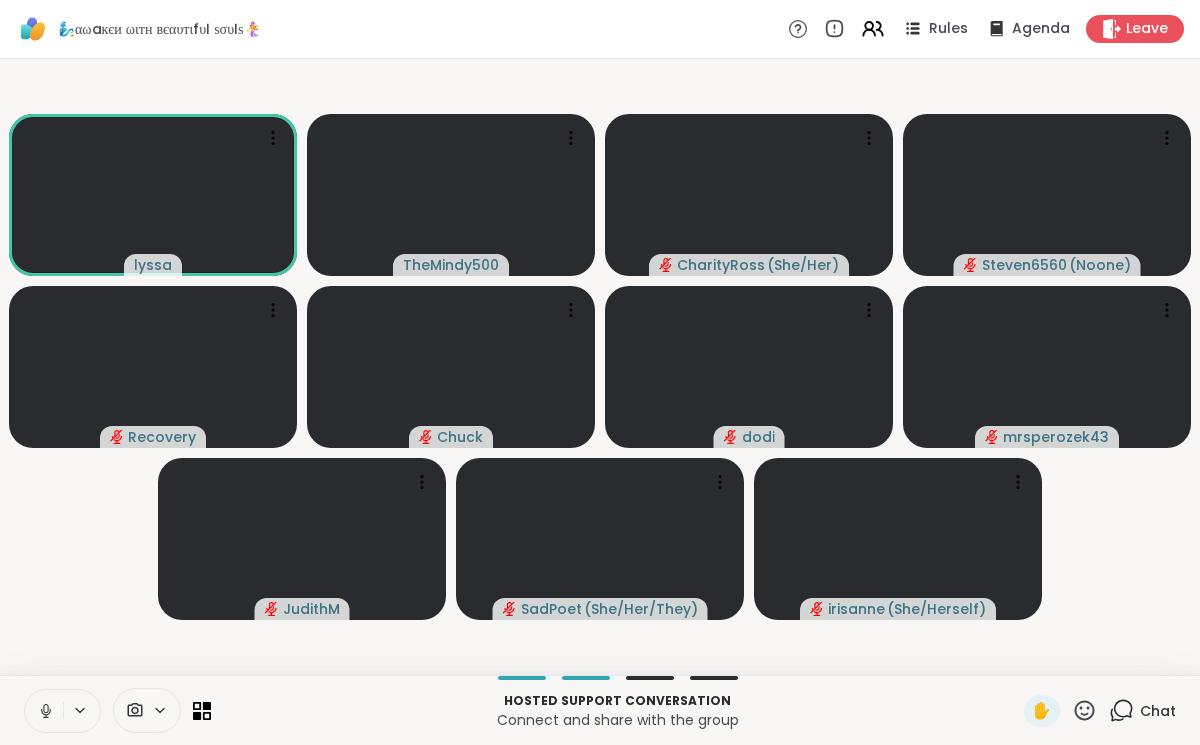 click 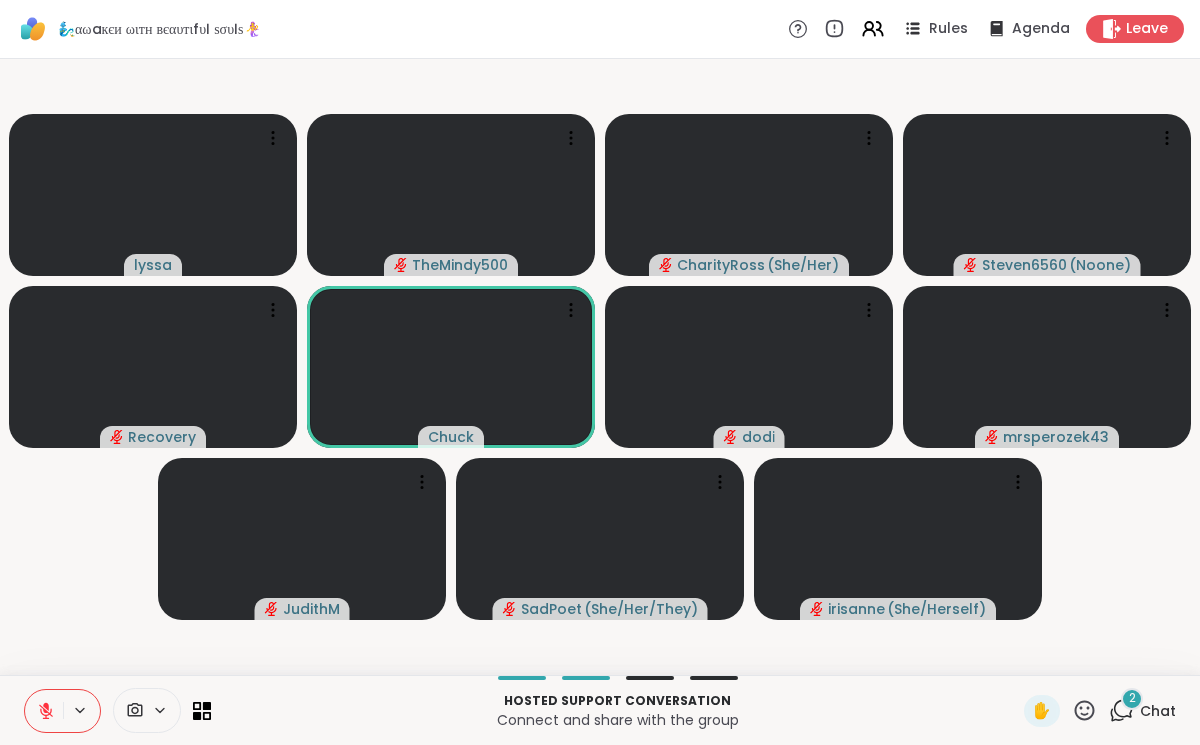 click on "2 Chat" at bounding box center (1142, 711) 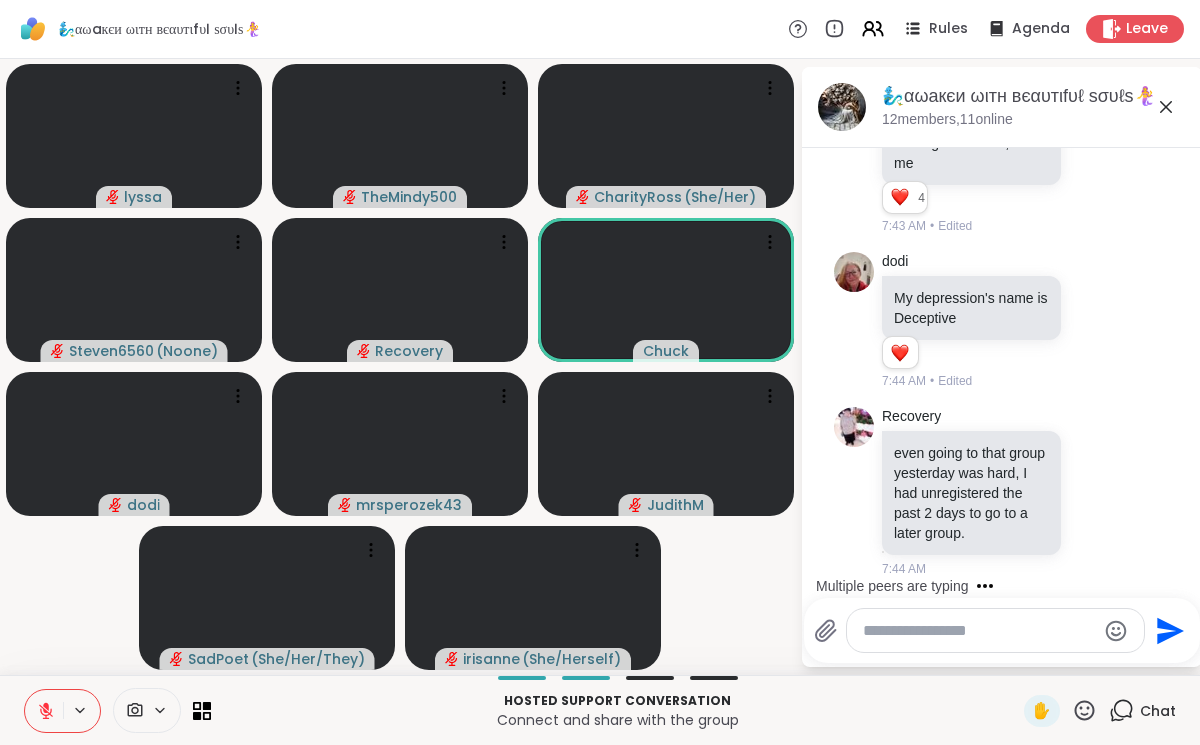 scroll, scrollTop: 12474, scrollLeft: 0, axis: vertical 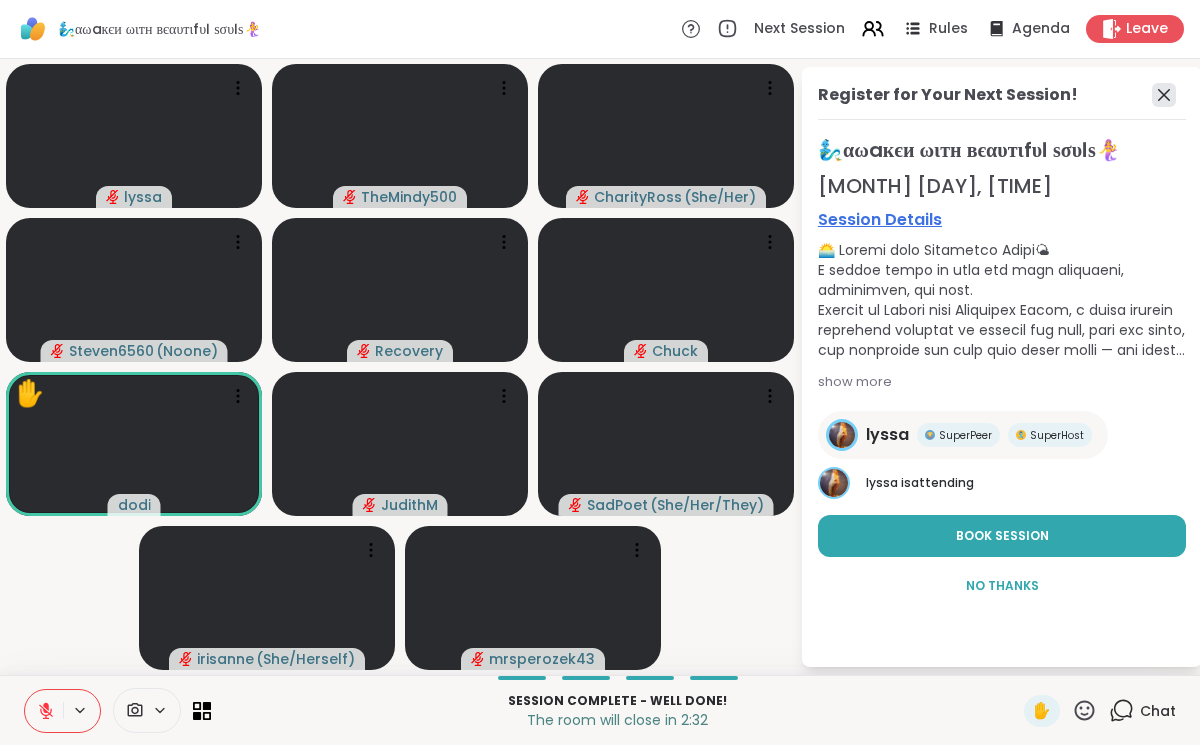 click 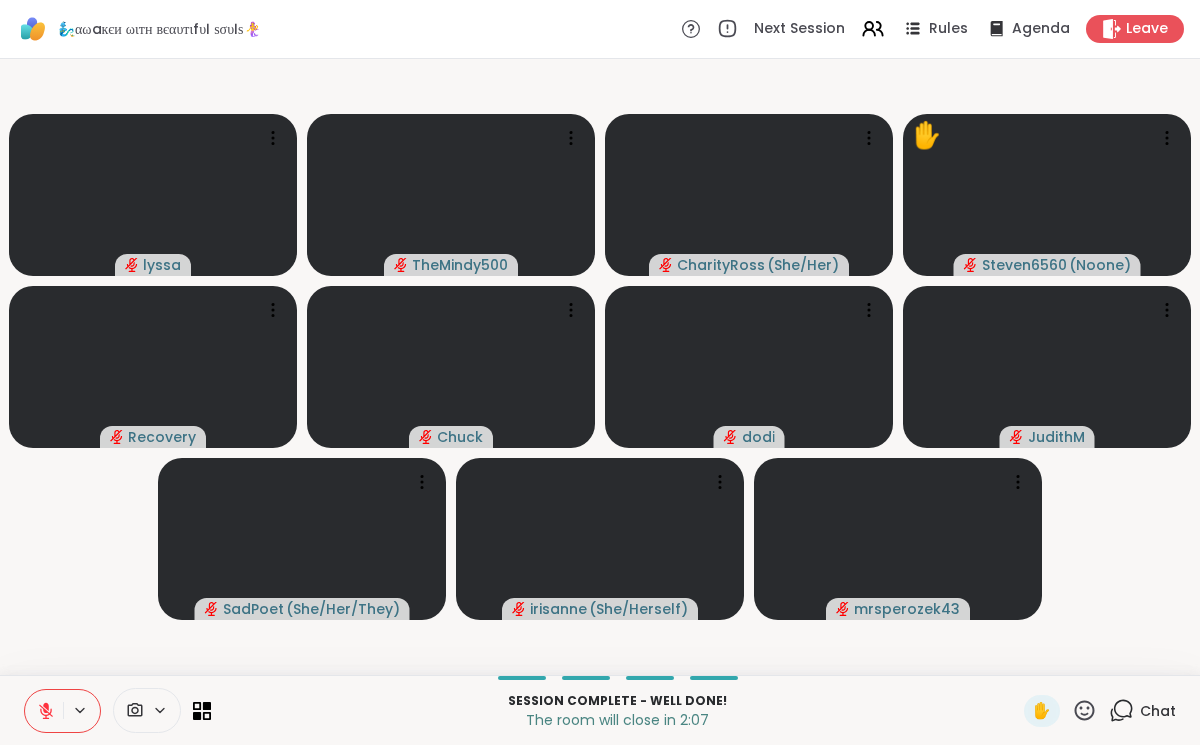 click at bounding box center [44, 711] 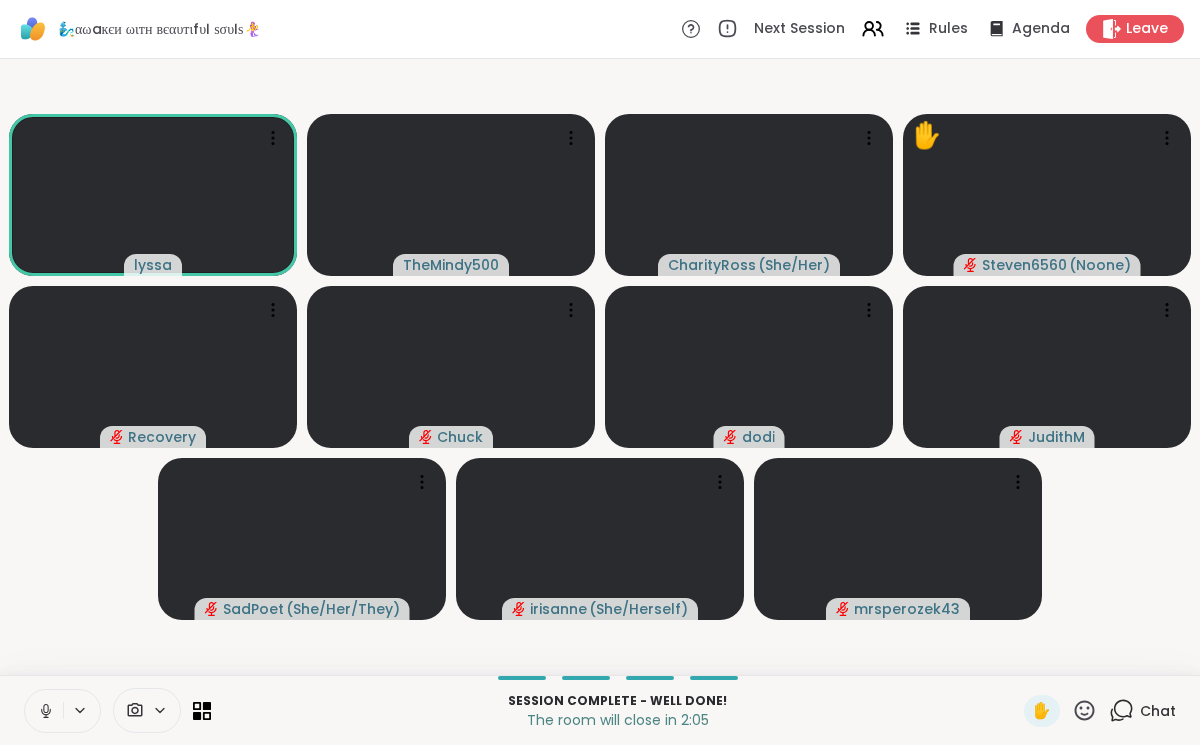 click at bounding box center [44, 711] 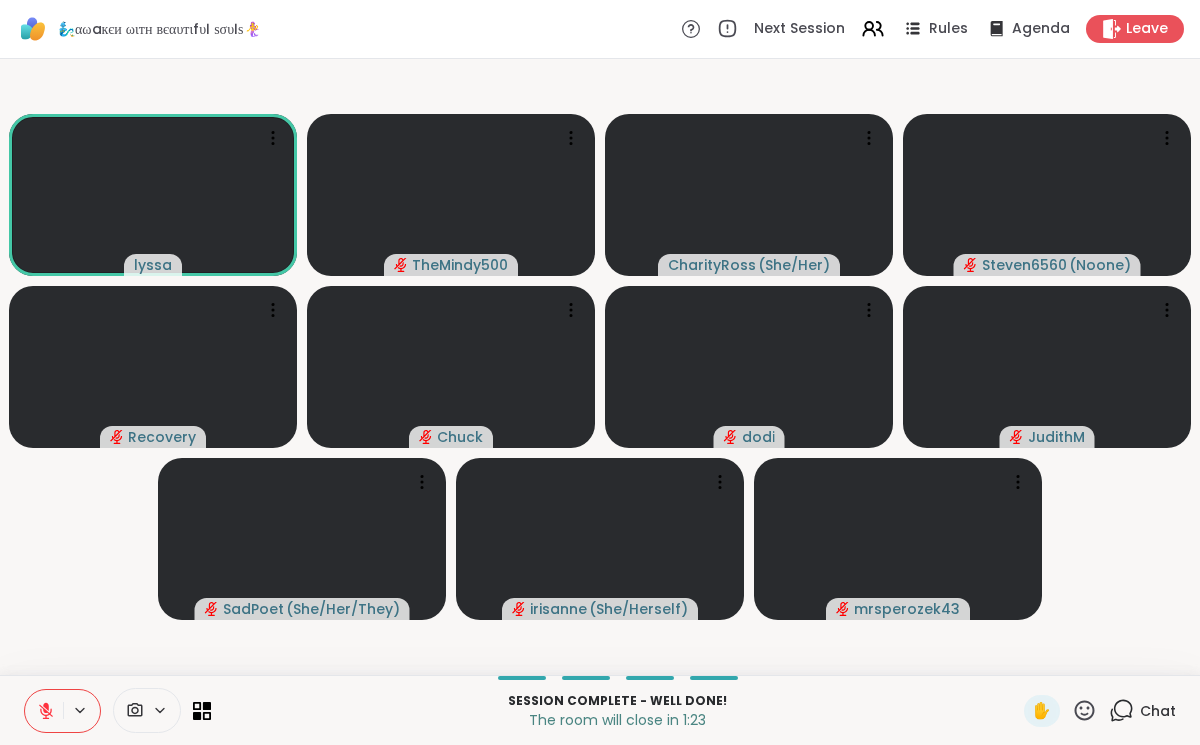 click 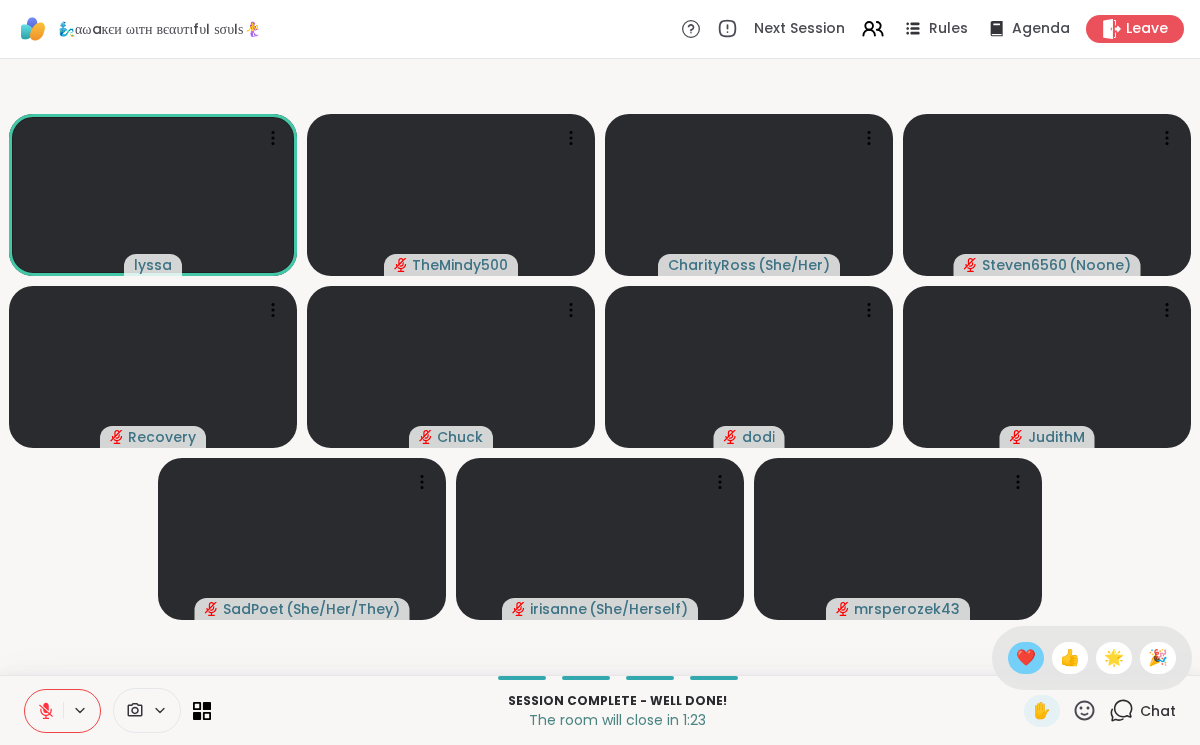 click on "❤️" at bounding box center (1026, 658) 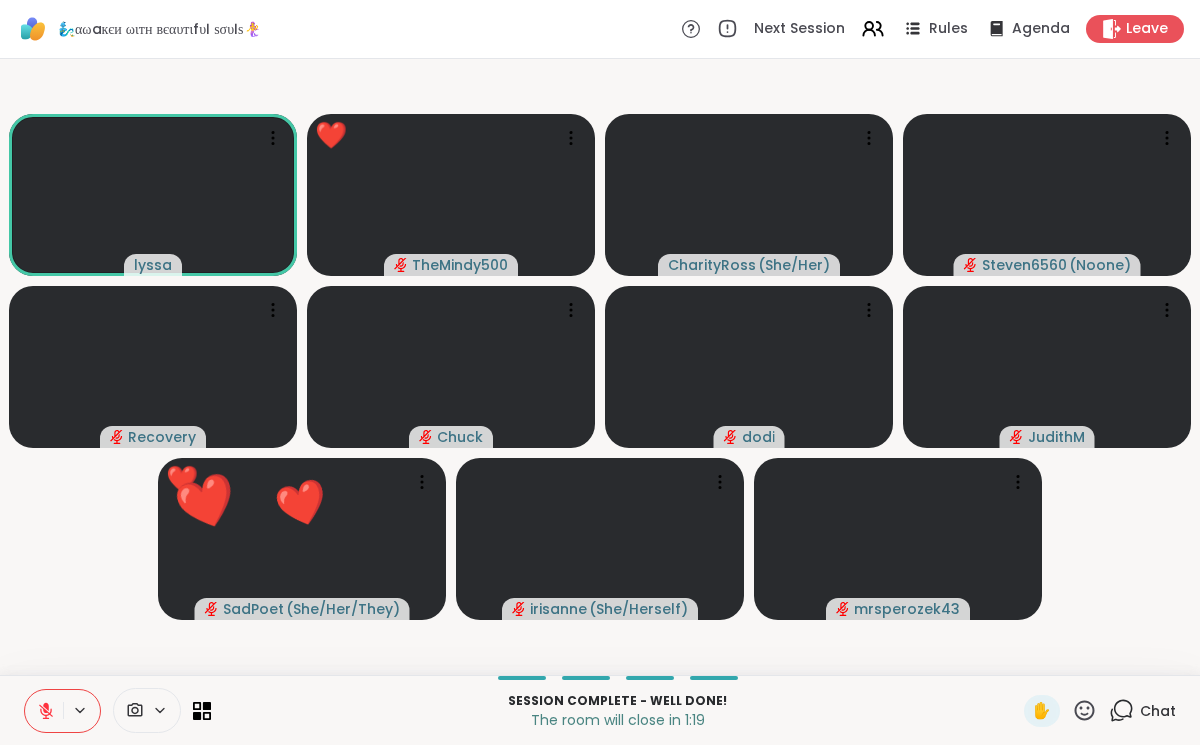 click 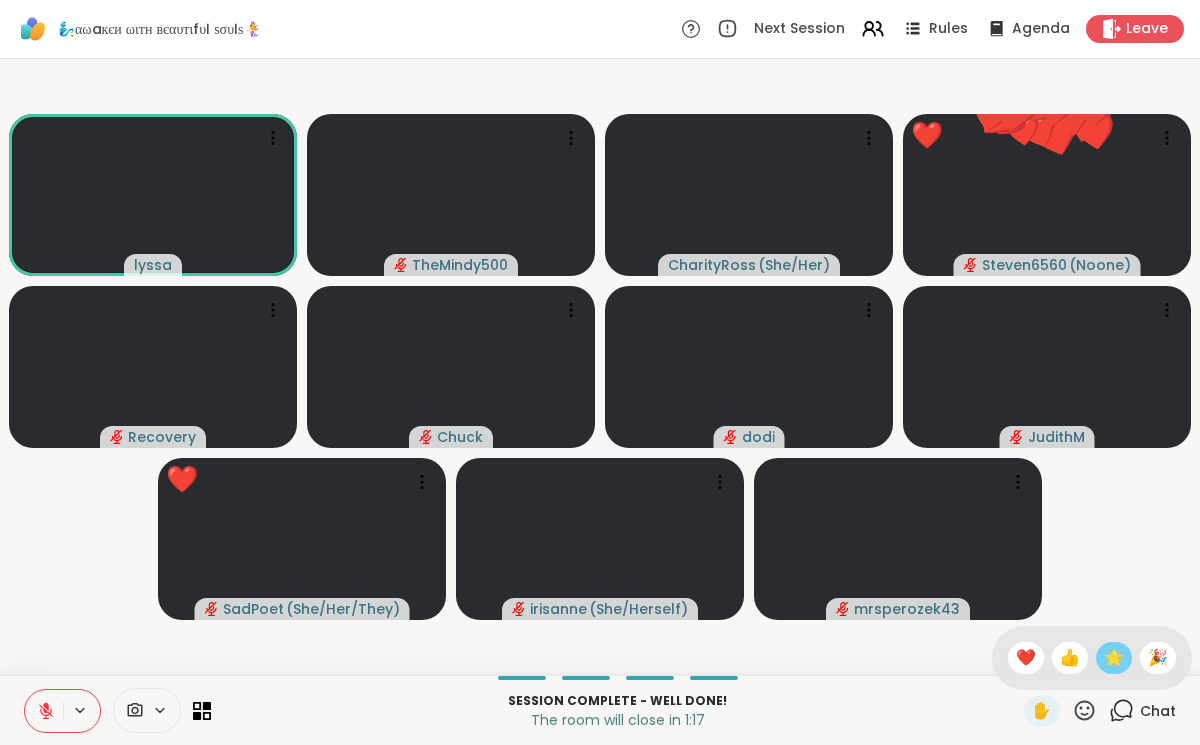 click on "🌟" at bounding box center (1114, 658) 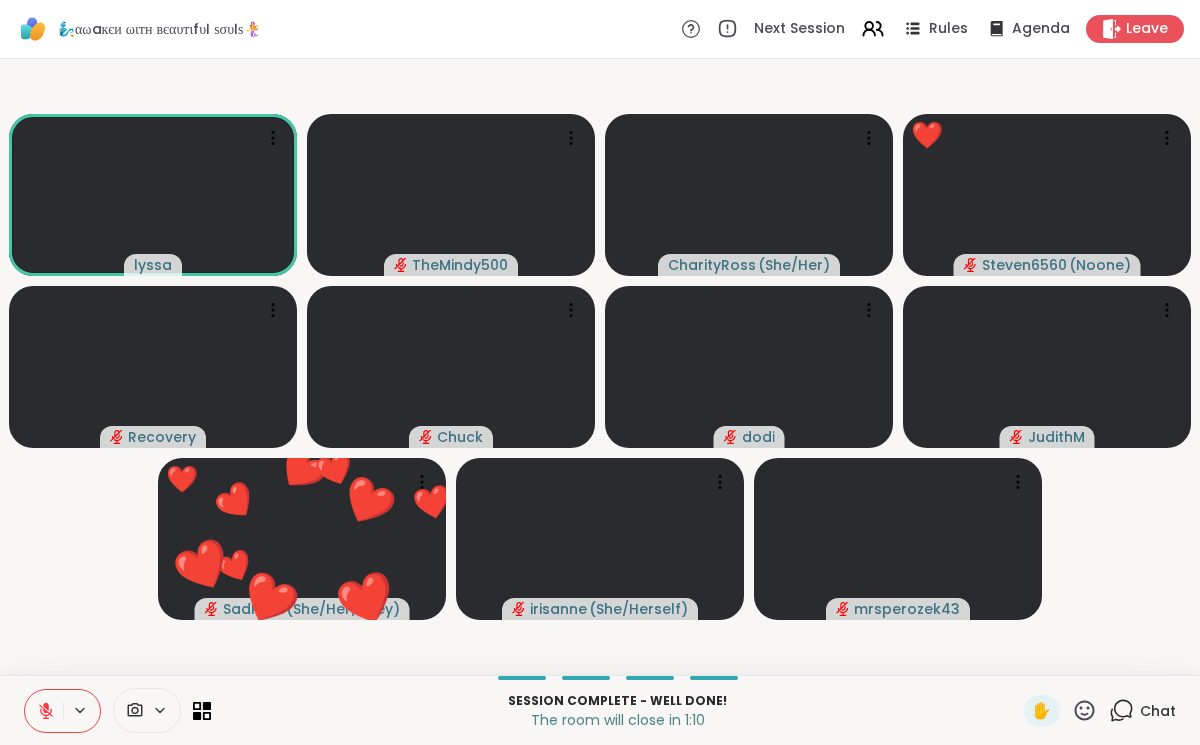 click 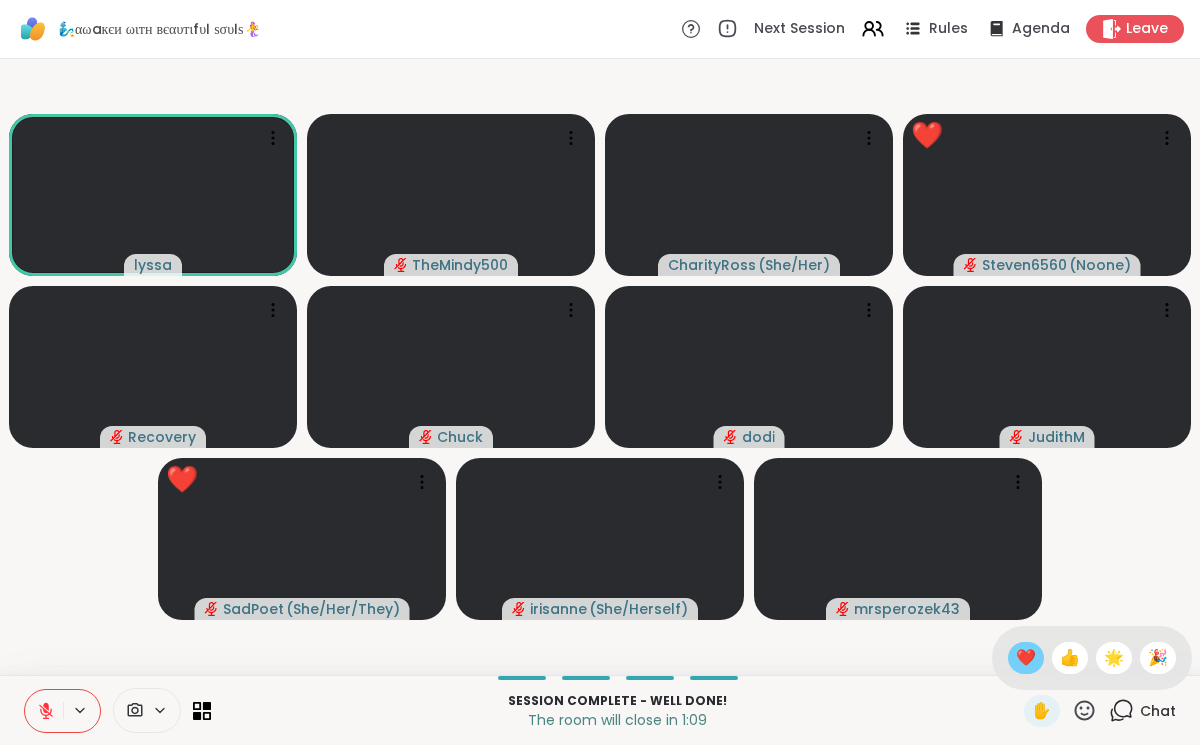 click on "❤️" at bounding box center [1026, 658] 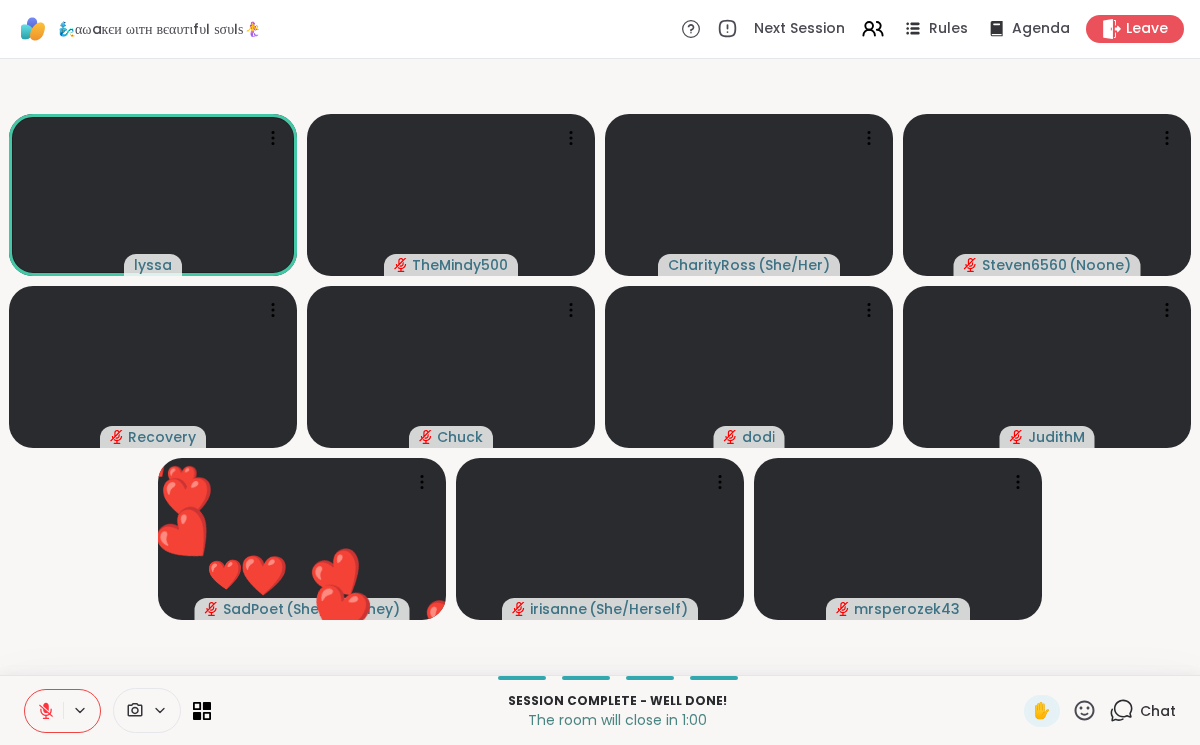 click 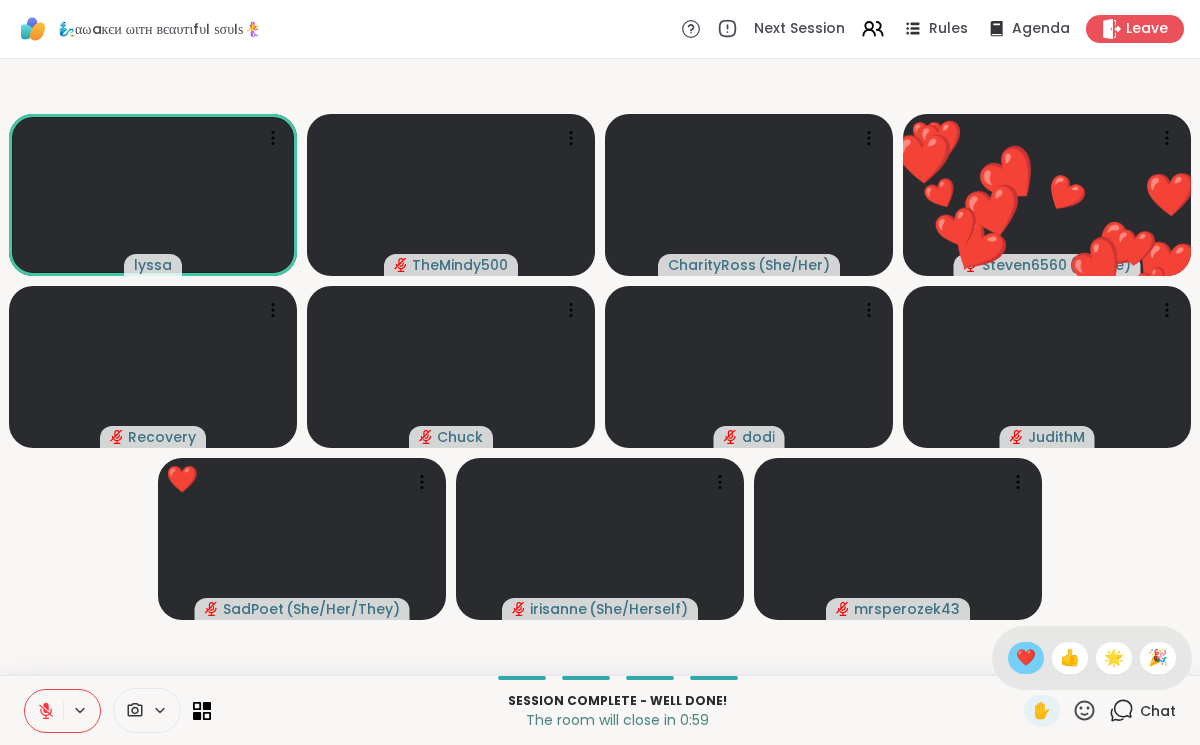click on "❤️" at bounding box center (1026, 658) 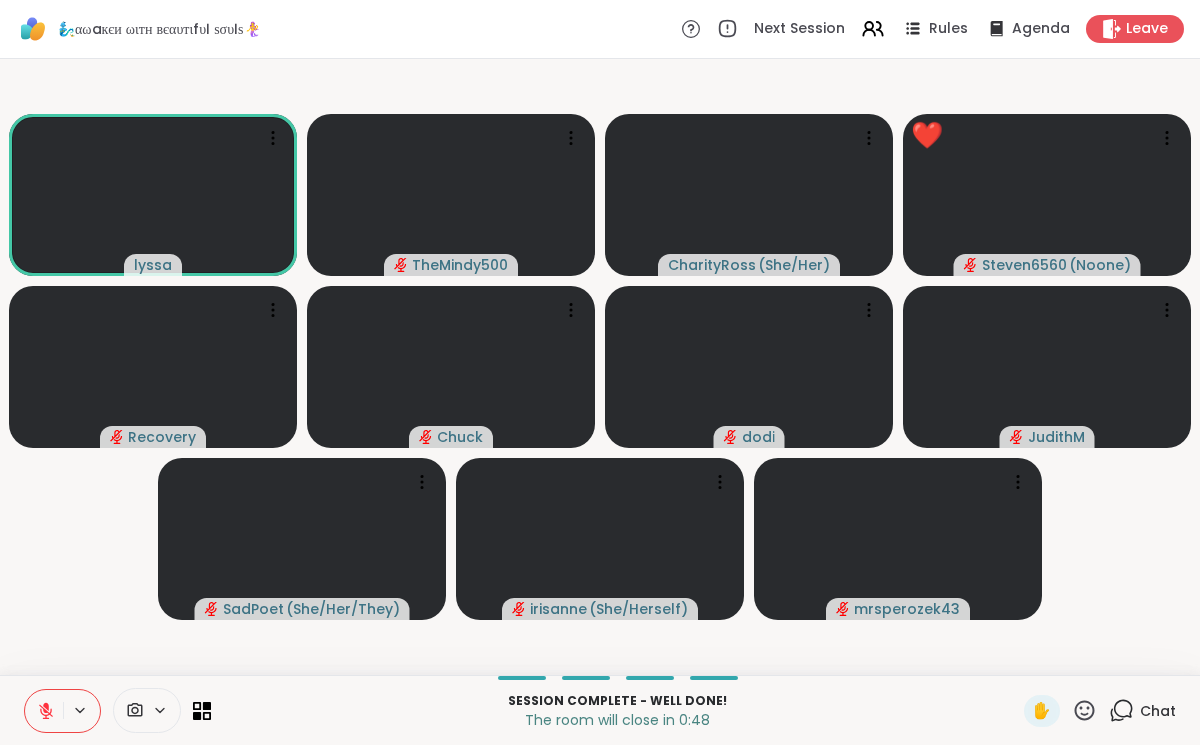 click 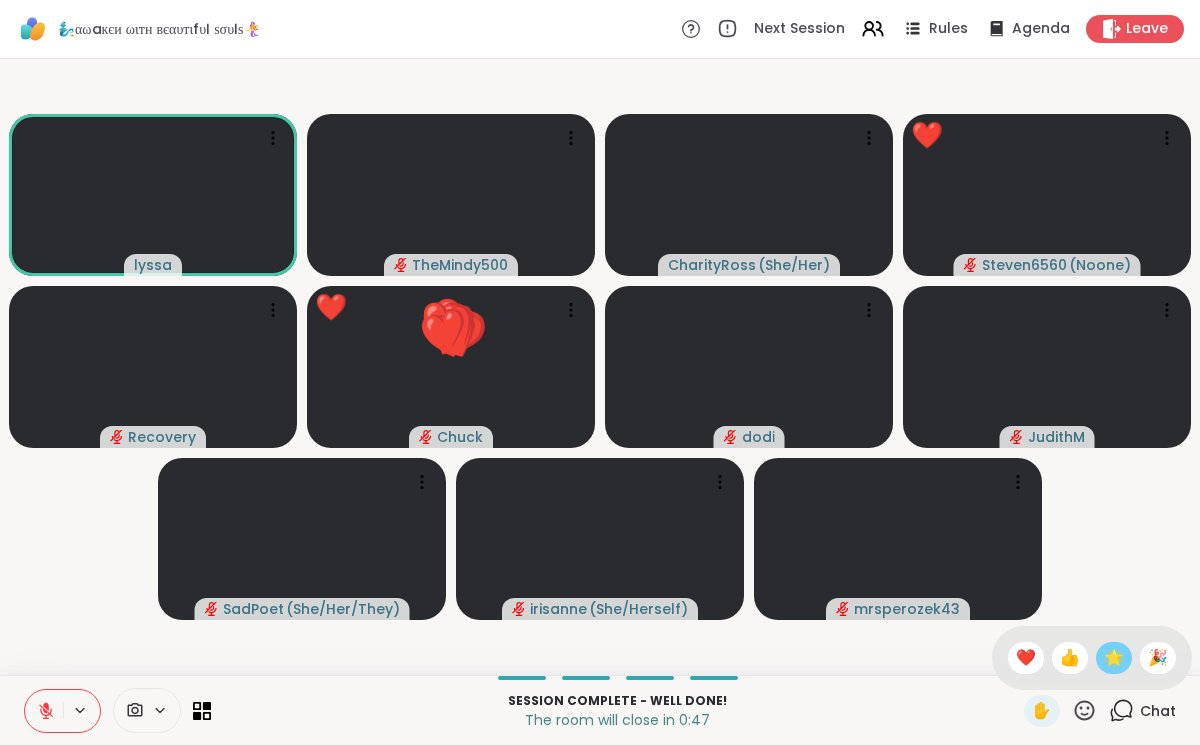 click on "🌟" at bounding box center [1114, 658] 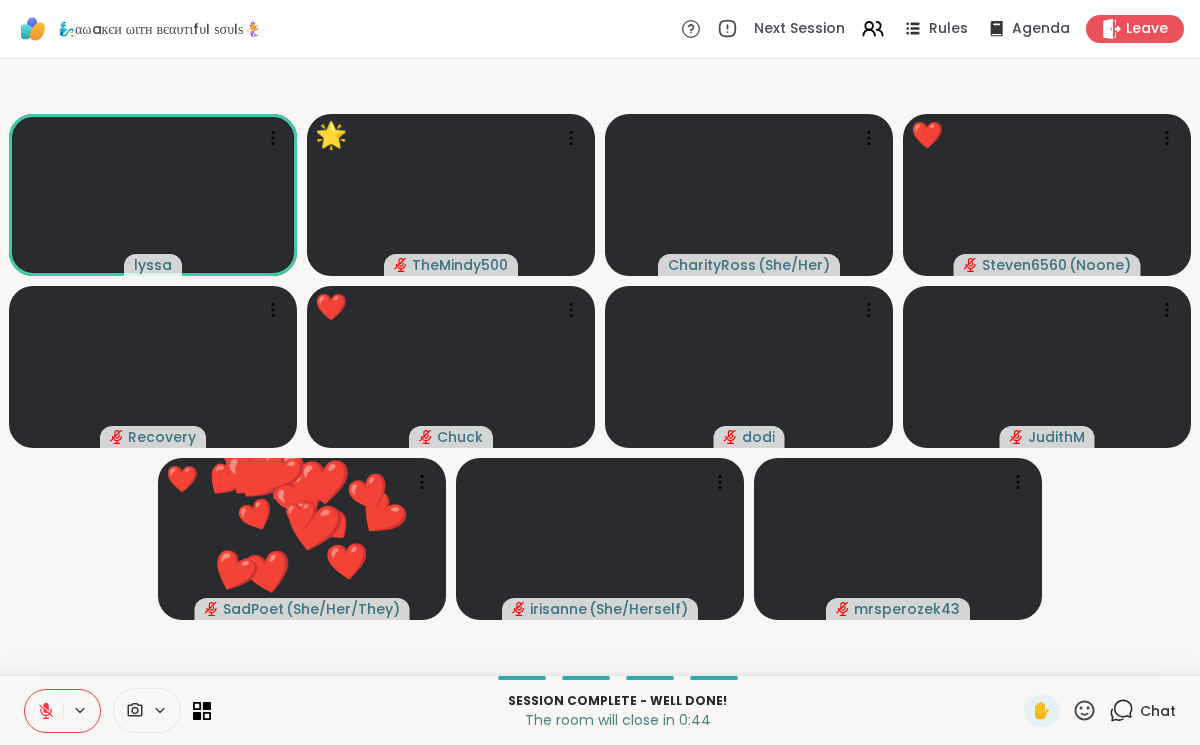 click 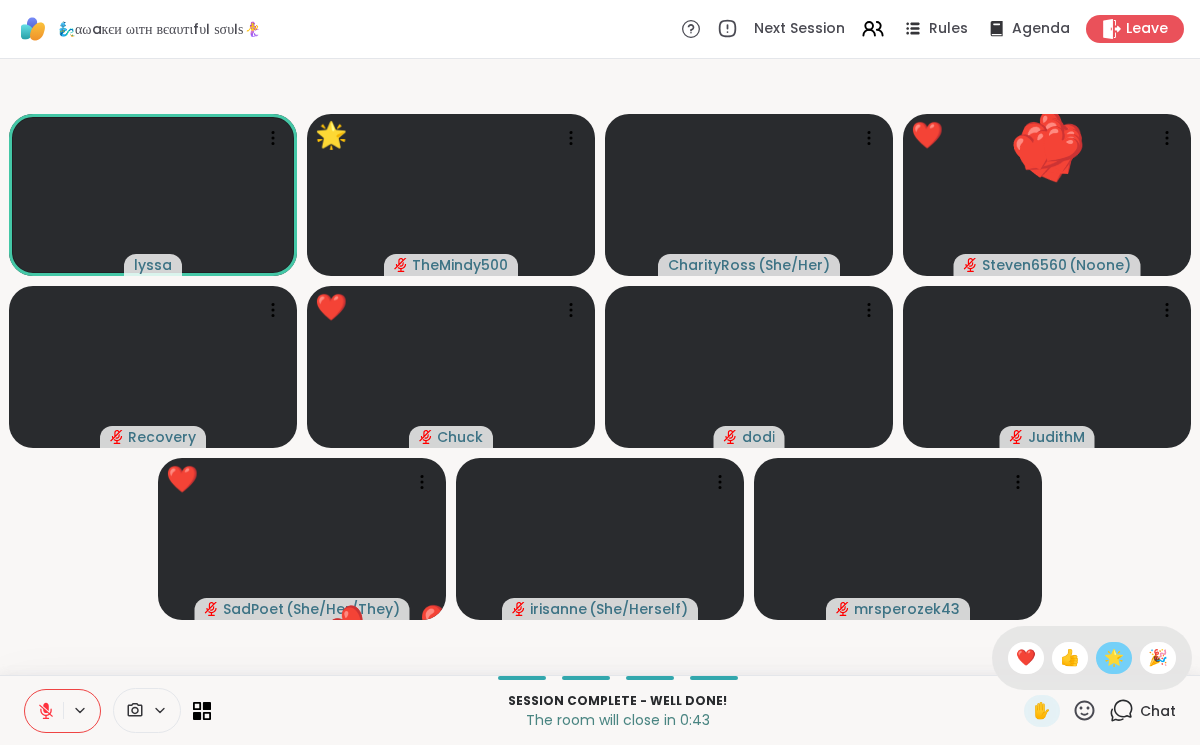 click on "🌟" at bounding box center [1114, 658] 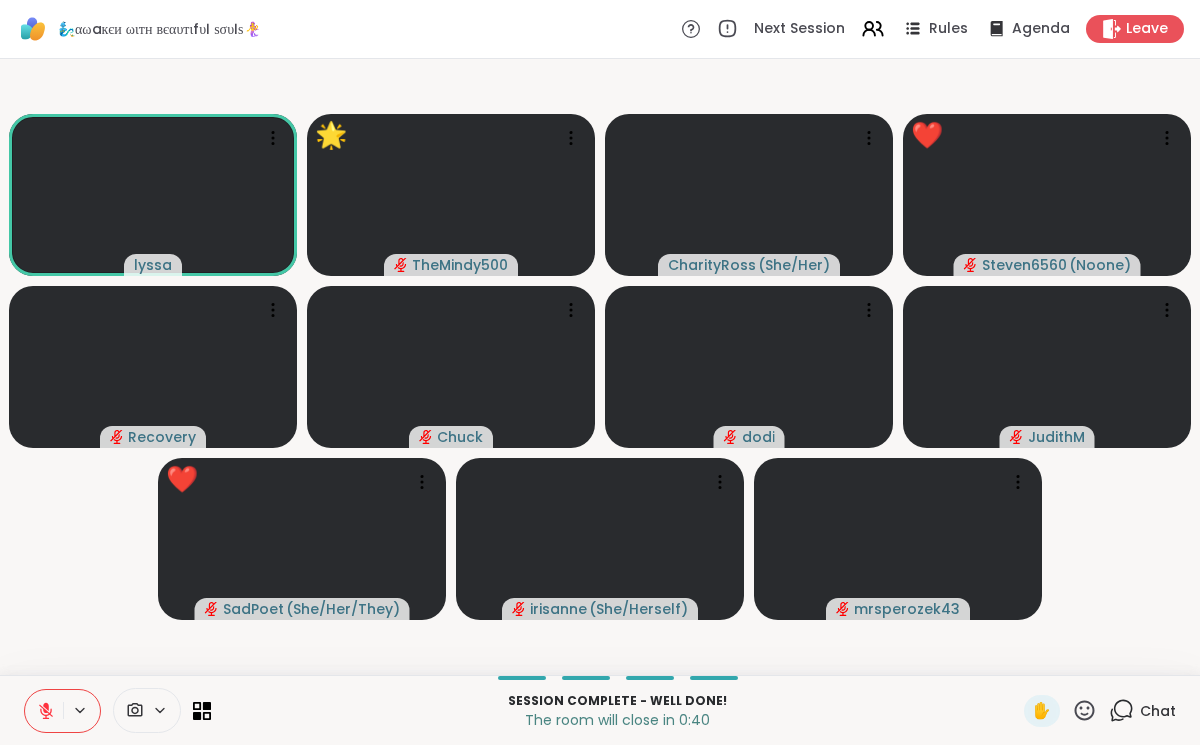 click 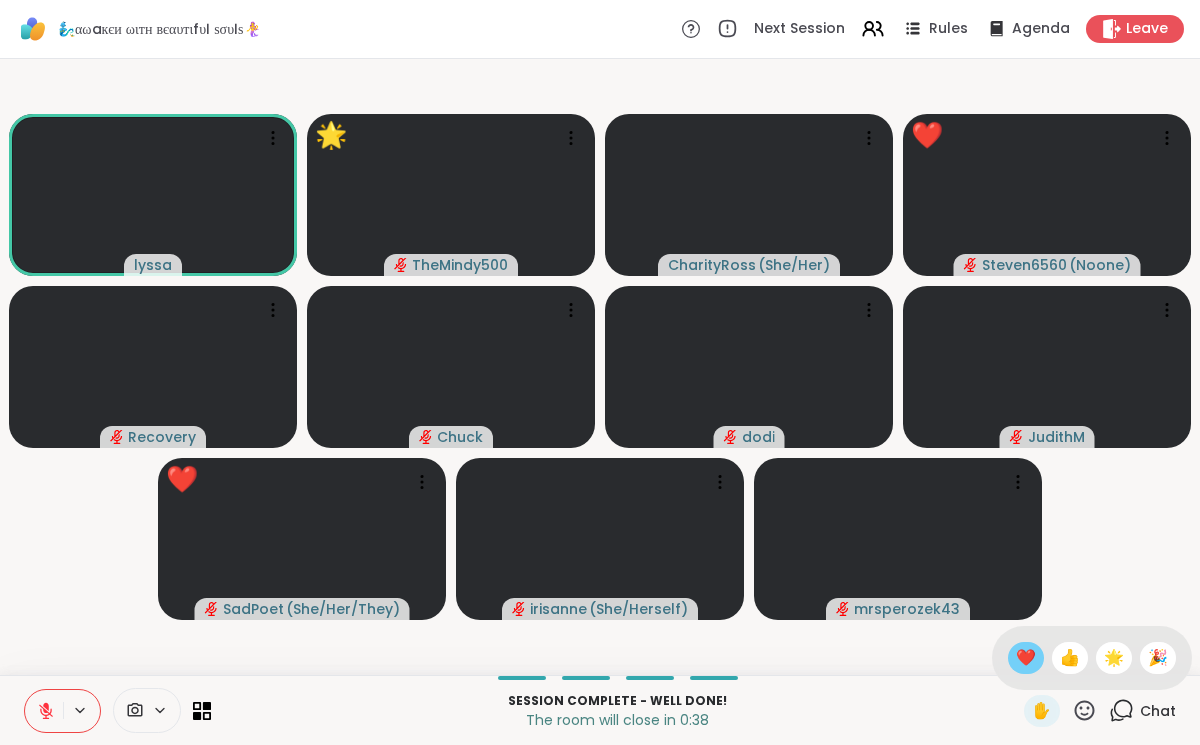 click on "❤️" at bounding box center (1026, 658) 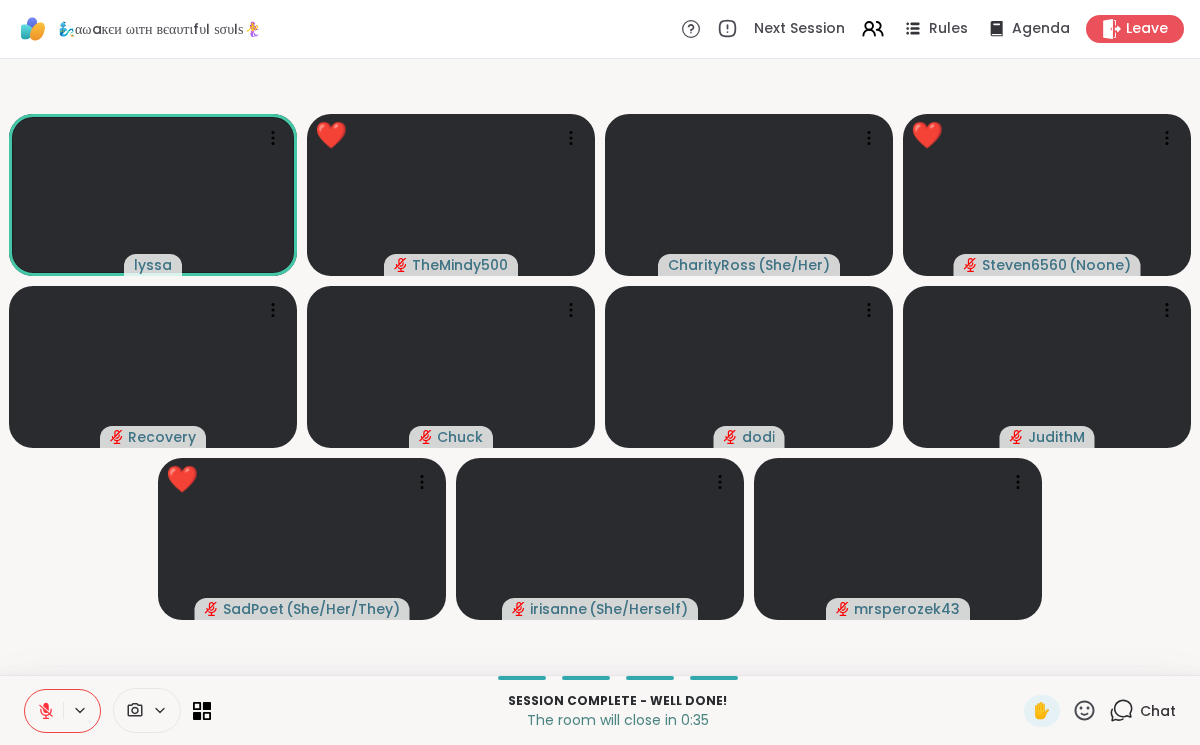 click 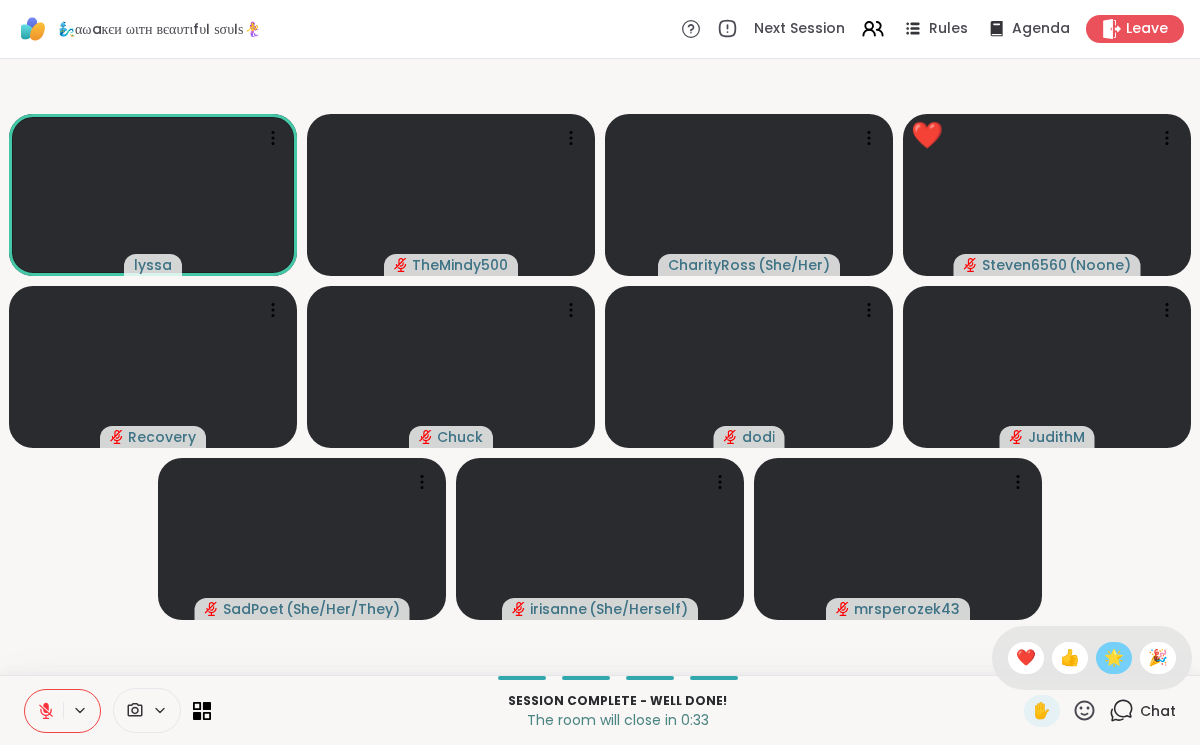 click on "🌟" at bounding box center (1114, 658) 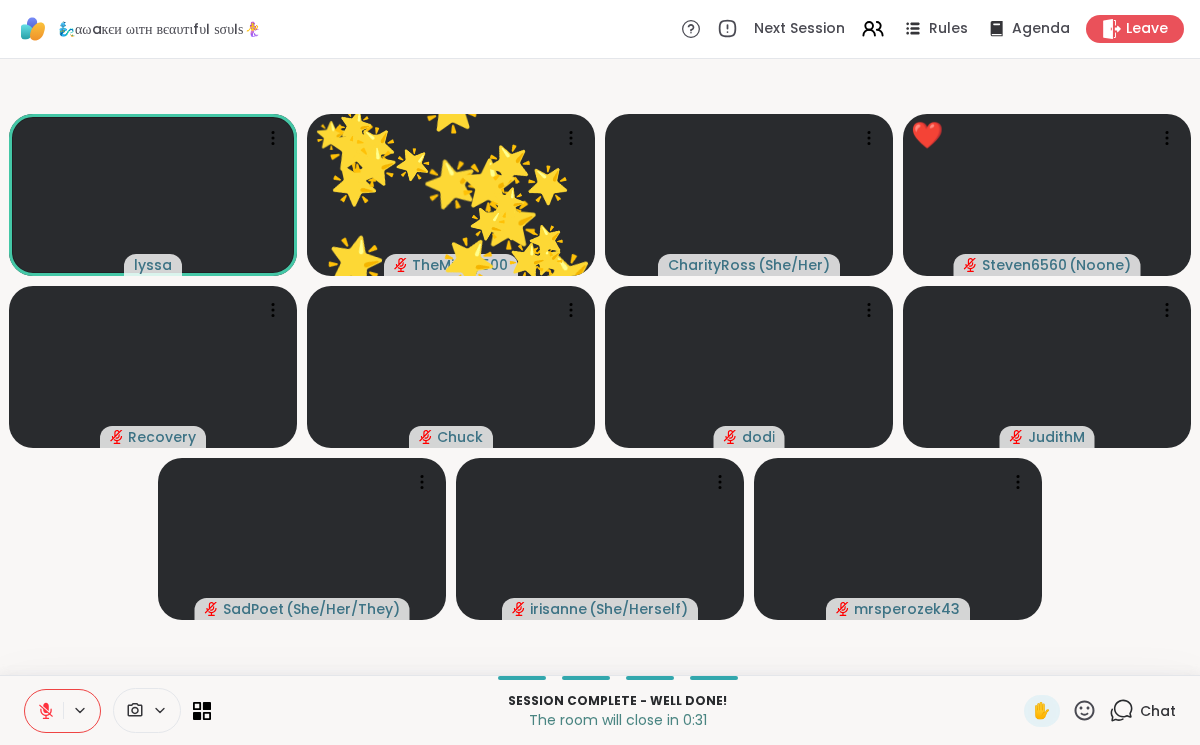 click 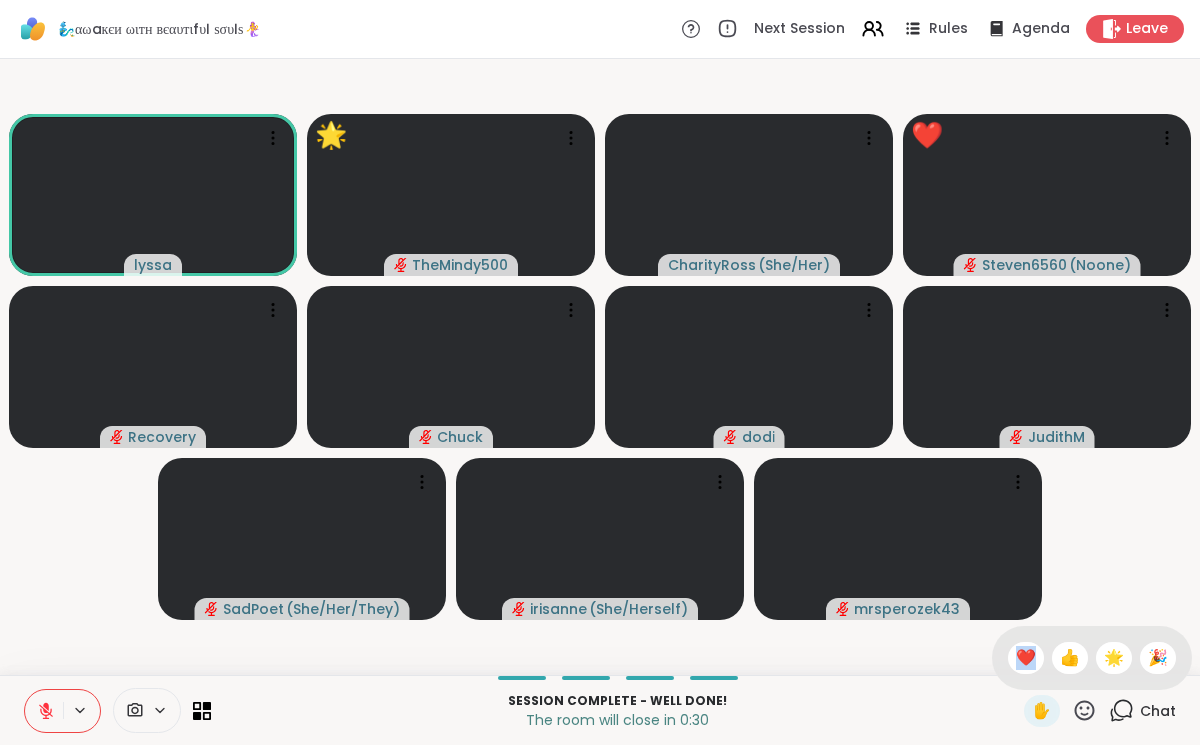 click on "❤️" at bounding box center (1026, 658) 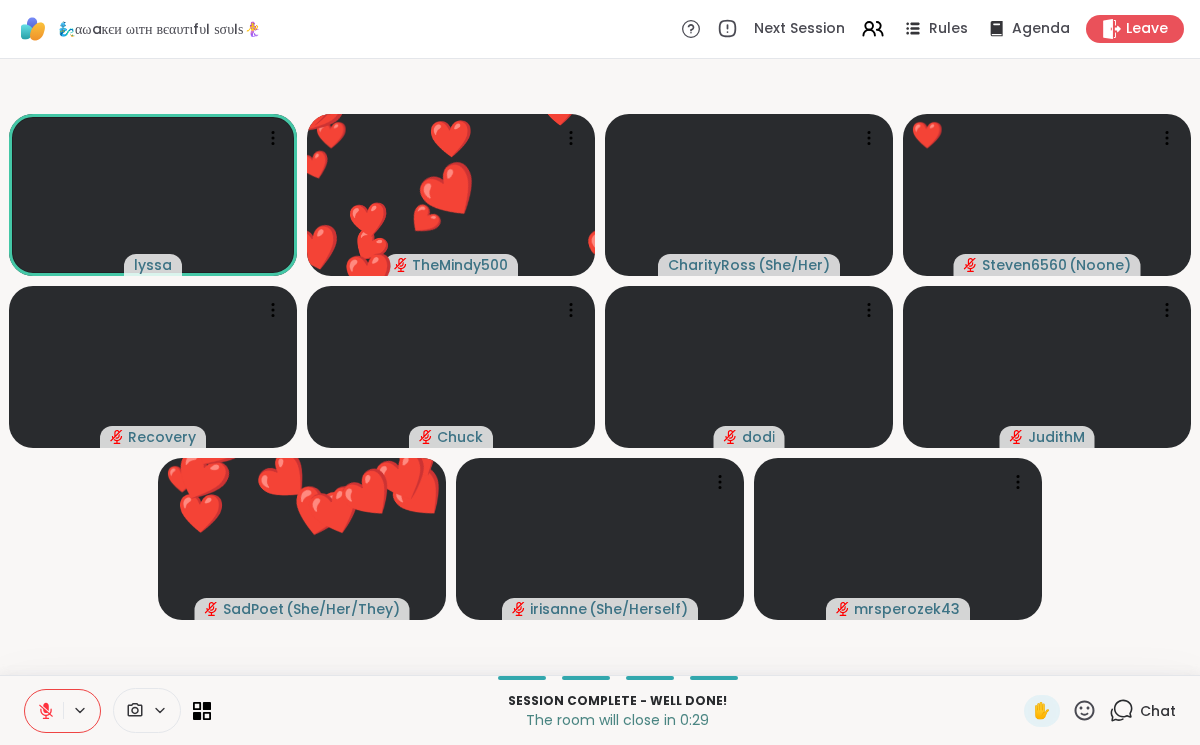 click 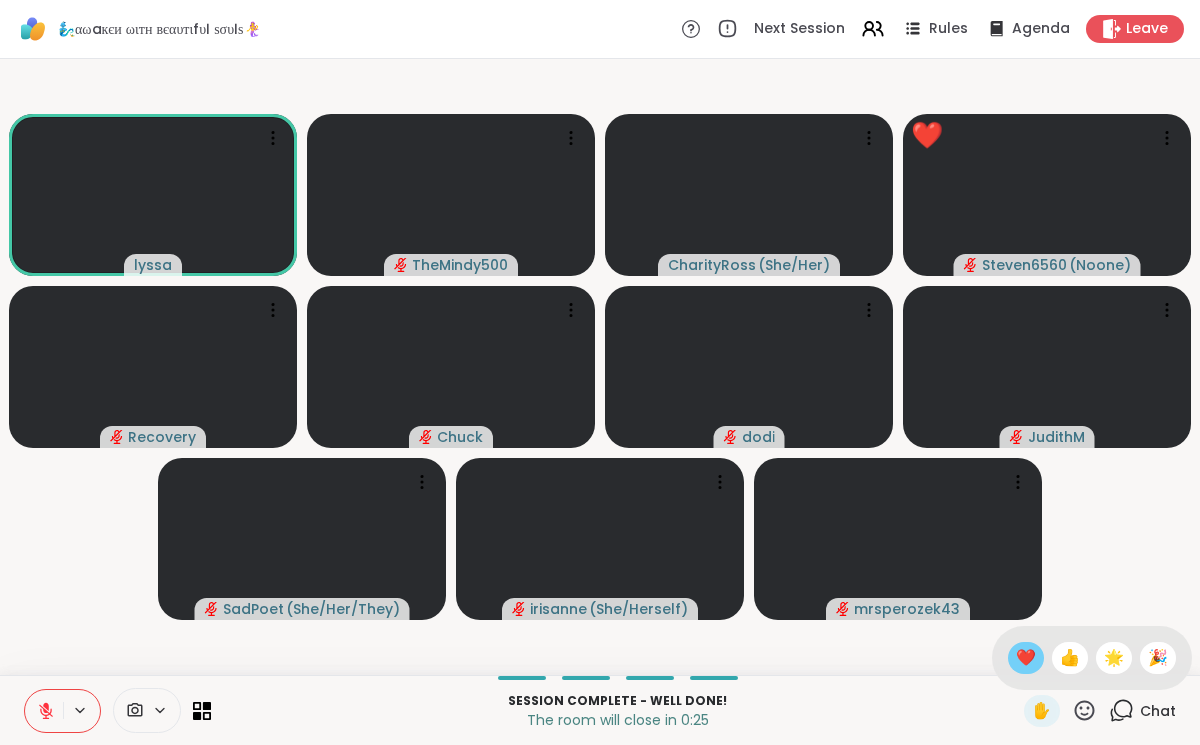 click on "❤️" at bounding box center [1026, 658] 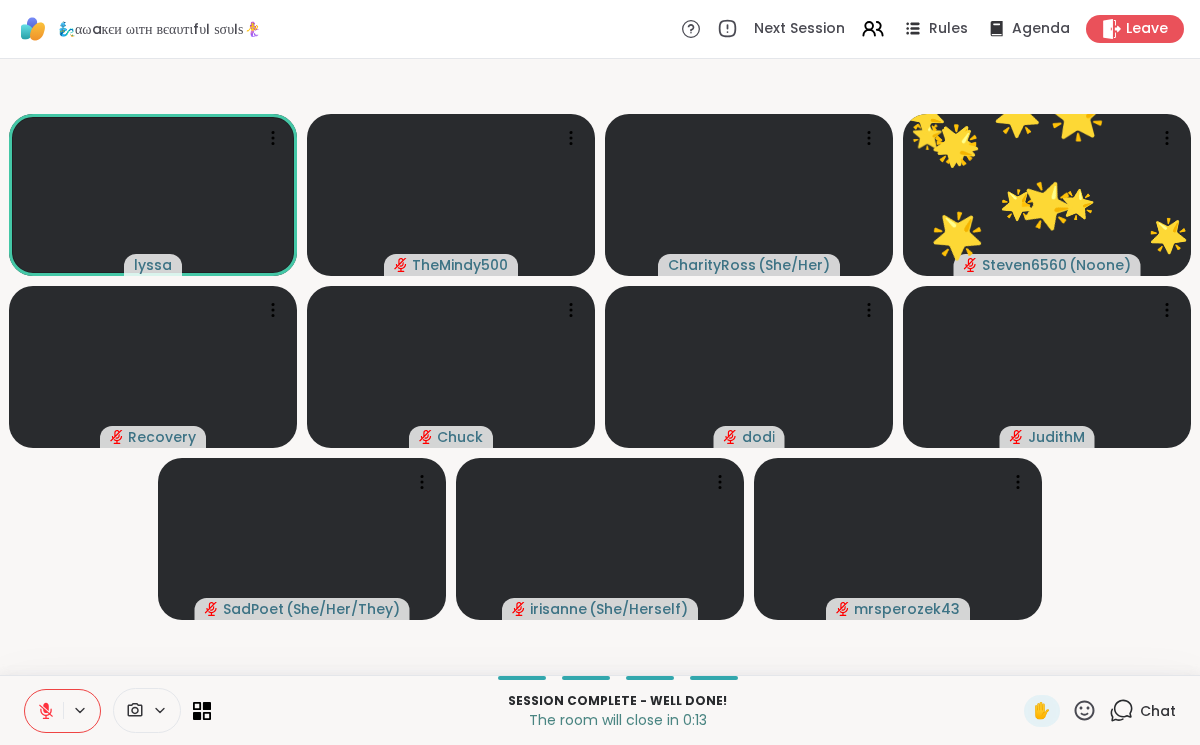 click 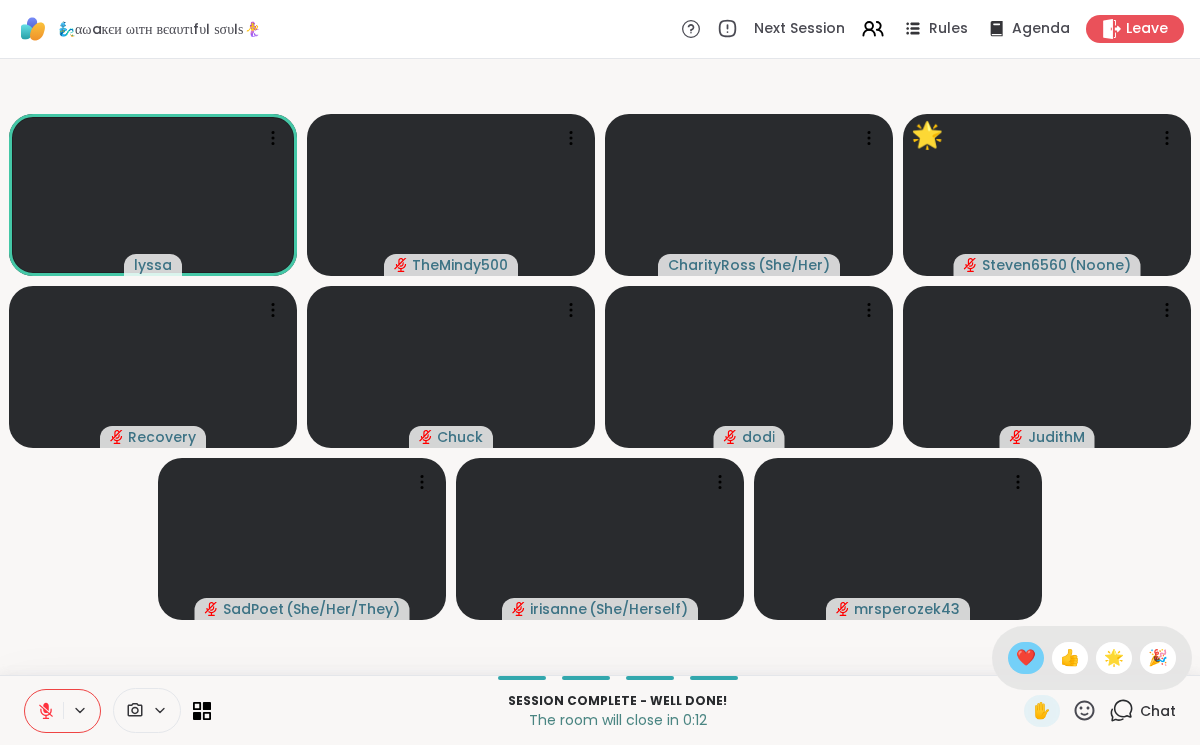 click on "❤️" at bounding box center (1026, 658) 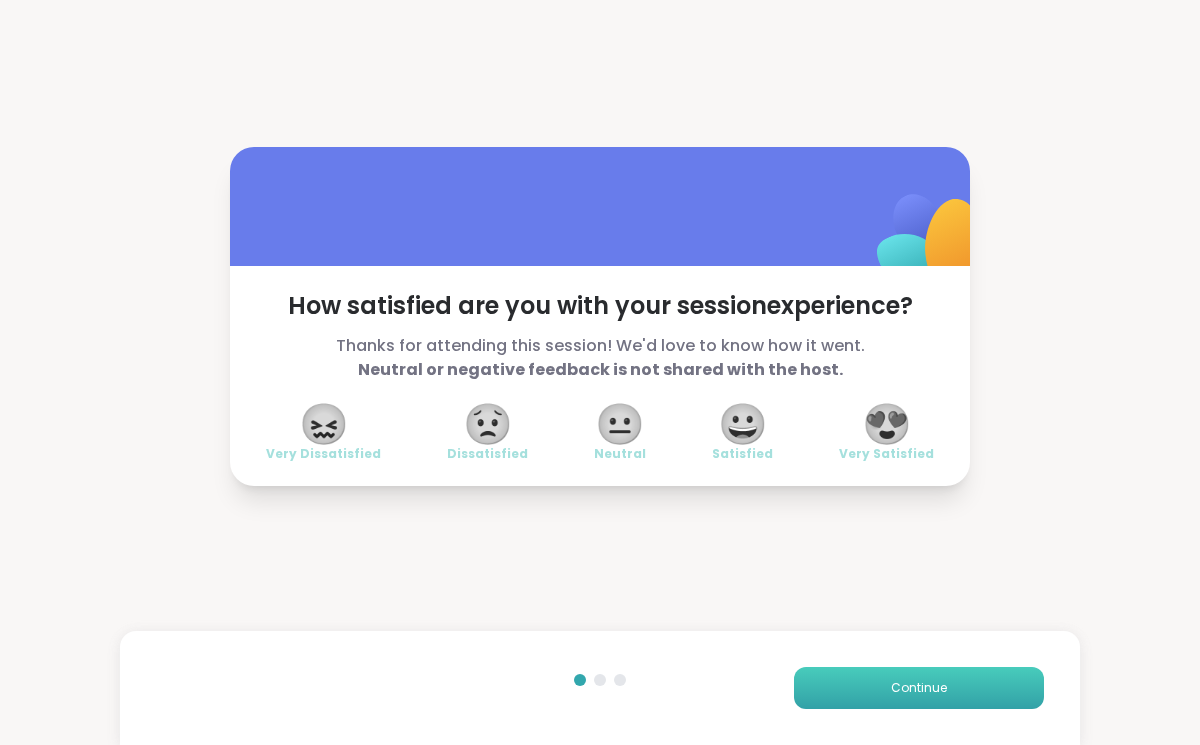click on "Continue" at bounding box center [919, 688] 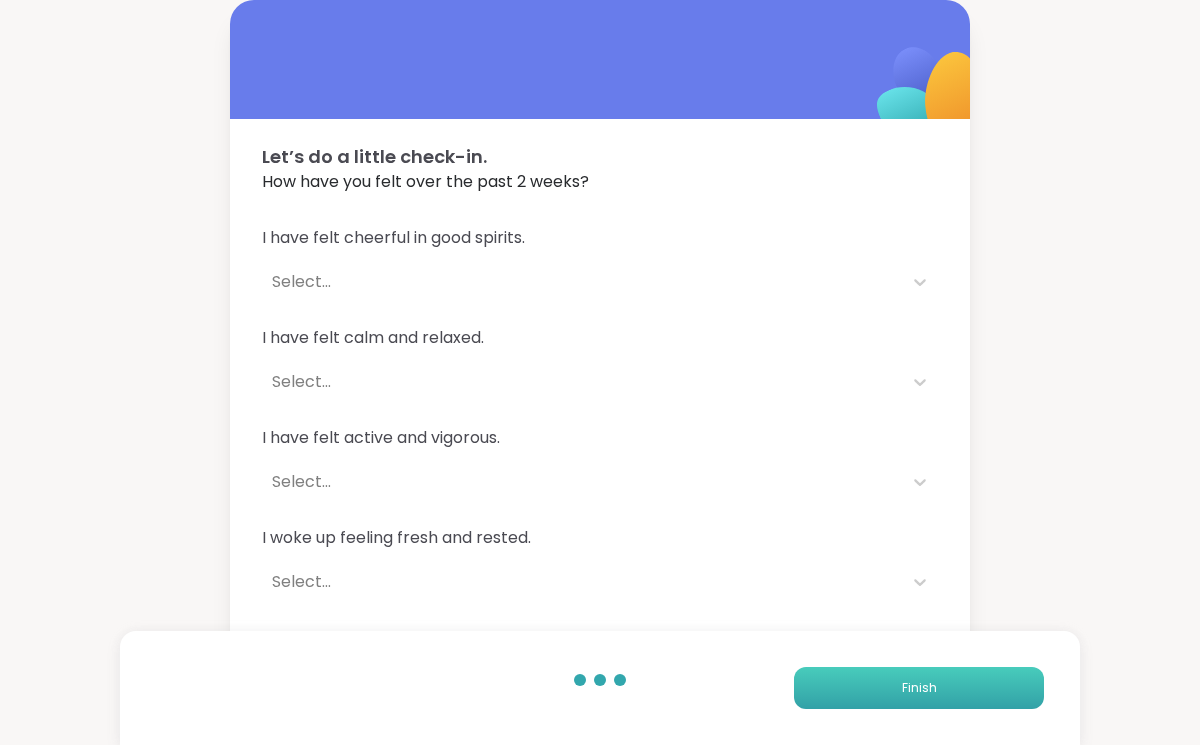 click on "Finish" at bounding box center (919, 688) 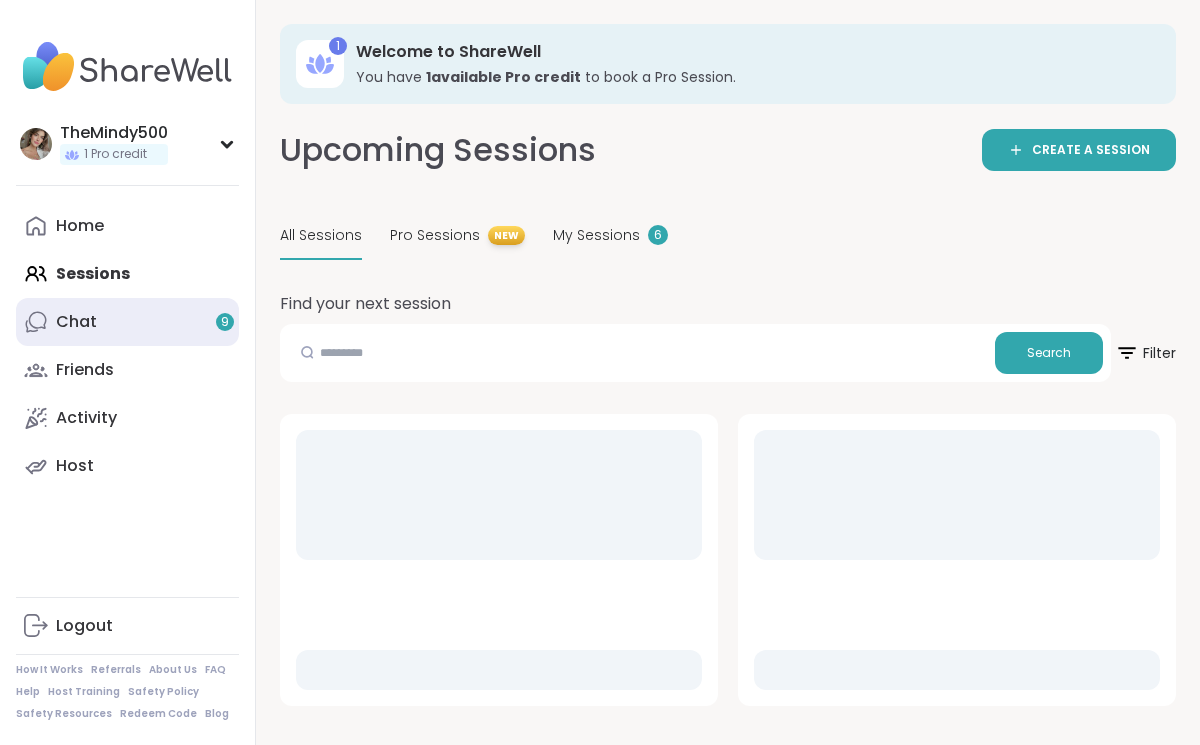 click on "Chat 9" at bounding box center (127, 322) 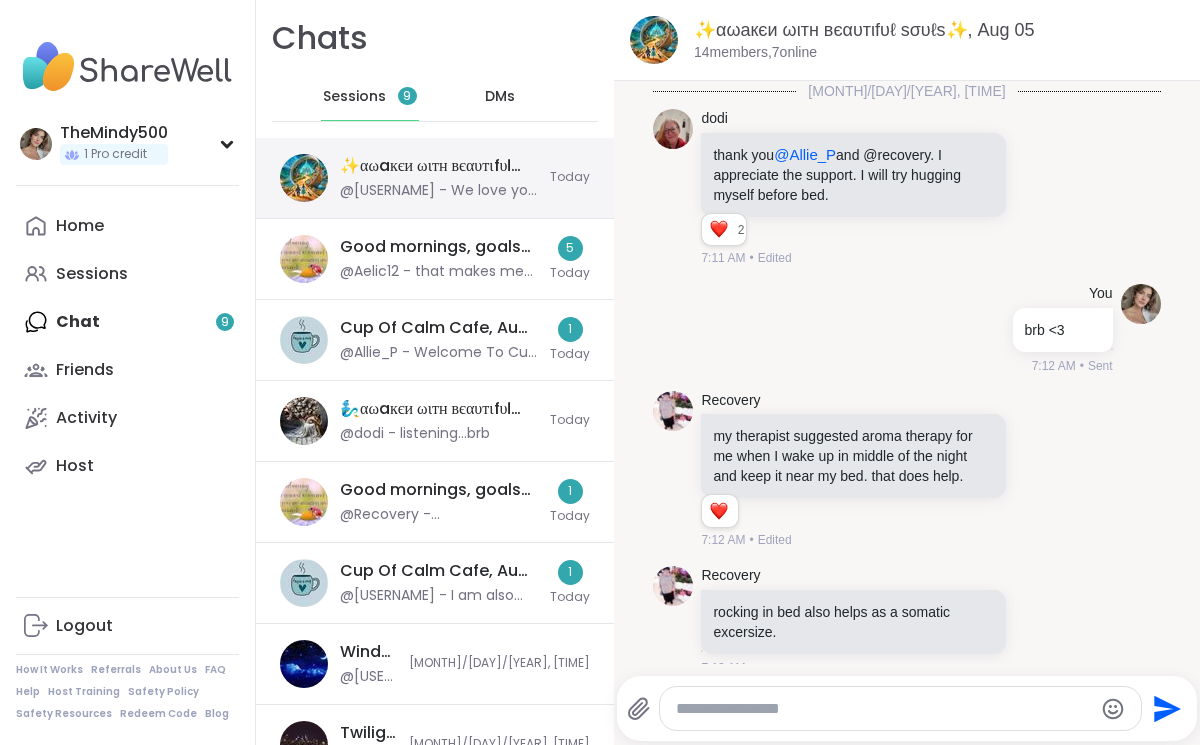 scroll, scrollTop: 9537, scrollLeft: 0, axis: vertical 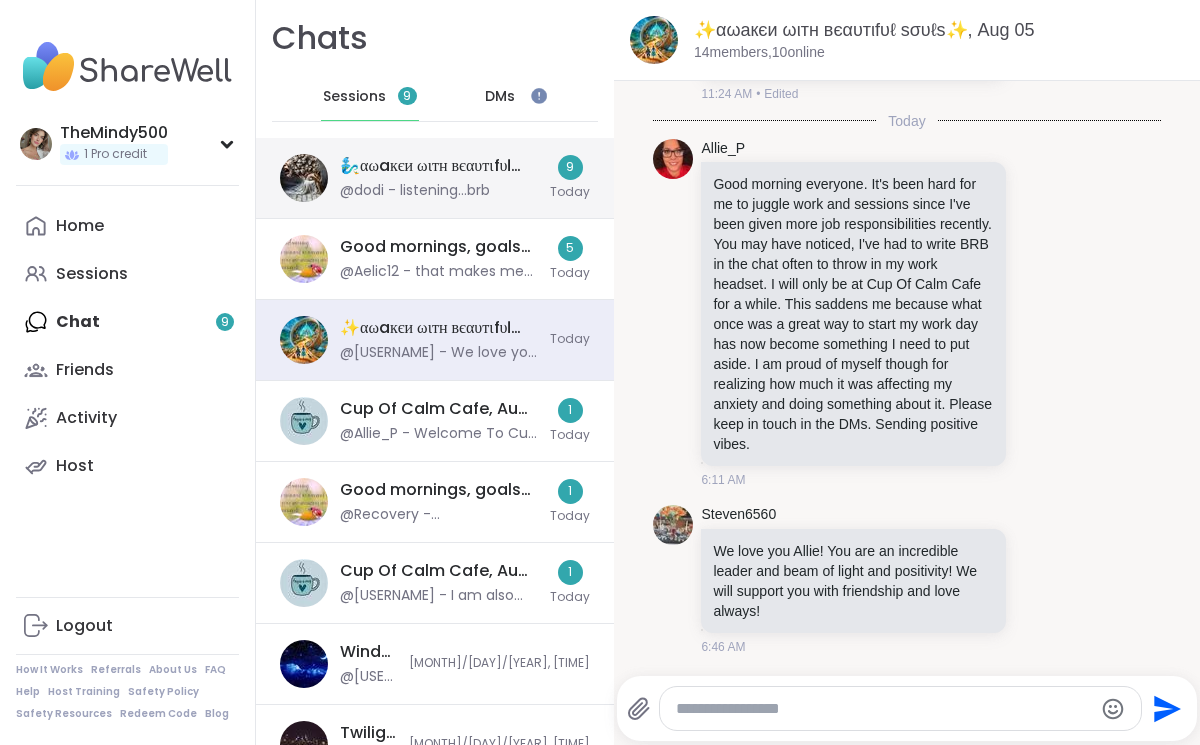 click on "🧞‍♂️αωaкєи ωιтн вєαυтιfυℓ ѕσυℓѕ🧜‍♀️, Aug 08" at bounding box center (439, 166) 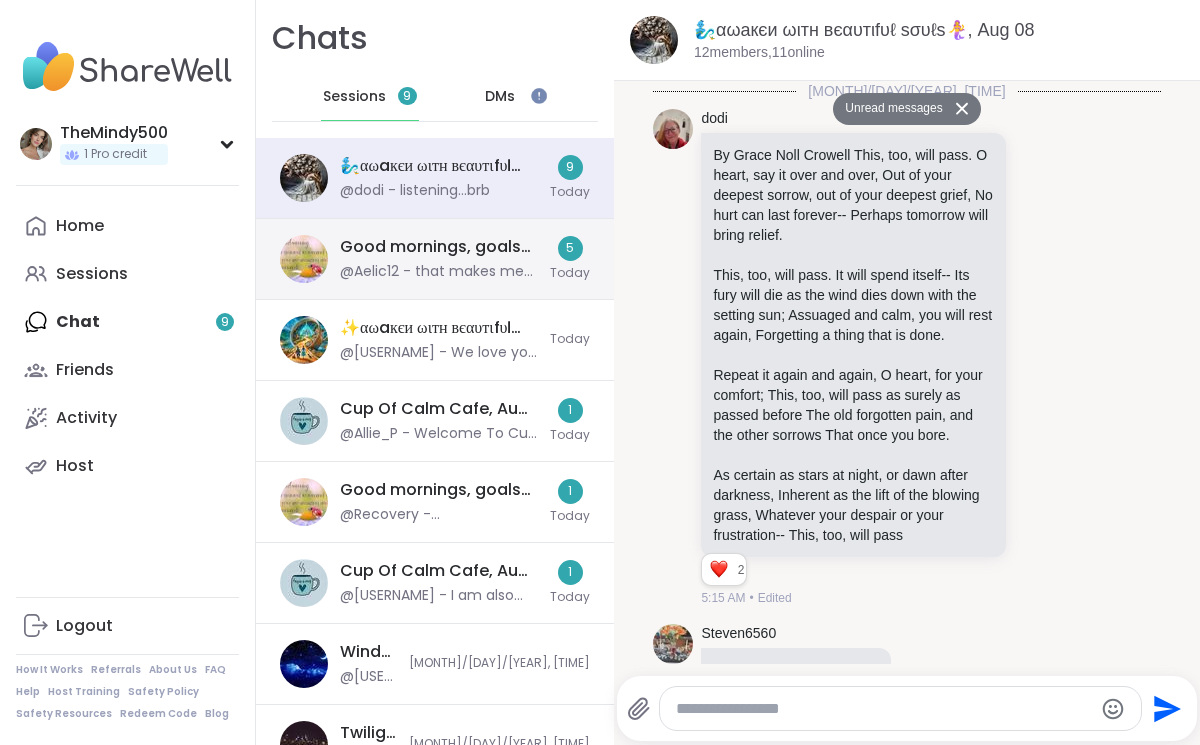 scroll, scrollTop: 11399, scrollLeft: 0, axis: vertical 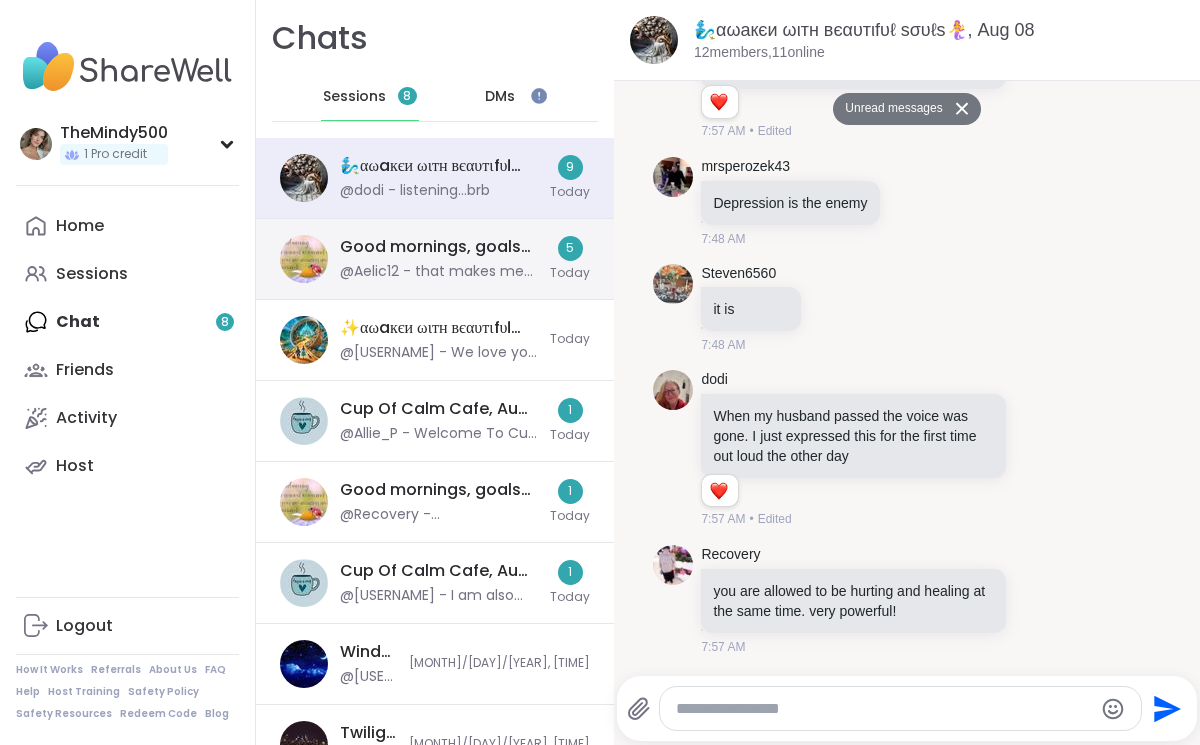 click on "Good mornings, goals and gratitude's, Aug 06 @Aelic12 - that makes me sad, but i am proud of you @Allie_P hopefully well see you back. ive been grateful to meet you. even tho i dont really talk. 💓 5 Today" at bounding box center [435, 259] 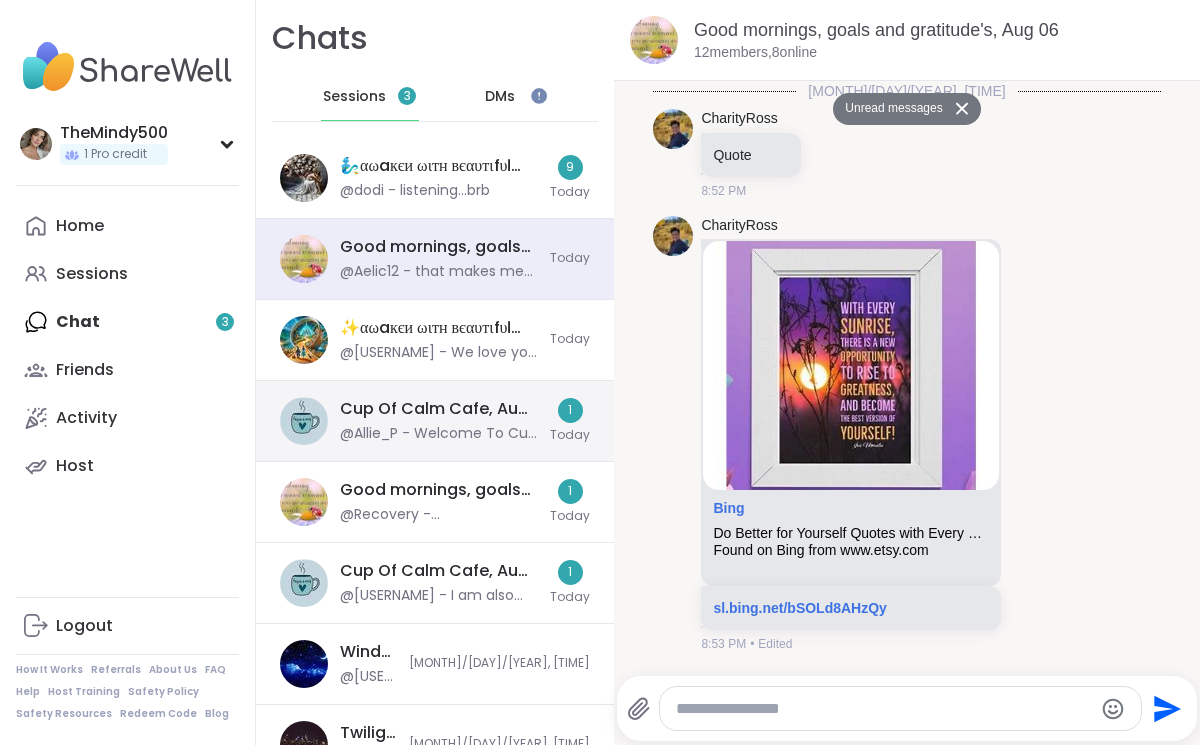 scroll, scrollTop: 4130, scrollLeft: 0, axis: vertical 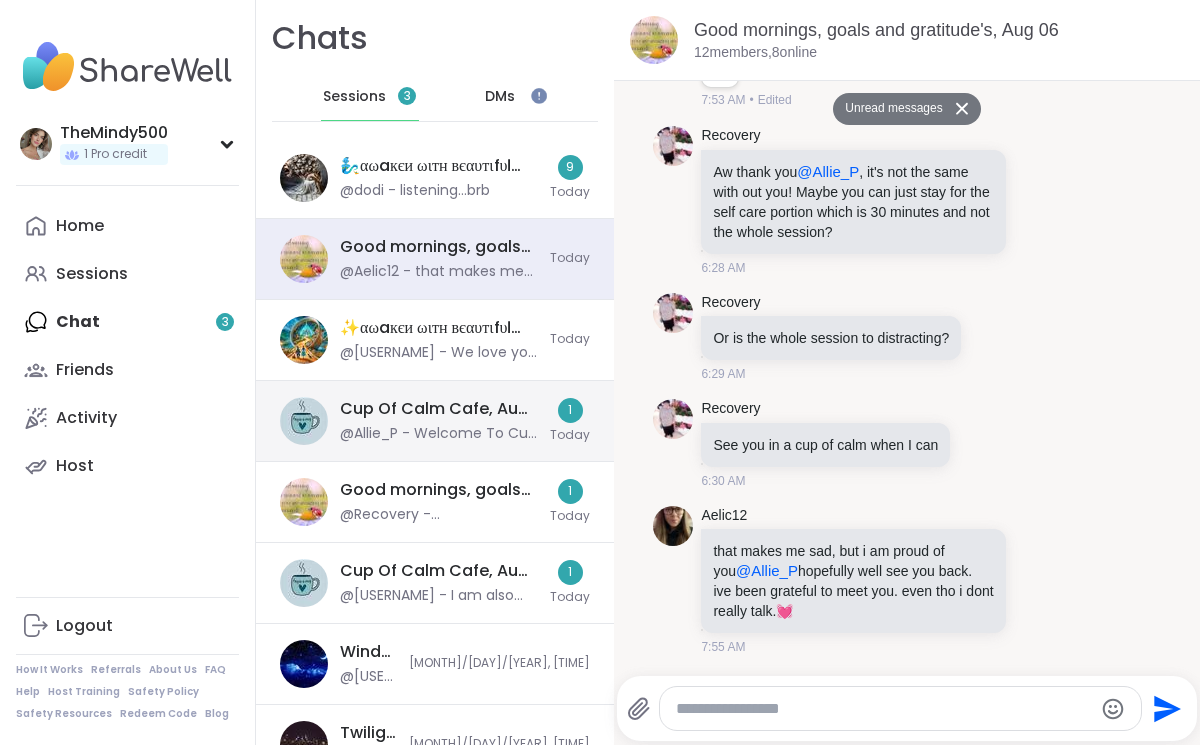 click on "Cup Of Calm Cafe, Aug 09" at bounding box center [439, 409] 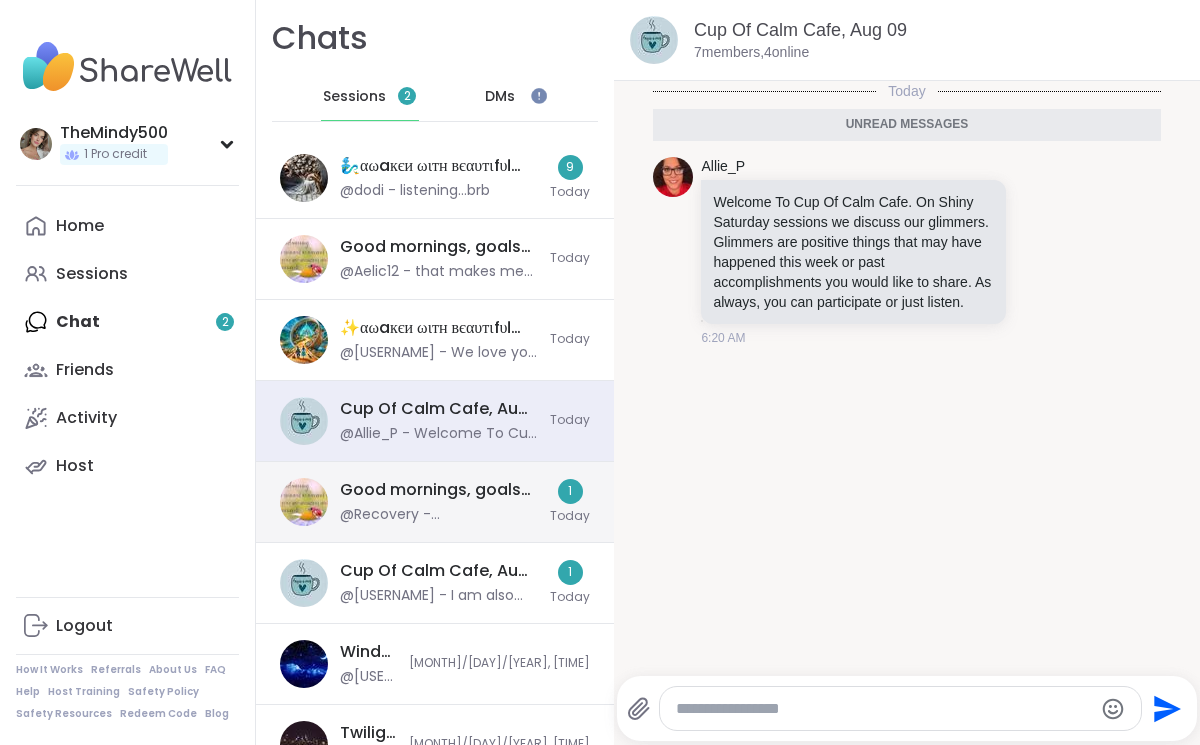 click on "Good mornings, goals and gratitude's, Aug 08 @Recovery - https://youtu.be/9yJtusLTlrg?si=-zIsyMtb-Lb50axc 1 Today" at bounding box center (435, 502) 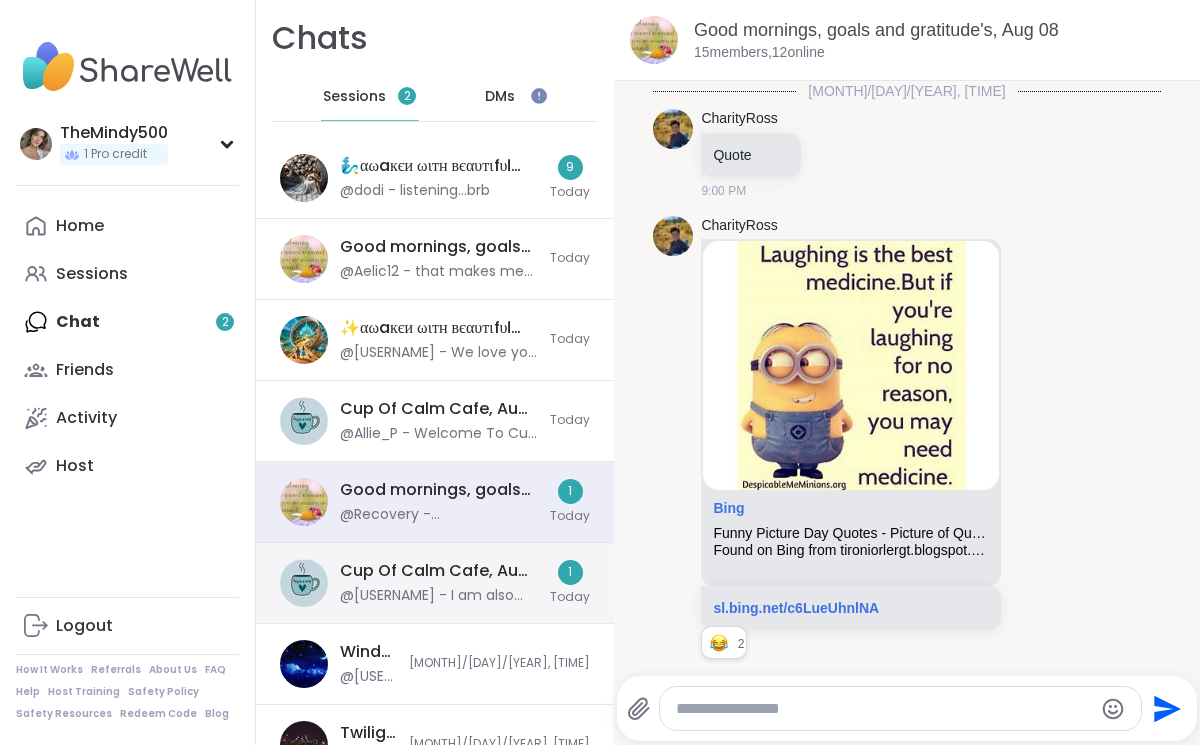 scroll, scrollTop: 1113, scrollLeft: 0, axis: vertical 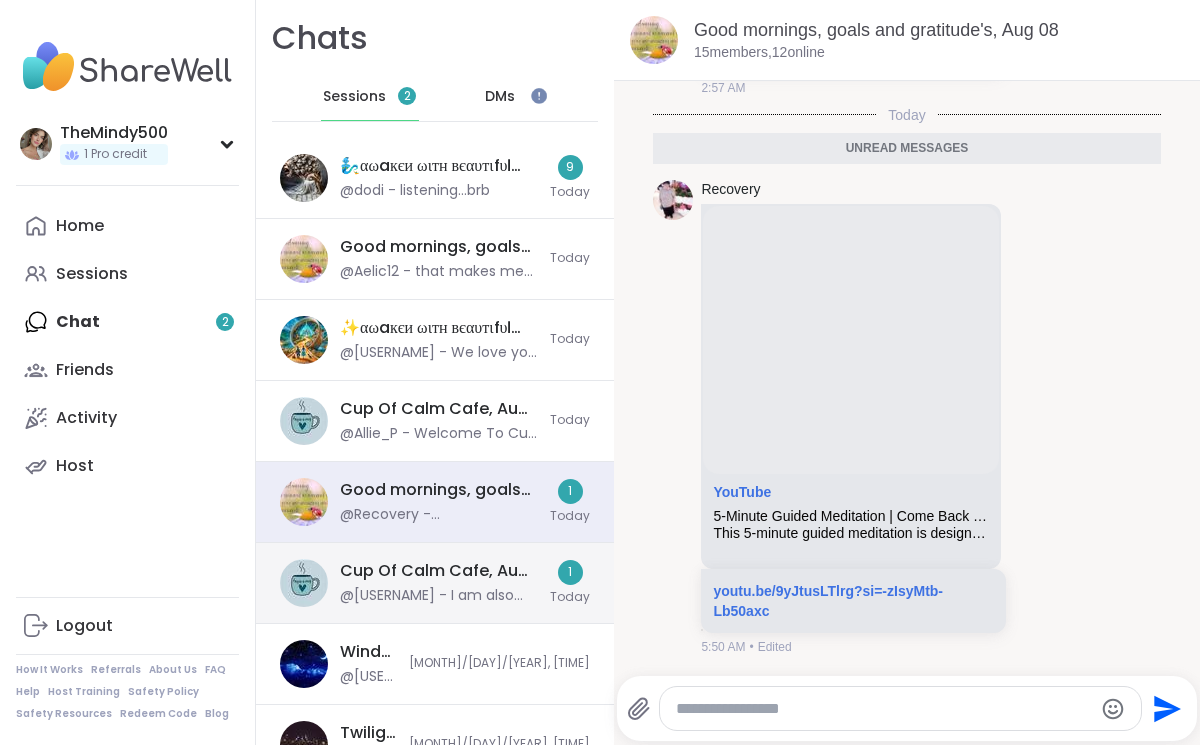 click on "@[PERSON] - I am also looking forward to it. We all could us some fun on a Friday." at bounding box center [439, 596] 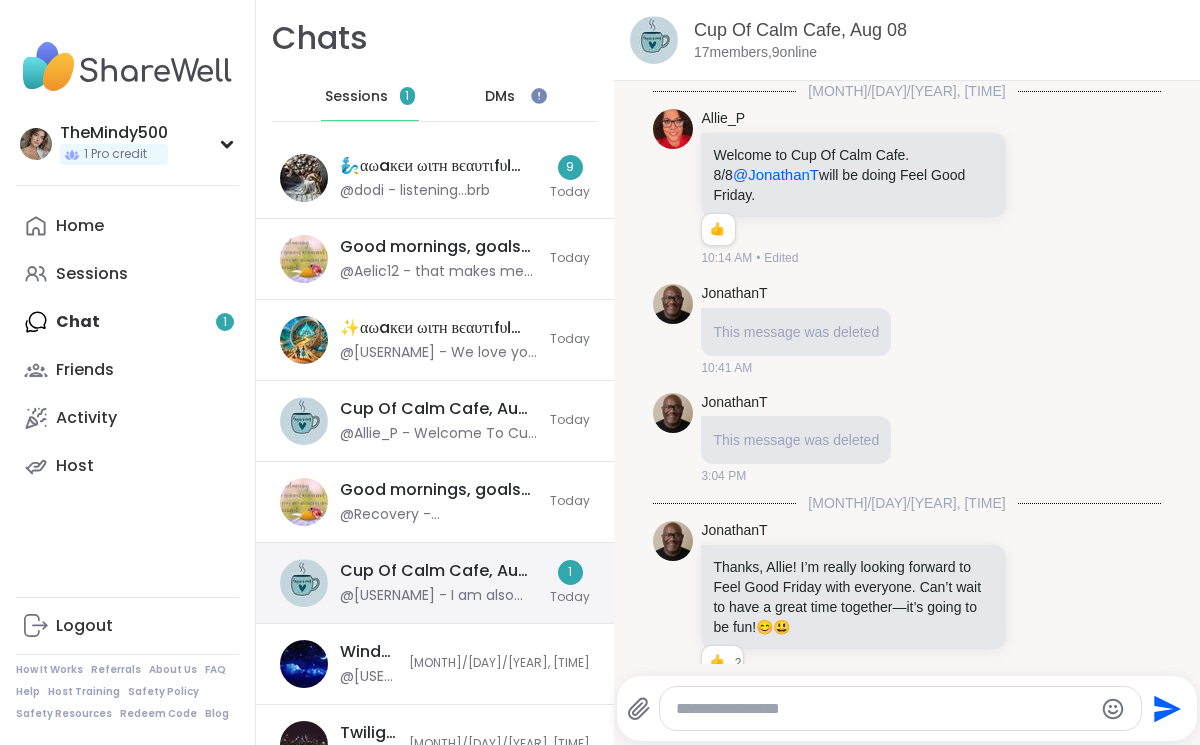 scroll, scrollTop: 239, scrollLeft: 0, axis: vertical 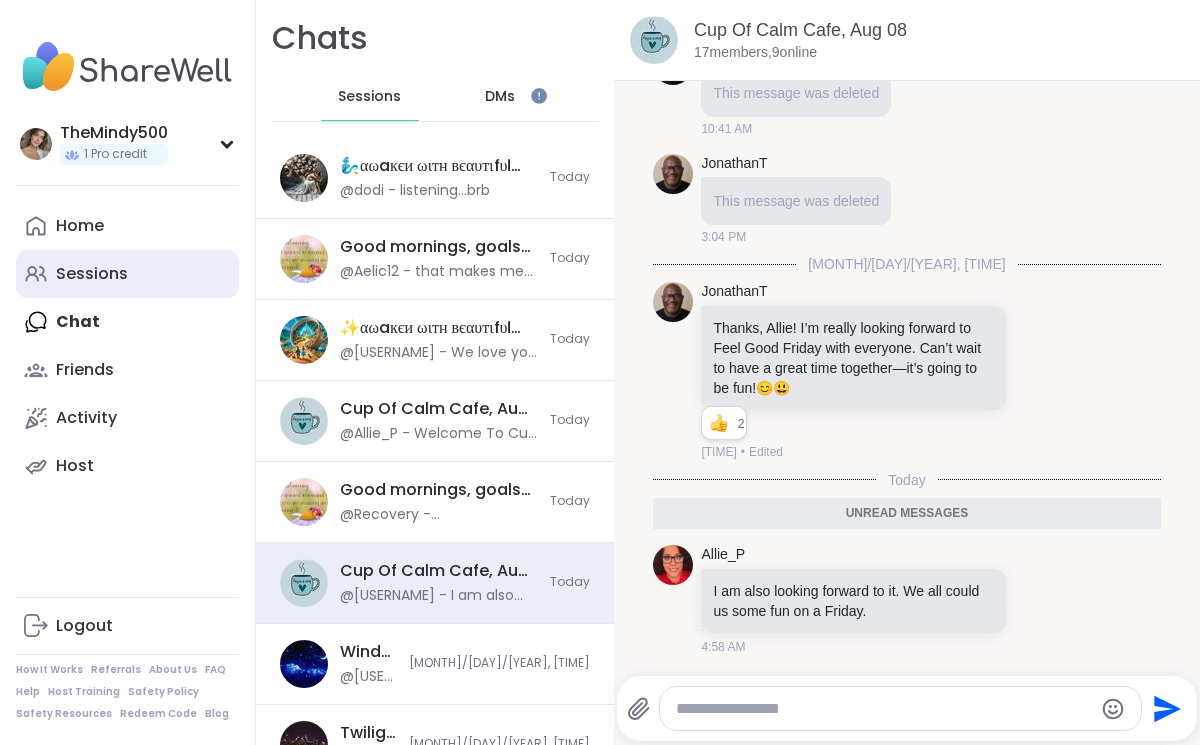 click on "Sessions" at bounding box center (127, 274) 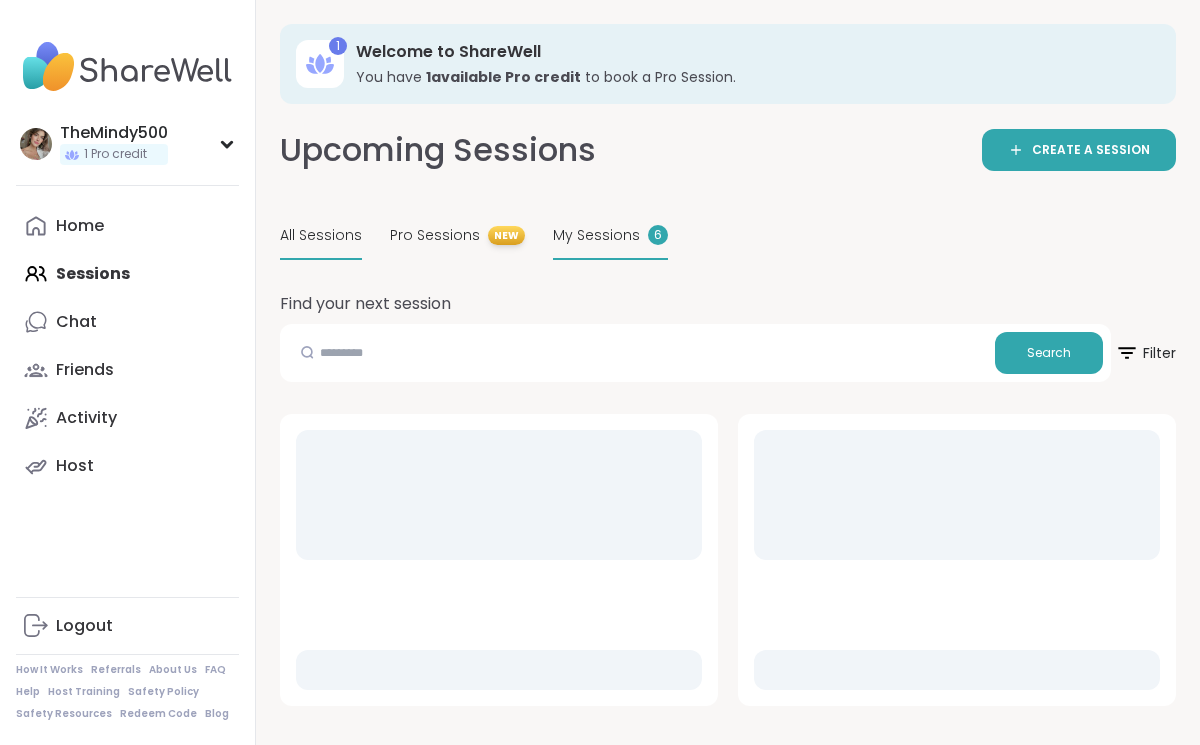 click on "My Sessions" at bounding box center (596, 235) 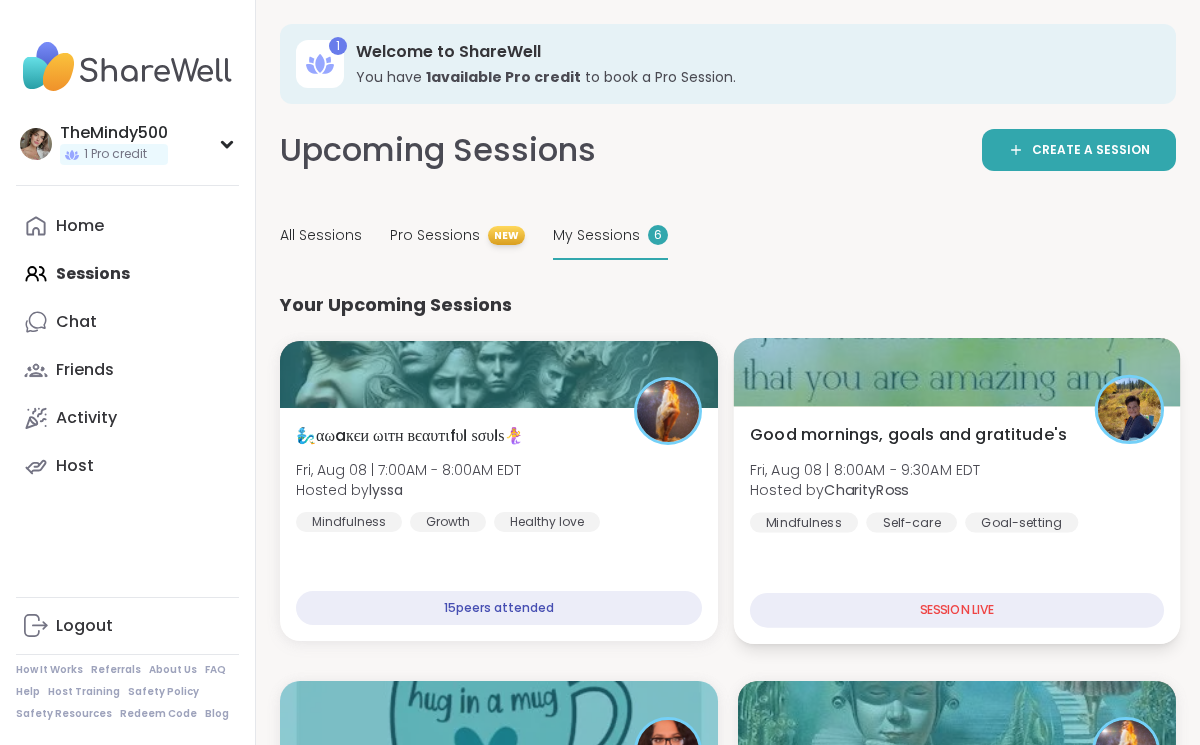 click on "Fri, Aug 08 | 8:00AM - 9:30AM EDT" at bounding box center [865, 469] 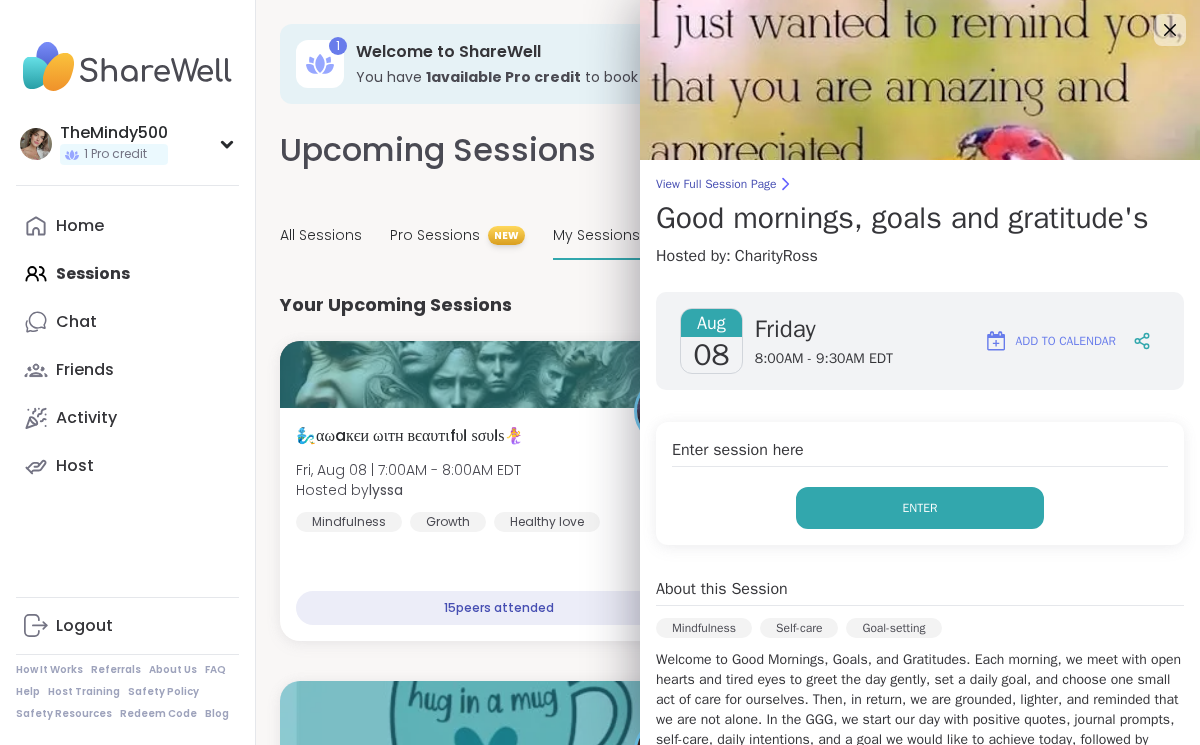 click on "Enter" at bounding box center [920, 508] 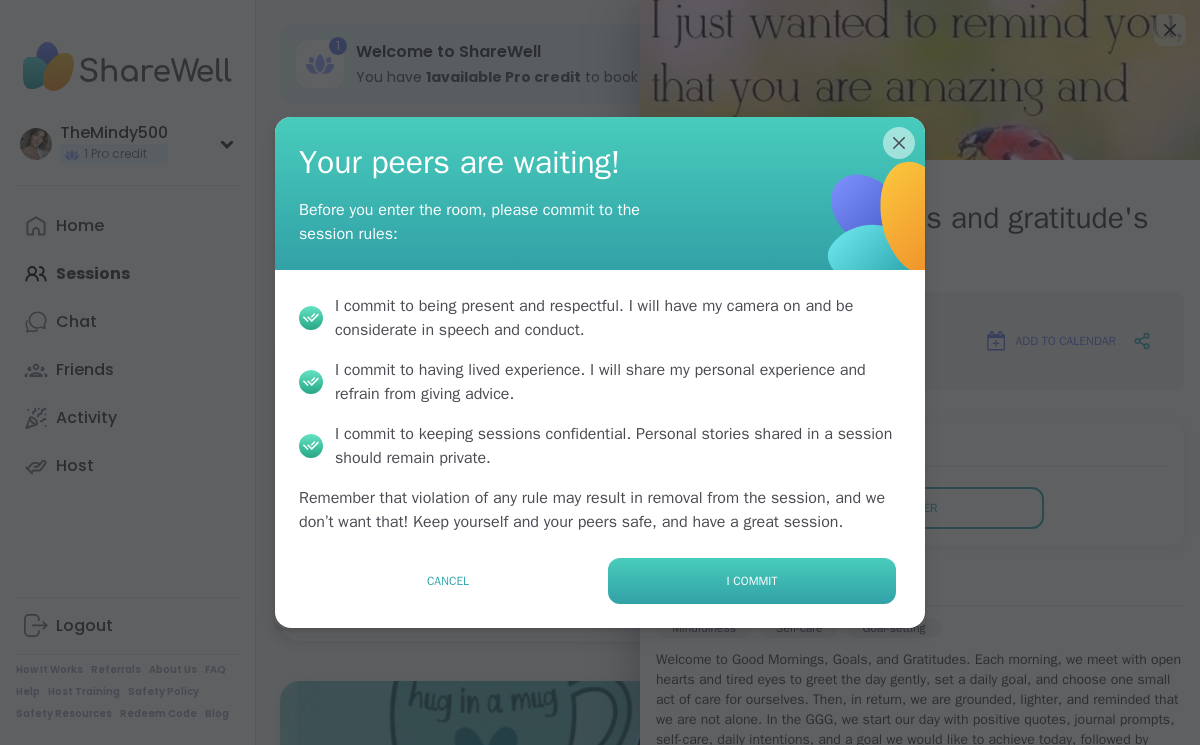 click on "I commit" at bounding box center (752, 581) 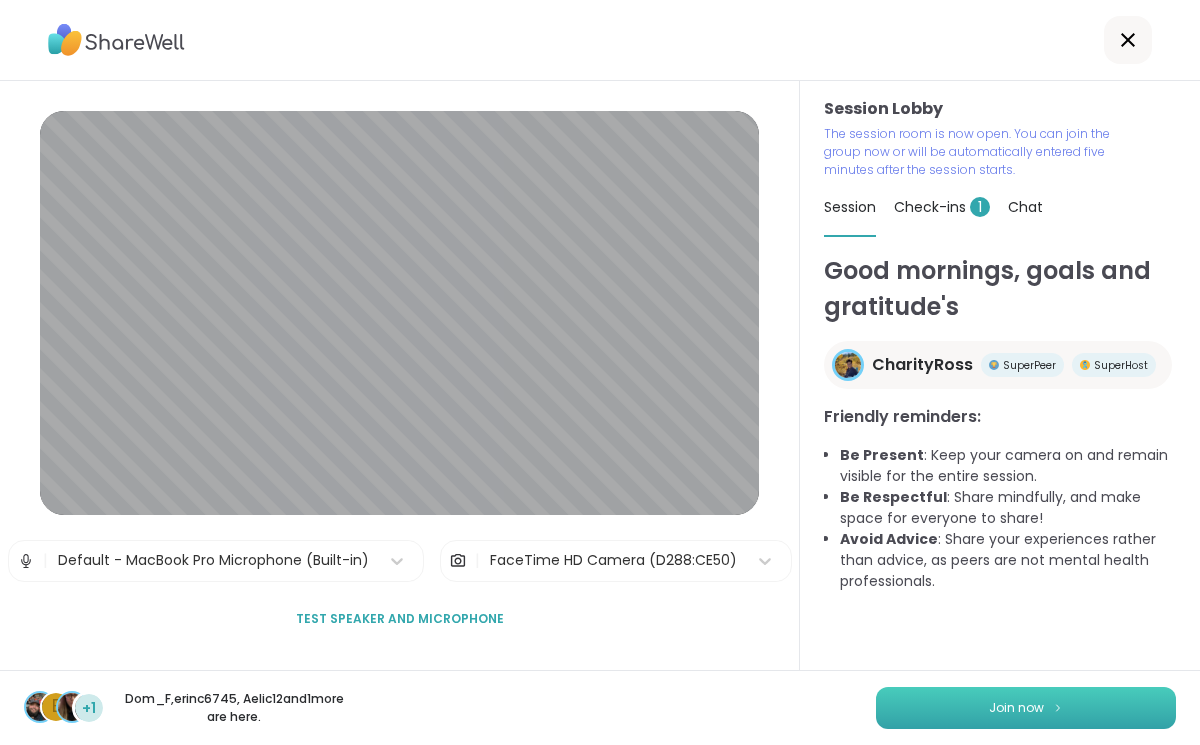 click on "Join now" at bounding box center (1026, 708) 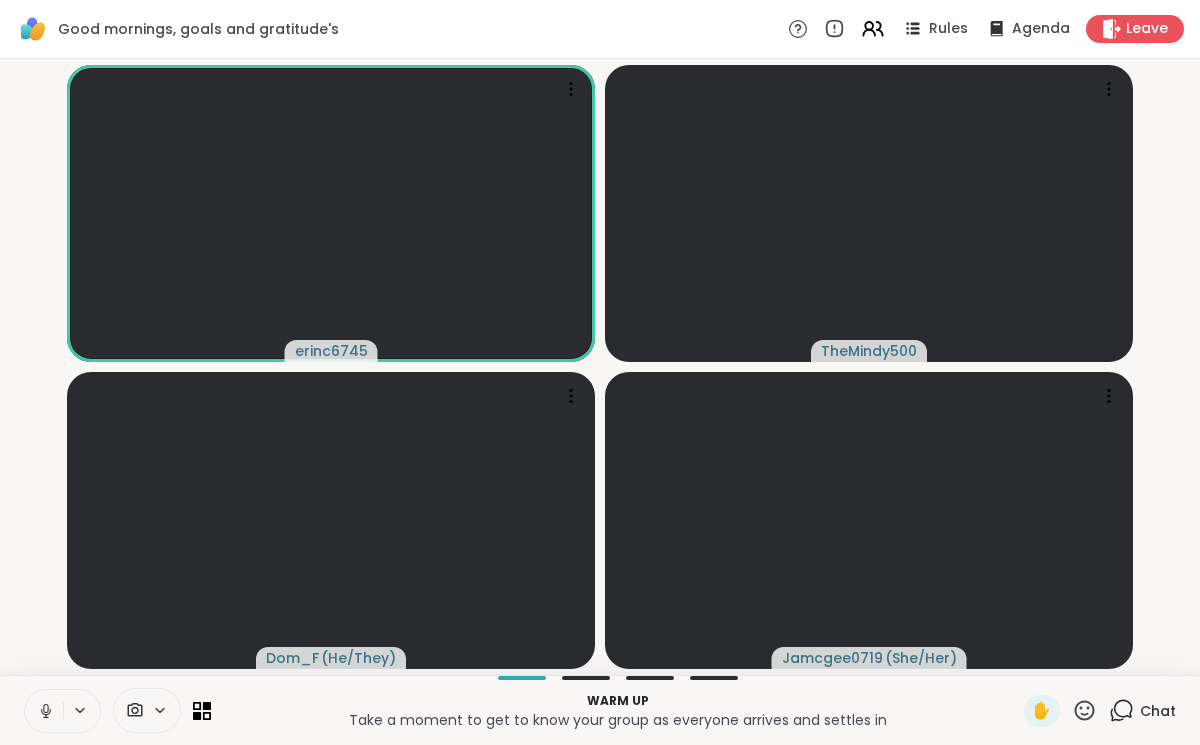 click at bounding box center [44, 711] 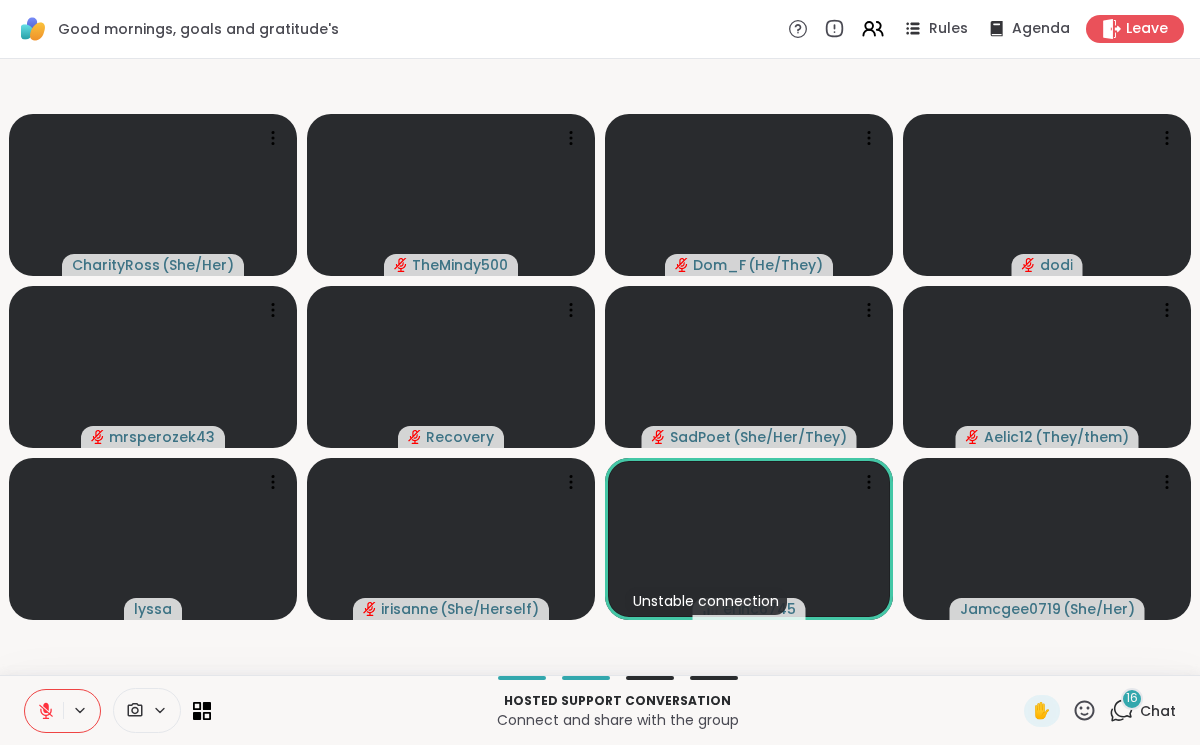 click on "16" at bounding box center [1132, 699] 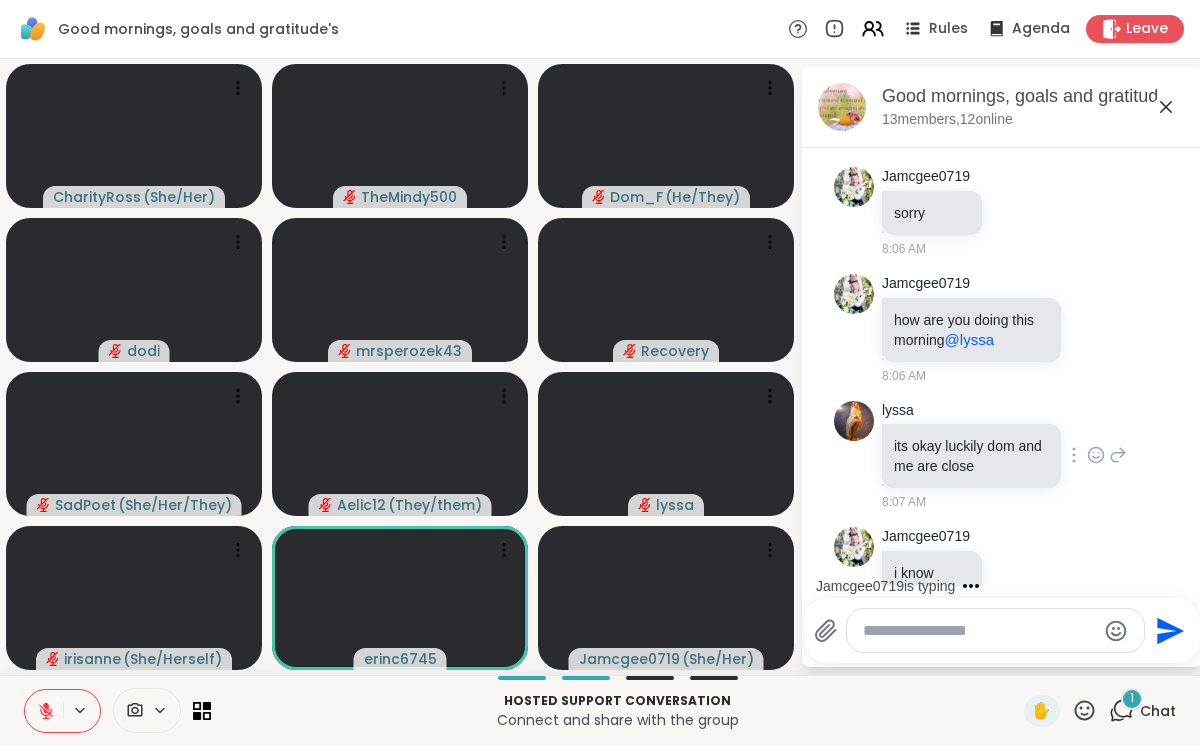 scroll, scrollTop: 3963, scrollLeft: 0, axis: vertical 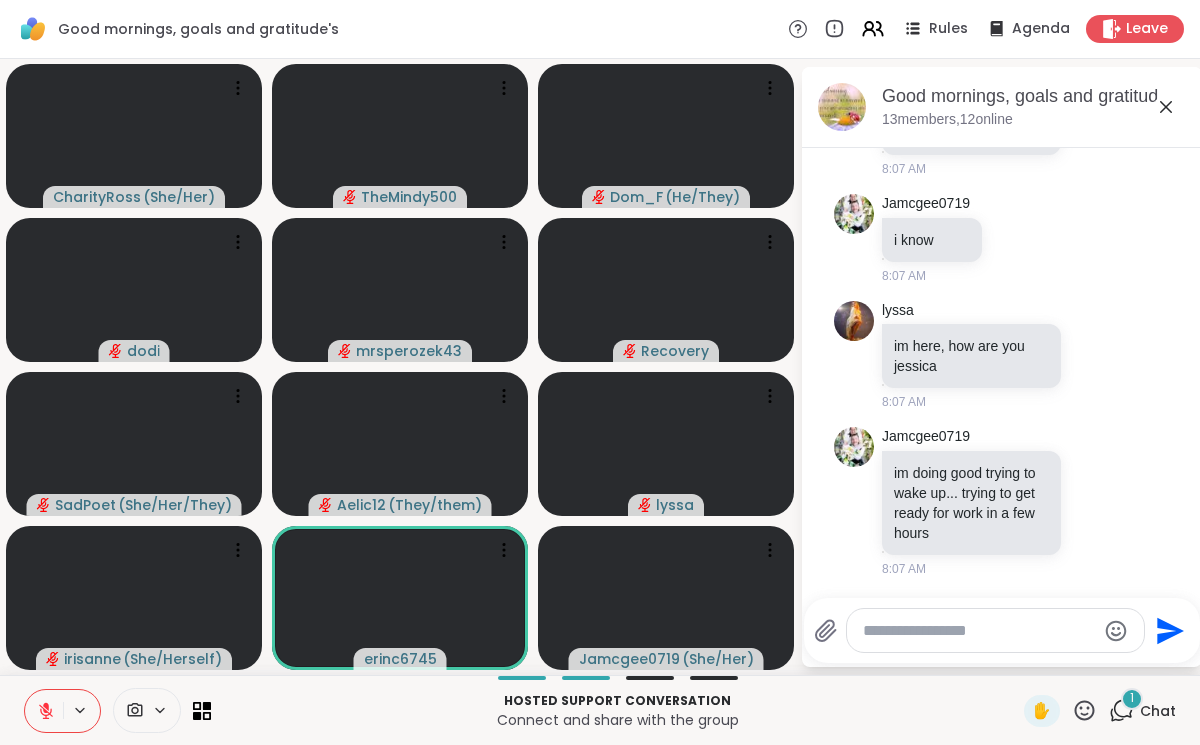 click 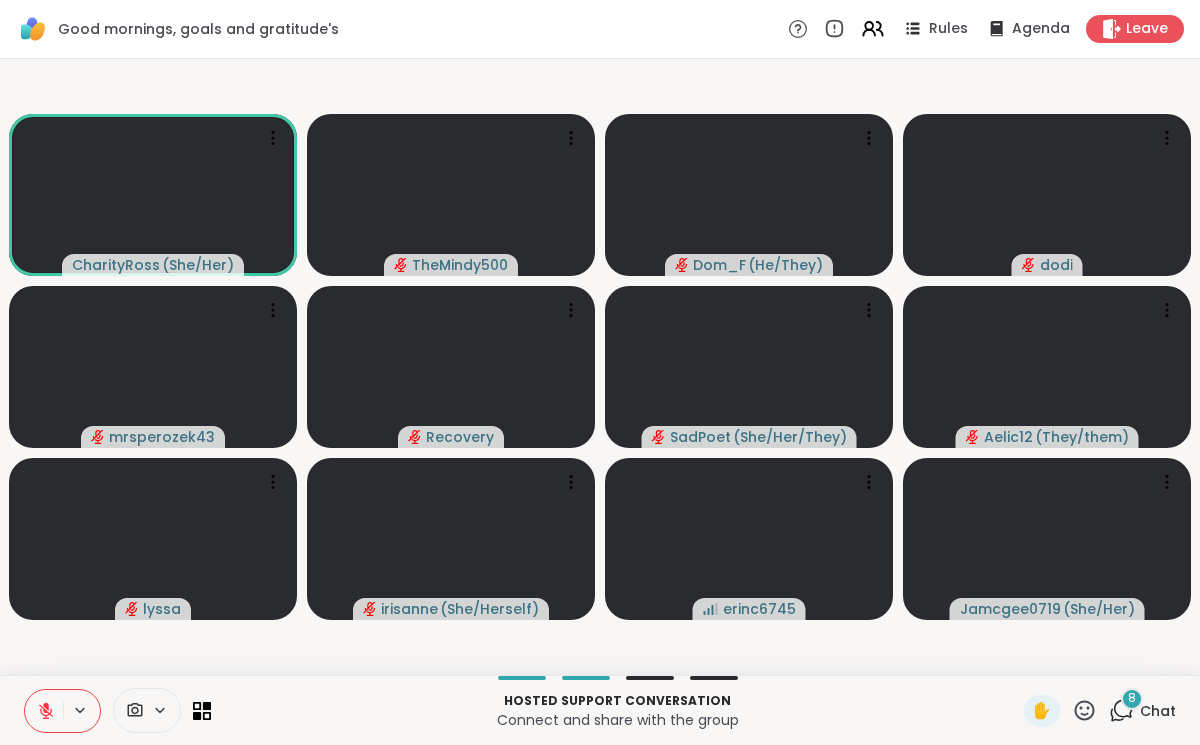 click at bounding box center (44, 711) 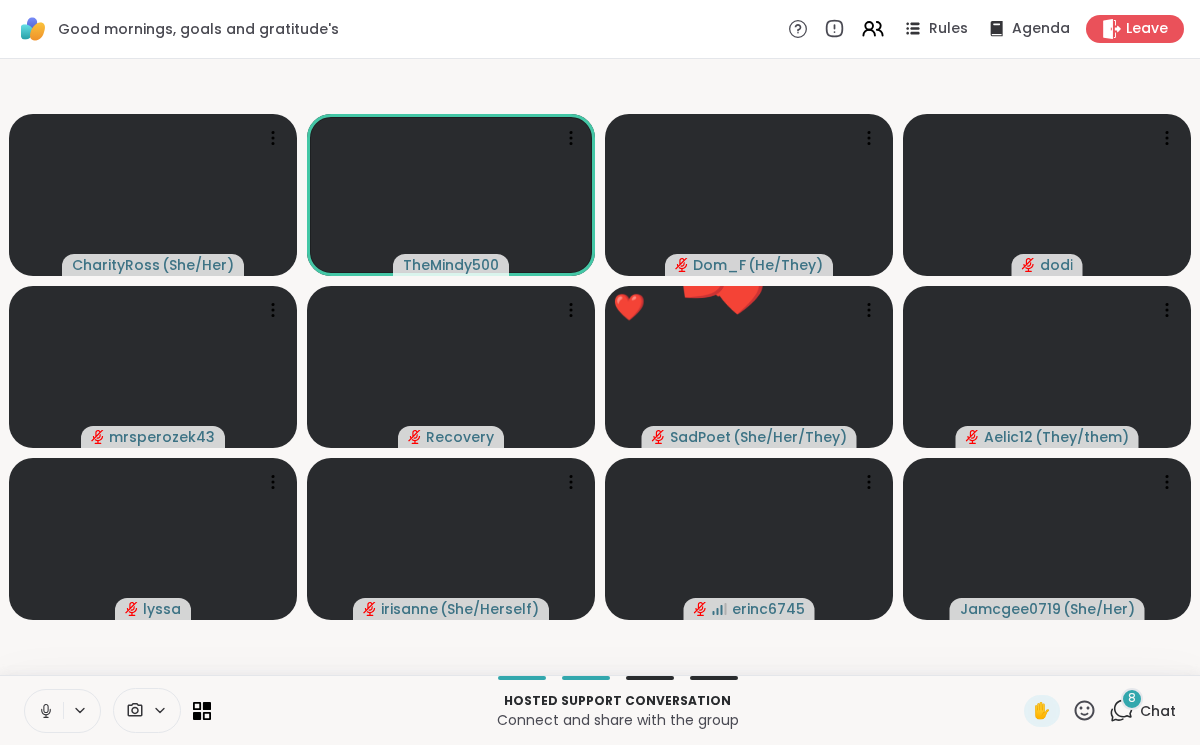 click at bounding box center (44, 711) 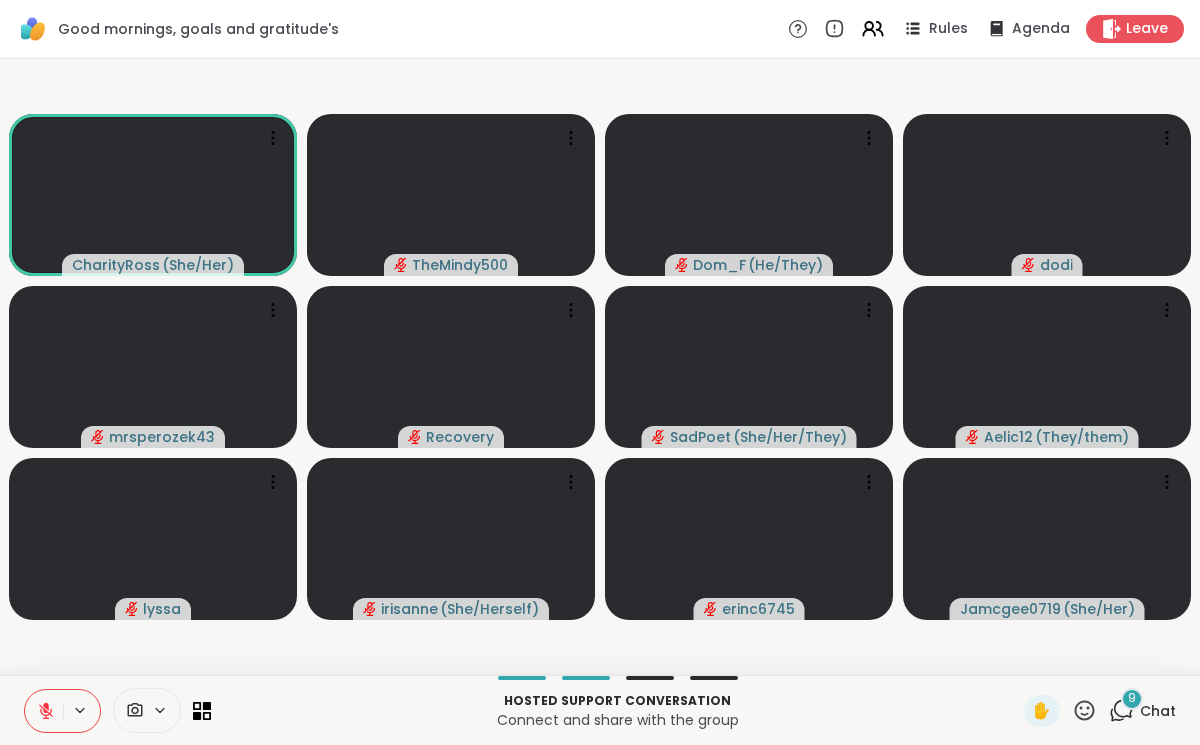 click on "9" at bounding box center (1132, 699) 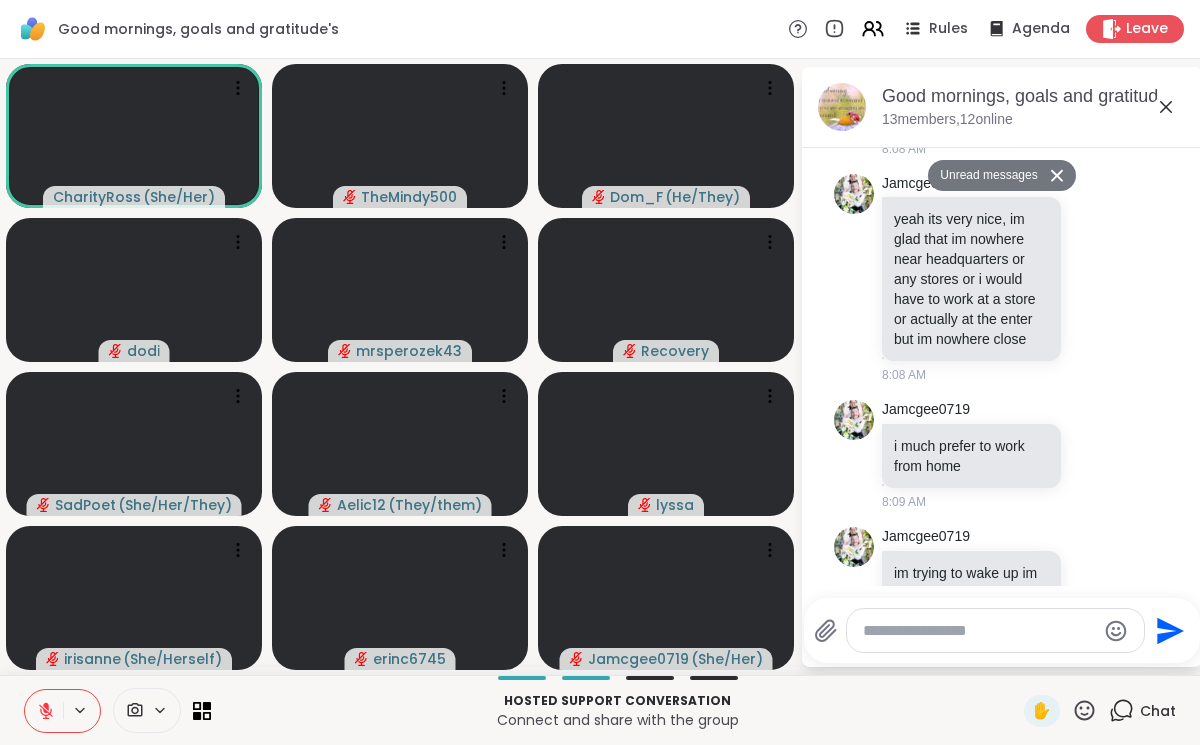 scroll, scrollTop: 5241, scrollLeft: 0, axis: vertical 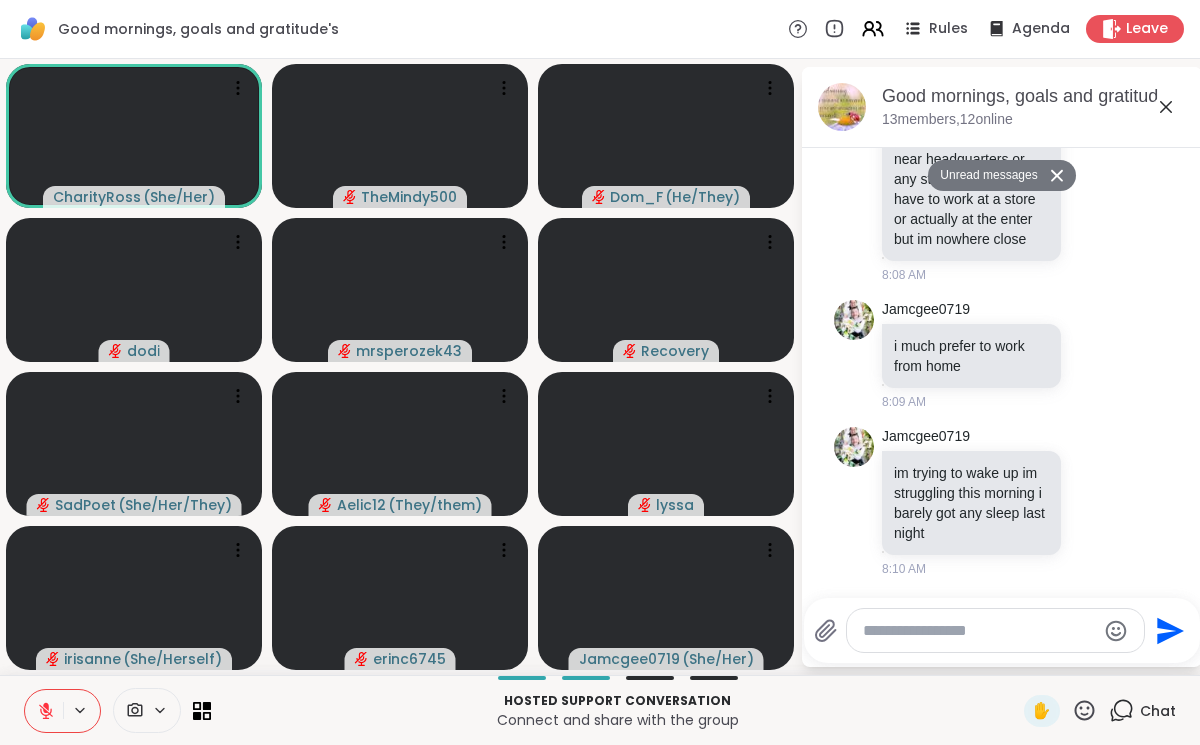 click 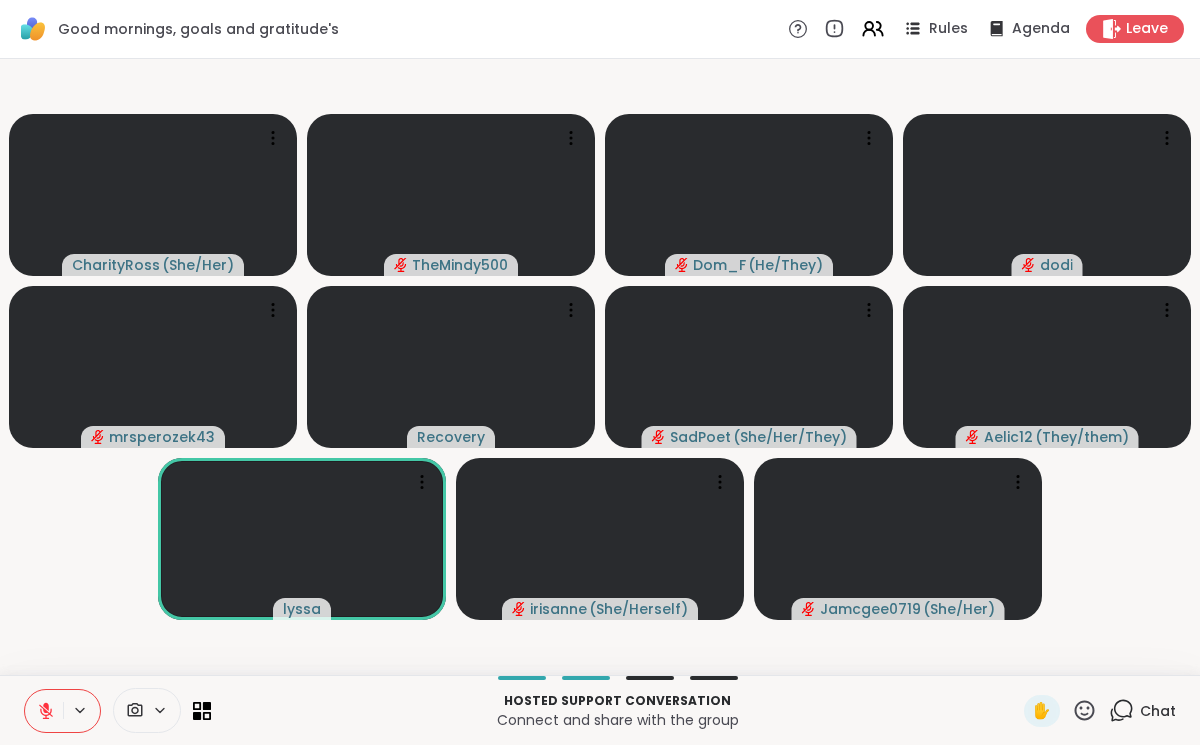 click 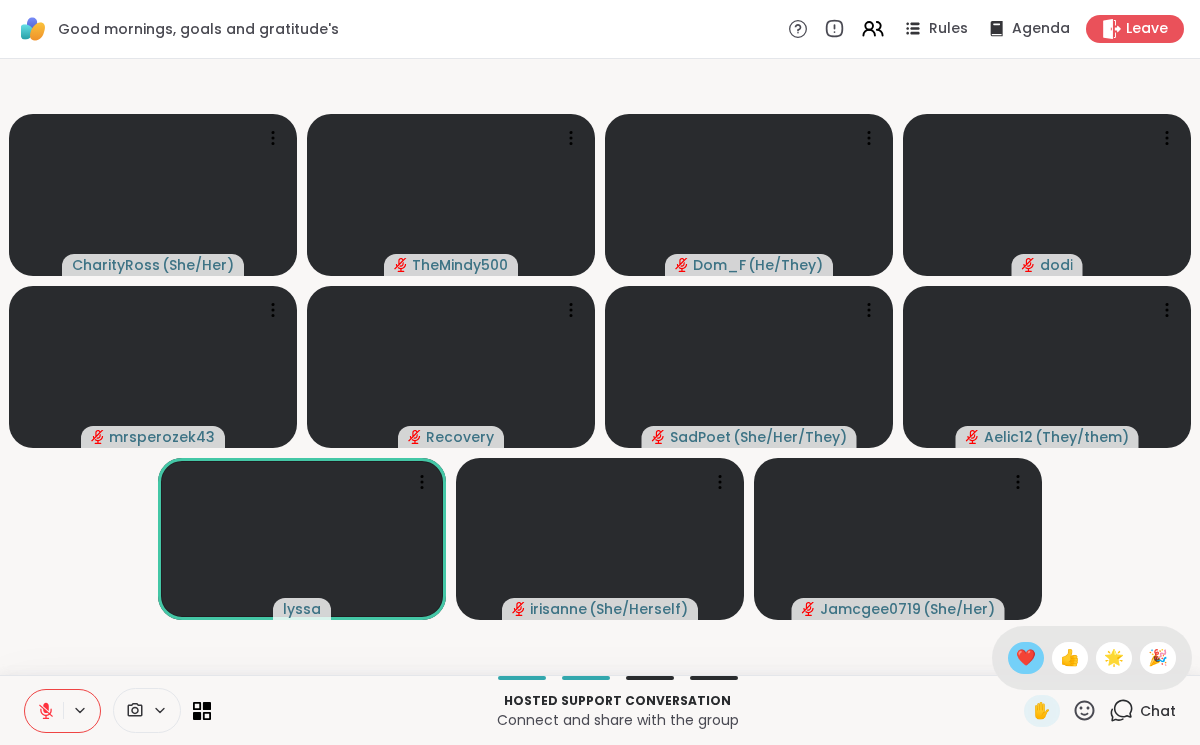 click on "❤️" at bounding box center [1026, 658] 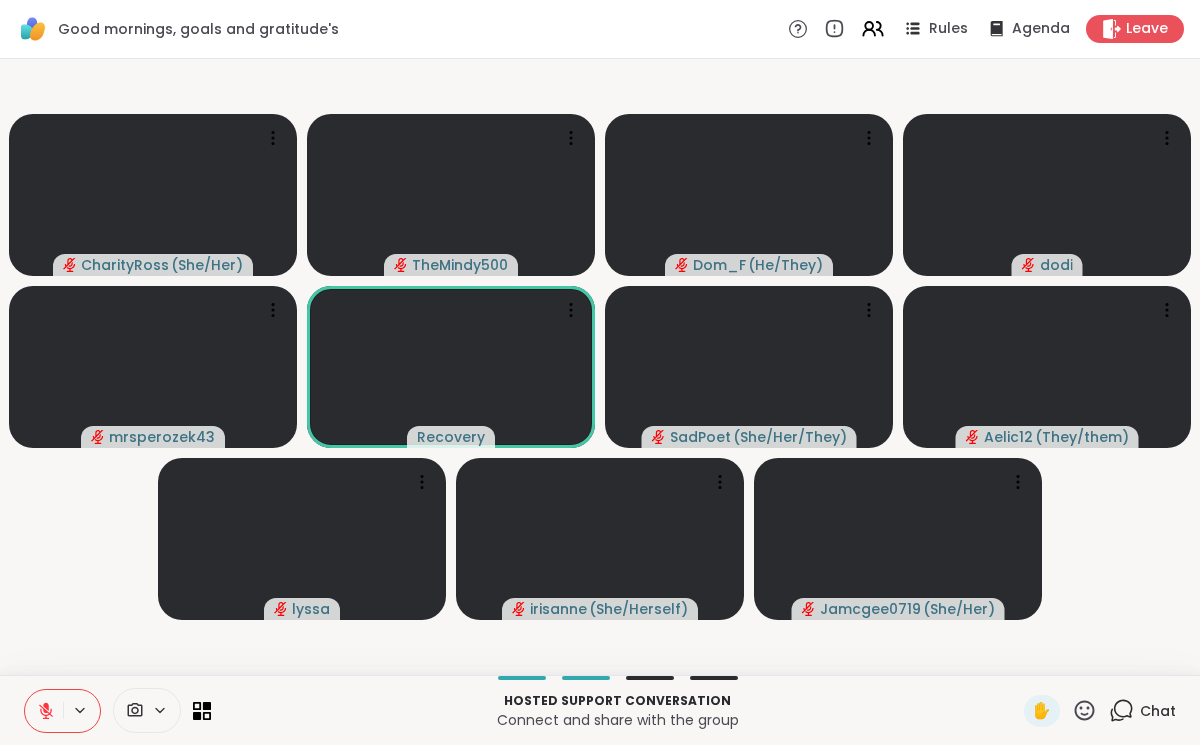 click at bounding box center [44, 711] 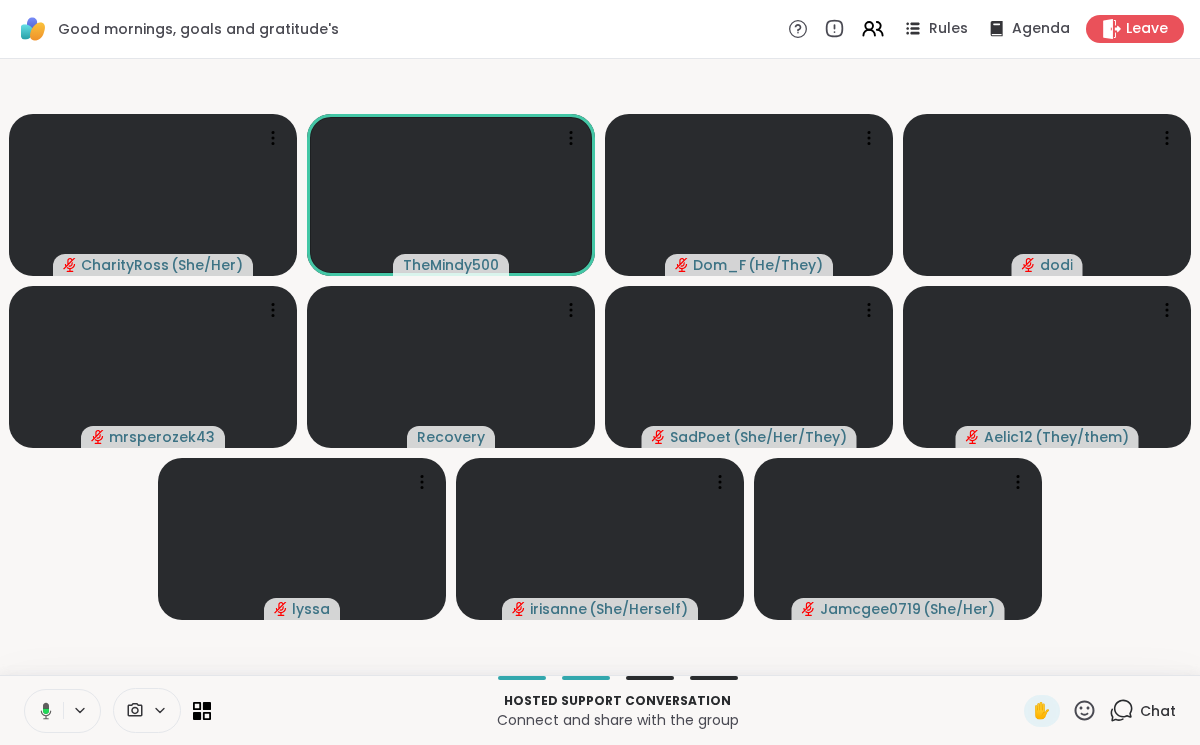 click at bounding box center [42, 711] 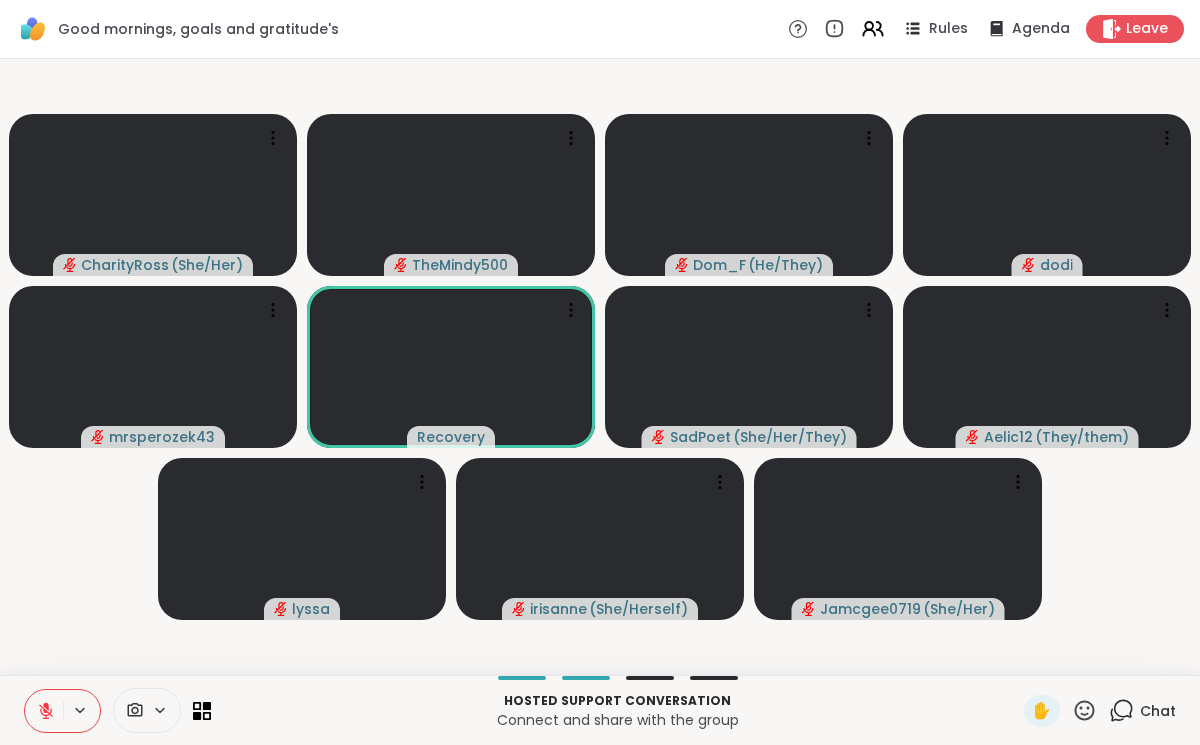 click 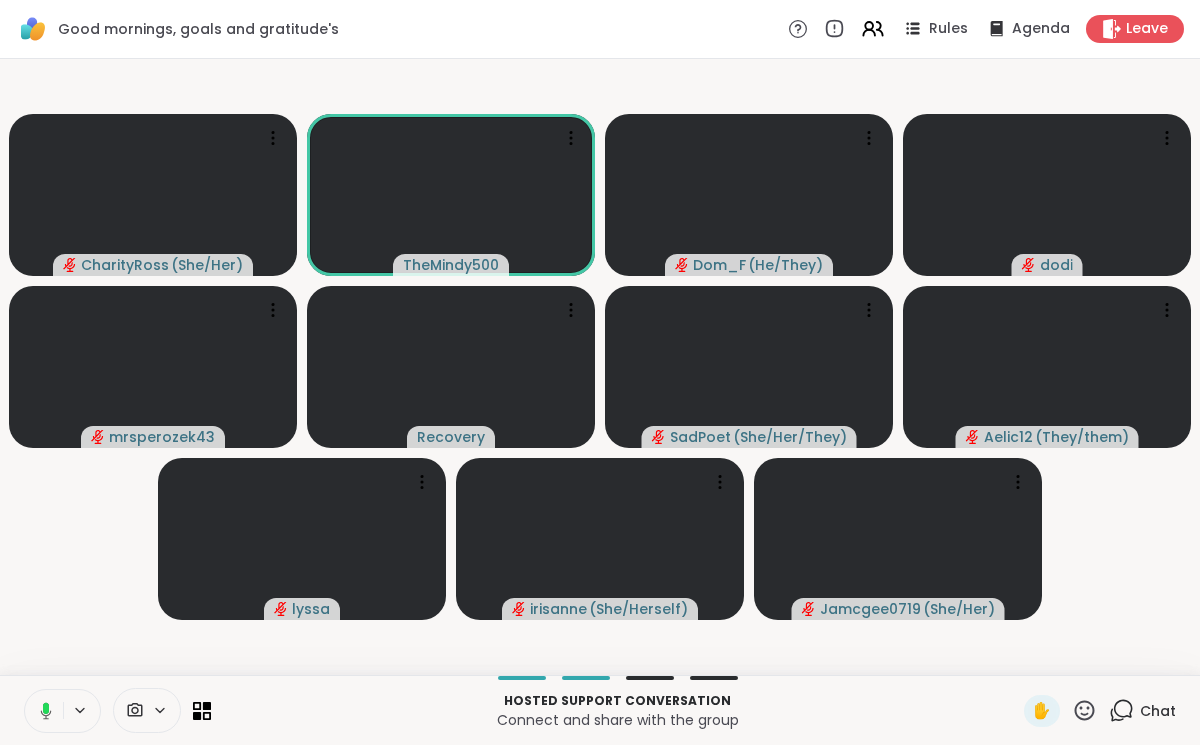 click 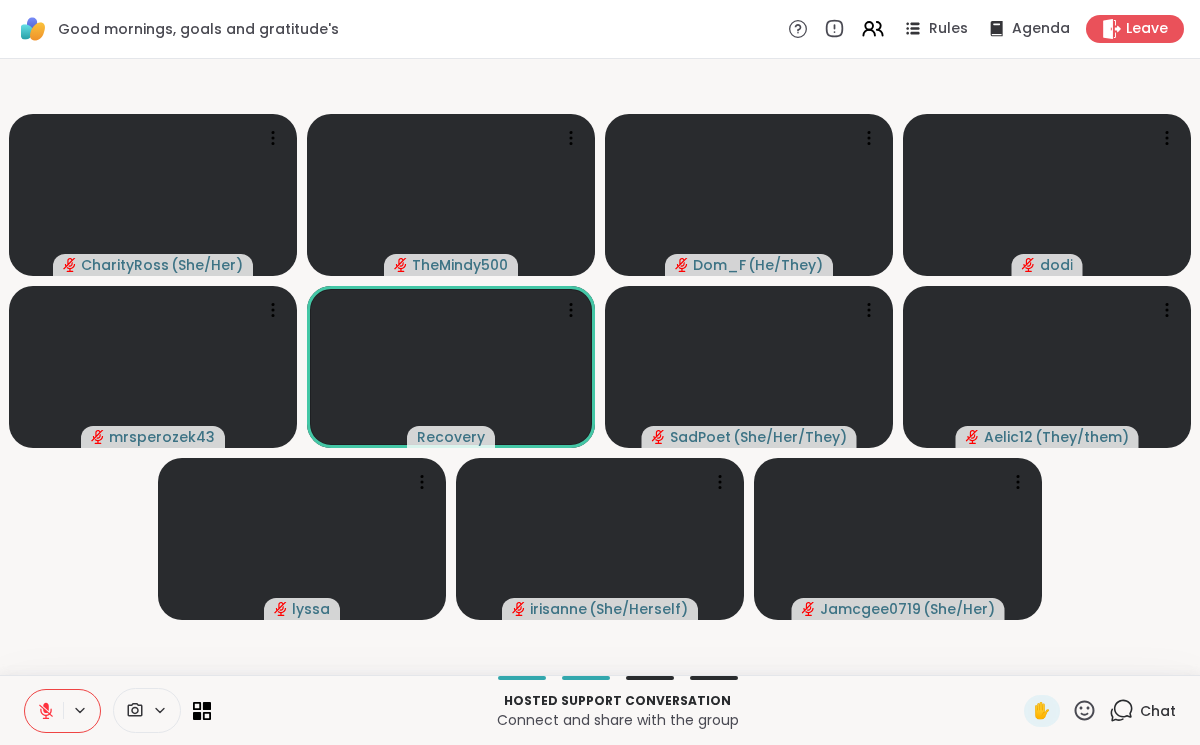 click 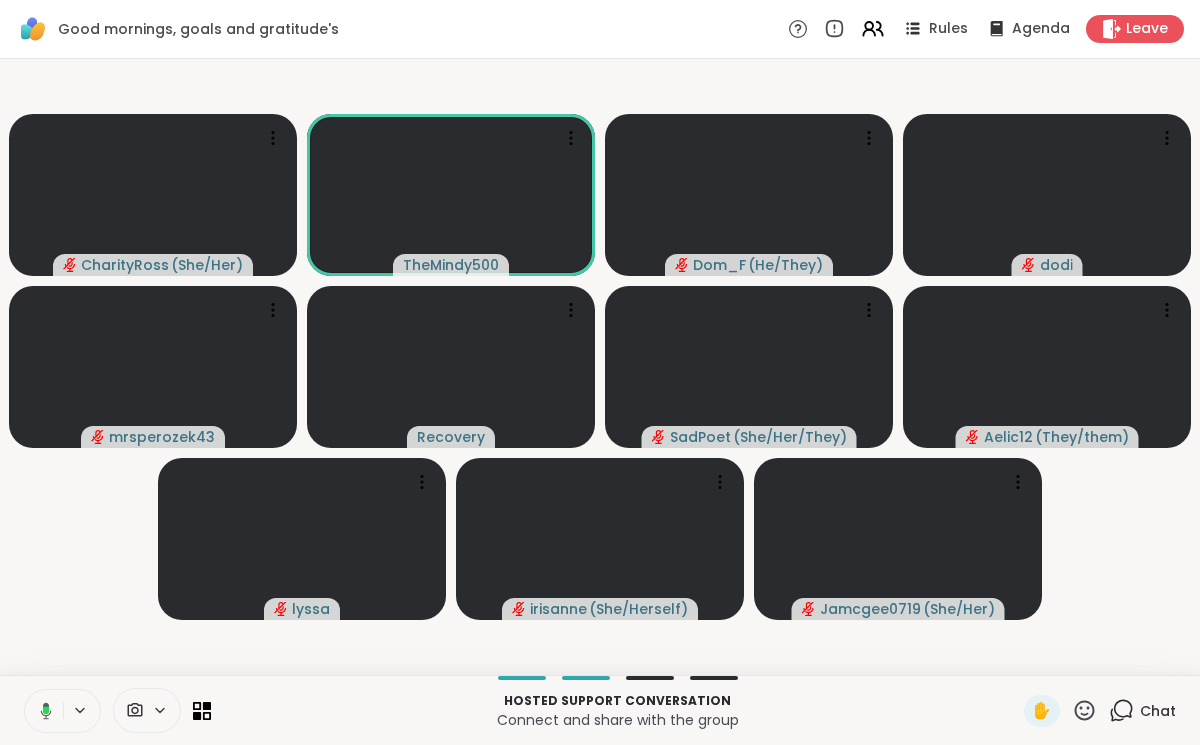 click 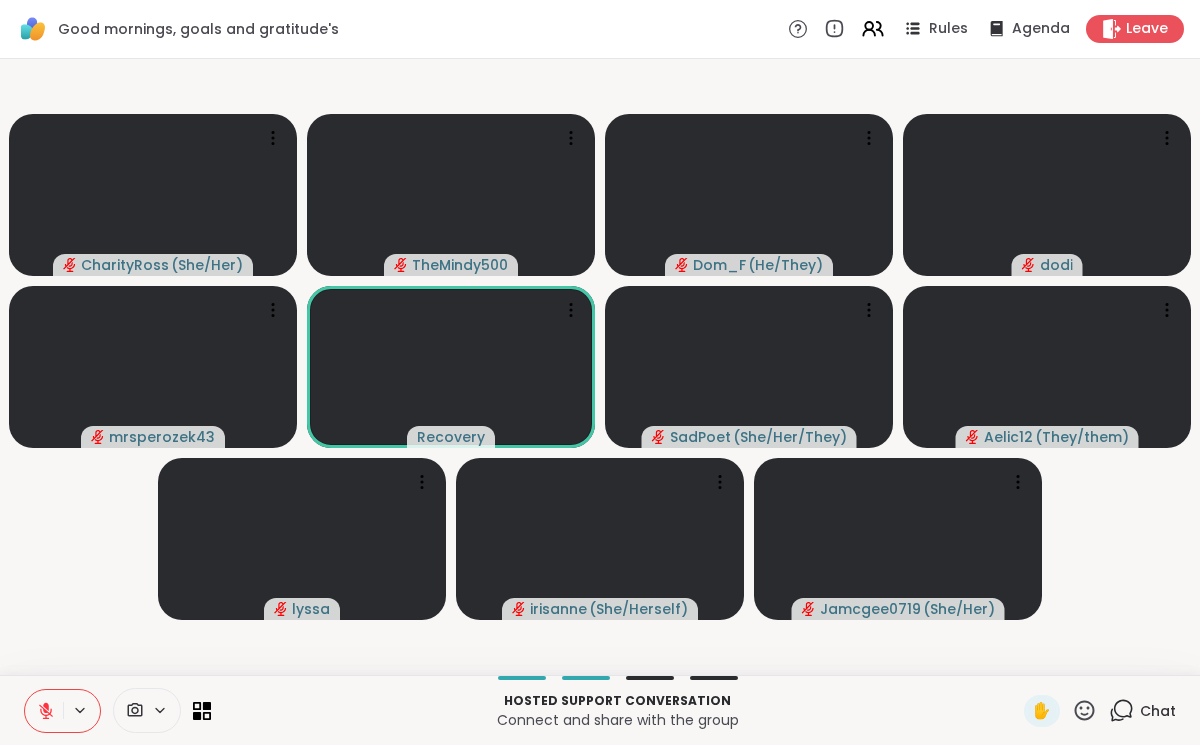 click 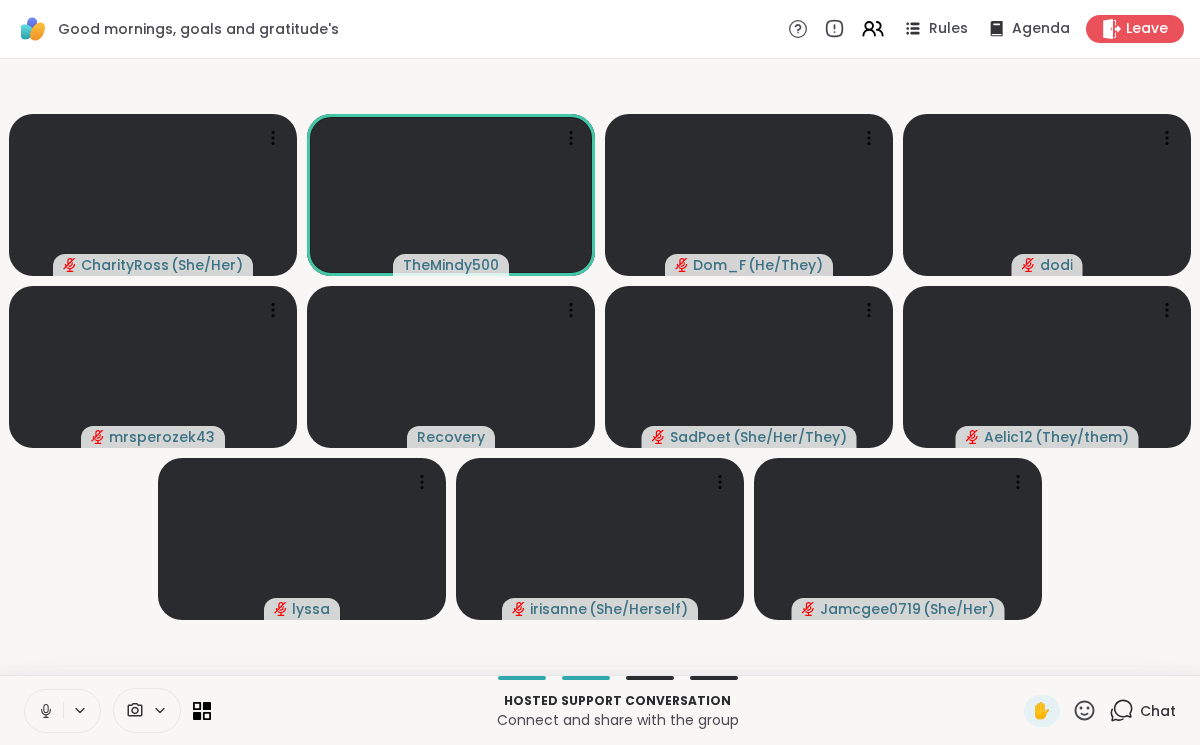 click 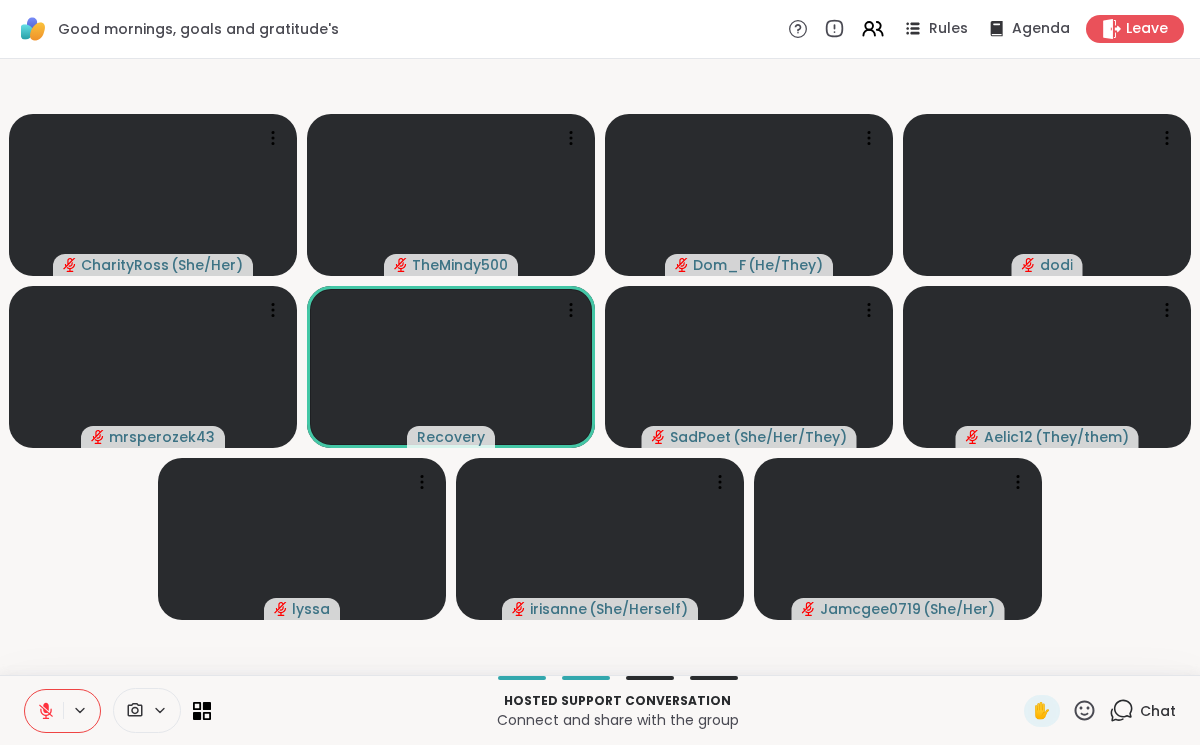 click 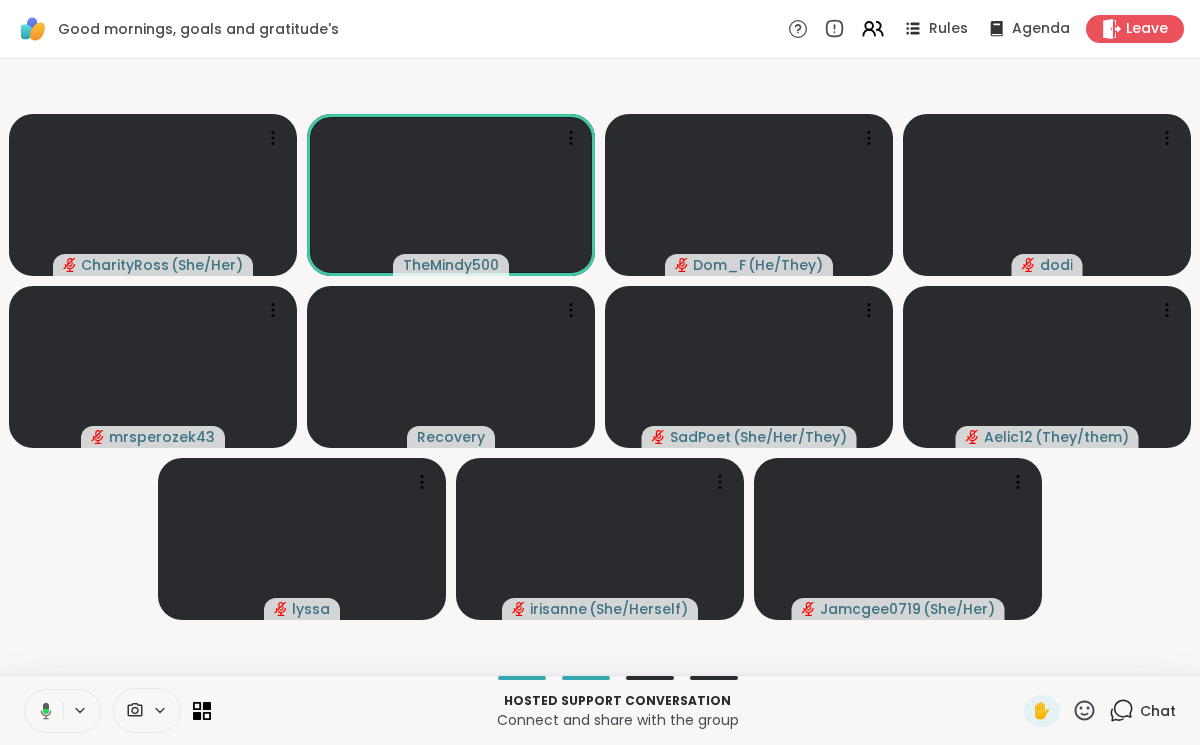 click 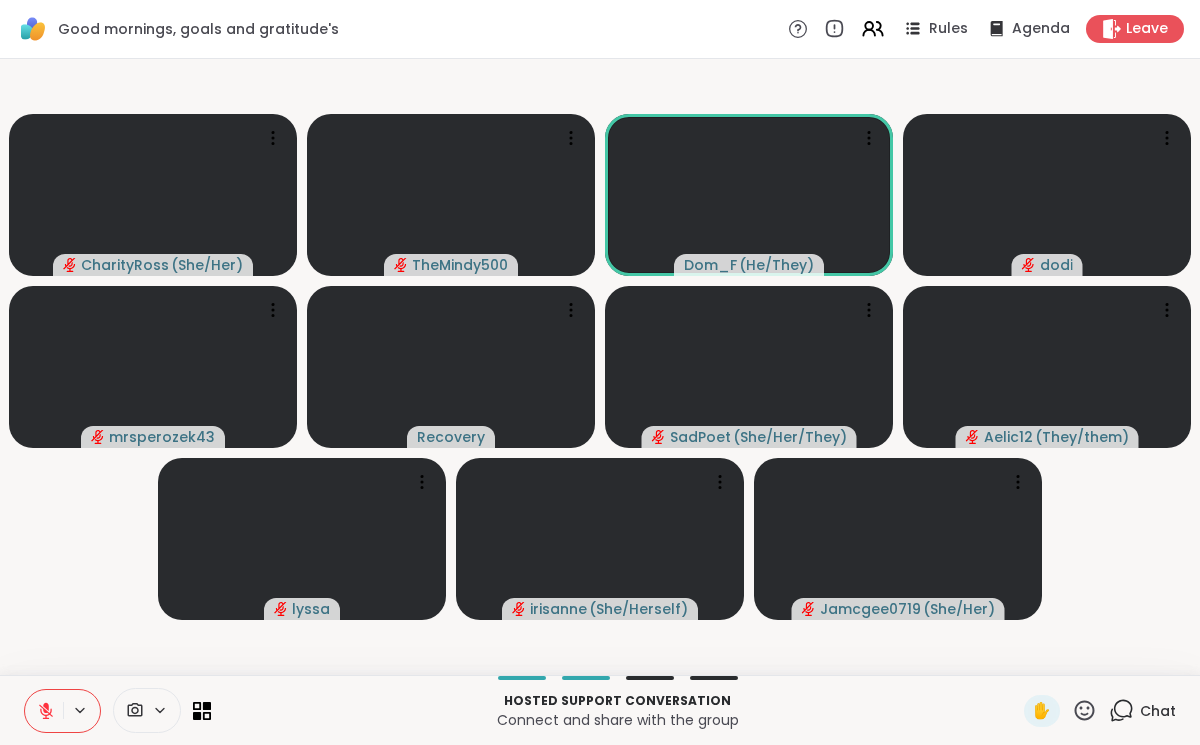 click 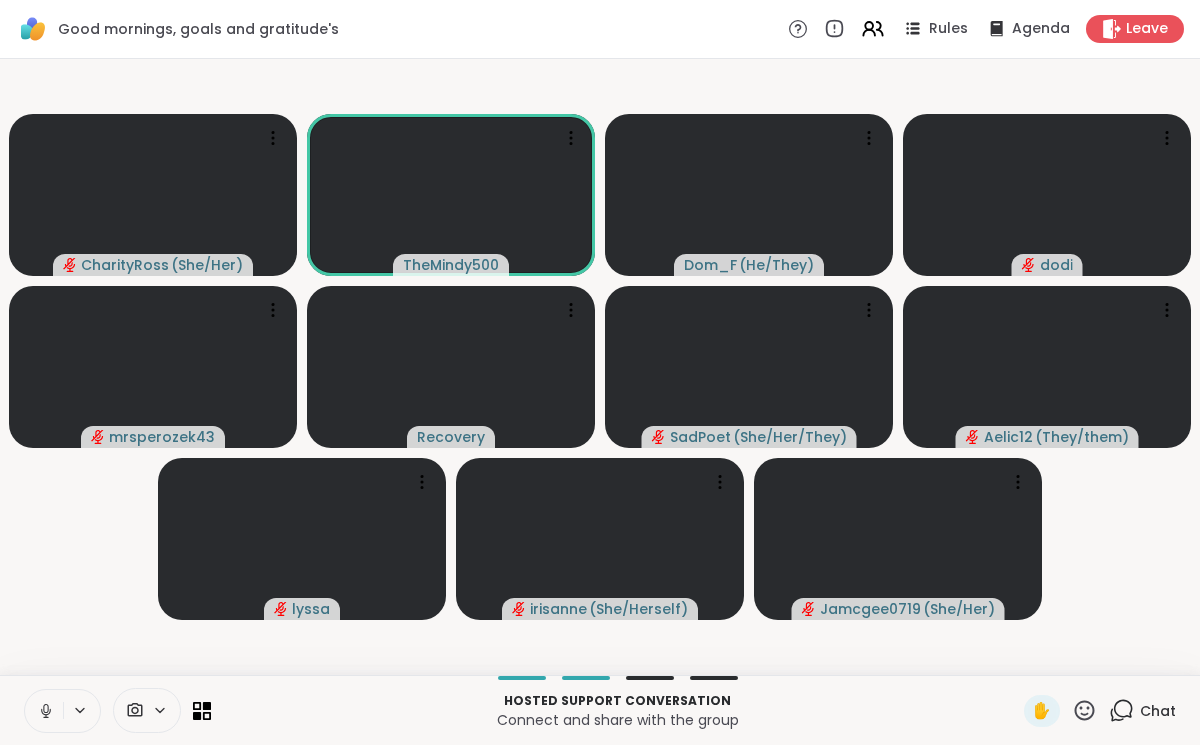 click 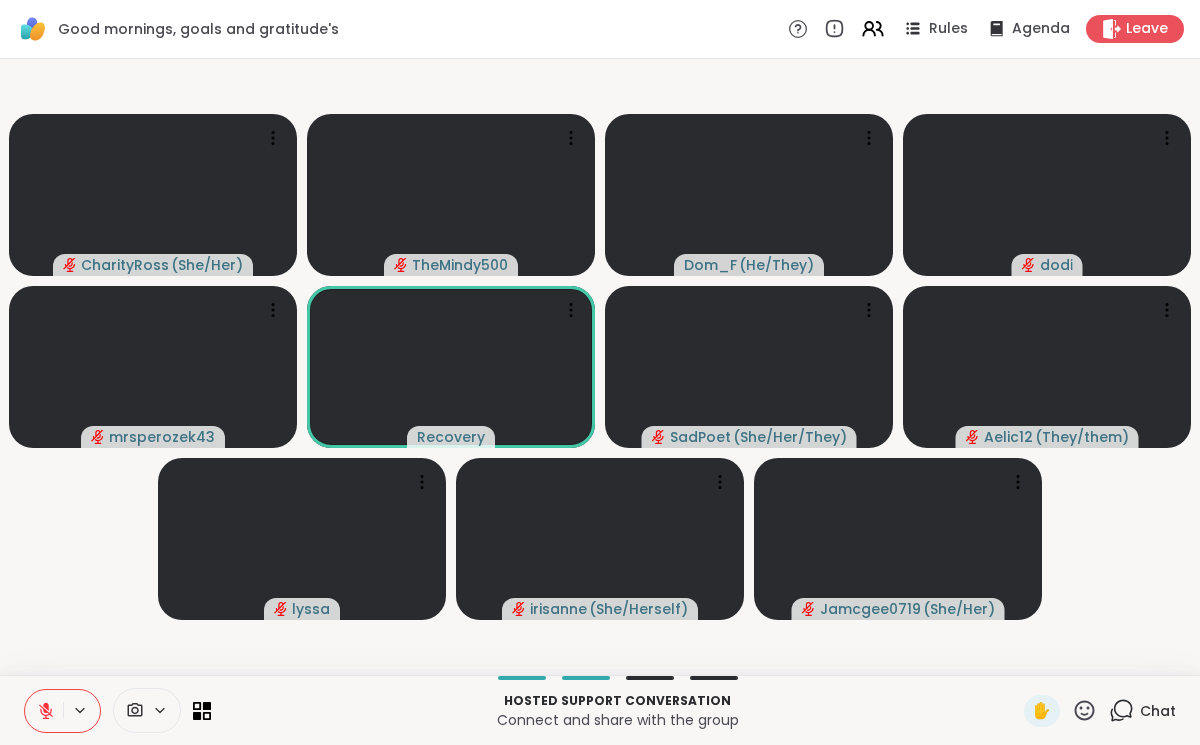 click 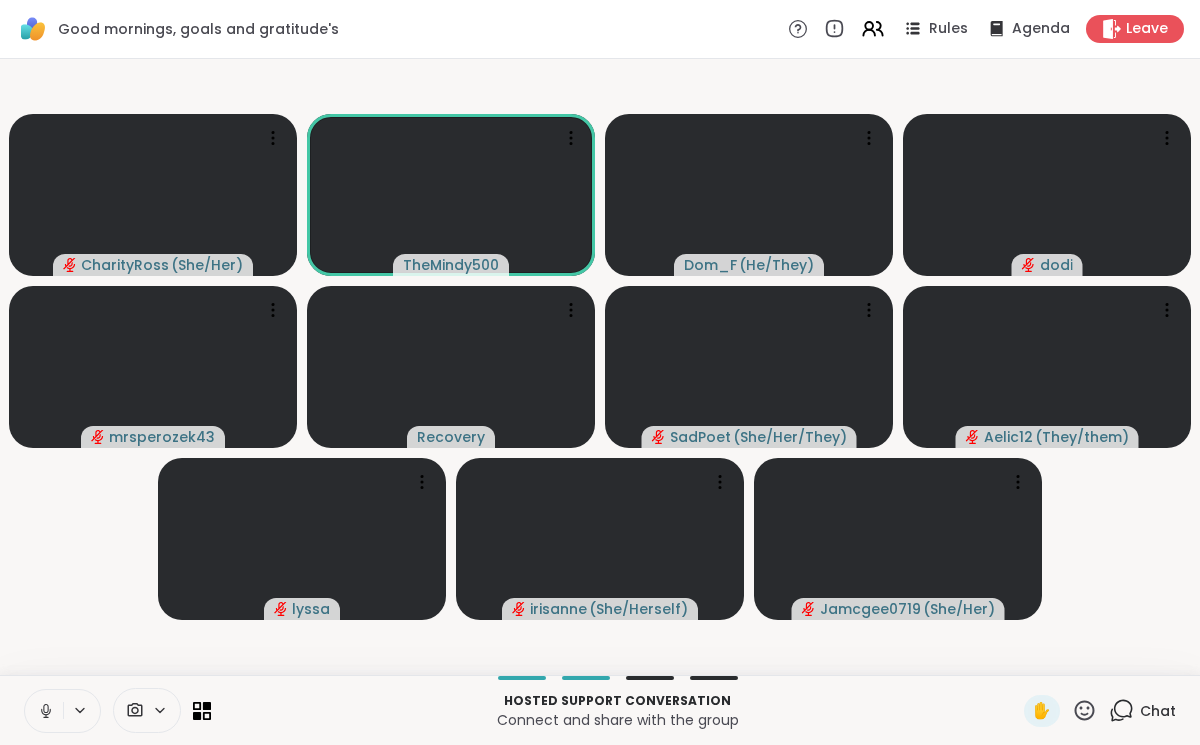 click 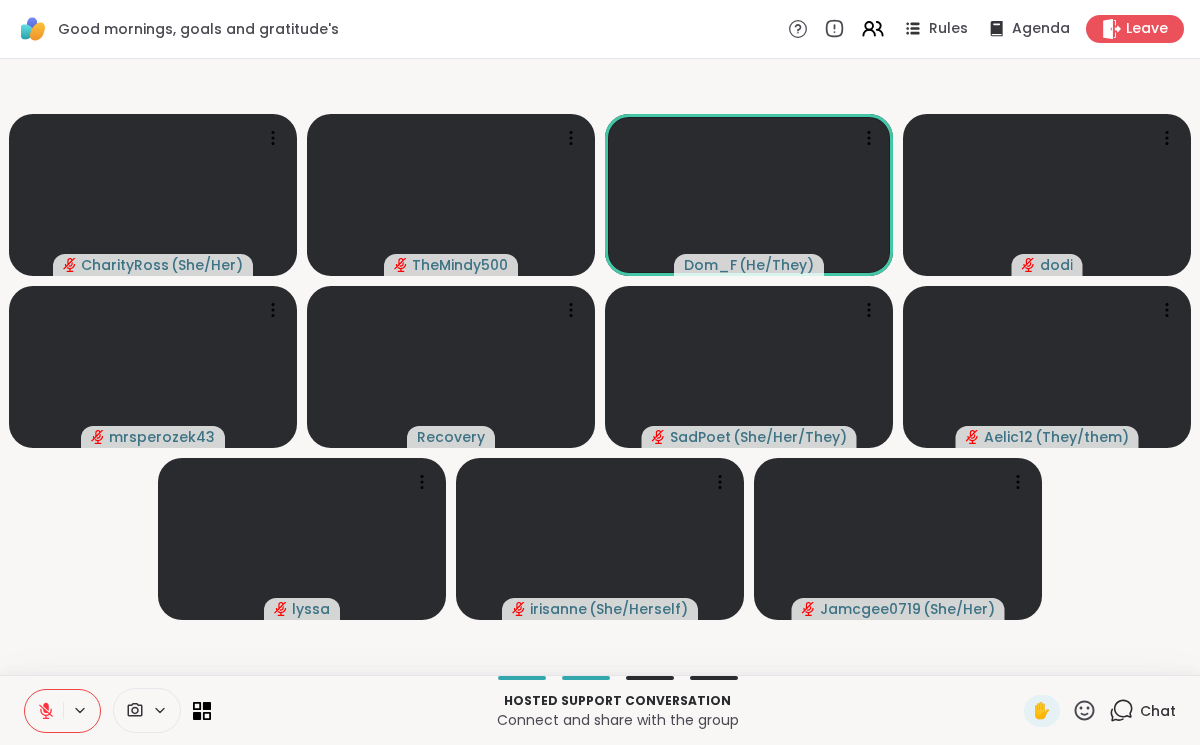 click 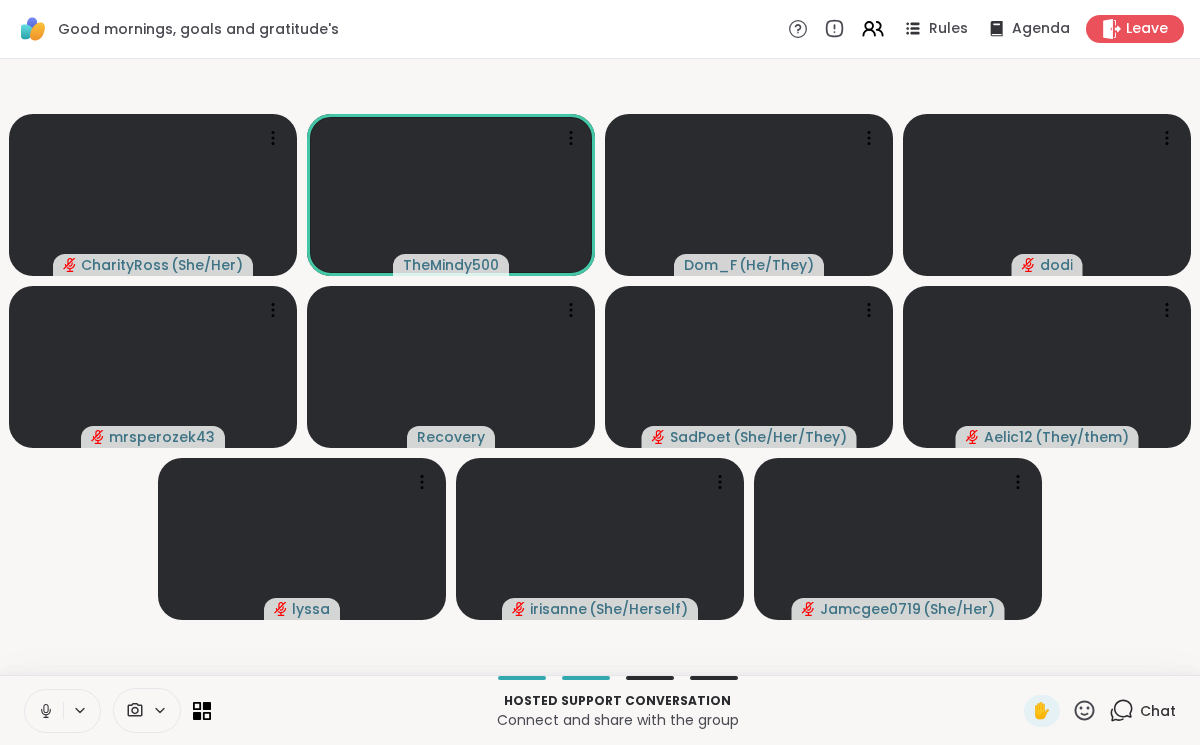 click 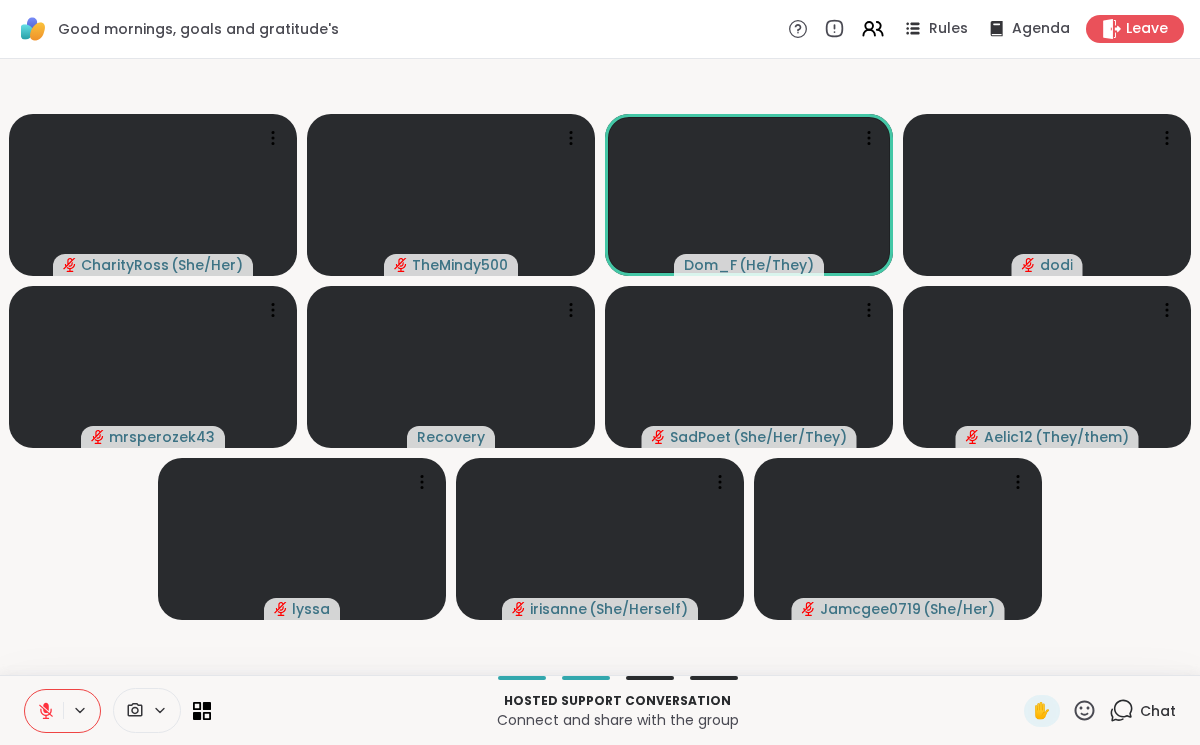 click 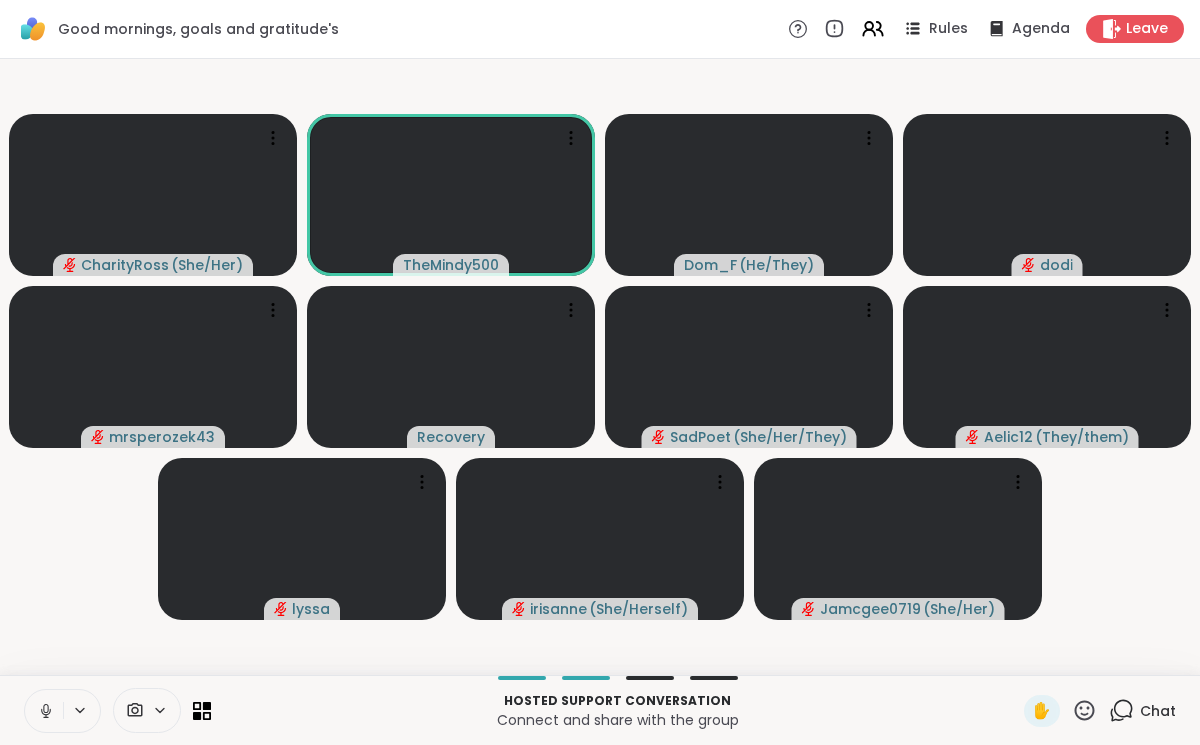 click 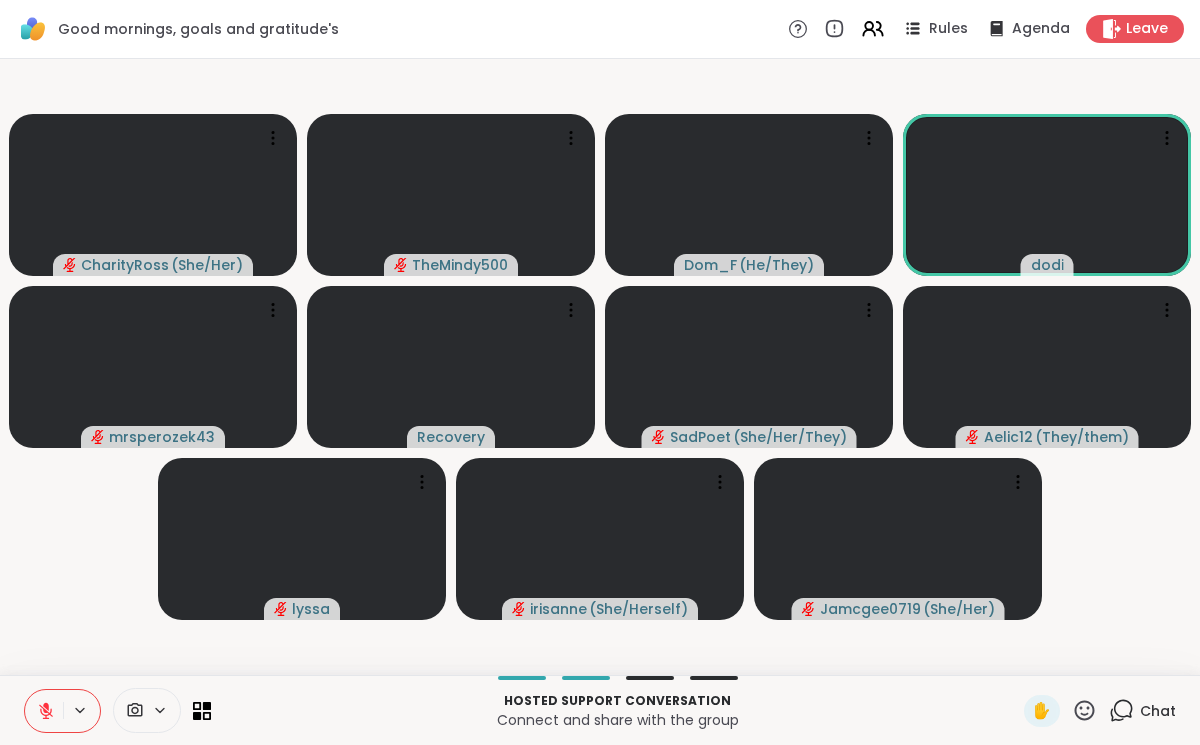 click 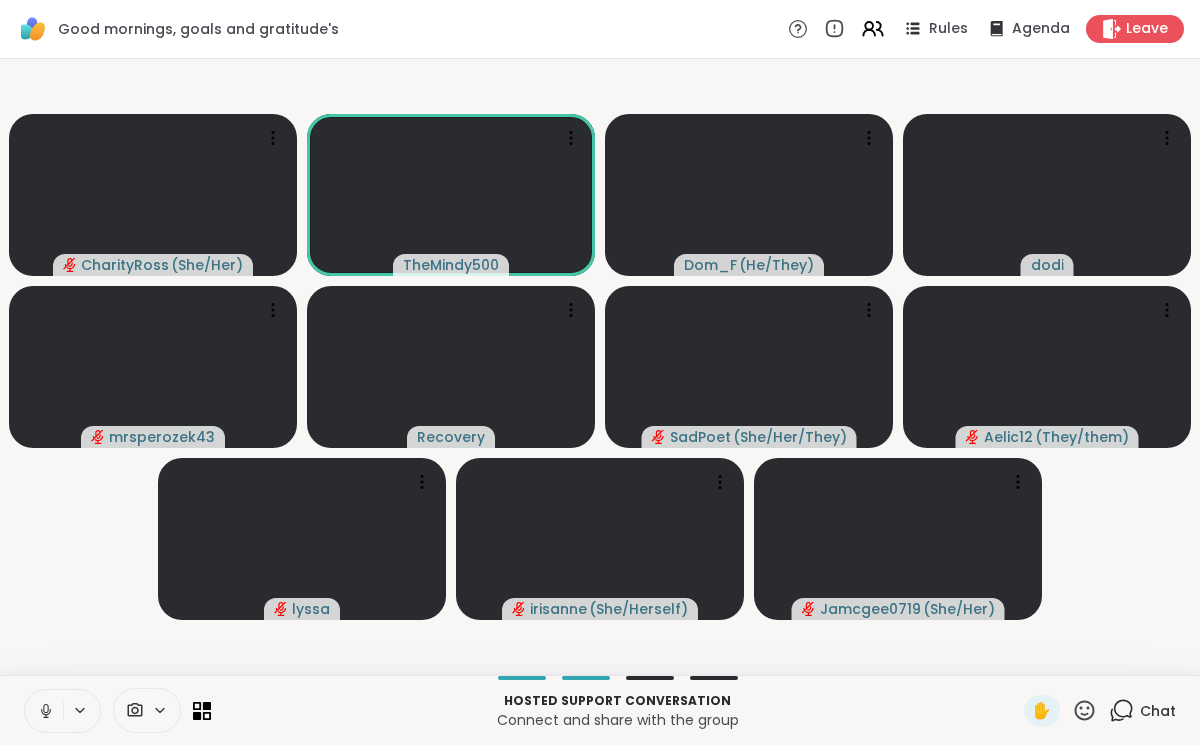 click 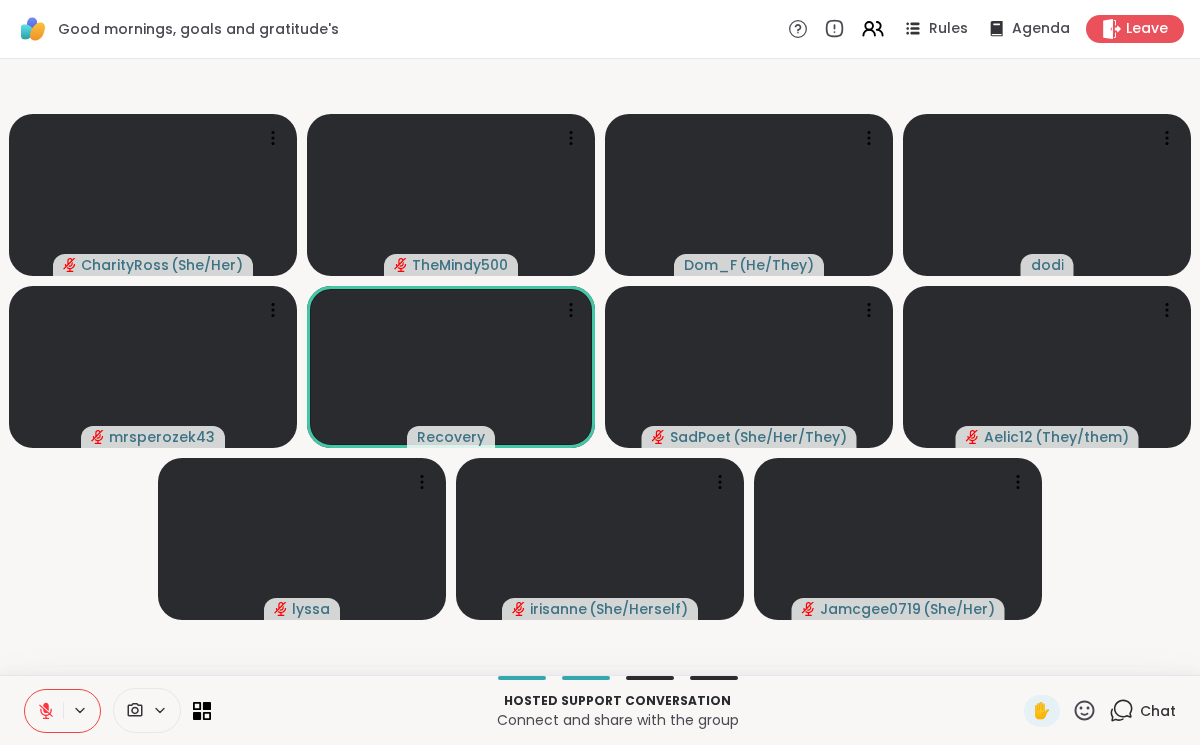 click 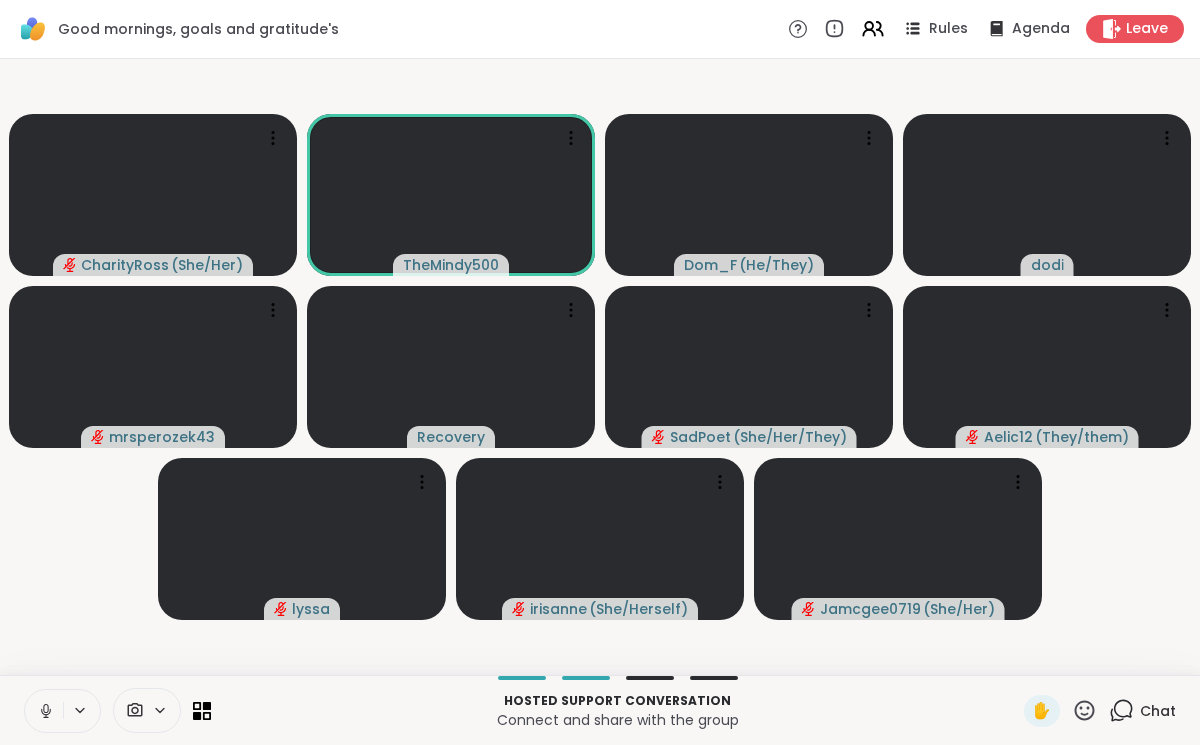 click 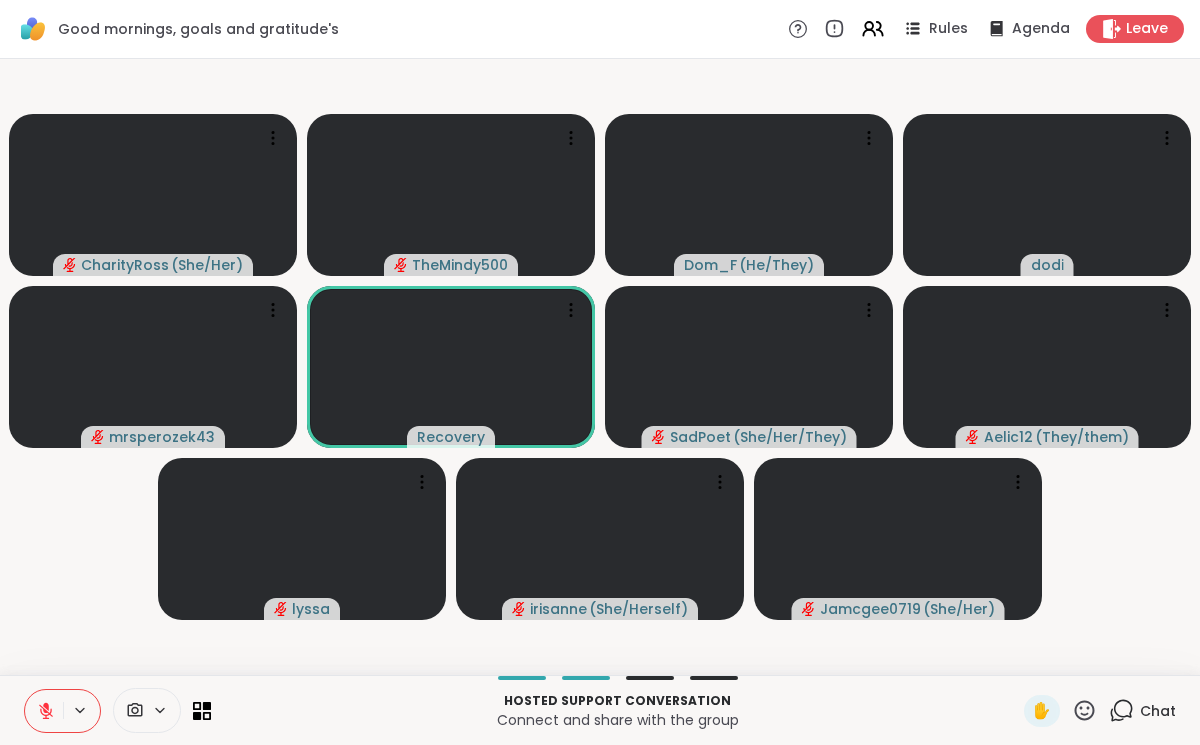 click at bounding box center [81, 710] 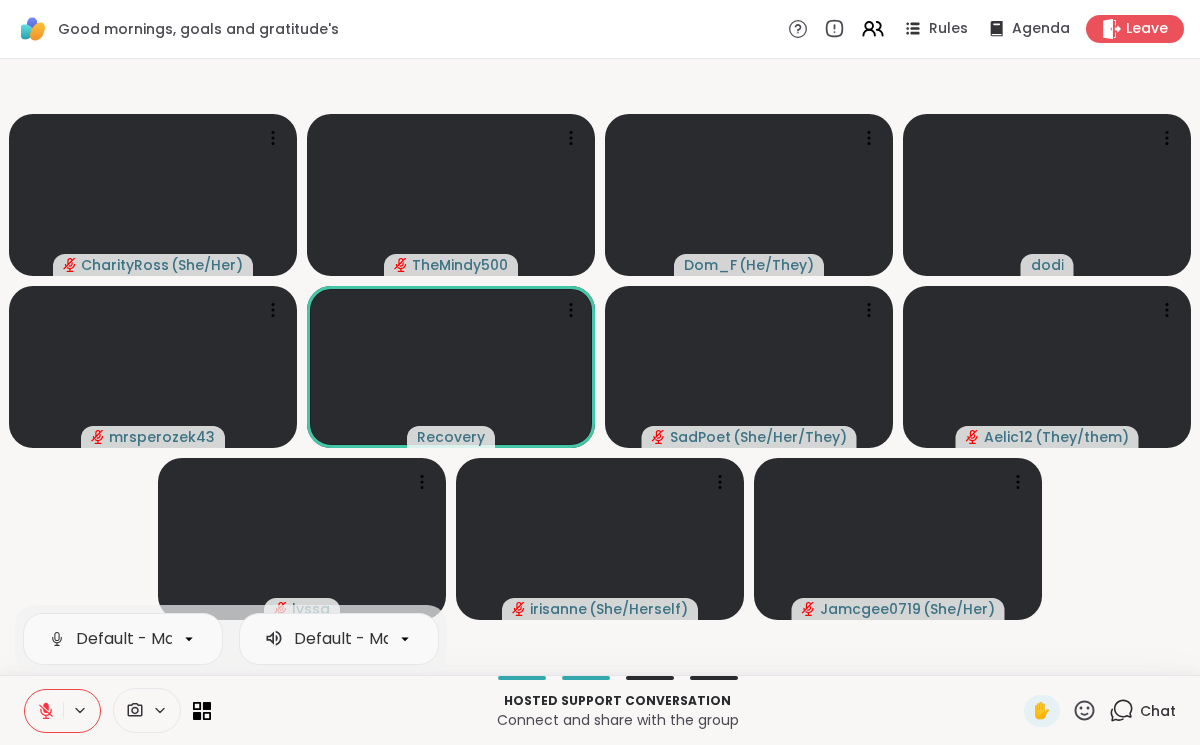 click at bounding box center (44, 711) 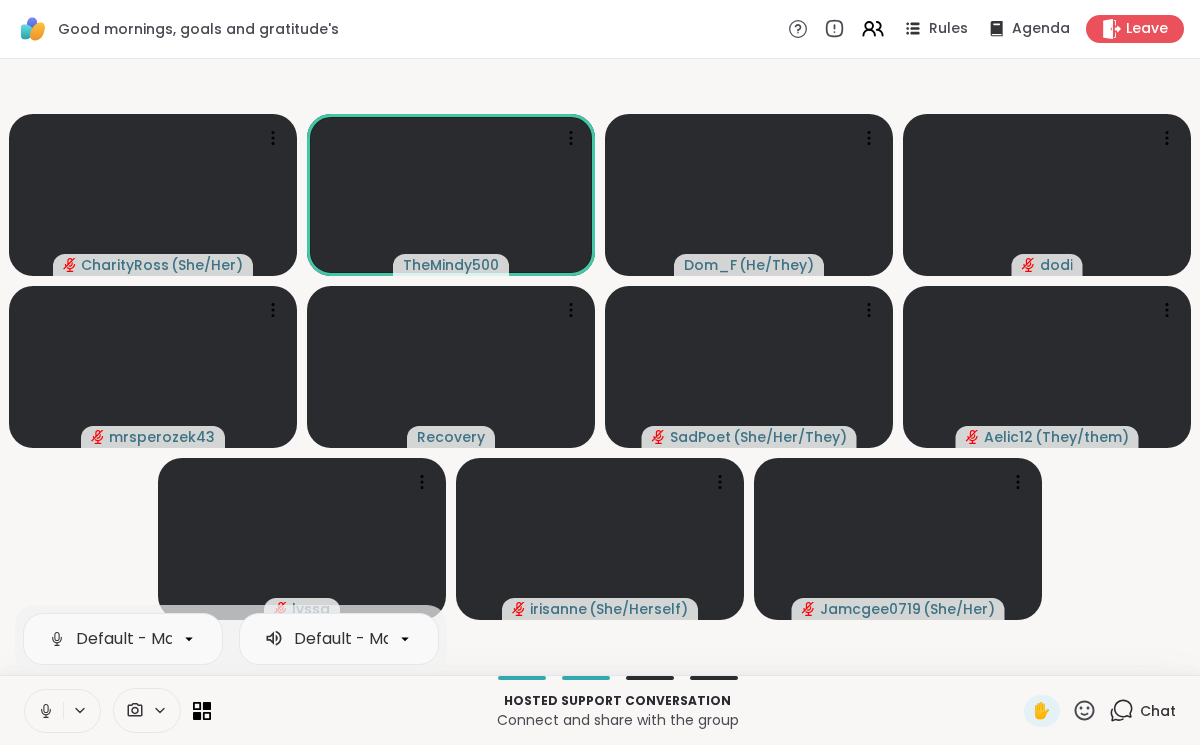 click 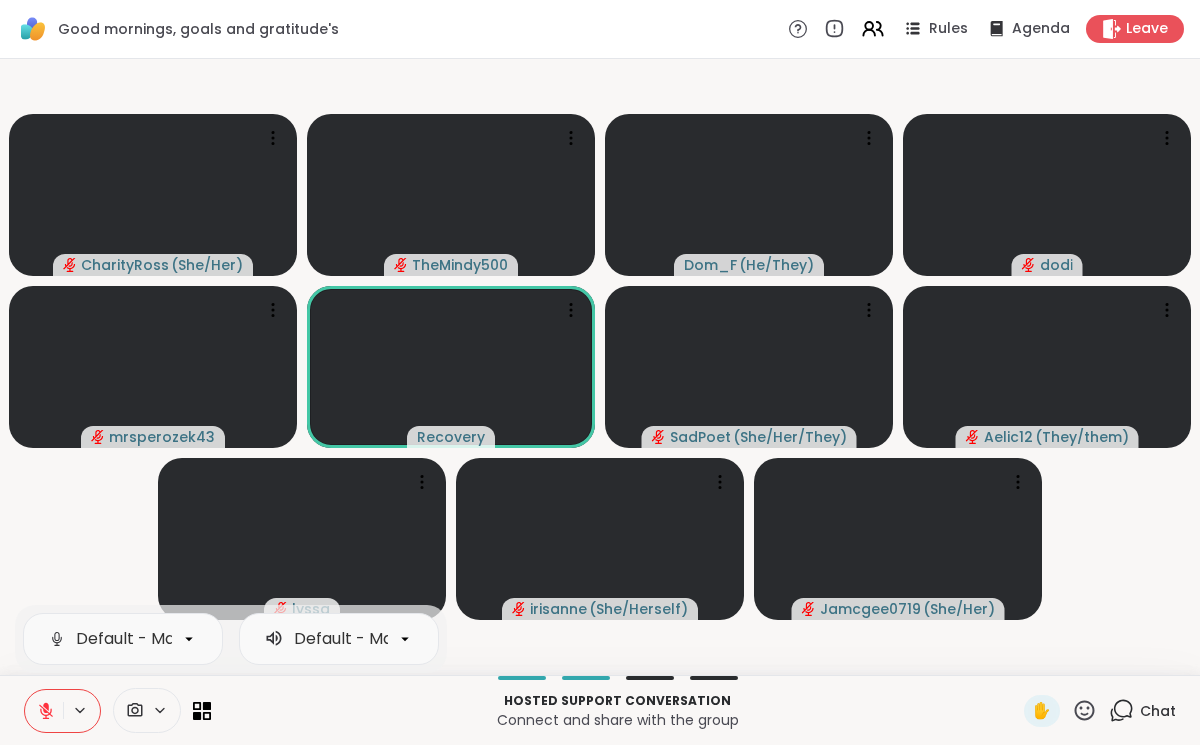 click at bounding box center (44, 711) 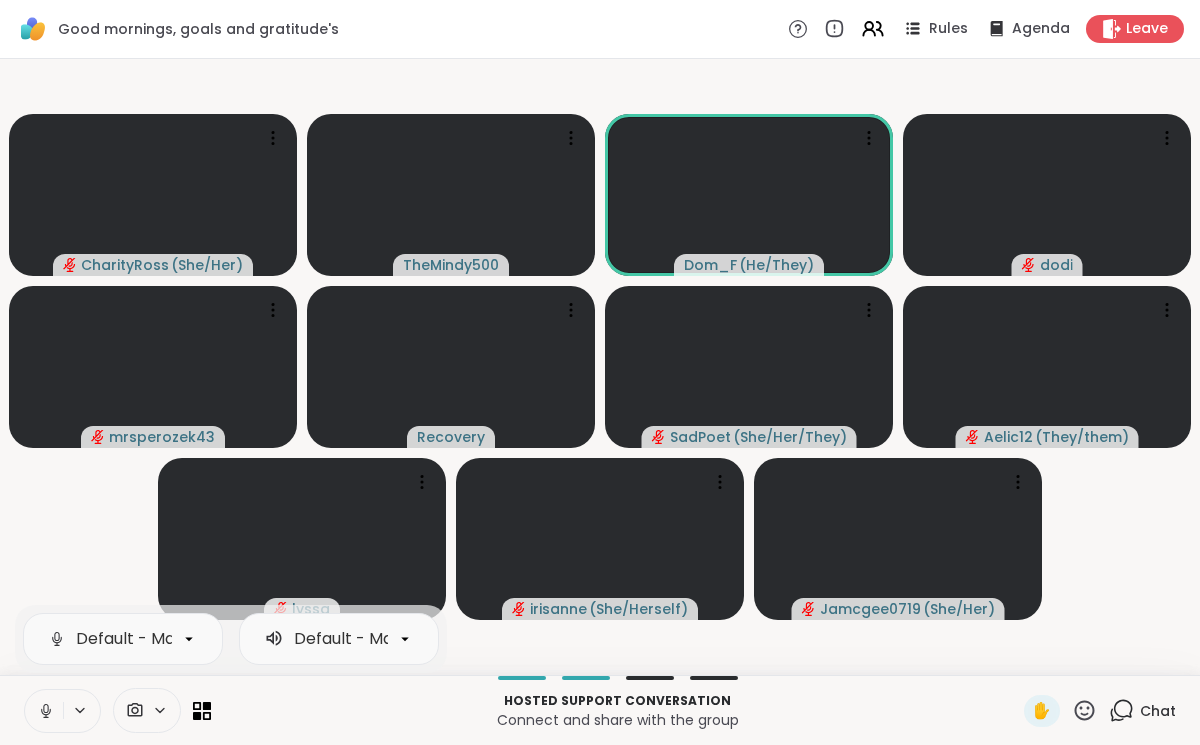 click 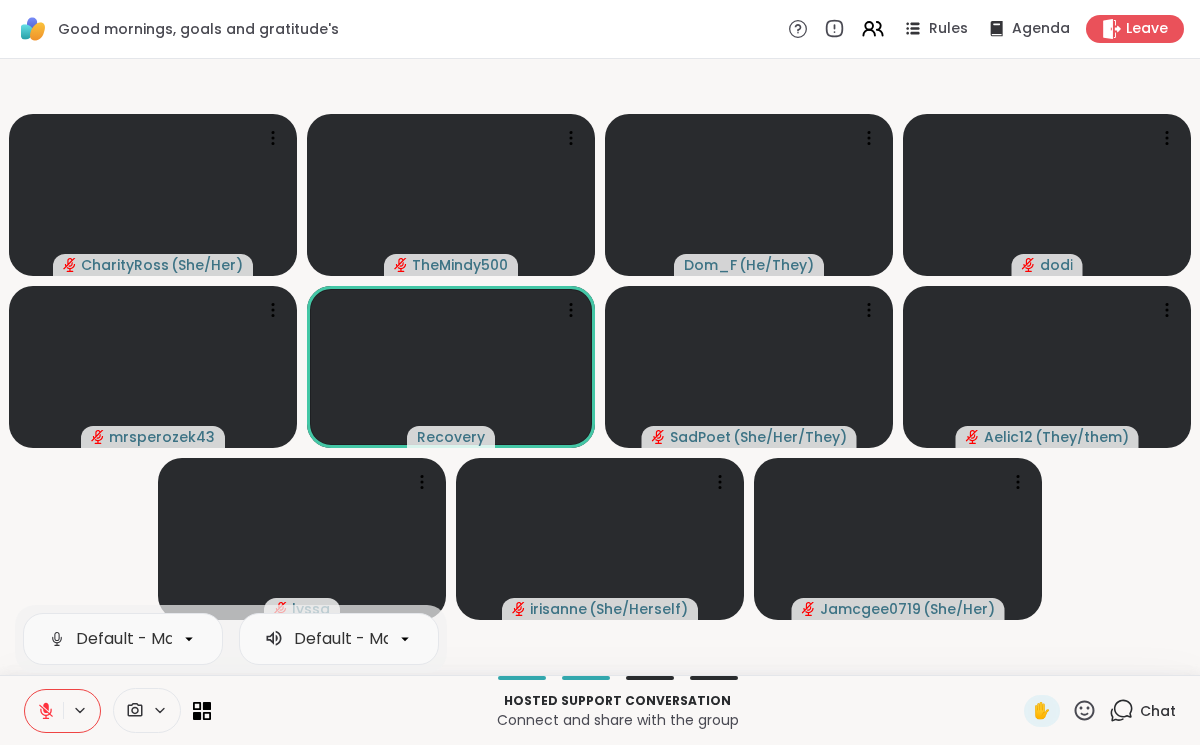 click at bounding box center [44, 711] 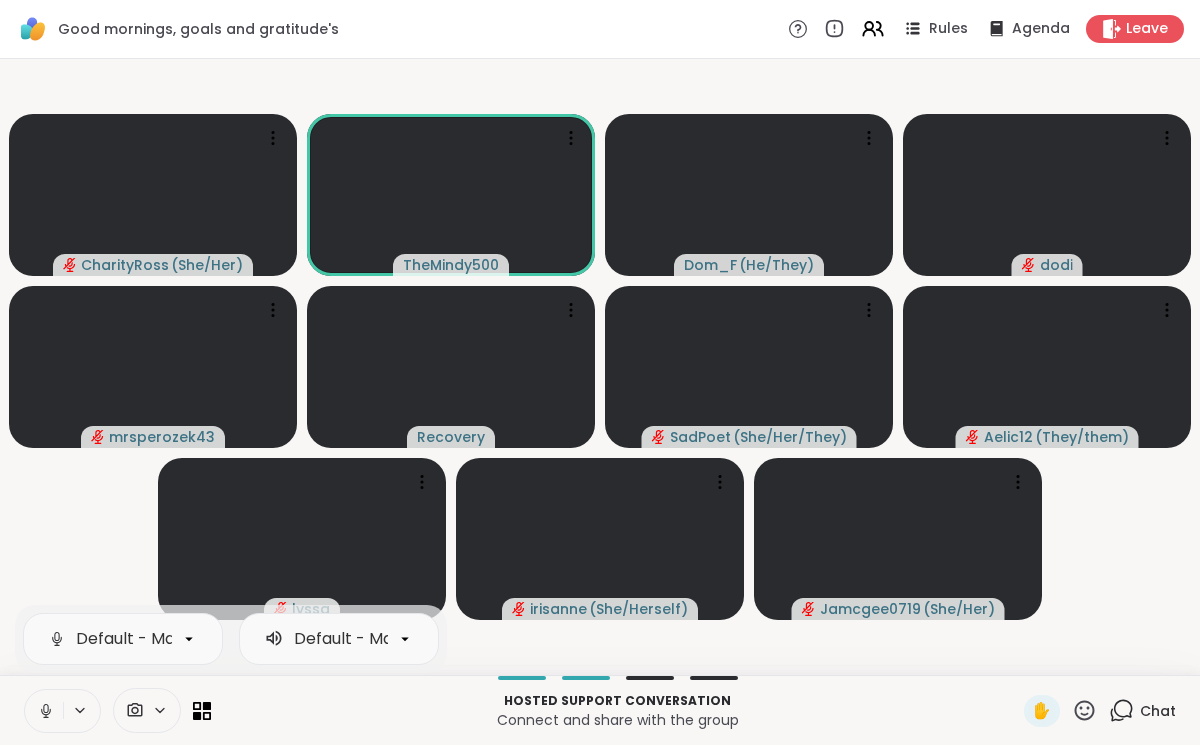 click 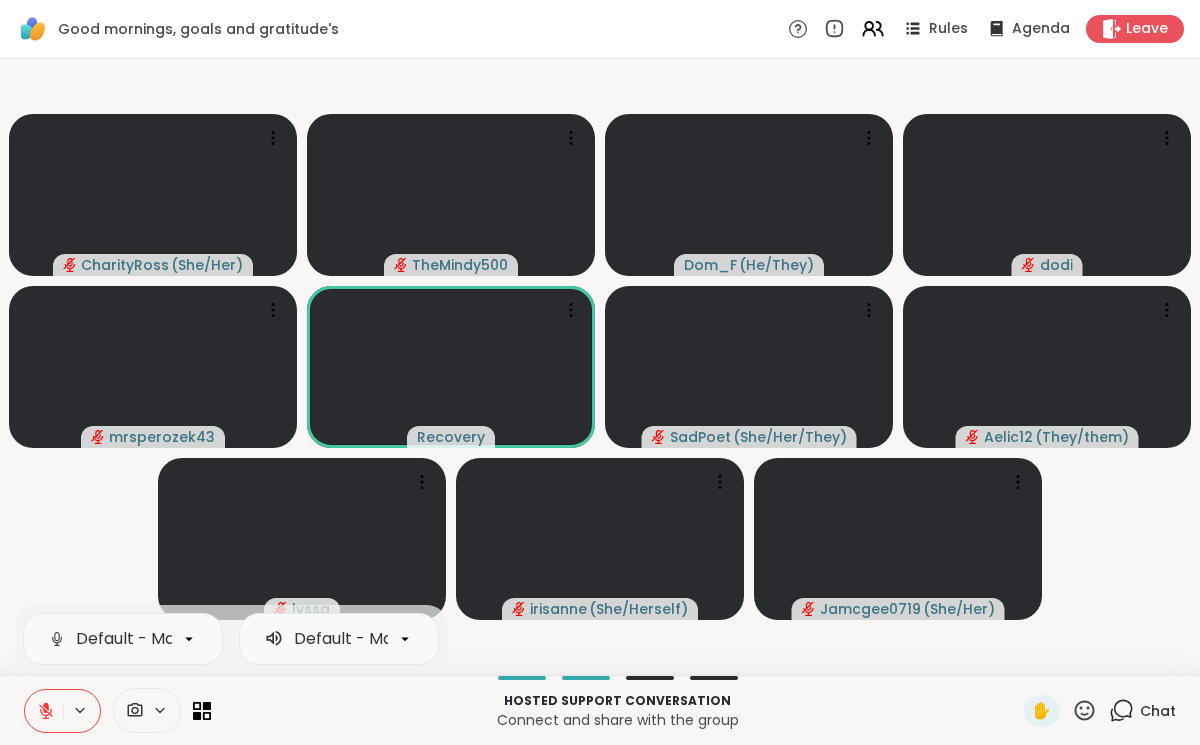 click at bounding box center (44, 711) 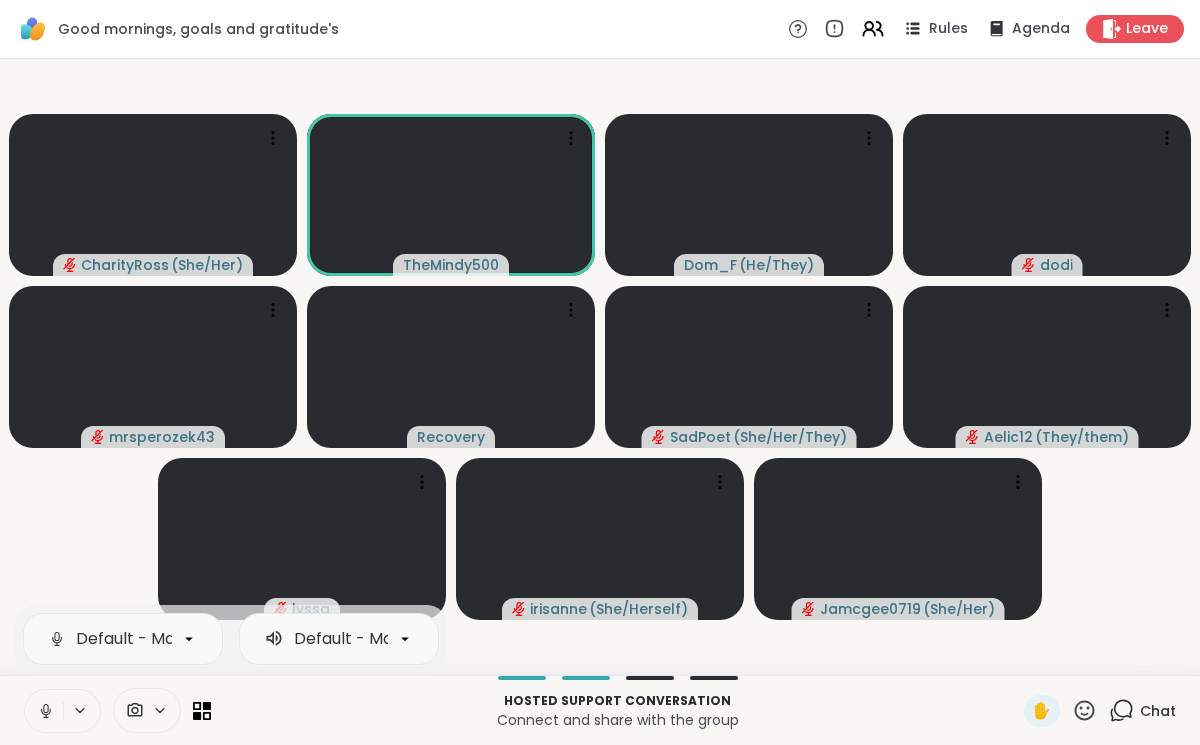 click 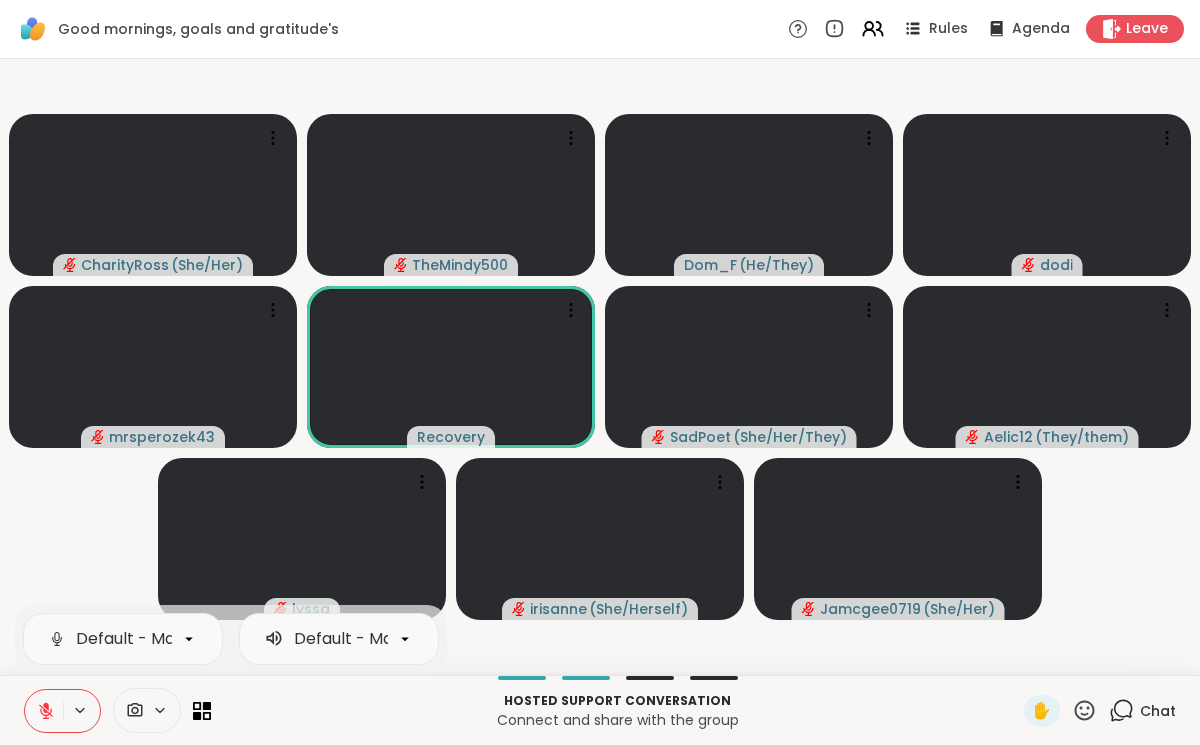 click at bounding box center [44, 711] 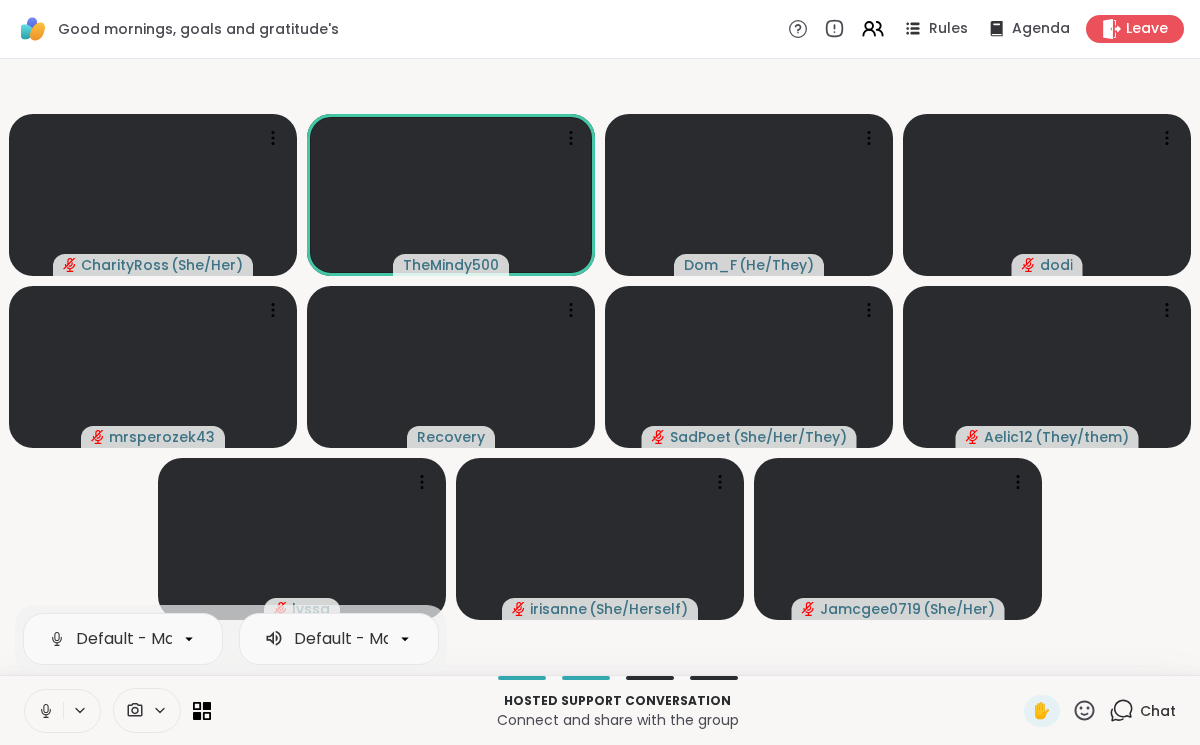 click 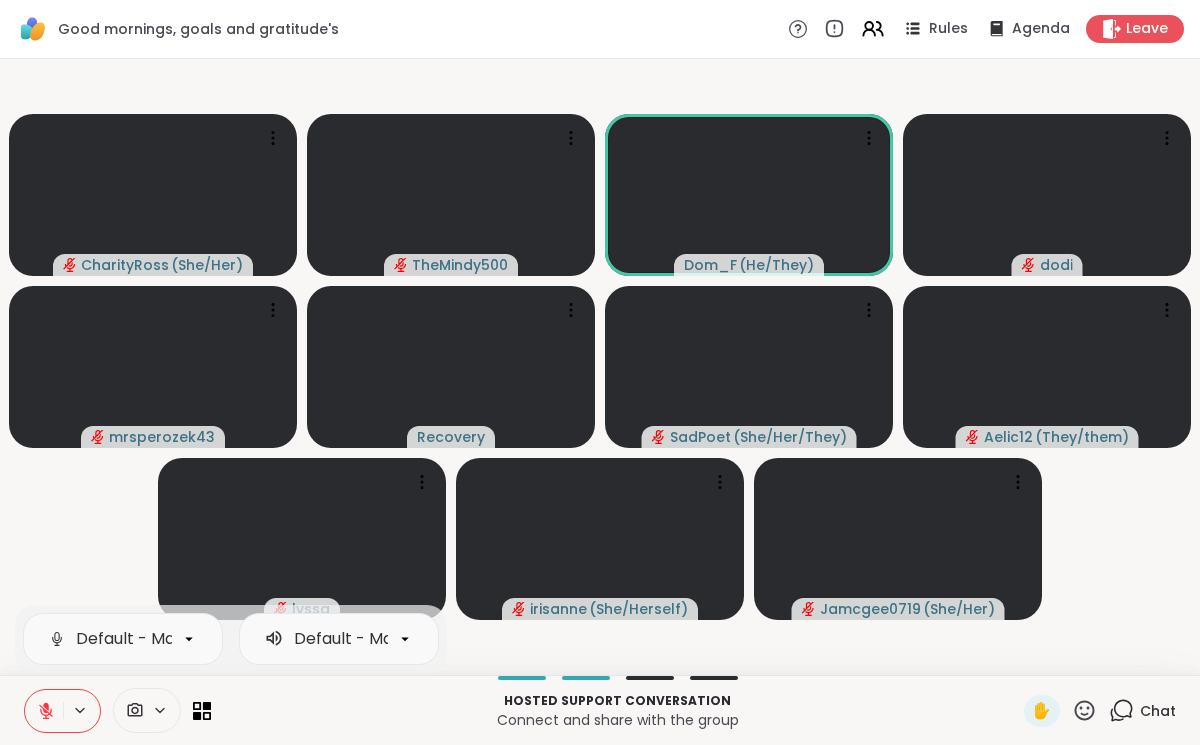 click at bounding box center (44, 711) 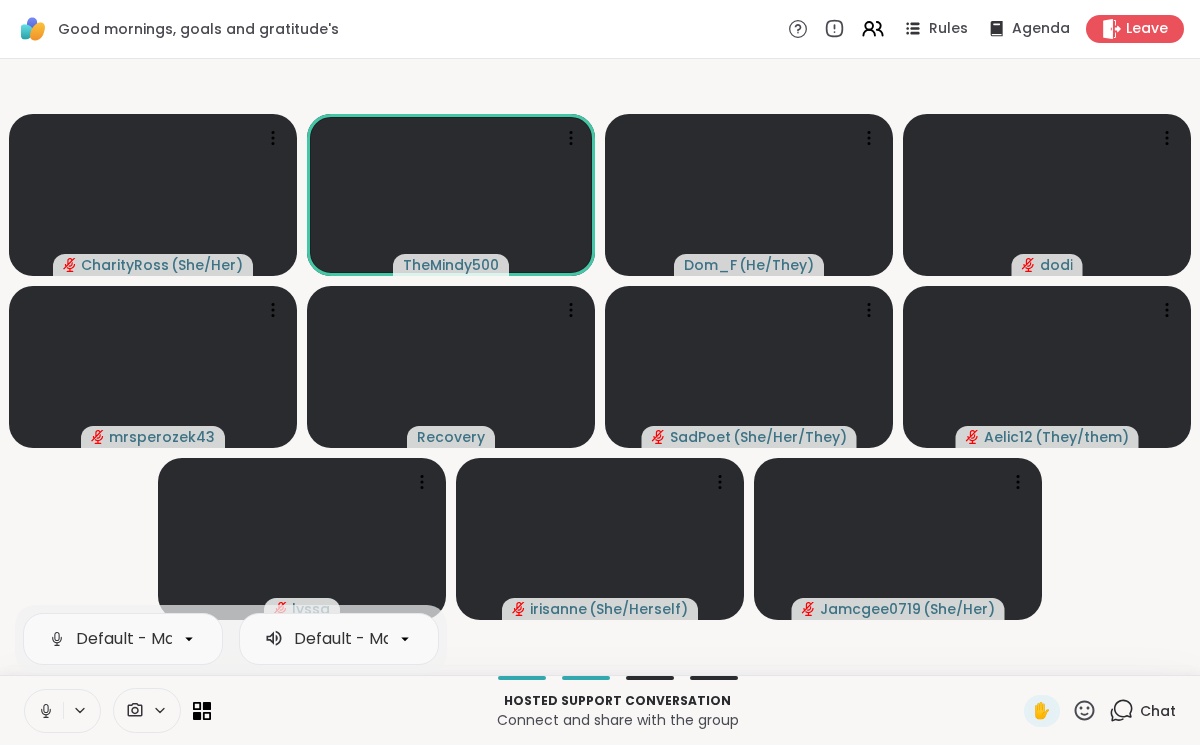 click at bounding box center [44, 711] 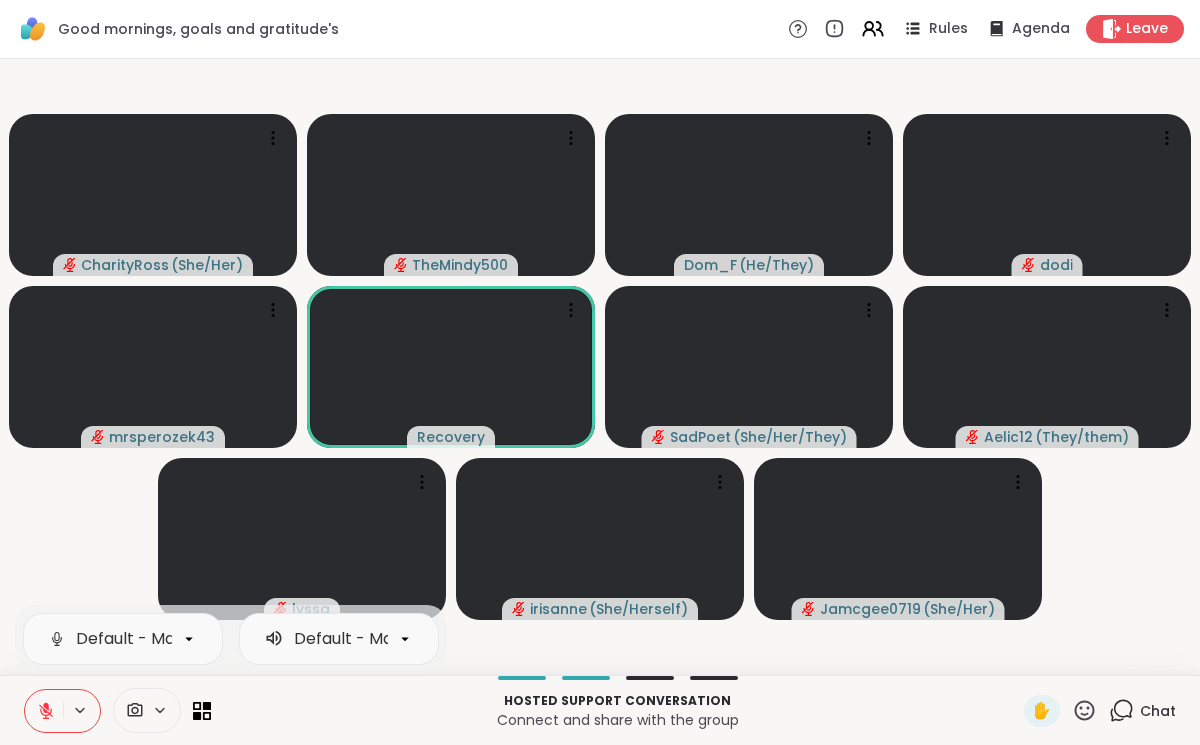 click 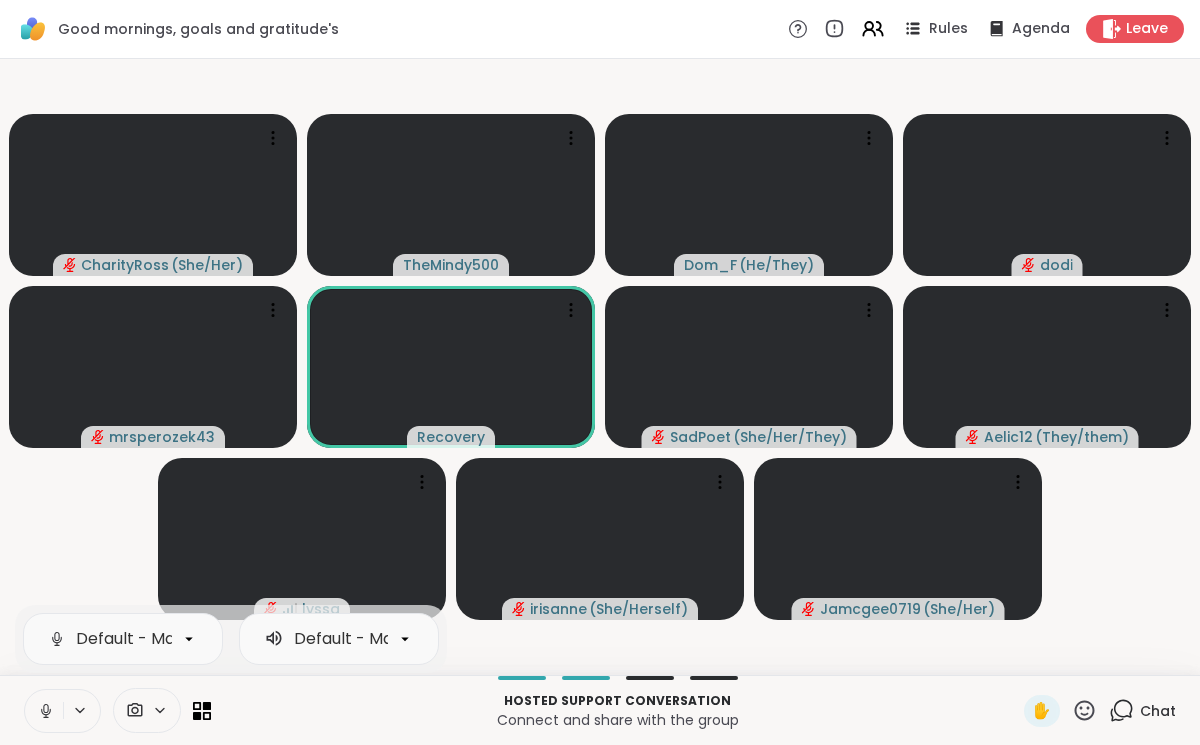 click 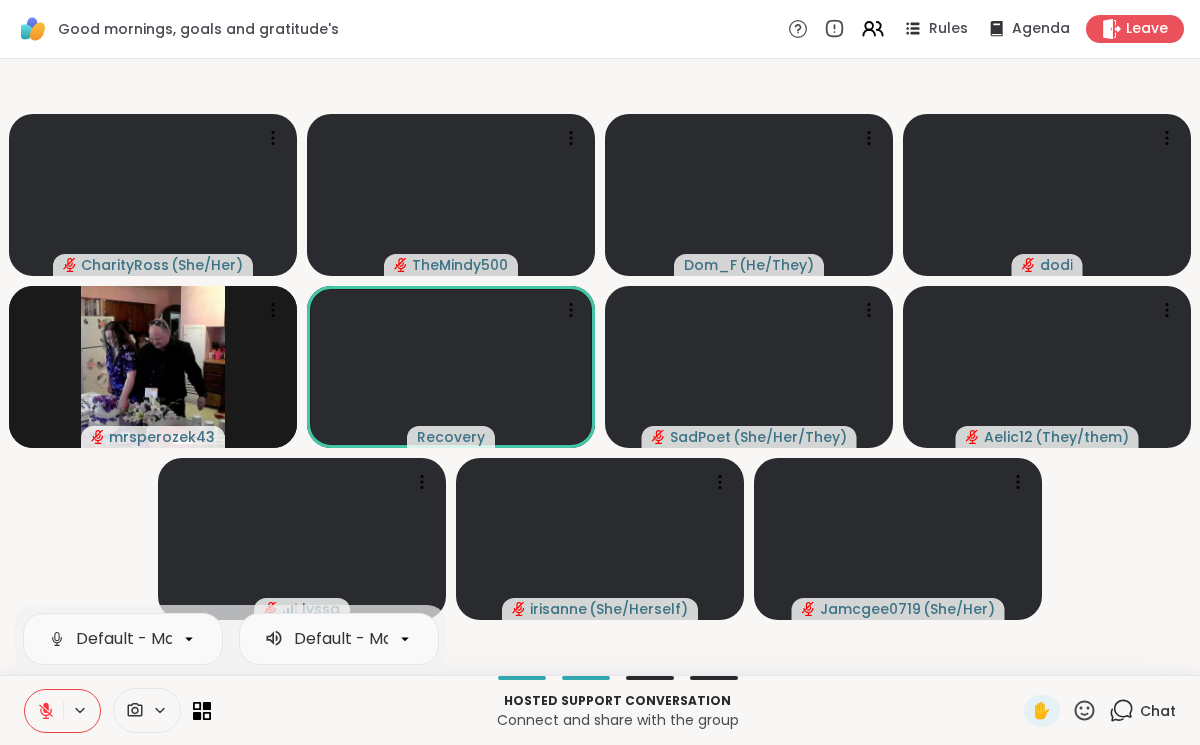 click 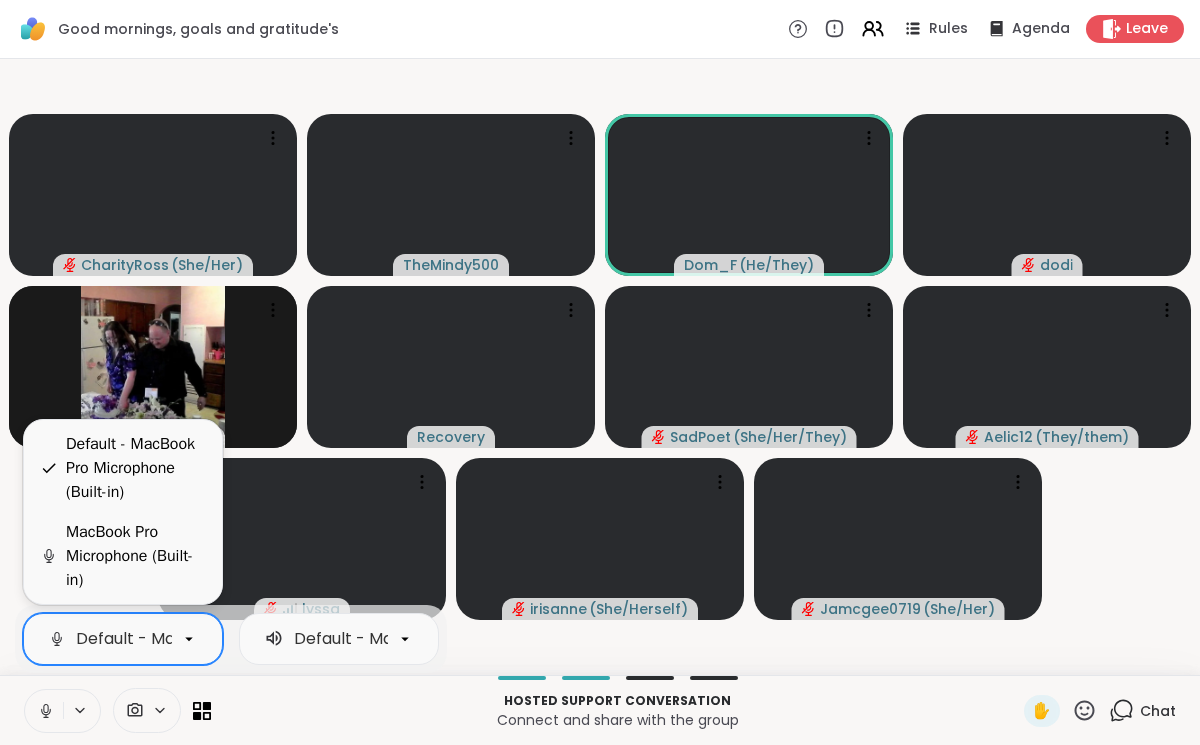 scroll, scrollTop: 0, scrollLeft: 224, axis: horizontal 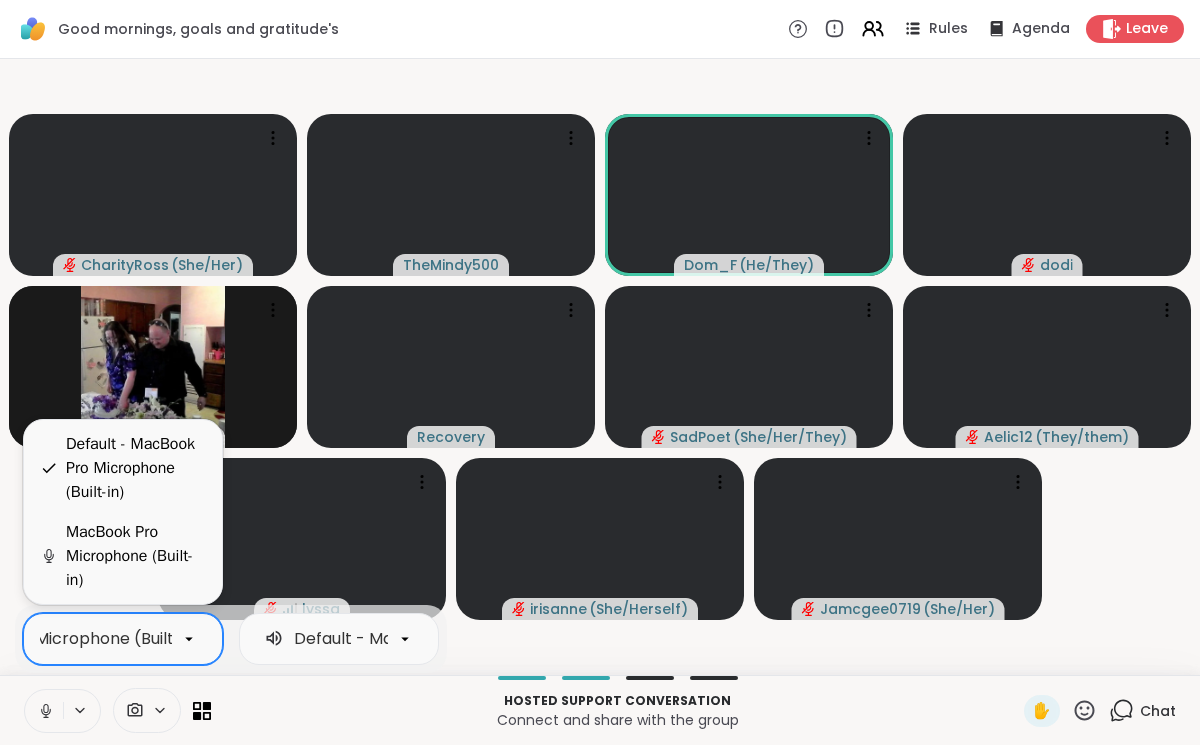 click on "Default - MacBook Pro Microphone (Built-in)" at bounding box center (15, 639) 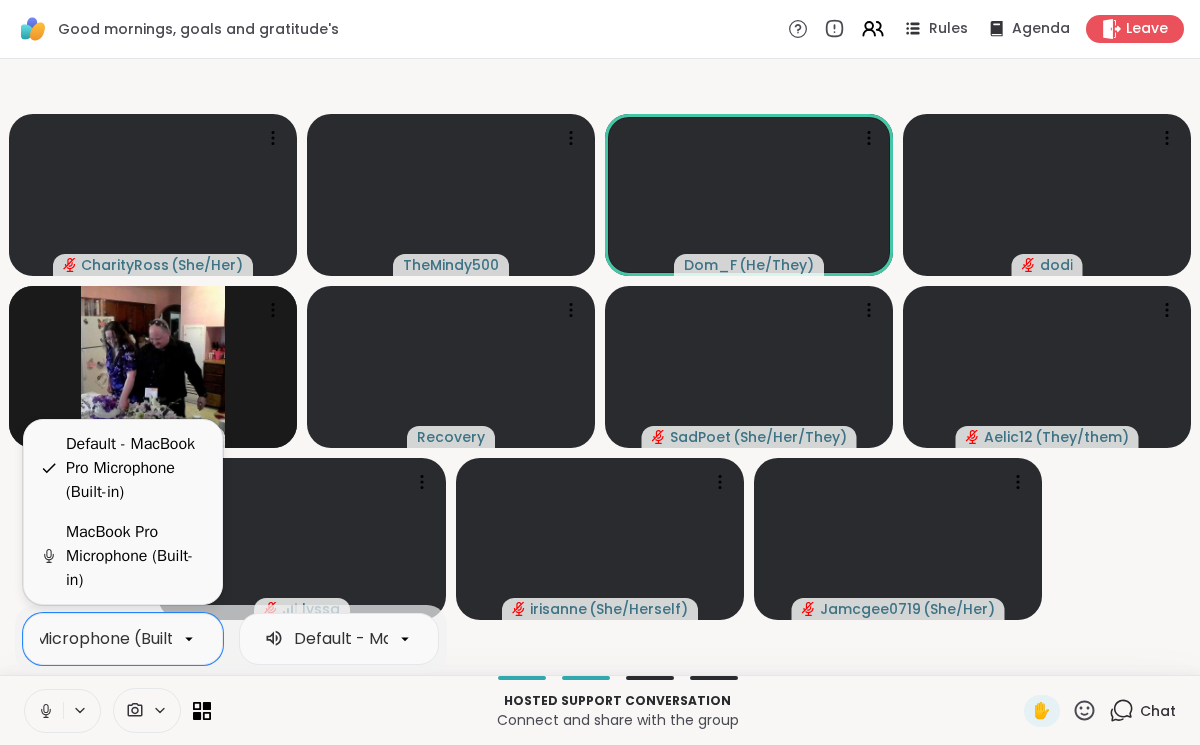 click on "CharityRoss ( She/Her ) TheMindy500 Dom_F ( He/They ) dodi mrsperozek43 Recovery SadPoet ( She/Her/They ) Aelic12 ( They/them ) lyssa irisanne ( She/Herself ) Jamcgee0719 ( She/Her )" at bounding box center (600, 367) 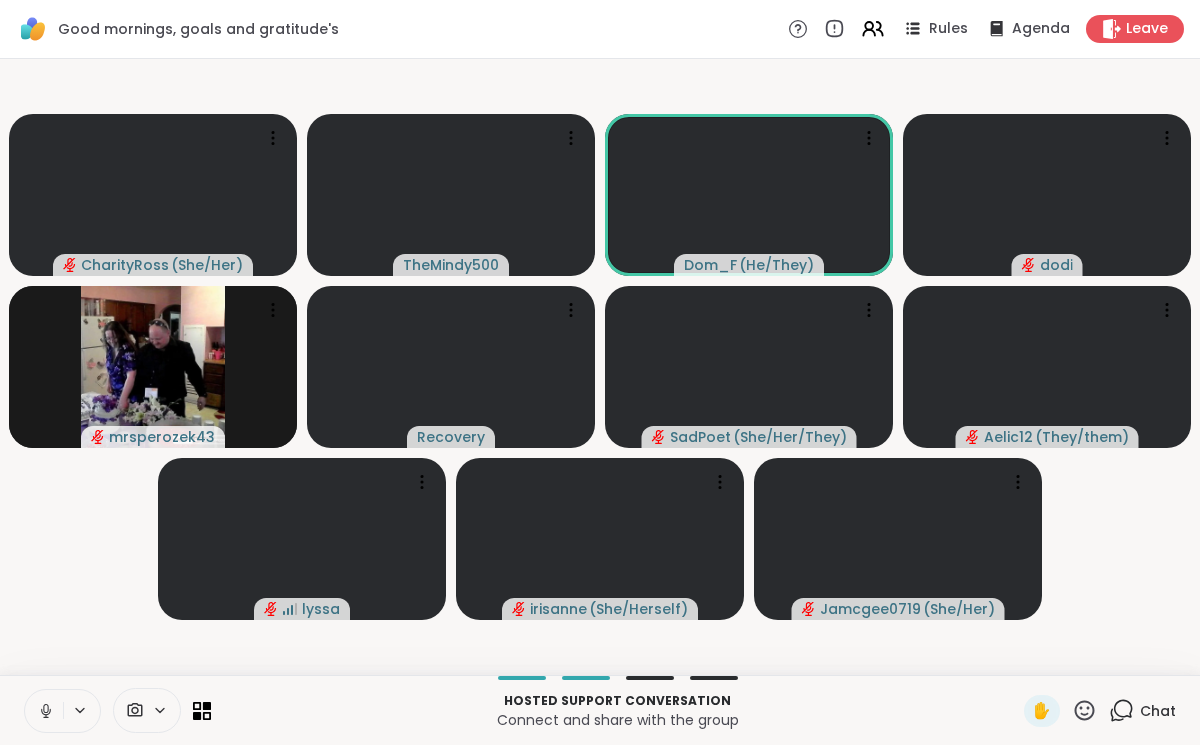 click 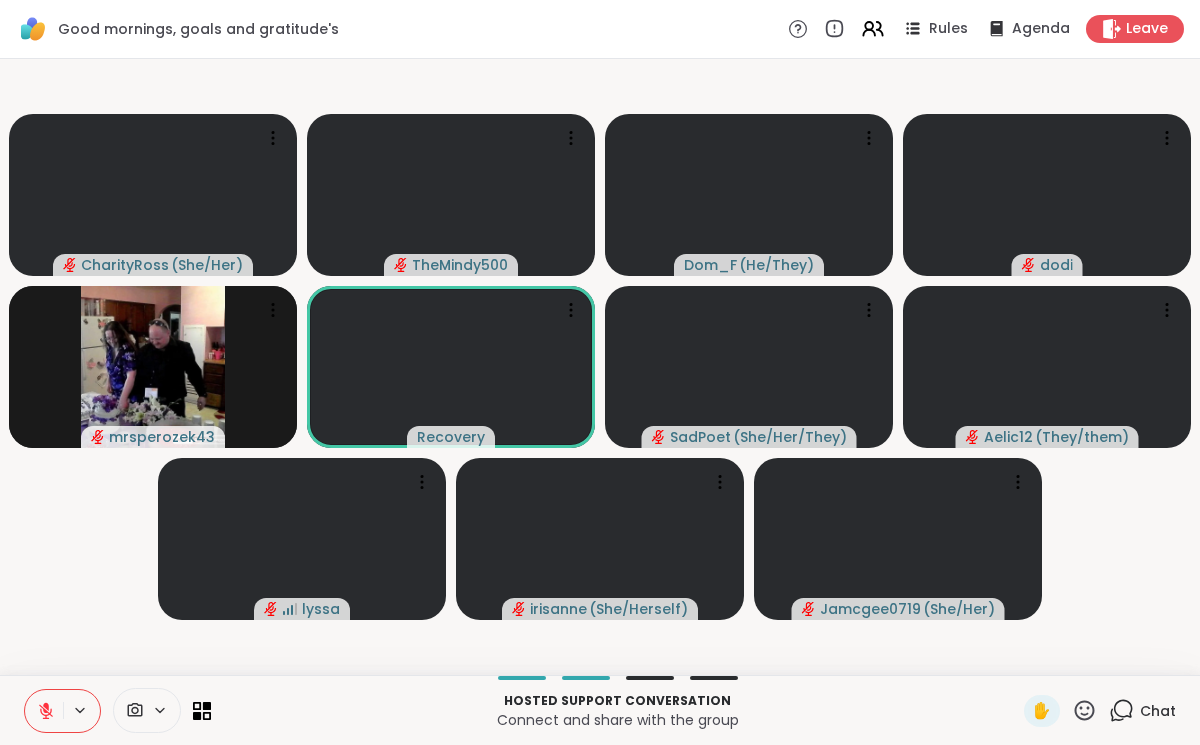 click 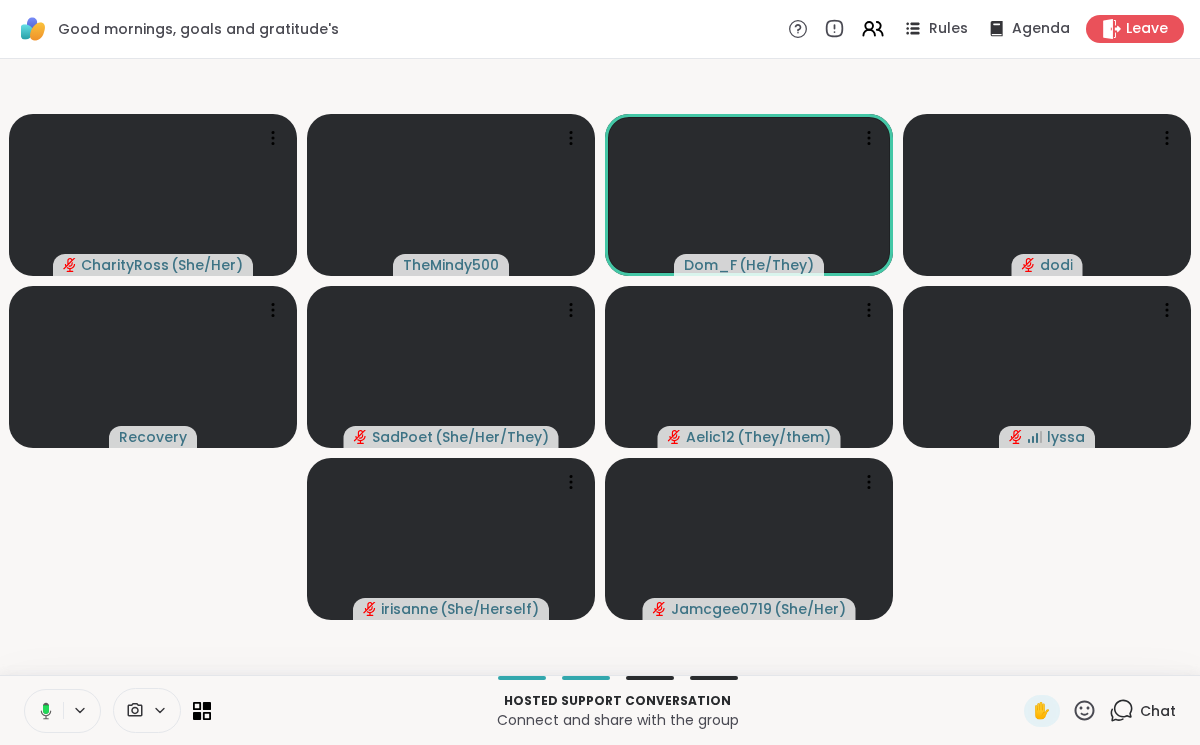 click 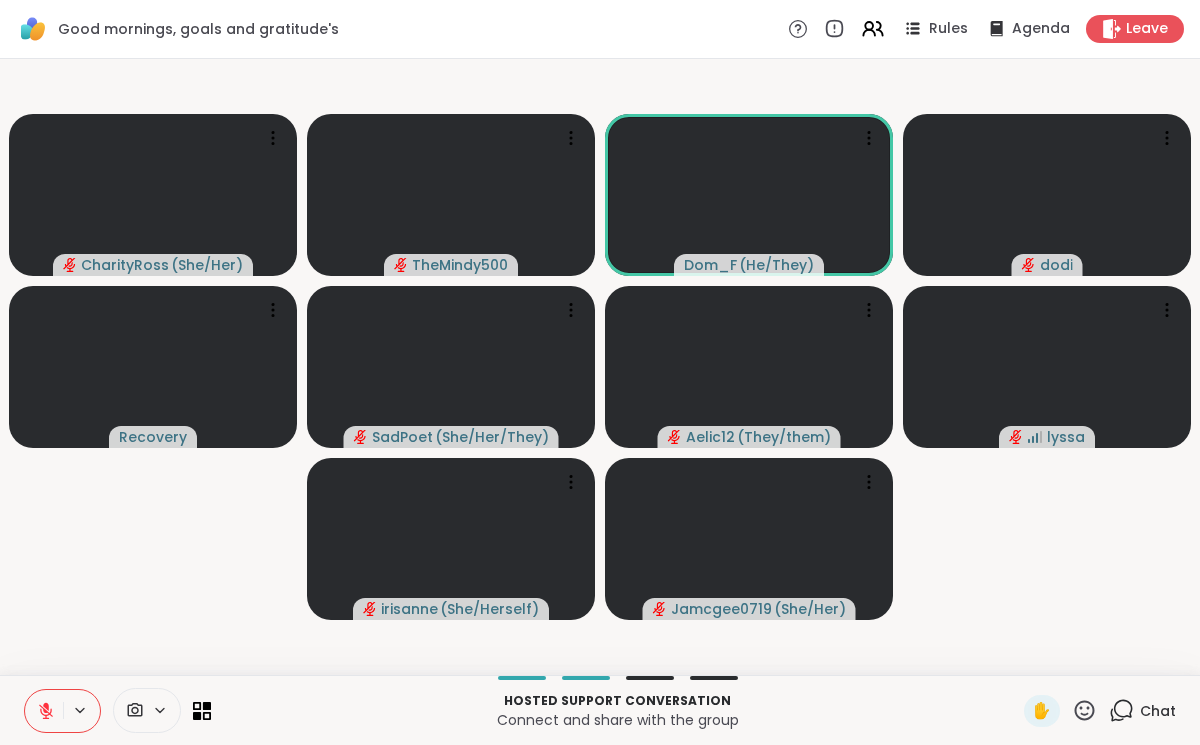 click 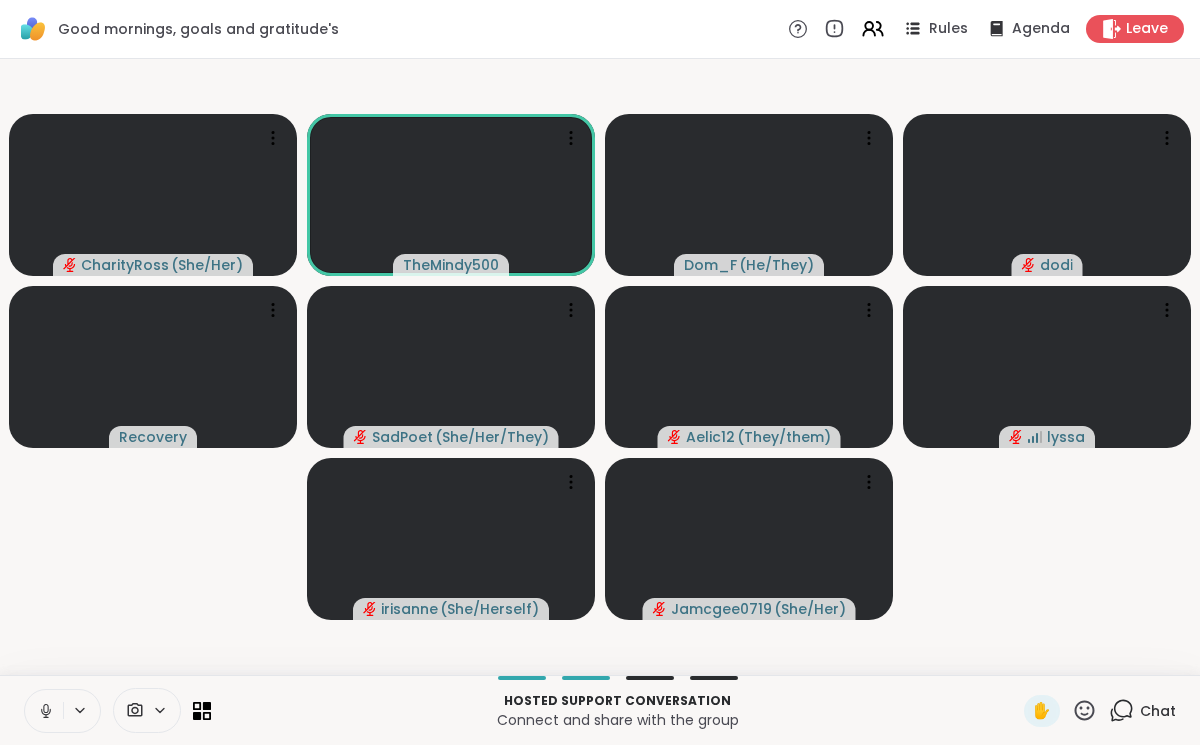 click 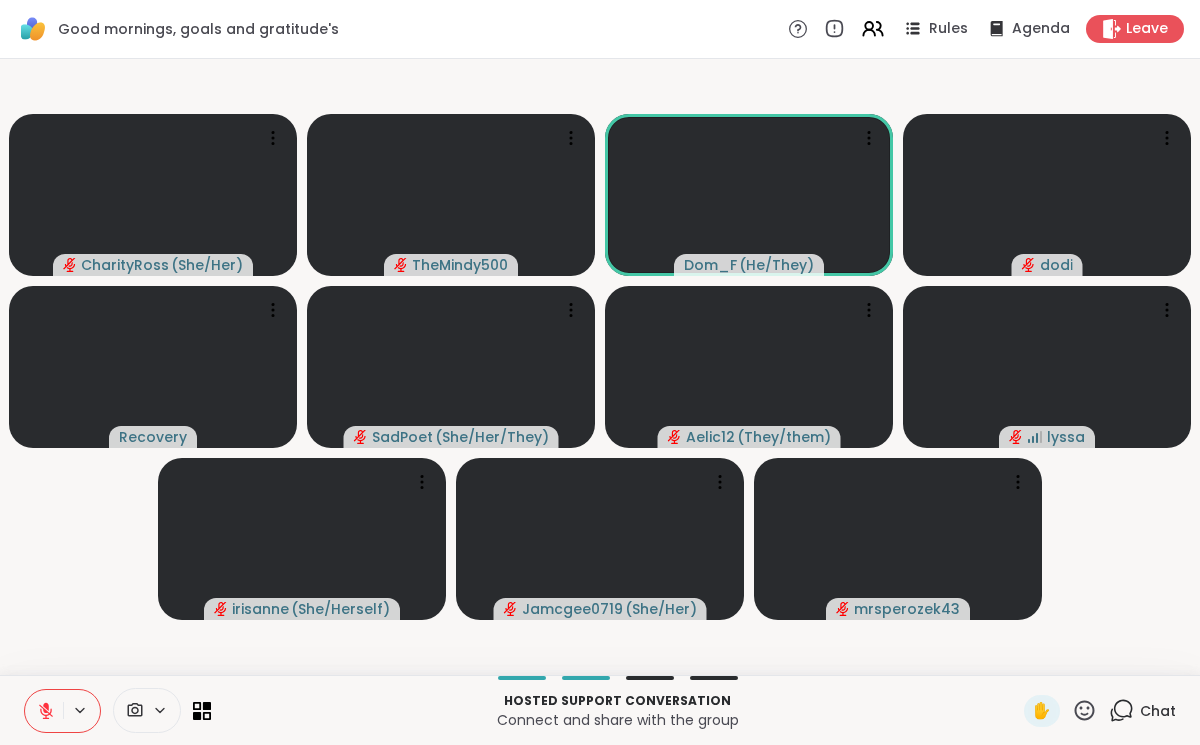 click 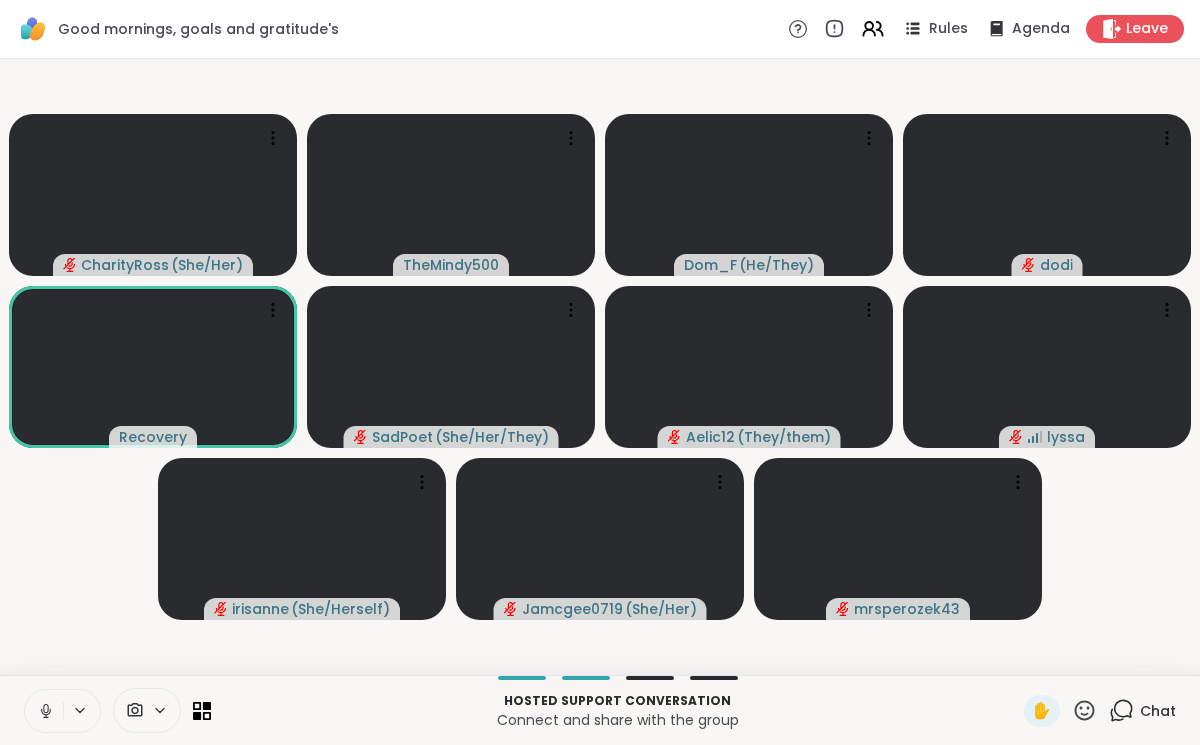 click at bounding box center [44, 711] 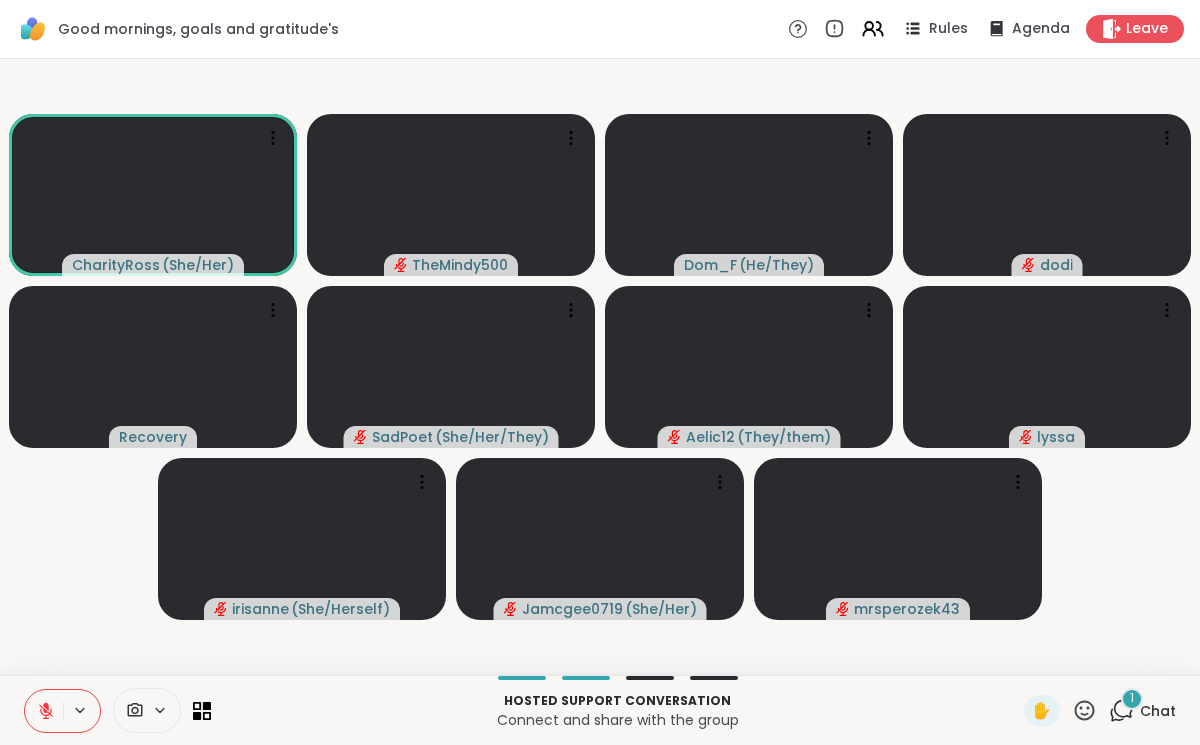 click on "Chat" at bounding box center [1158, 711] 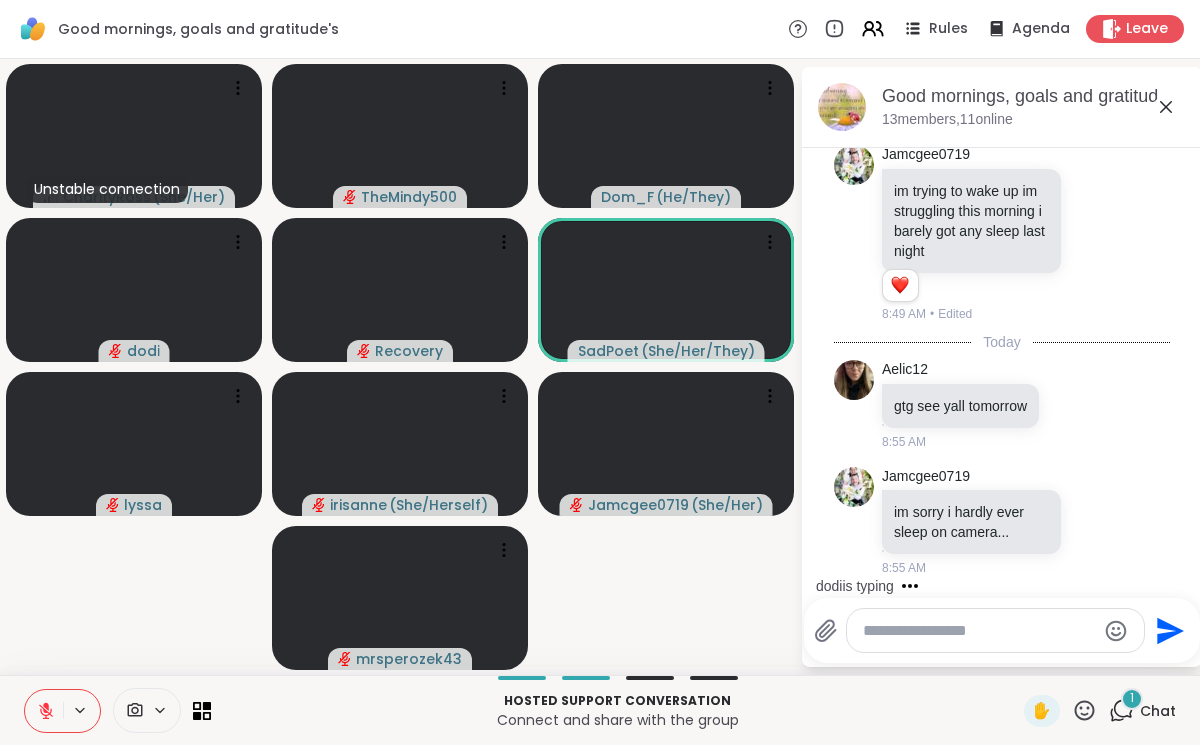 scroll, scrollTop: 5590, scrollLeft: 0, axis: vertical 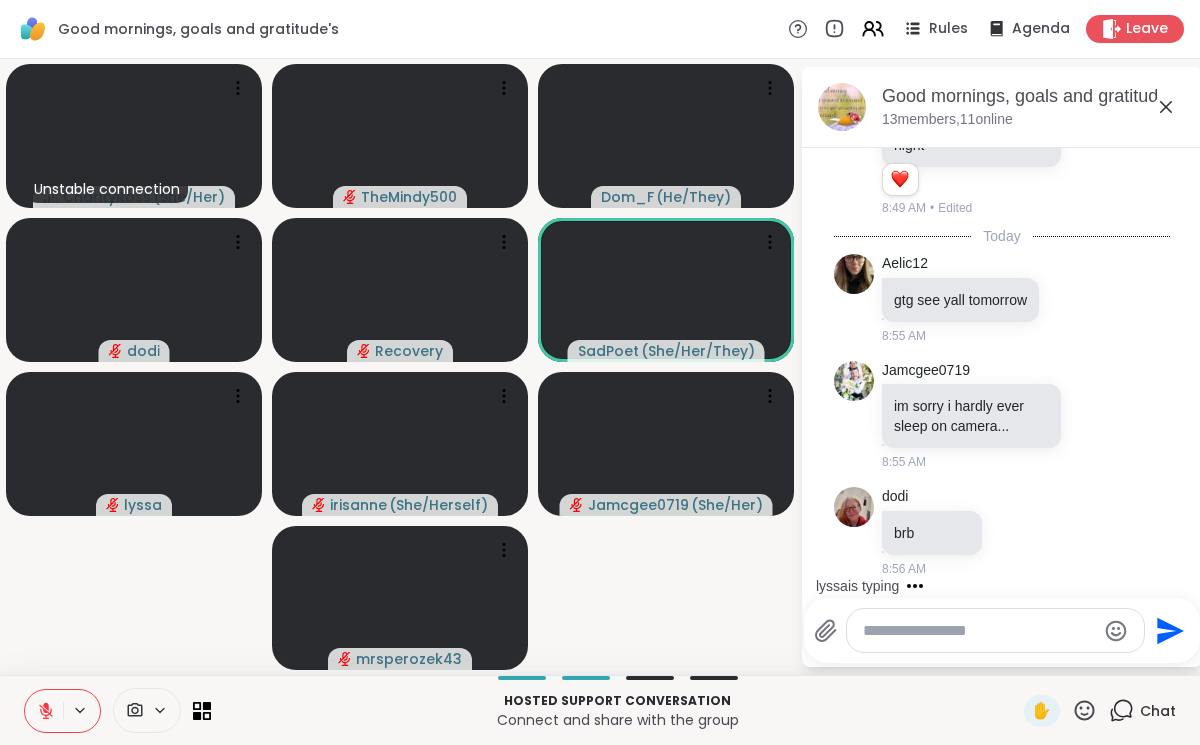 click 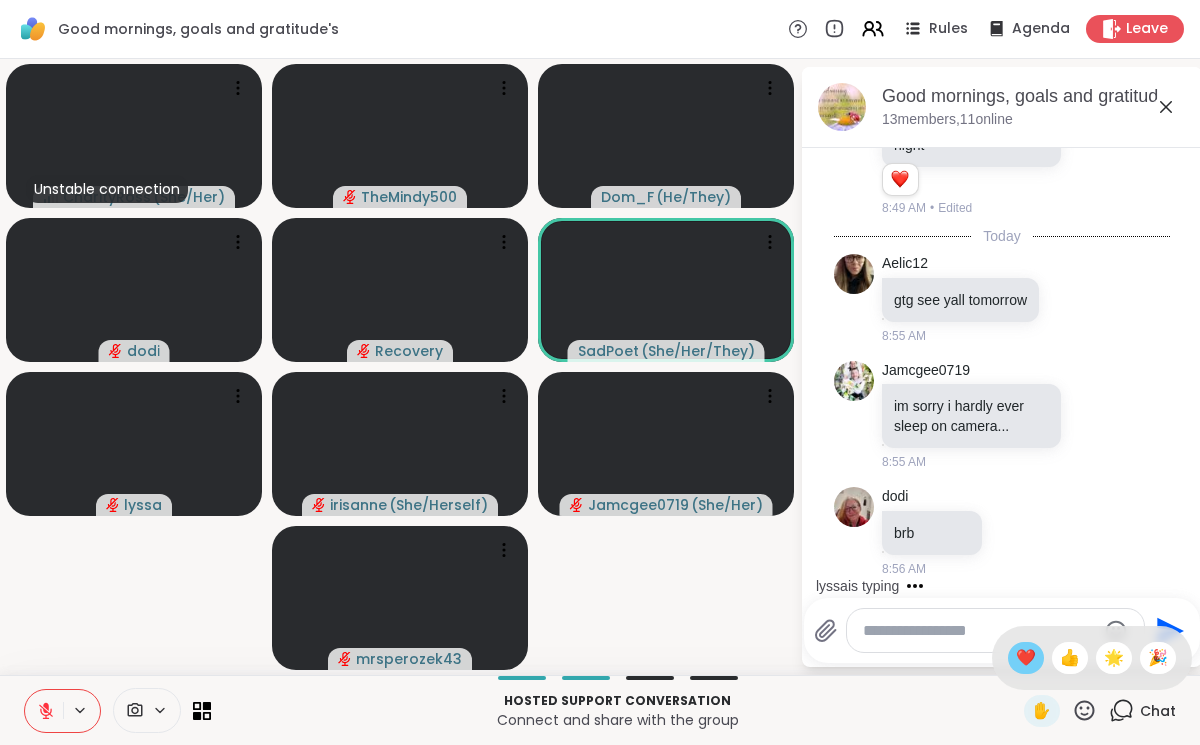 click on "❤️" at bounding box center [1026, 658] 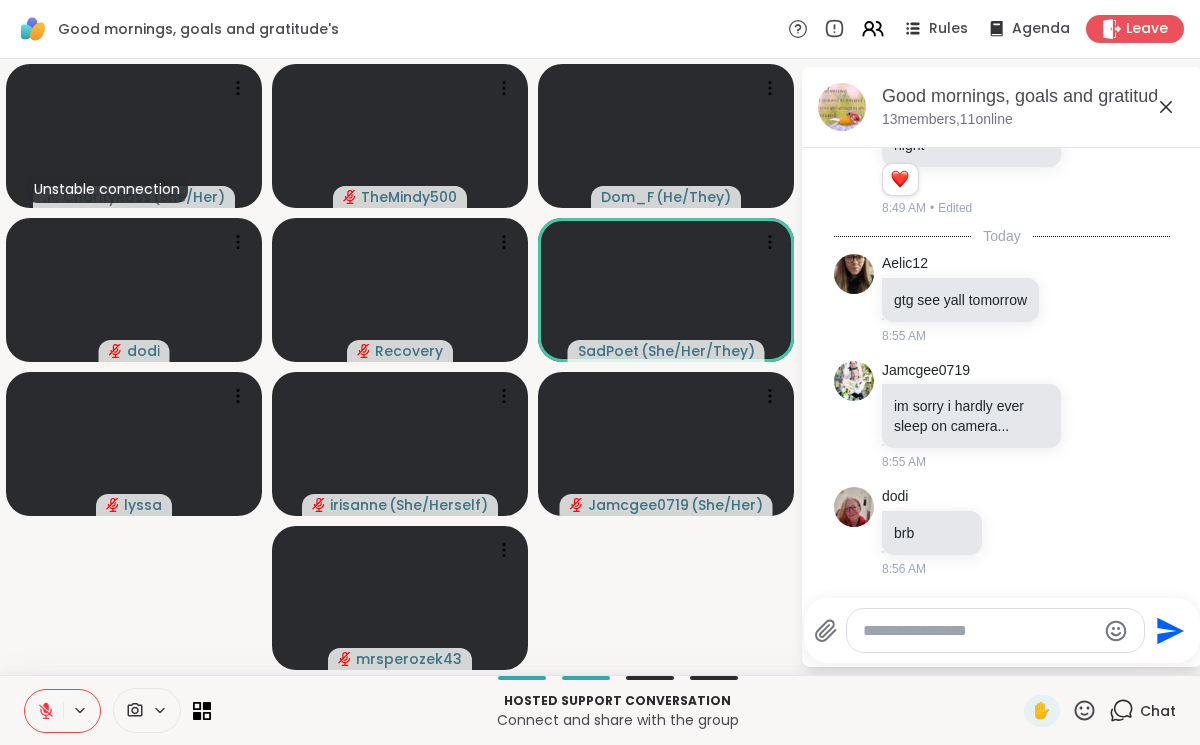 scroll, scrollTop: 5697, scrollLeft: 0, axis: vertical 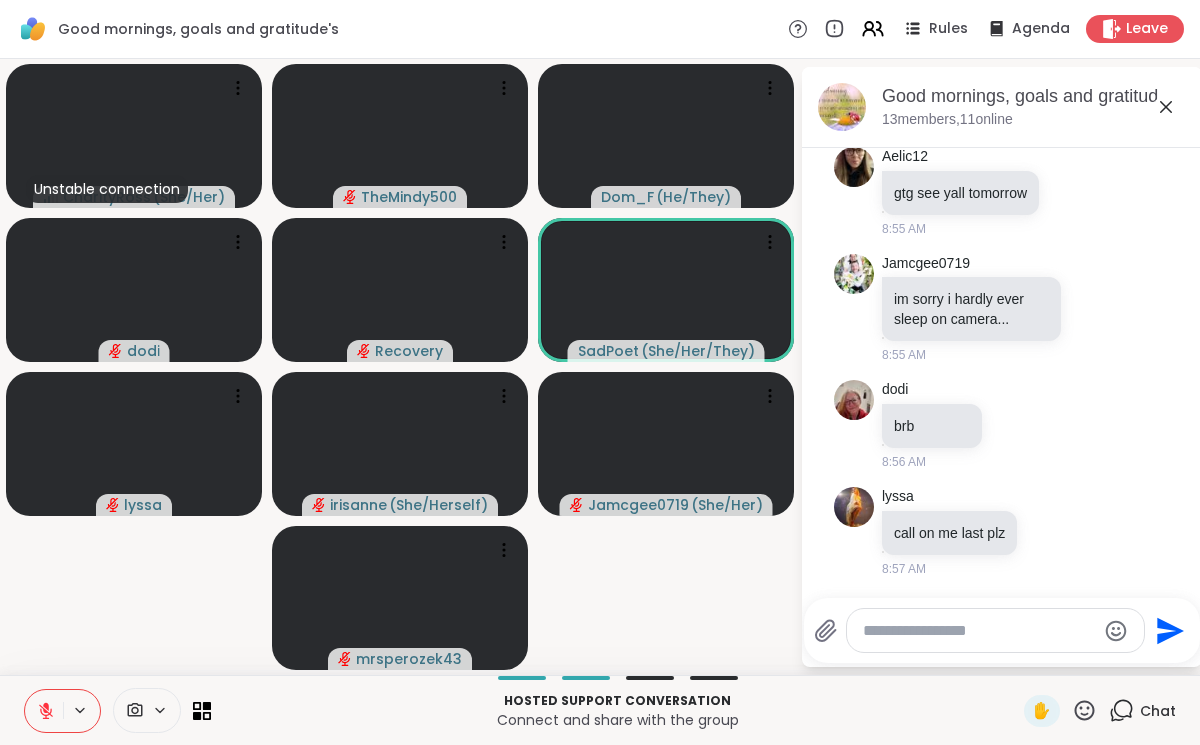 click 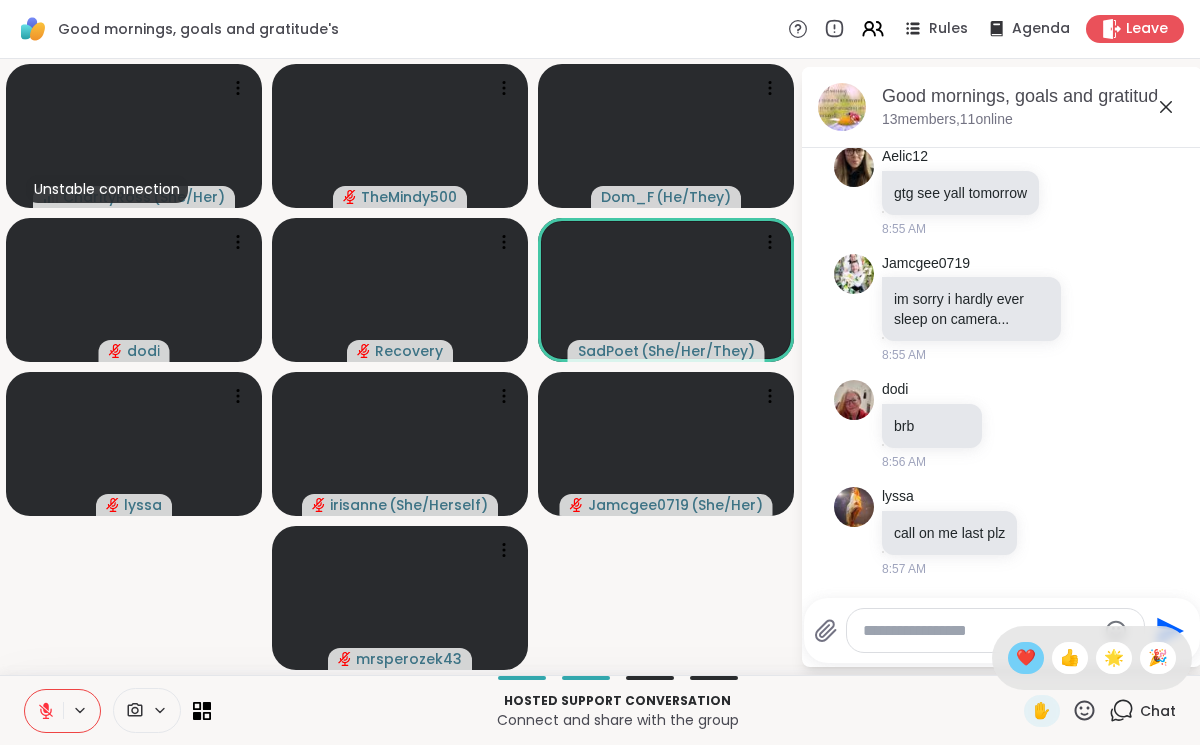 click on "❤️" at bounding box center [1026, 658] 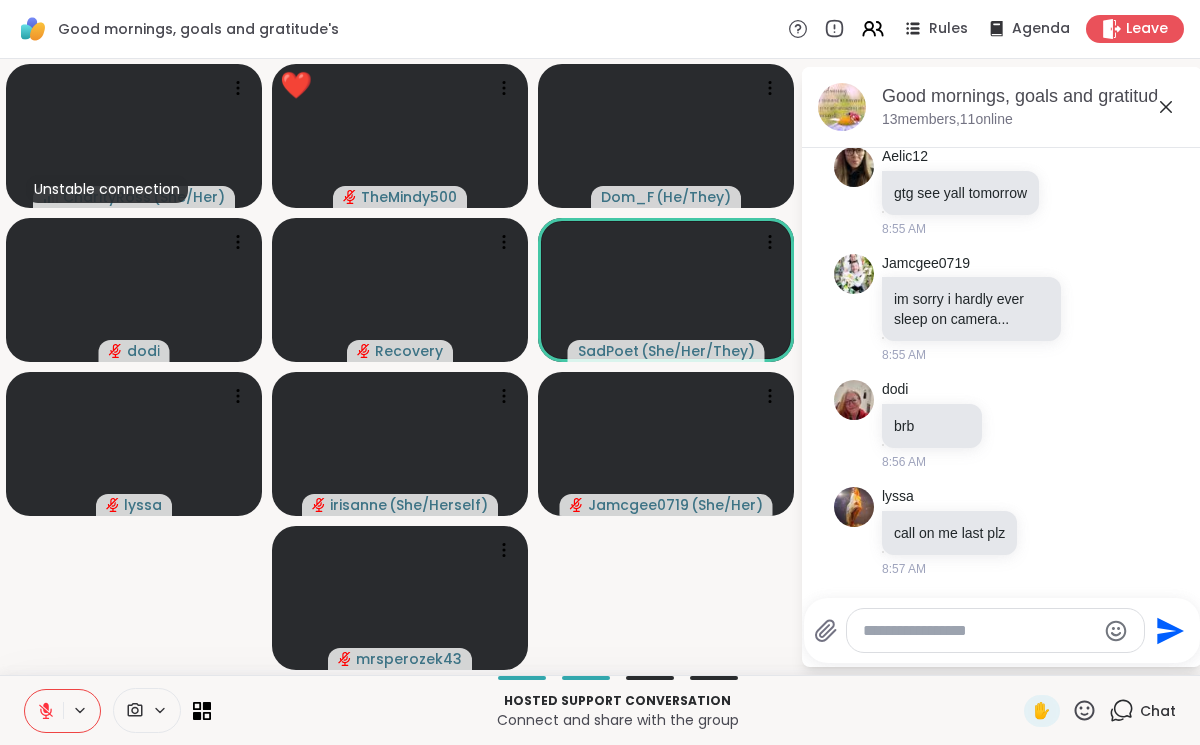 click 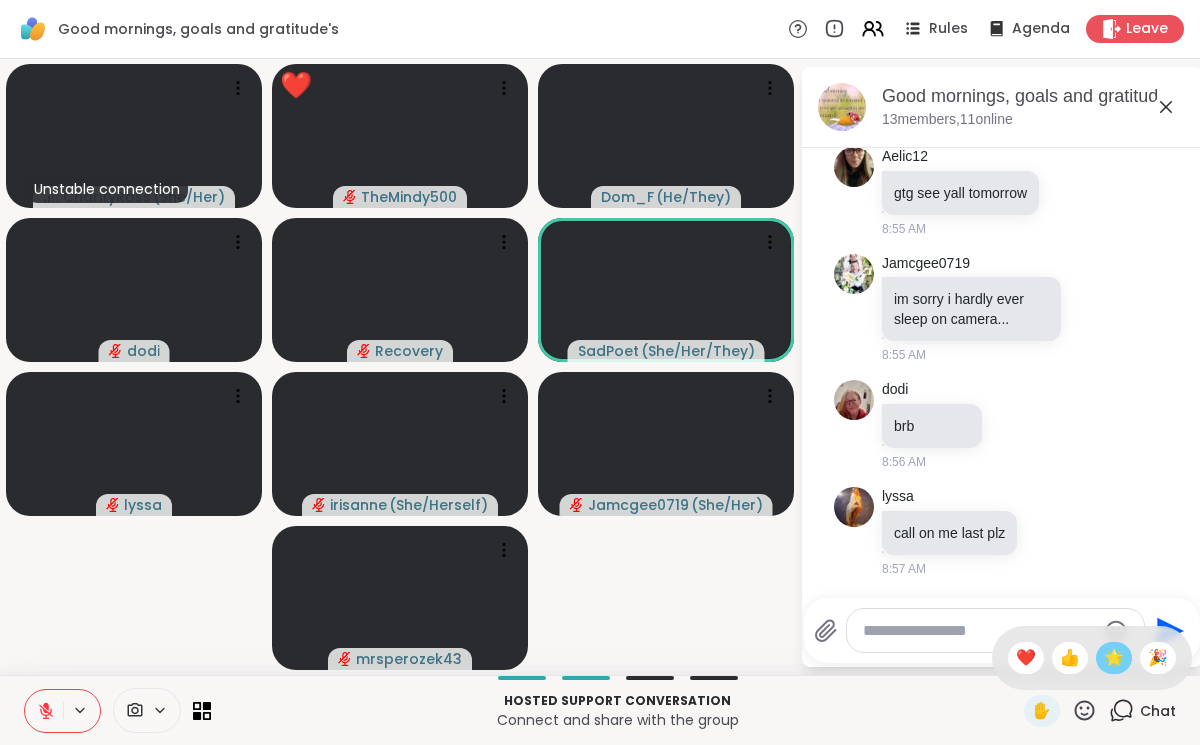 click on "🌟" at bounding box center [1114, 658] 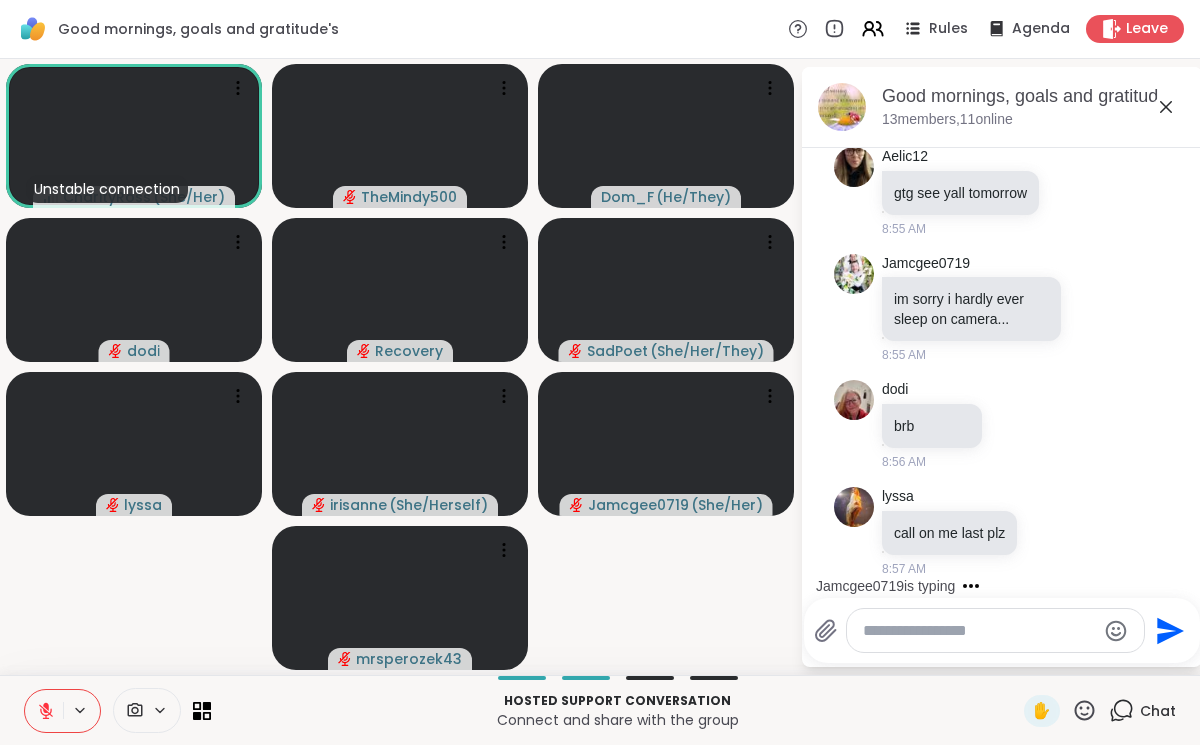 click 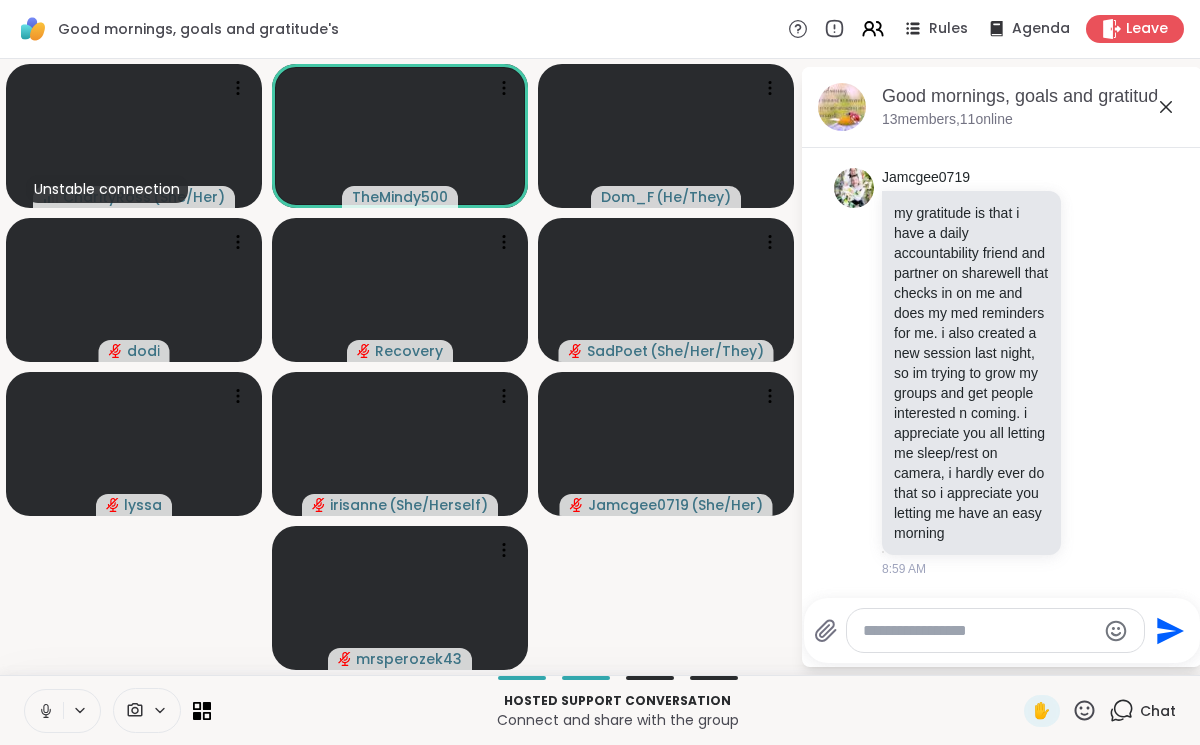 scroll, scrollTop: 6172, scrollLeft: 0, axis: vertical 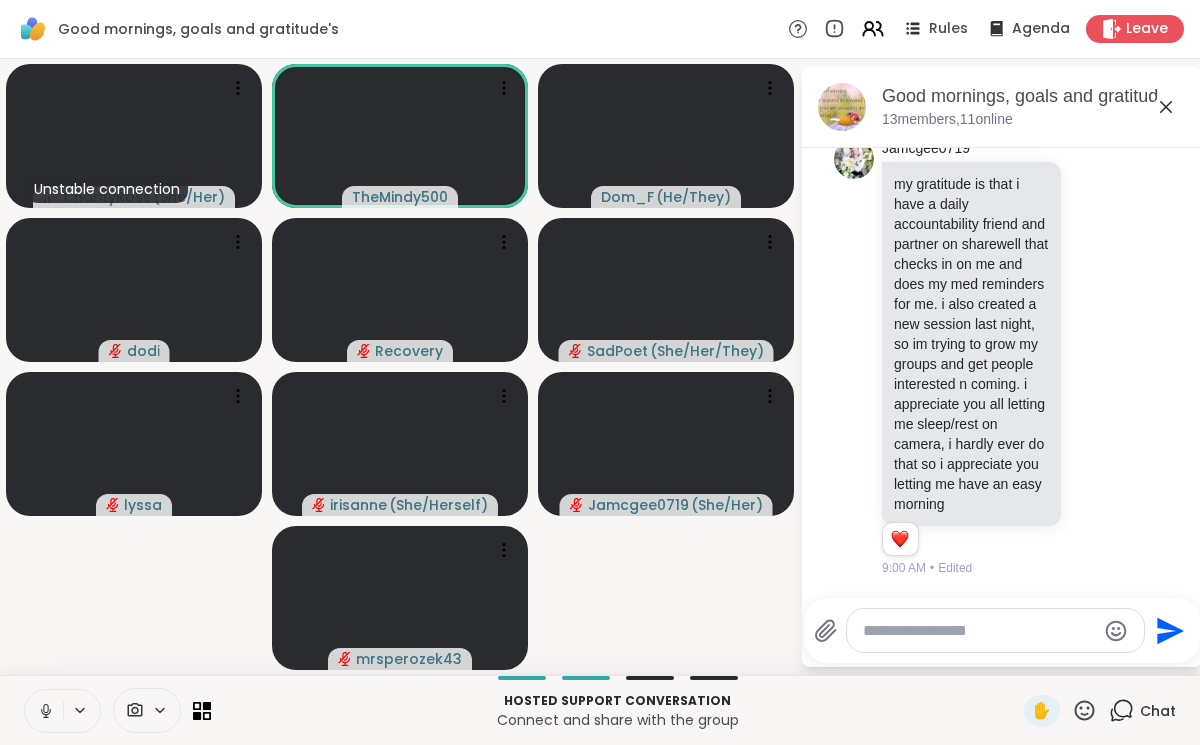 click 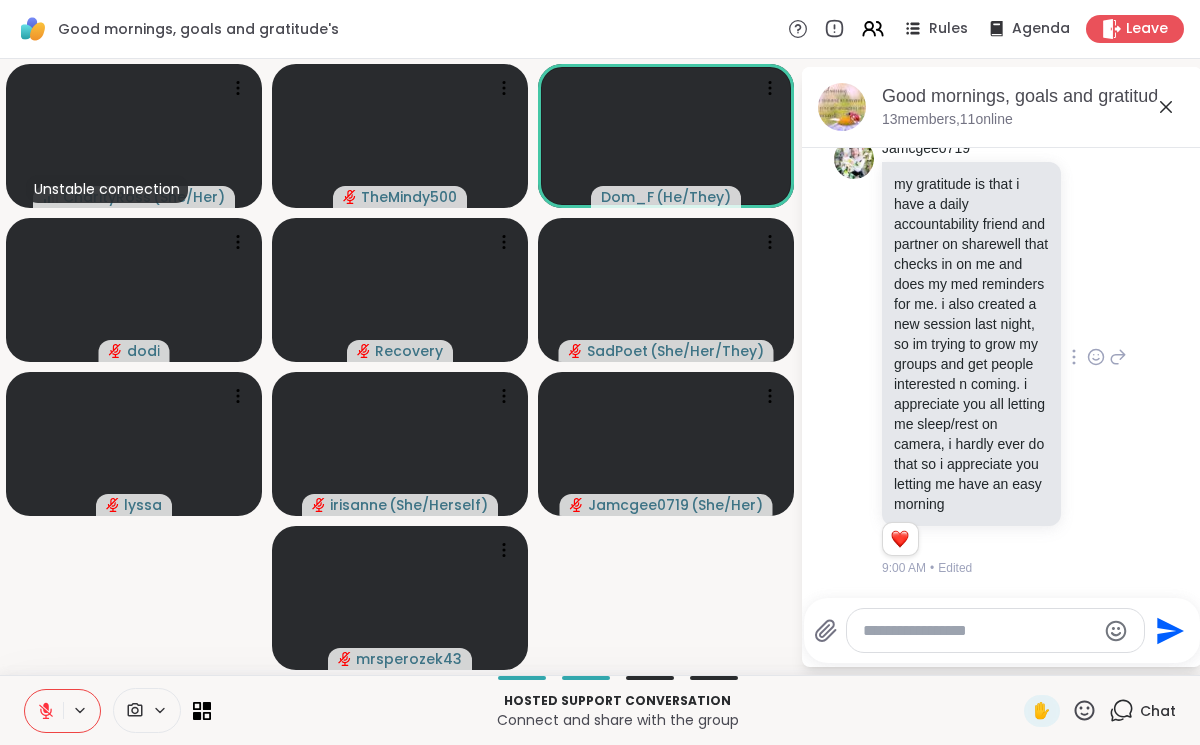 scroll, scrollTop: 6359, scrollLeft: 0, axis: vertical 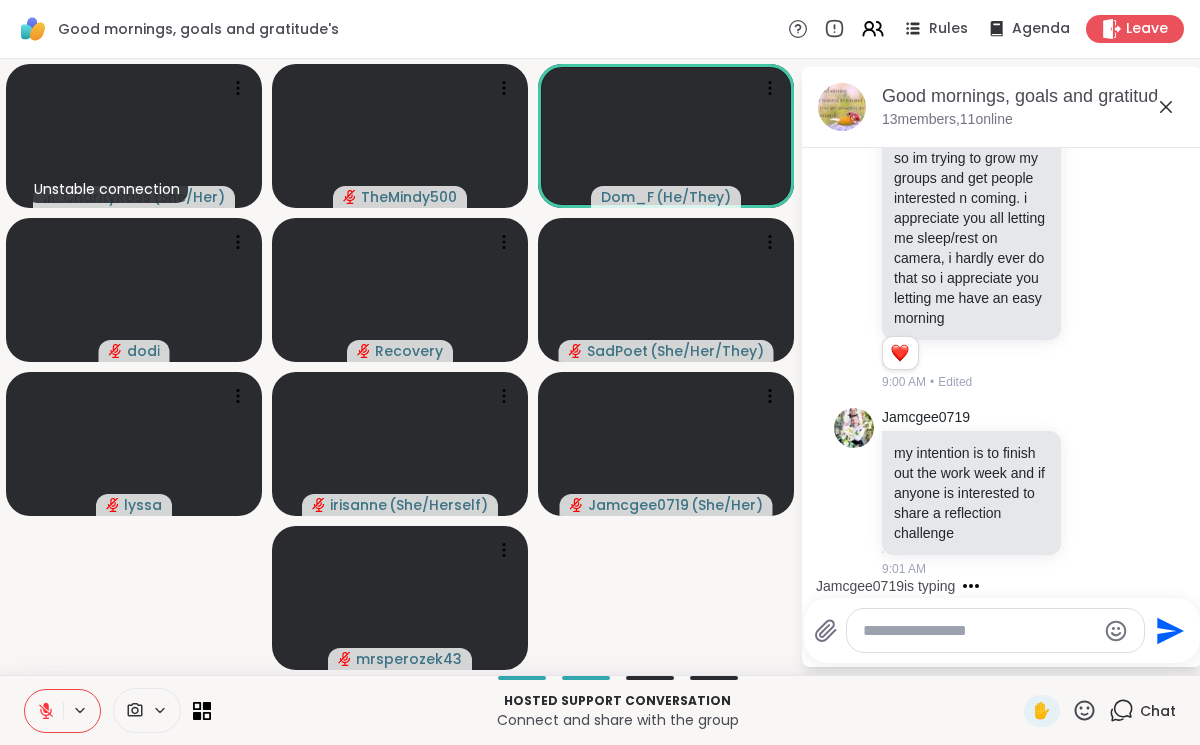 click 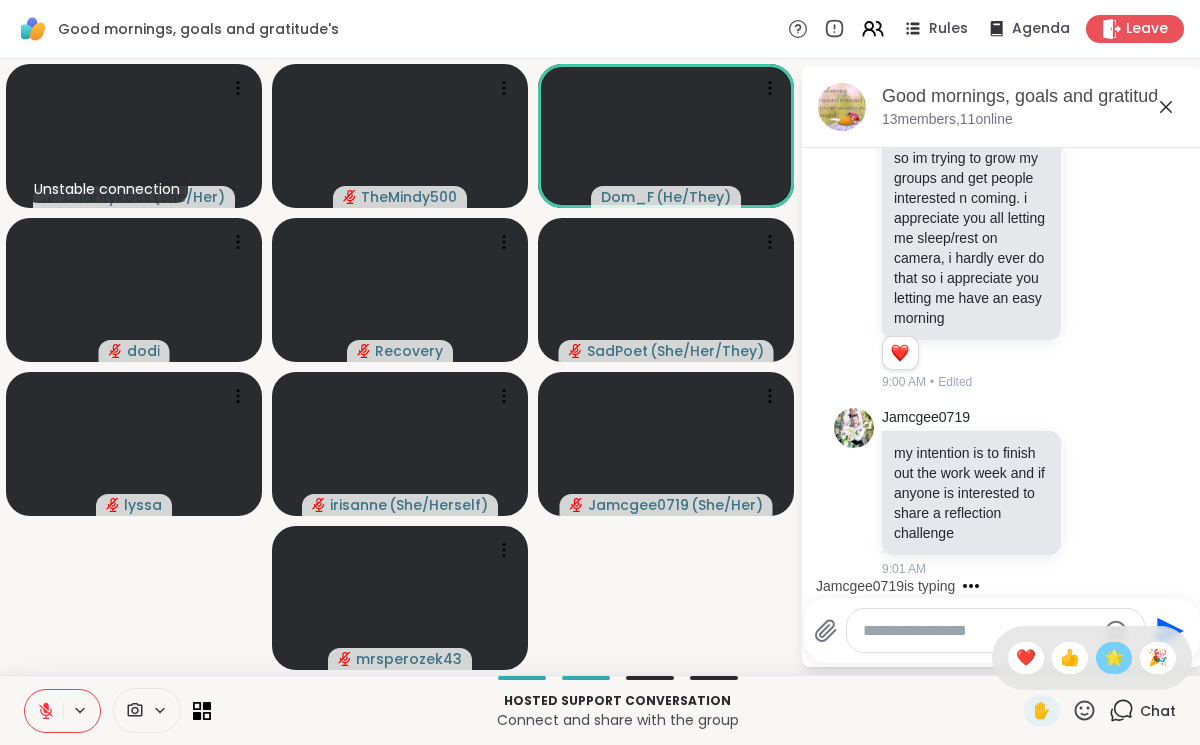 click on "🌟" at bounding box center [1114, 658] 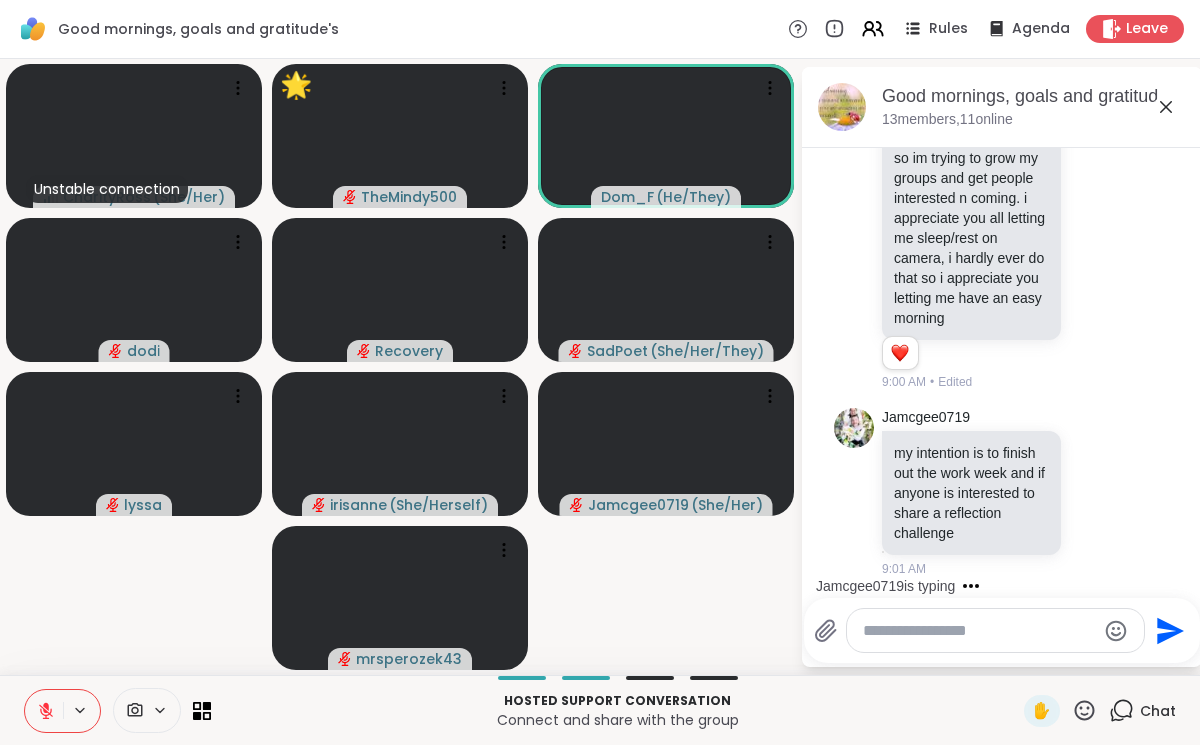 scroll, scrollTop: 6465, scrollLeft: 0, axis: vertical 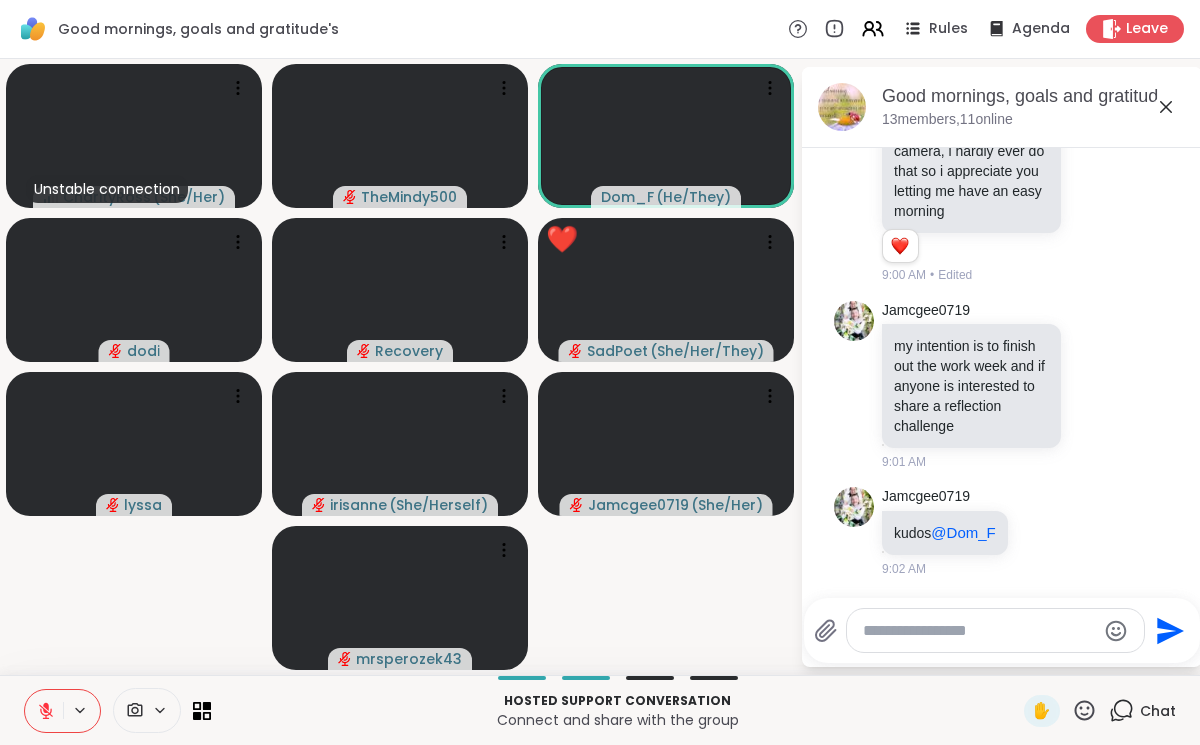 click 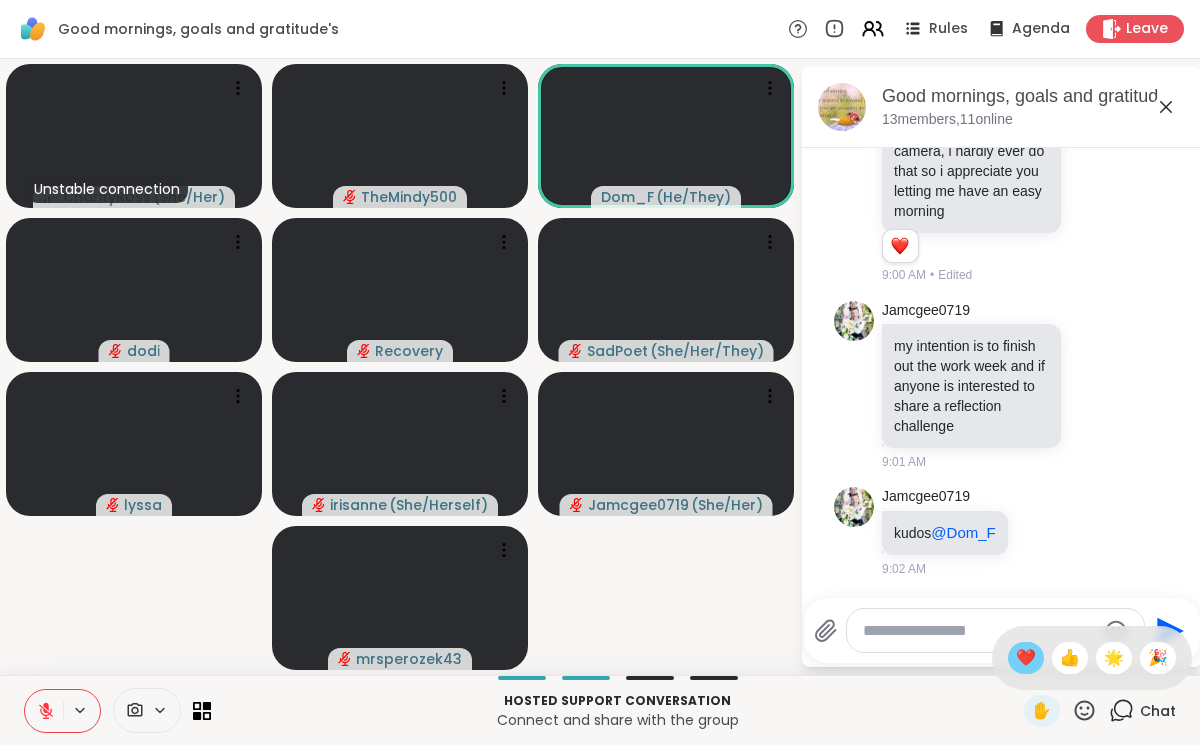 click on "❤️" at bounding box center (1026, 658) 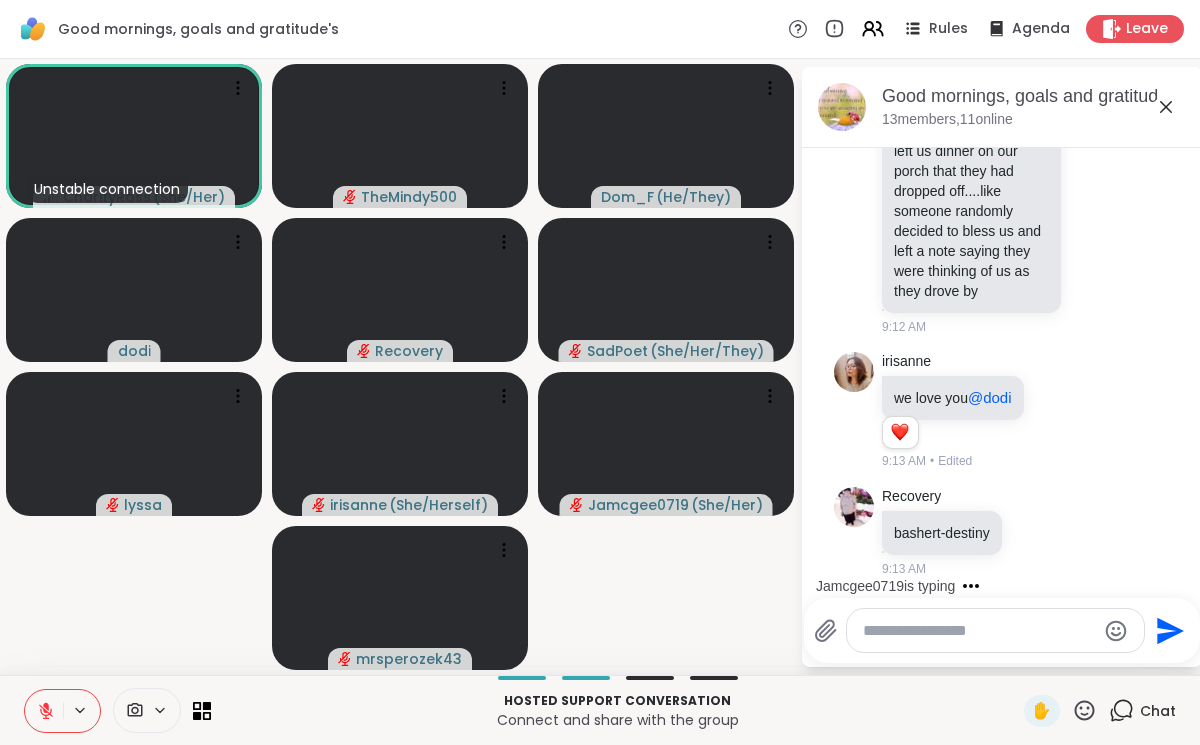 scroll, scrollTop: 8965, scrollLeft: 0, axis: vertical 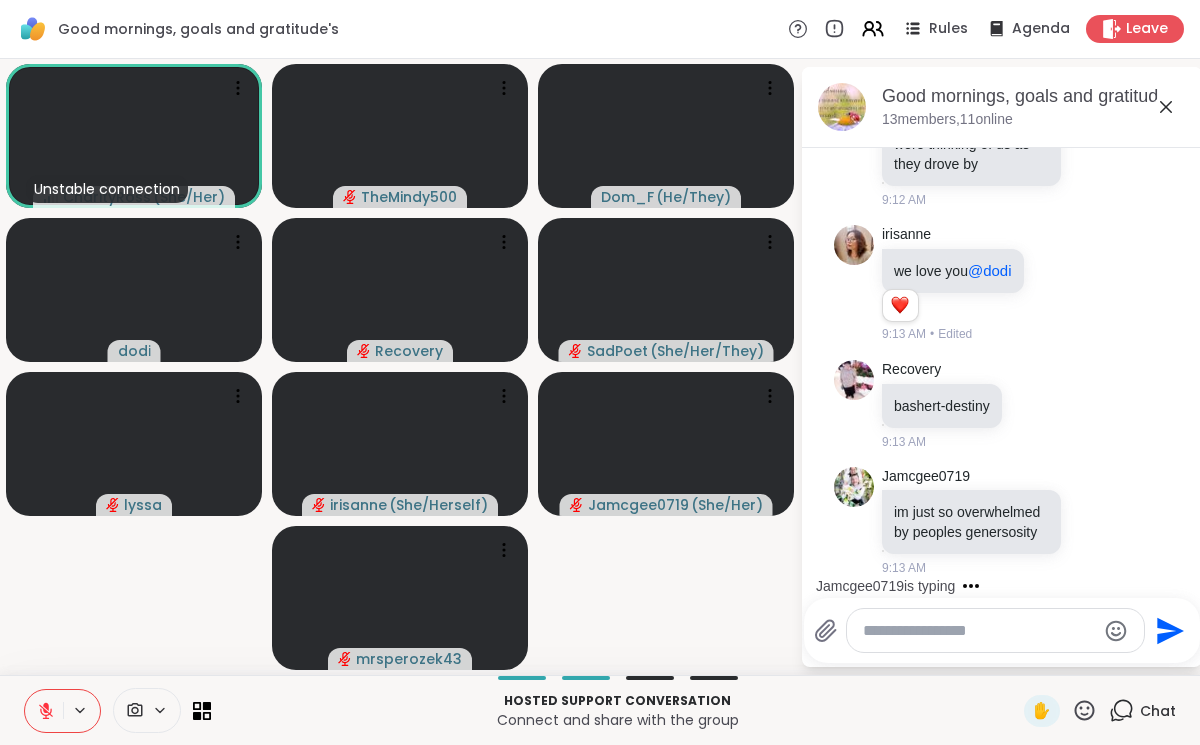 click 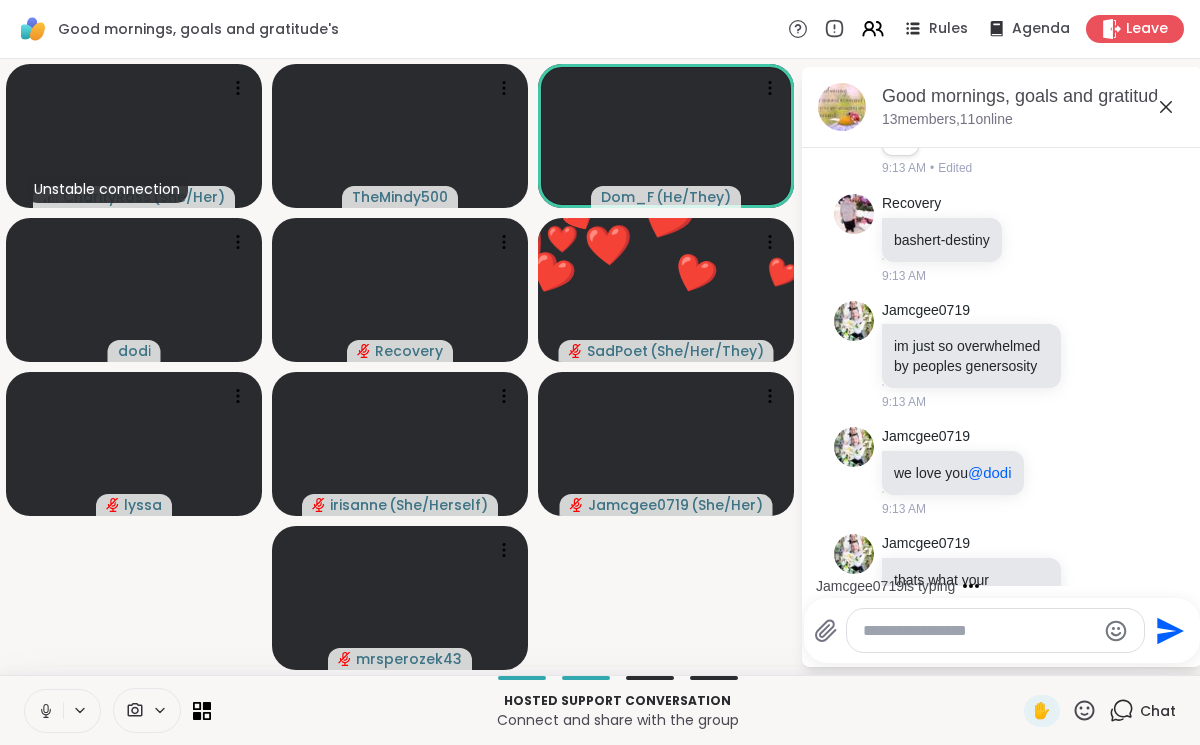 scroll, scrollTop: 9198, scrollLeft: 0, axis: vertical 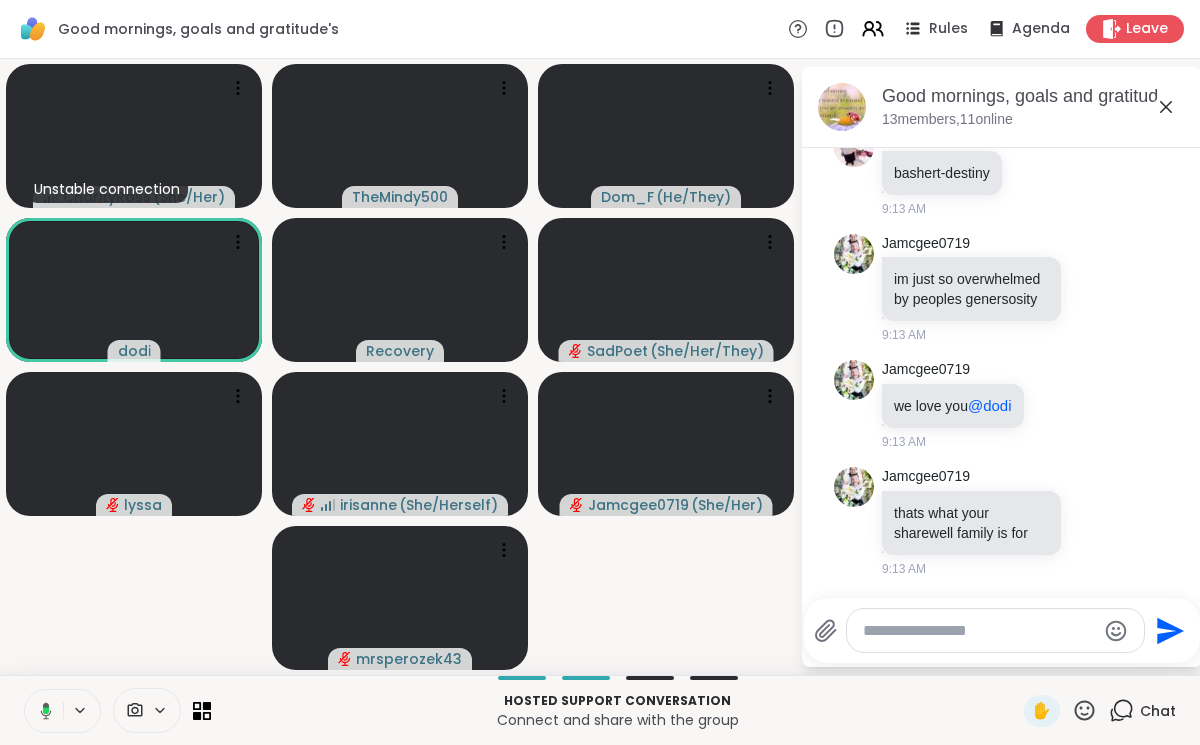click 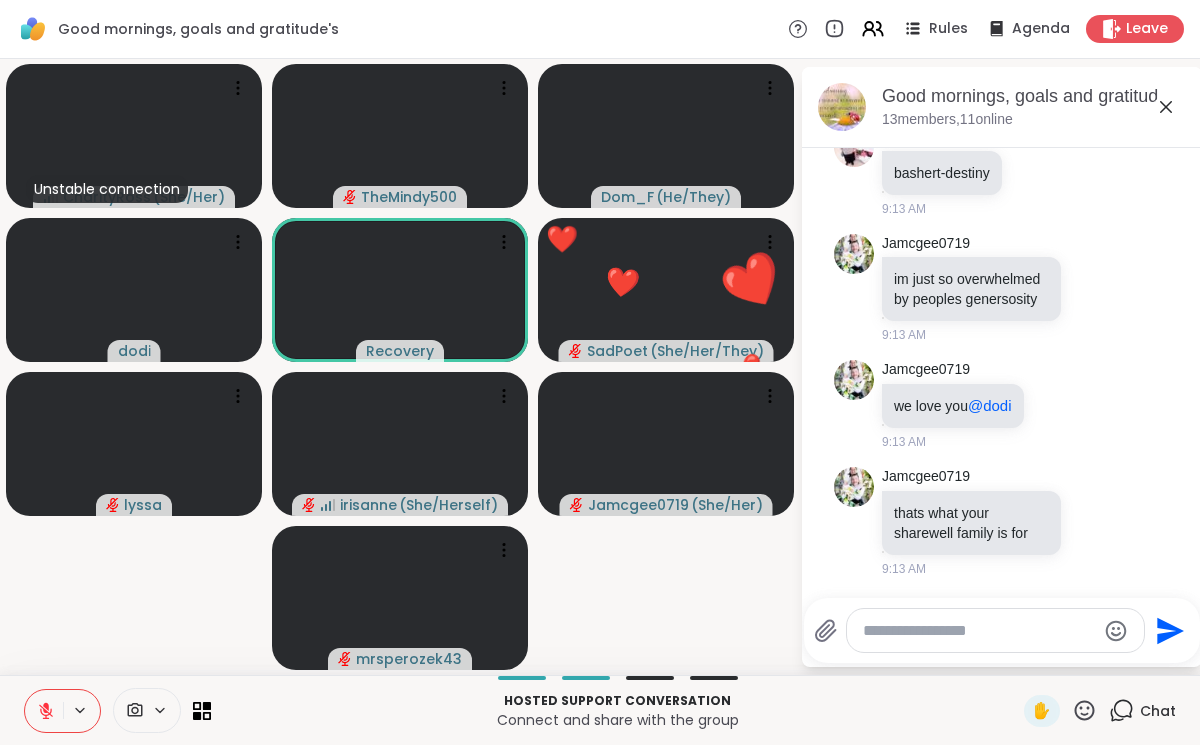 click 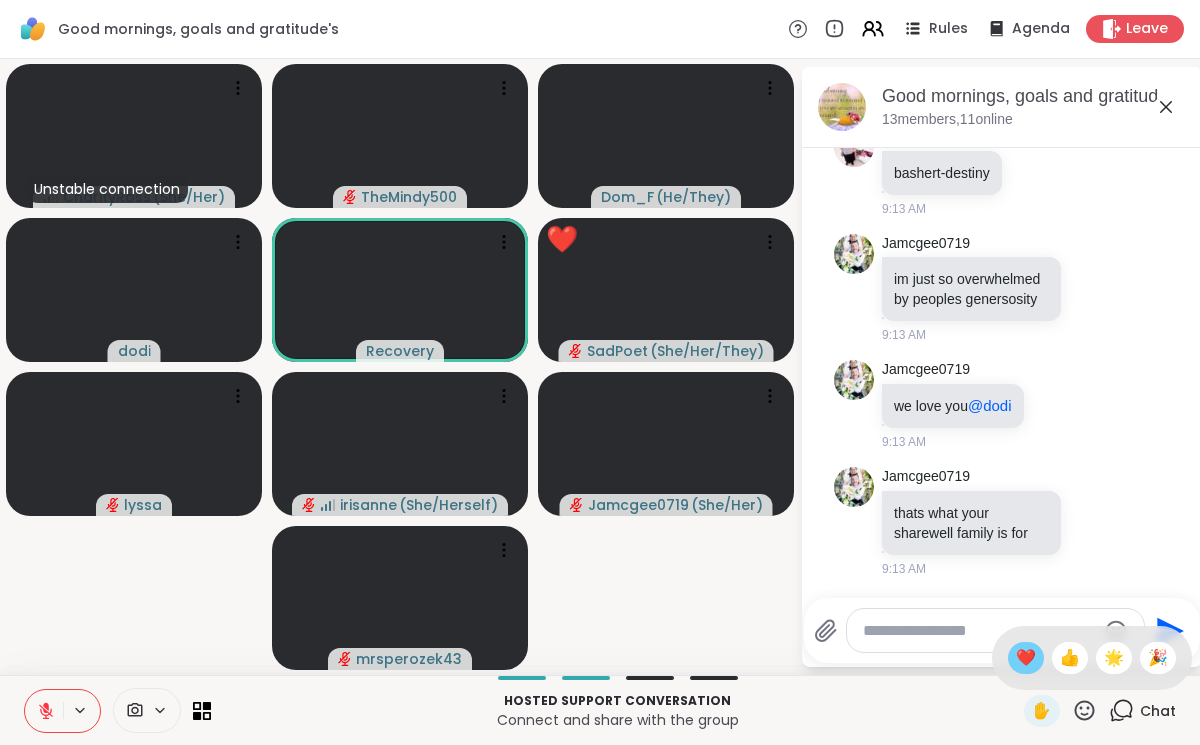 click on "❤️" at bounding box center [1026, 658] 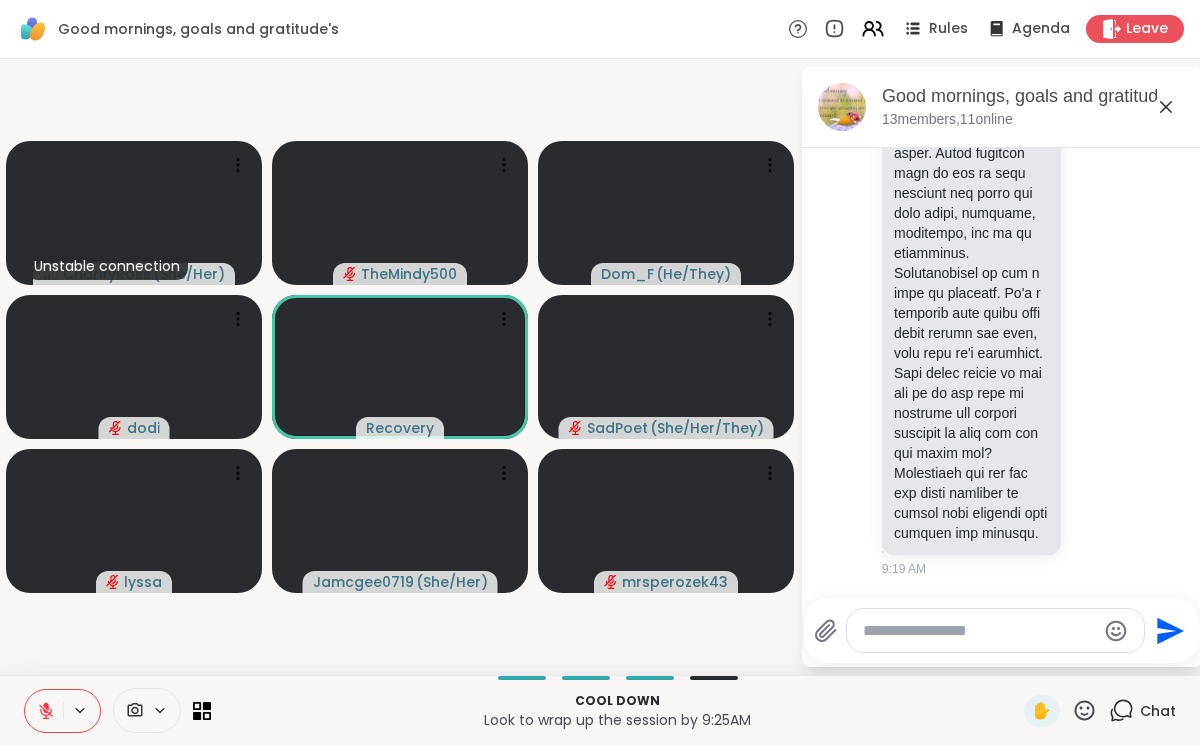scroll, scrollTop: 11628, scrollLeft: 0, axis: vertical 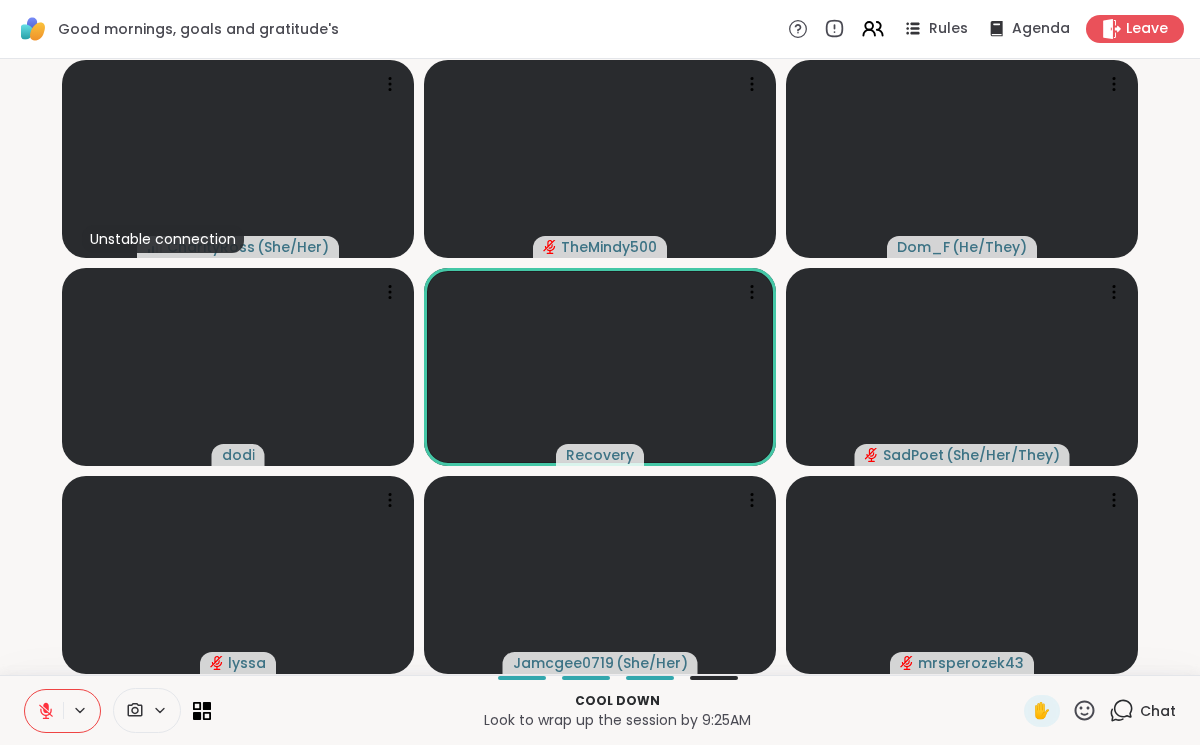 click 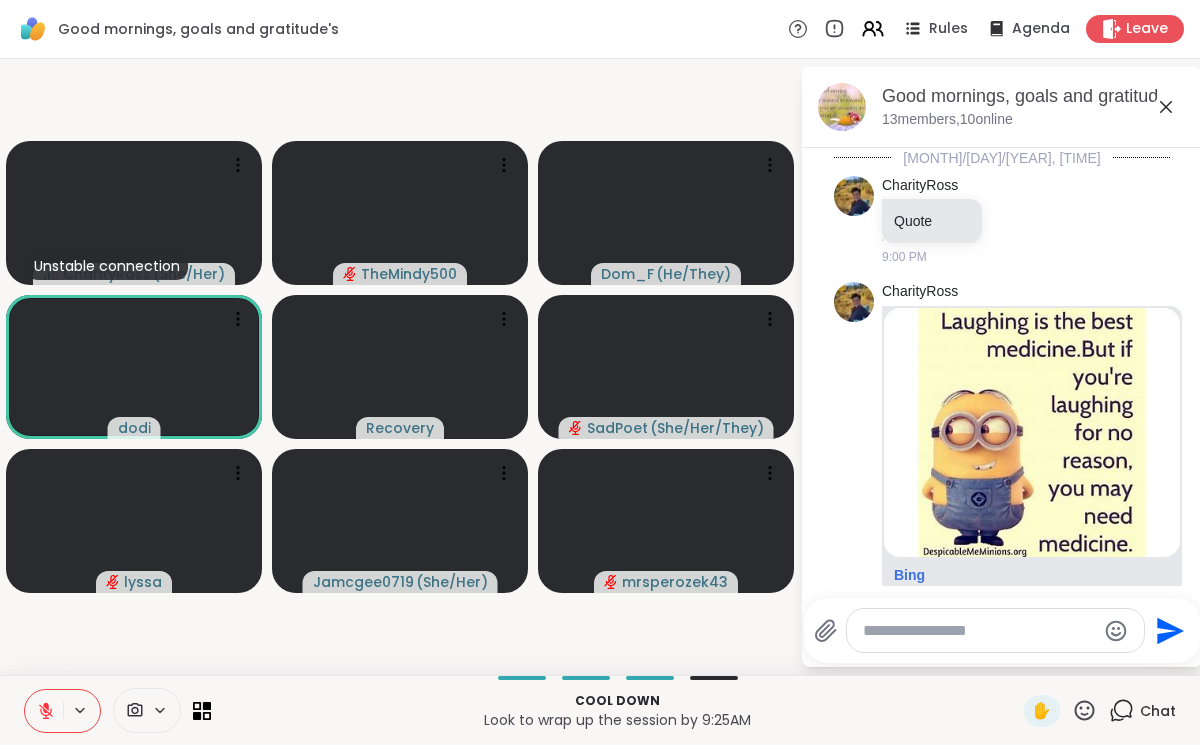 scroll, scrollTop: 11608, scrollLeft: 0, axis: vertical 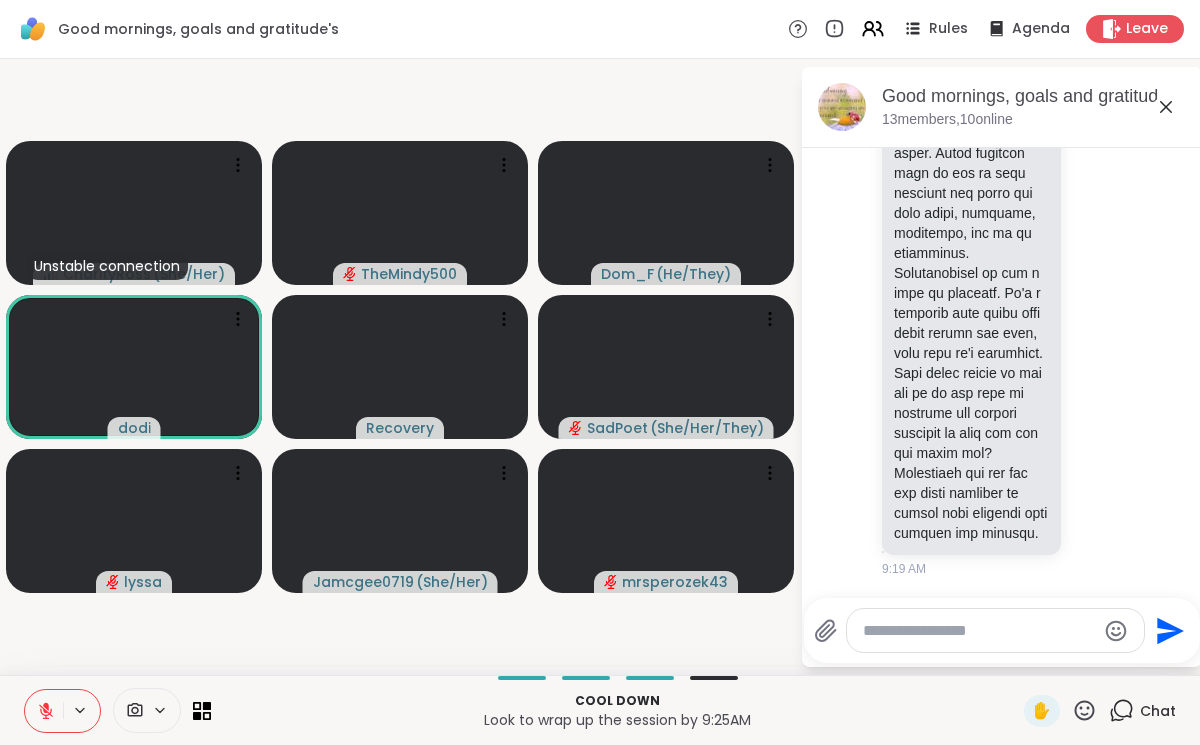 click 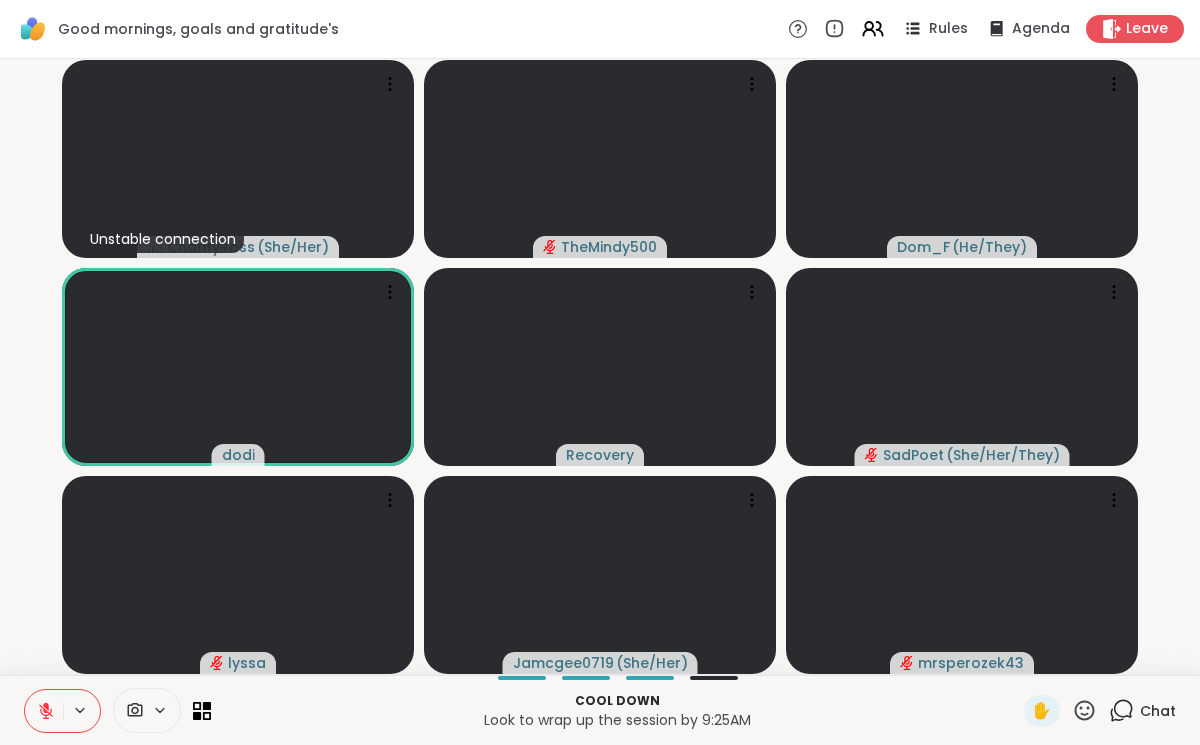 click 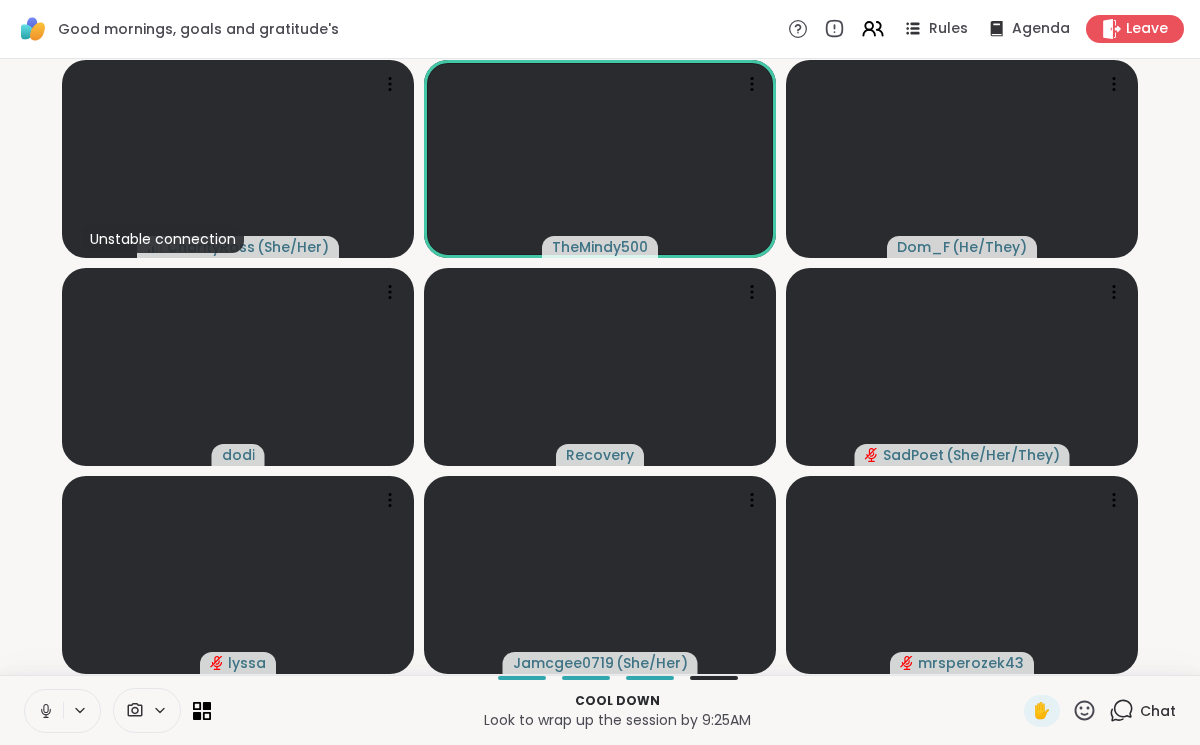 click 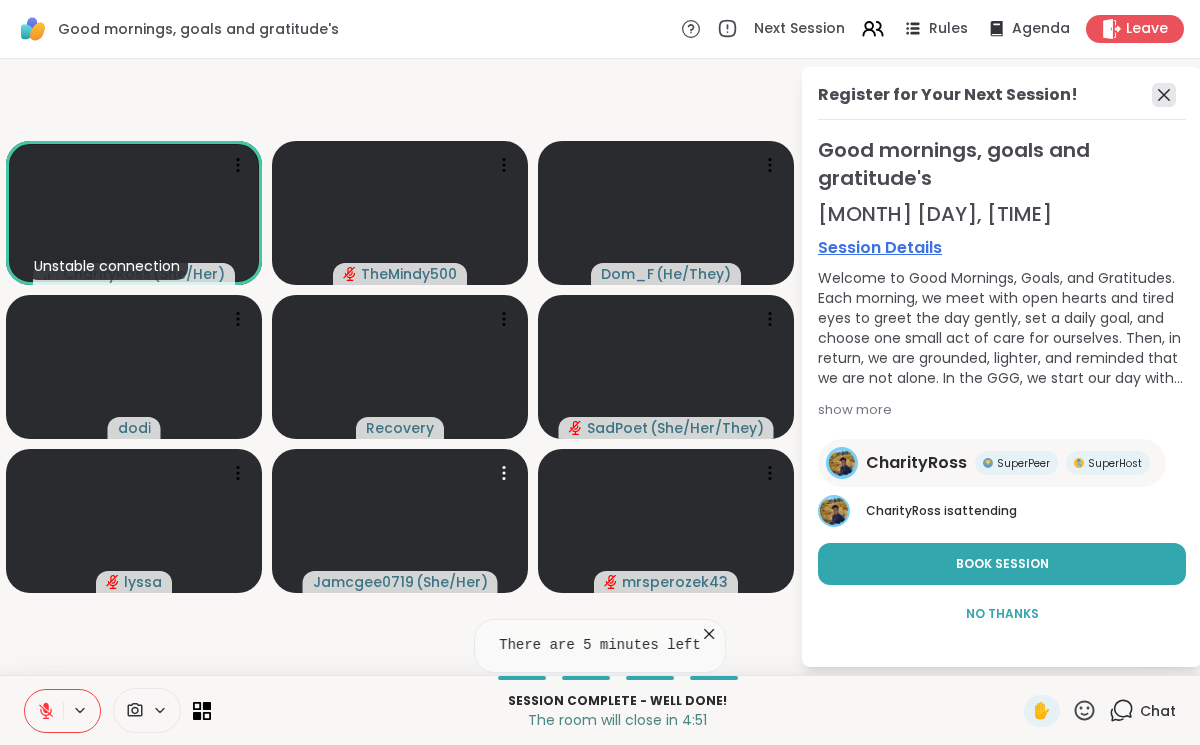 click 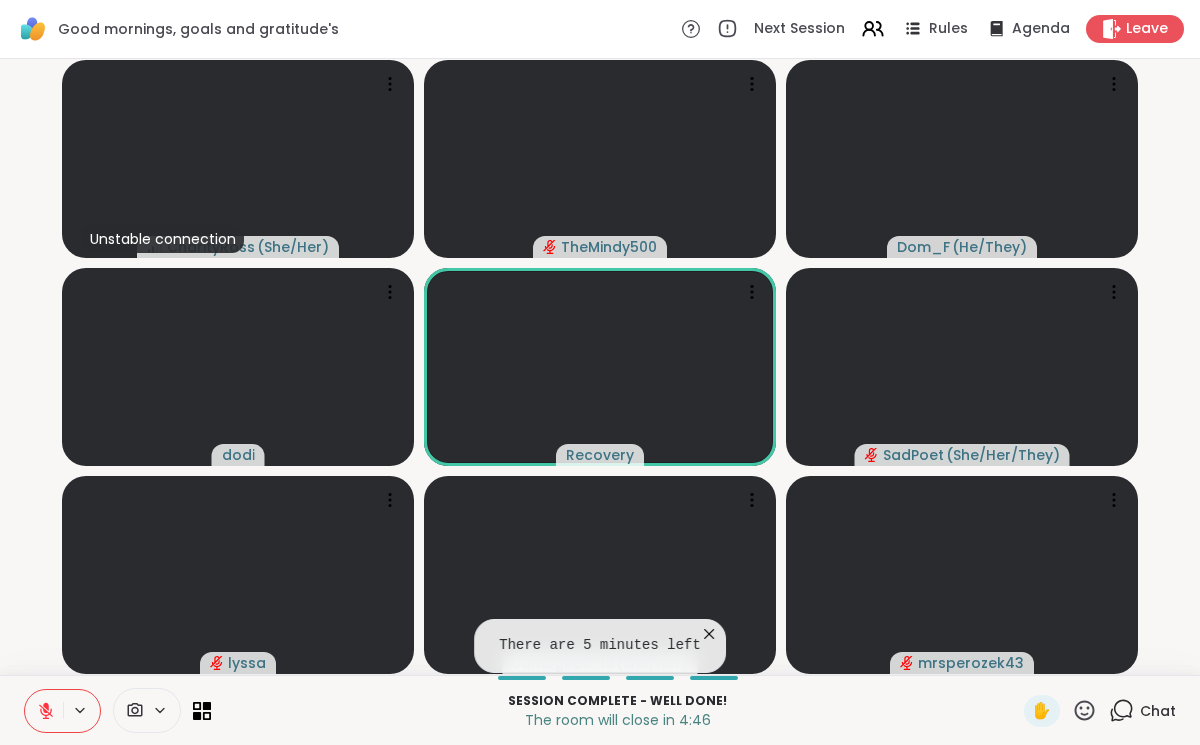 click 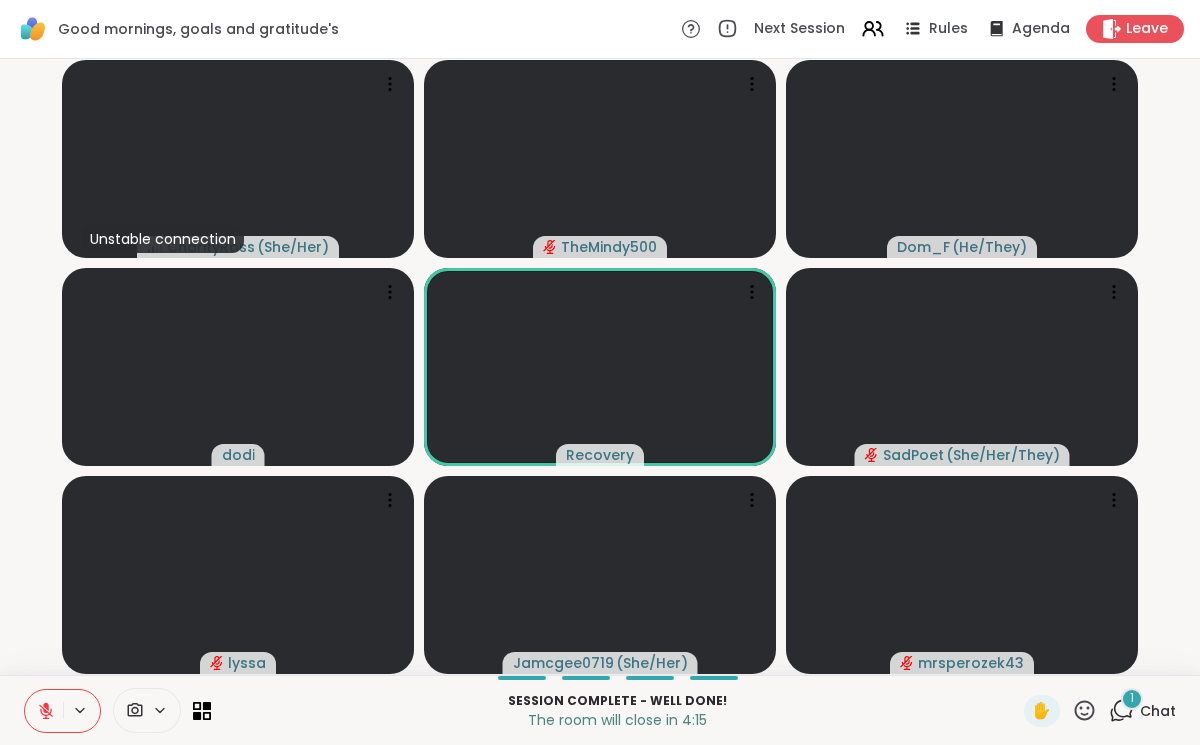click 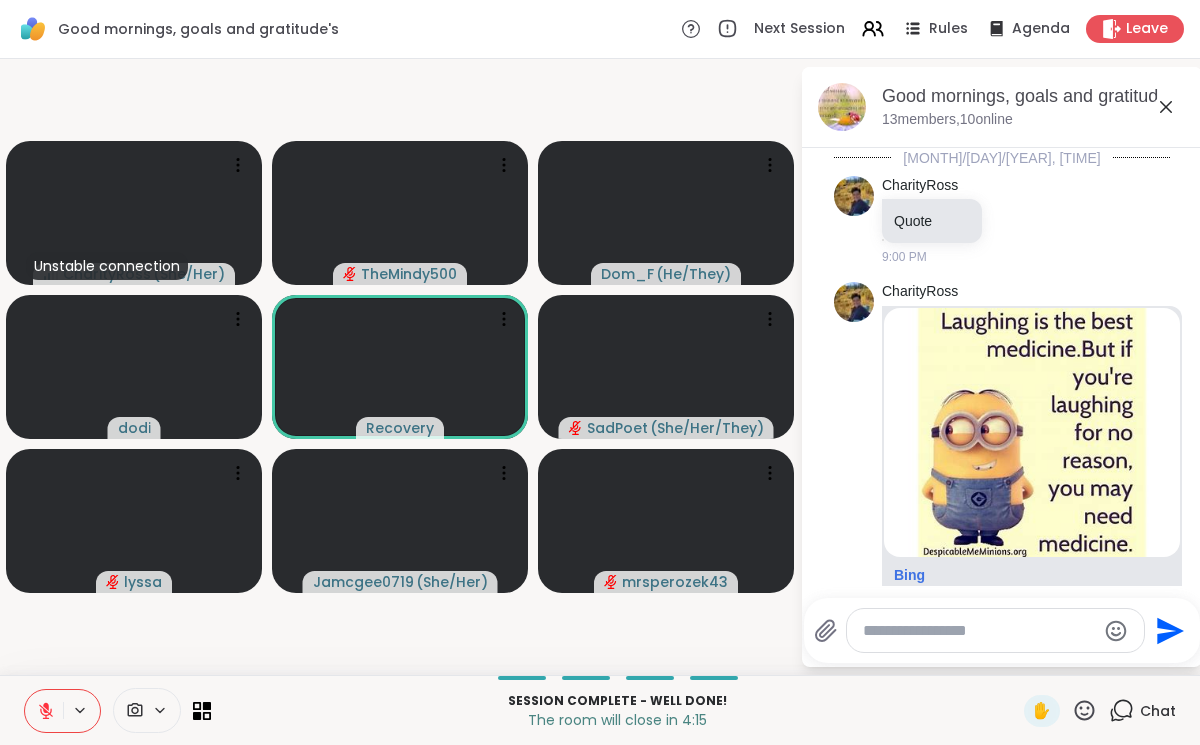 scroll, scrollTop: 11882, scrollLeft: 0, axis: vertical 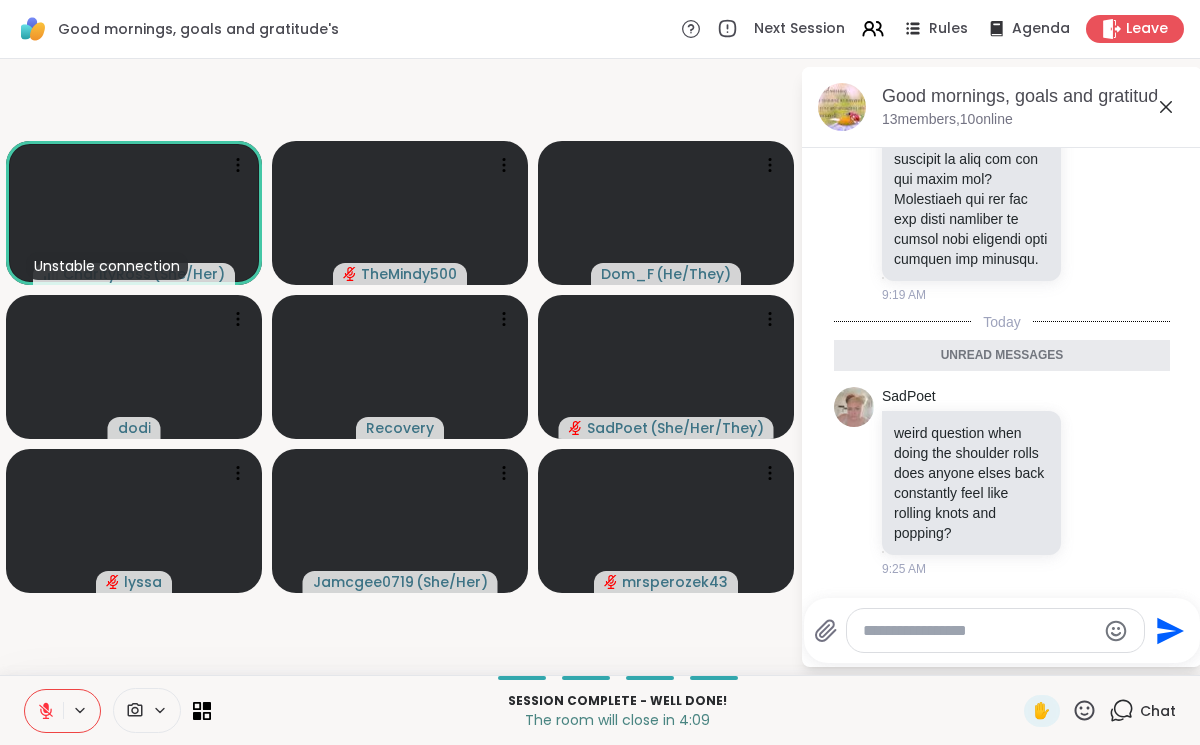click at bounding box center (979, 631) 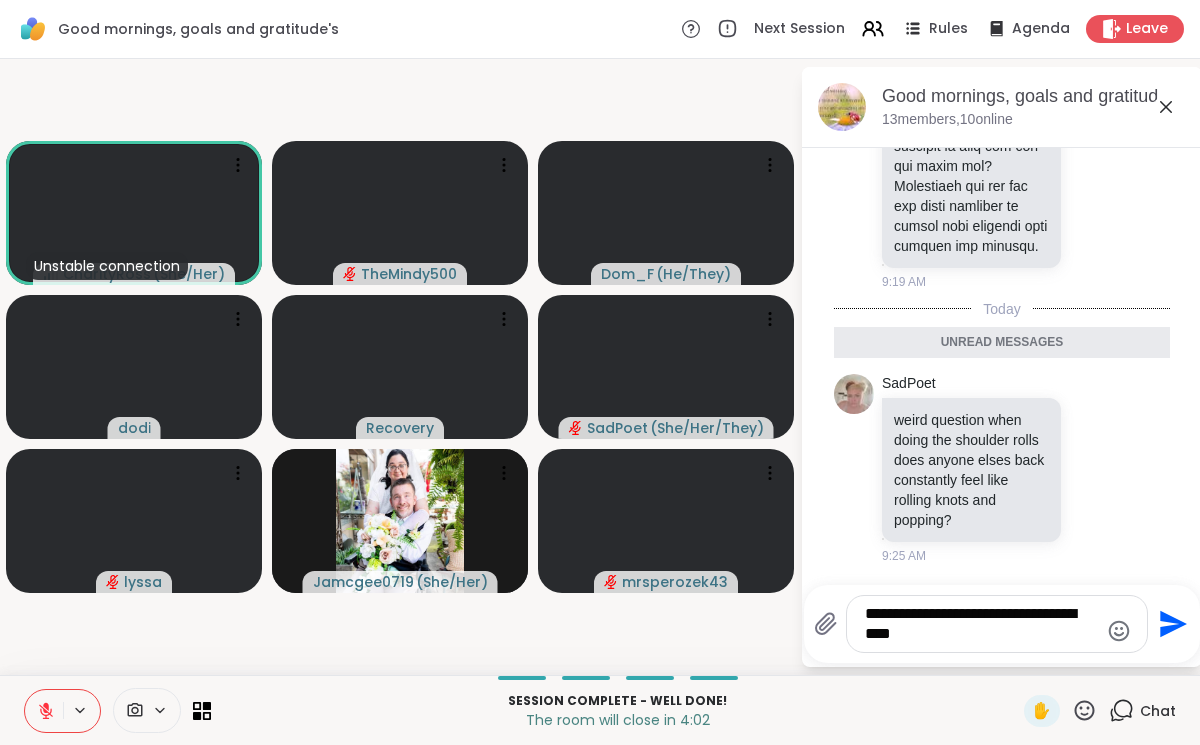 type on "**********" 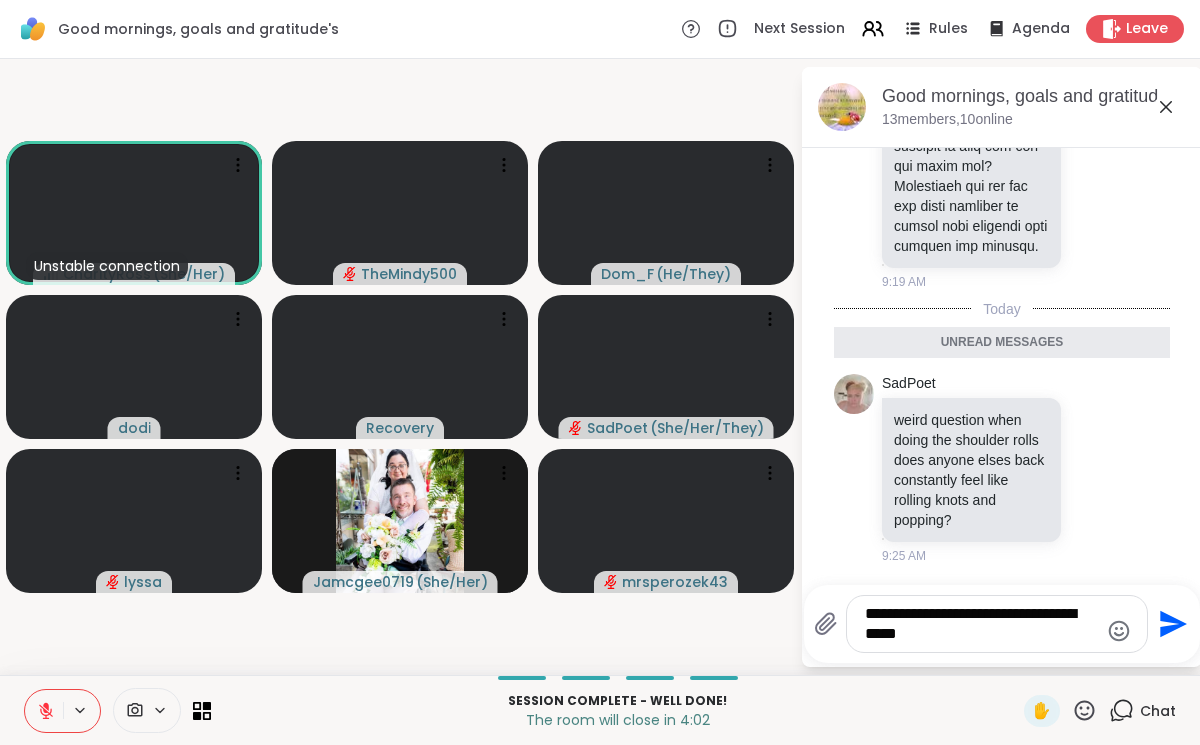 type 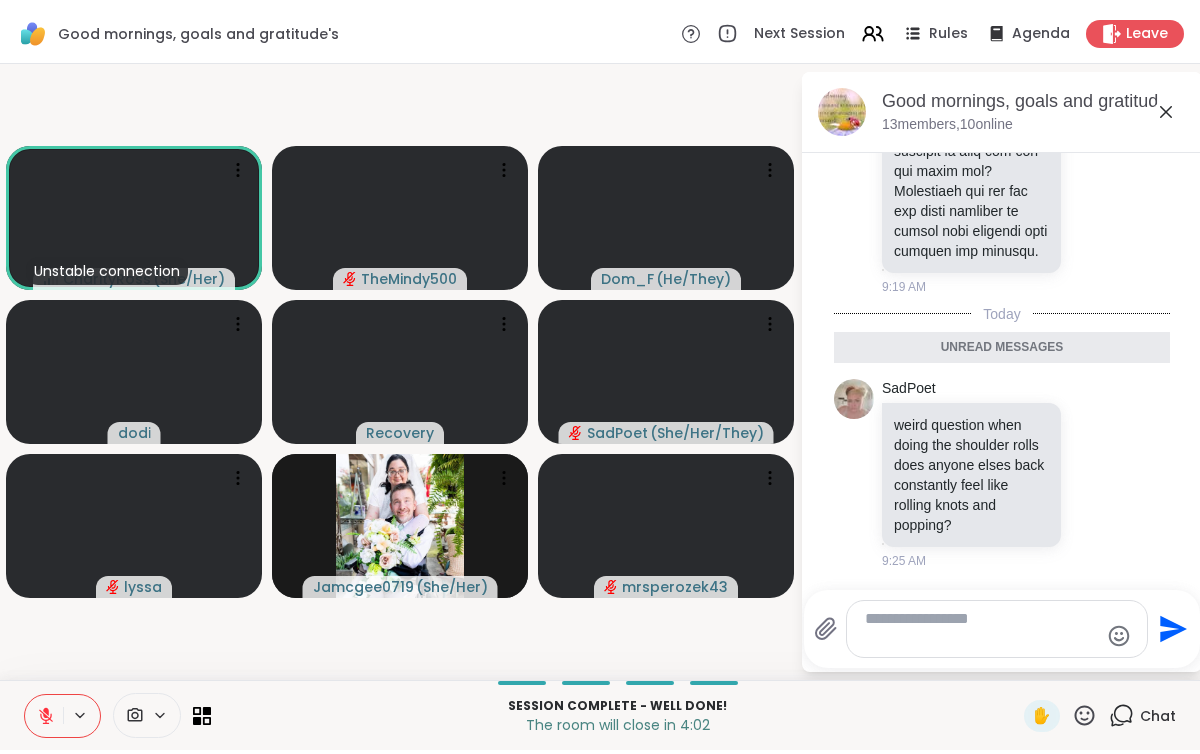 scroll, scrollTop: 11961, scrollLeft: 0, axis: vertical 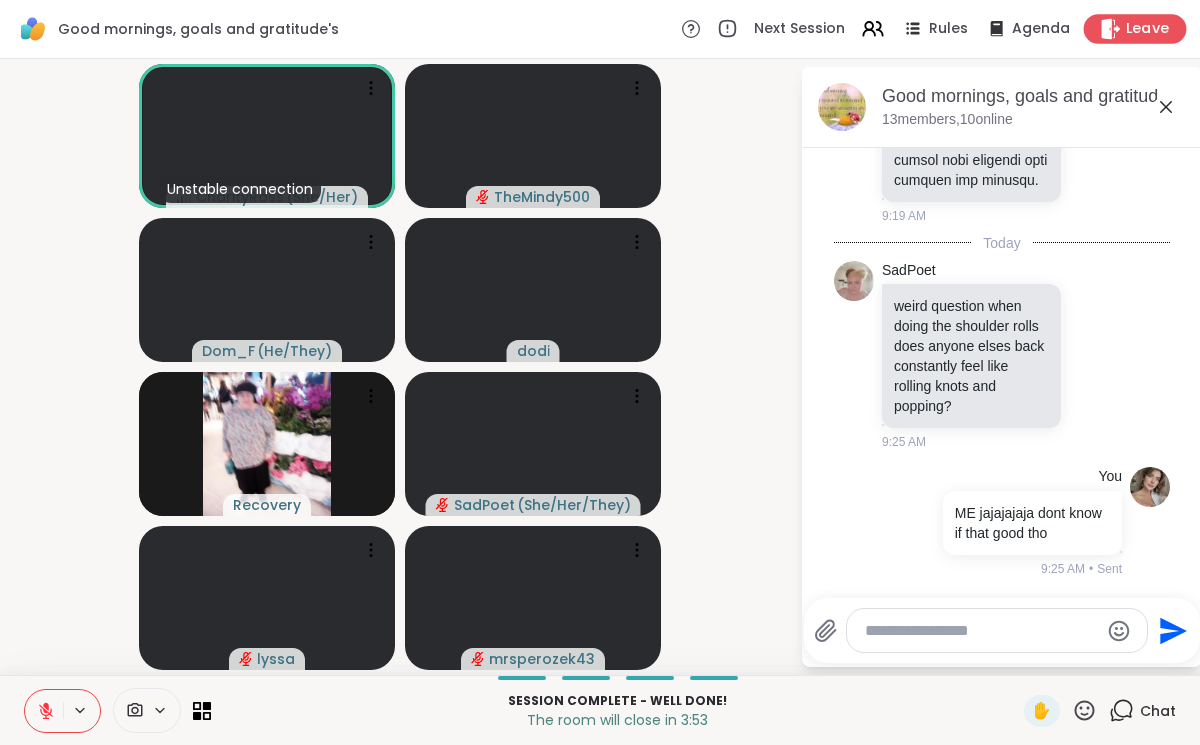 click on "Leave" at bounding box center [1135, 28] 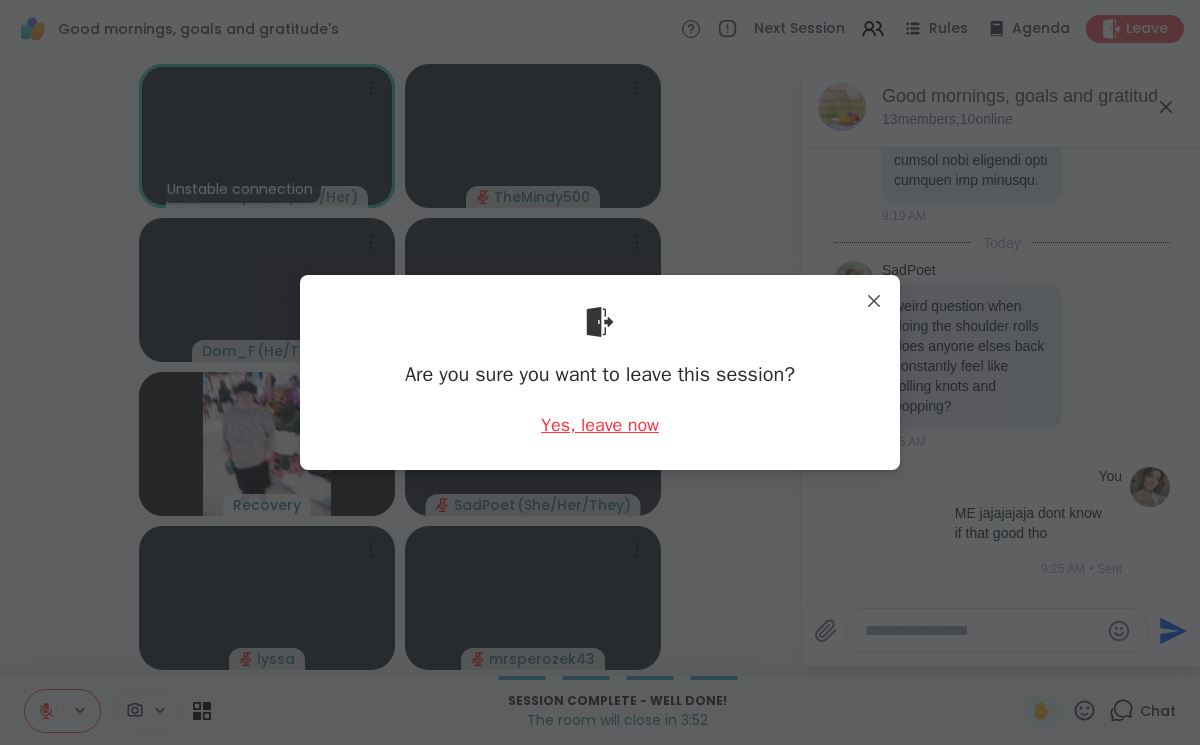 click on "Yes, leave now" at bounding box center [600, 425] 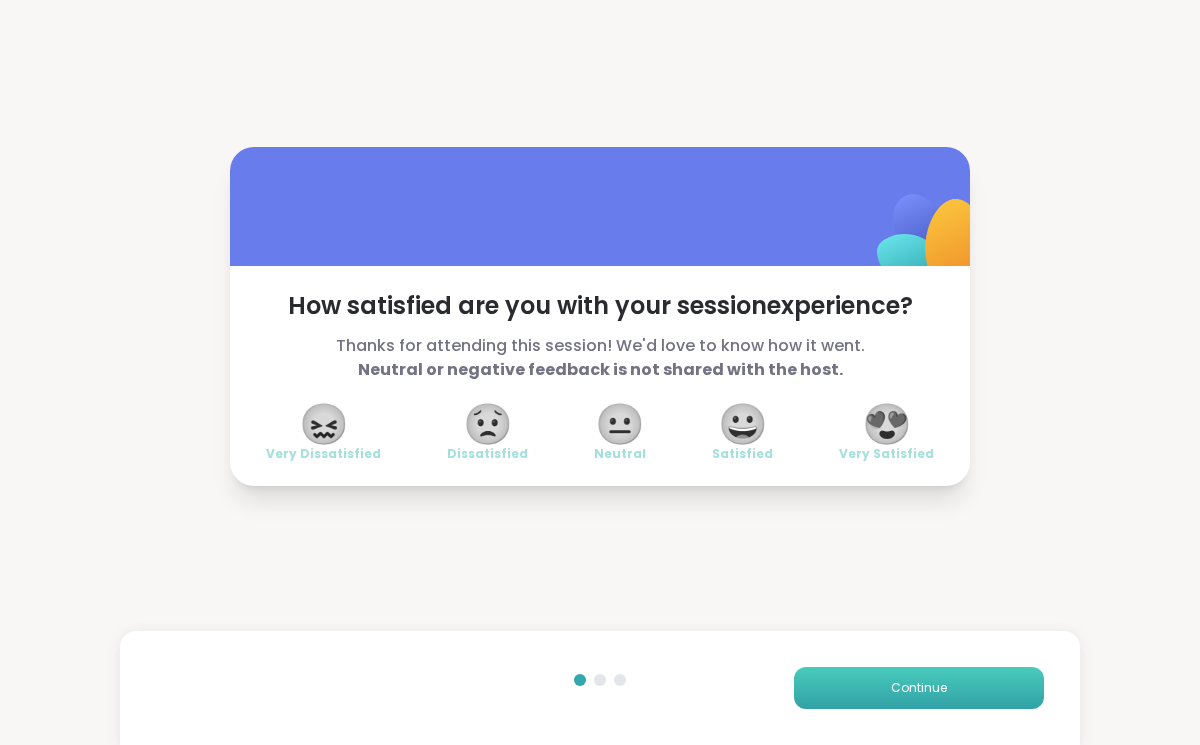 click on "Continue" at bounding box center (919, 688) 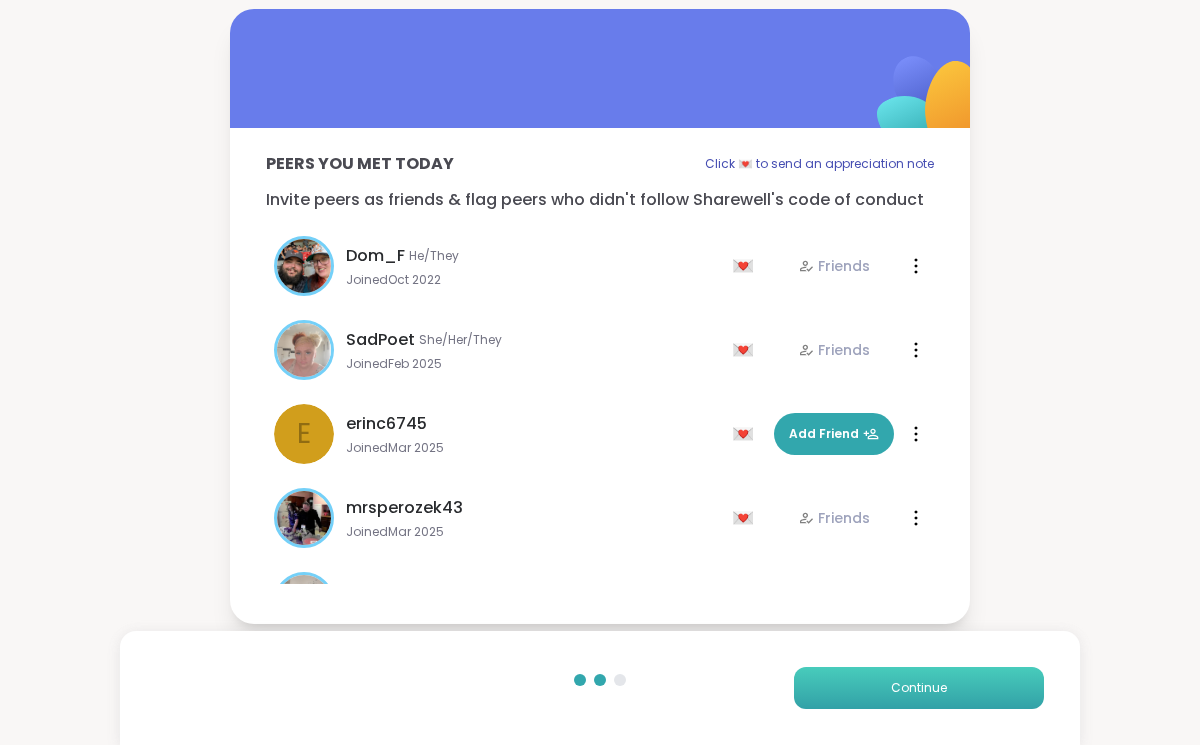 click on "Continue" at bounding box center (919, 688) 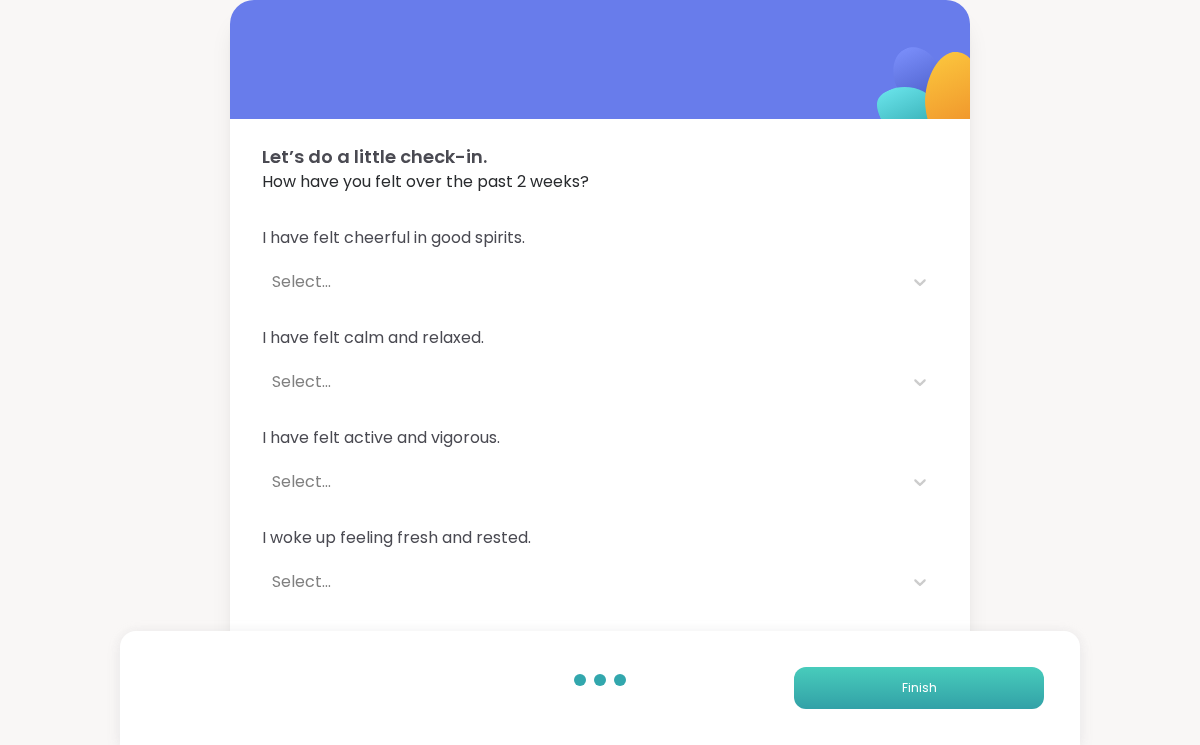click on "Finish" at bounding box center (919, 688) 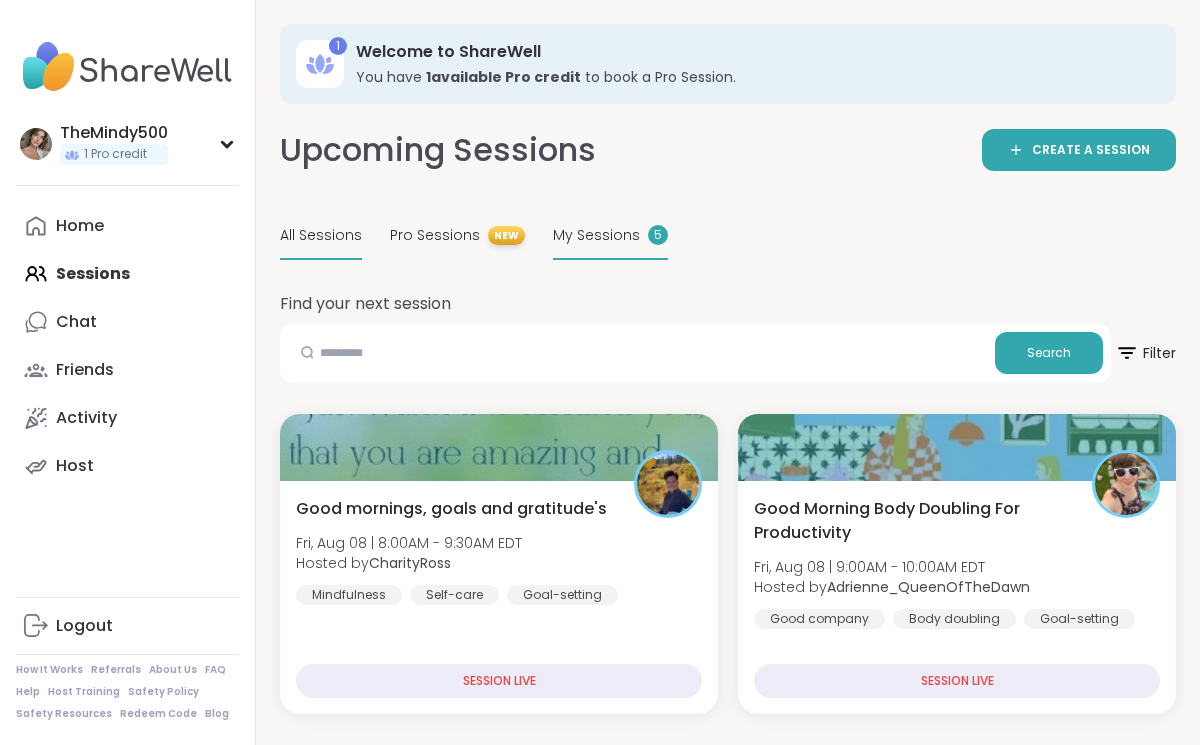 click on "My Sessions 5" at bounding box center [610, 236] 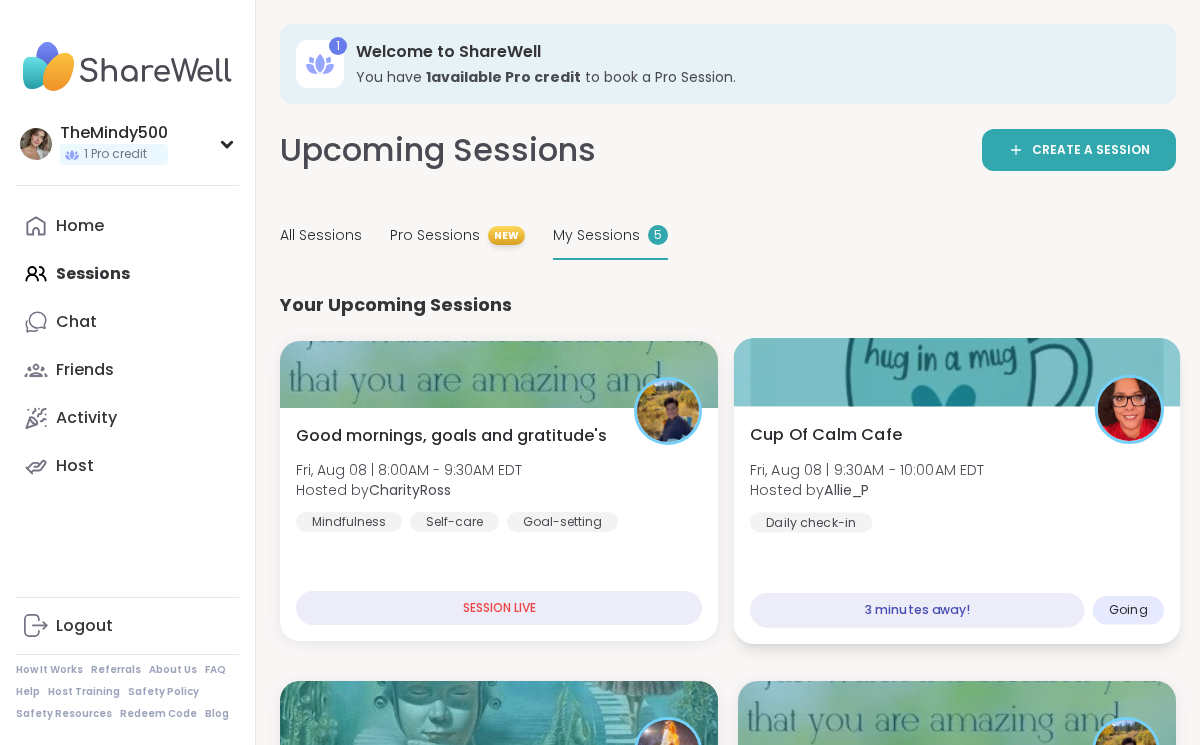 click on "Cup Of Calm Cafe" at bounding box center (826, 435) 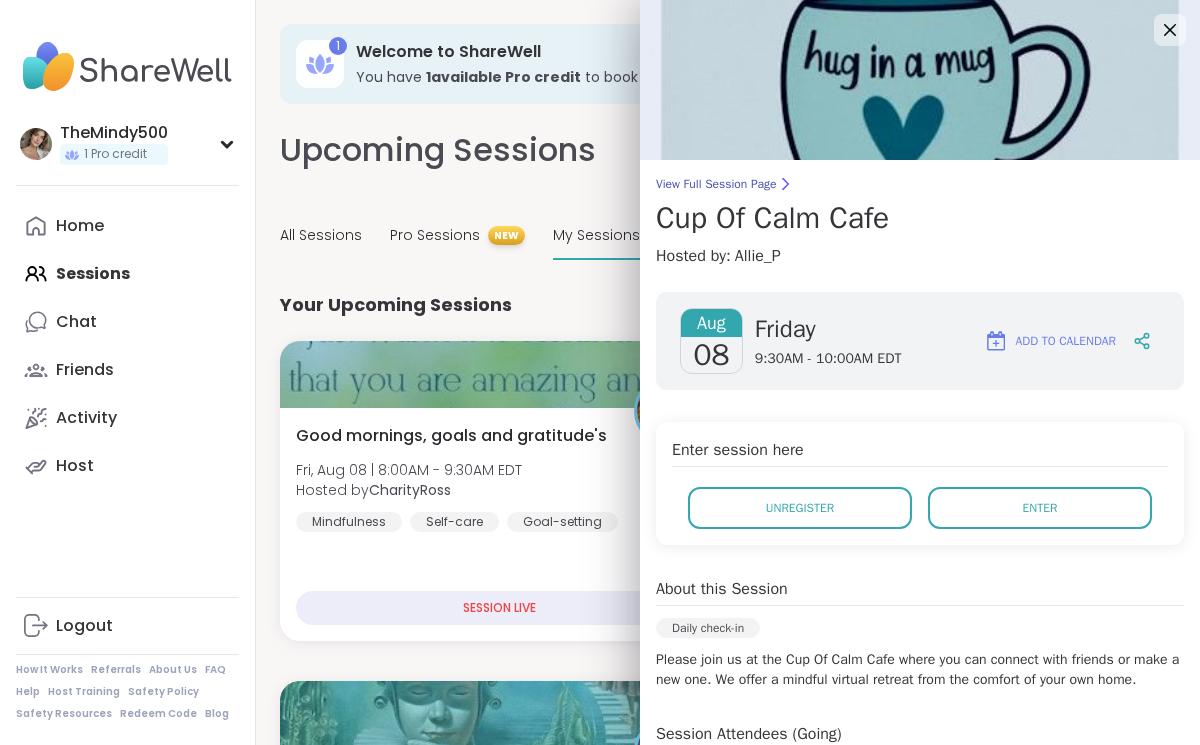 click on "Enter session here" at bounding box center [920, 452] 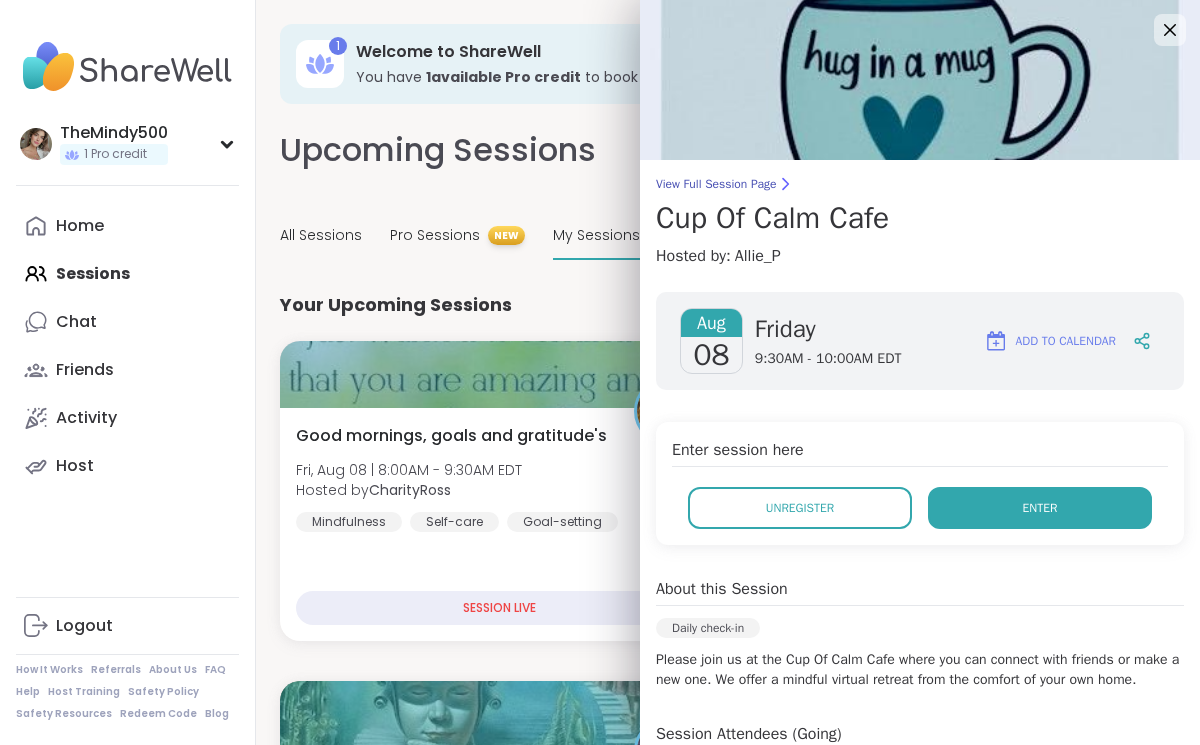 click on "Enter" at bounding box center [1040, 508] 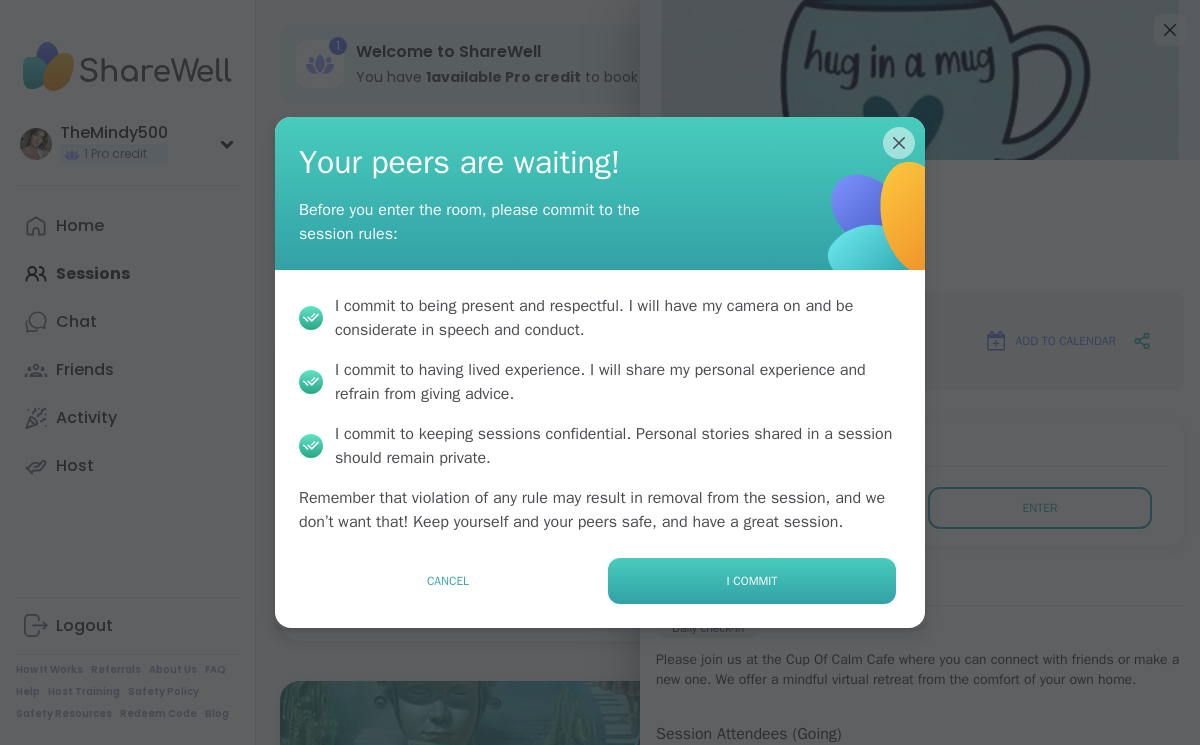 click on "I commit" at bounding box center (752, 581) 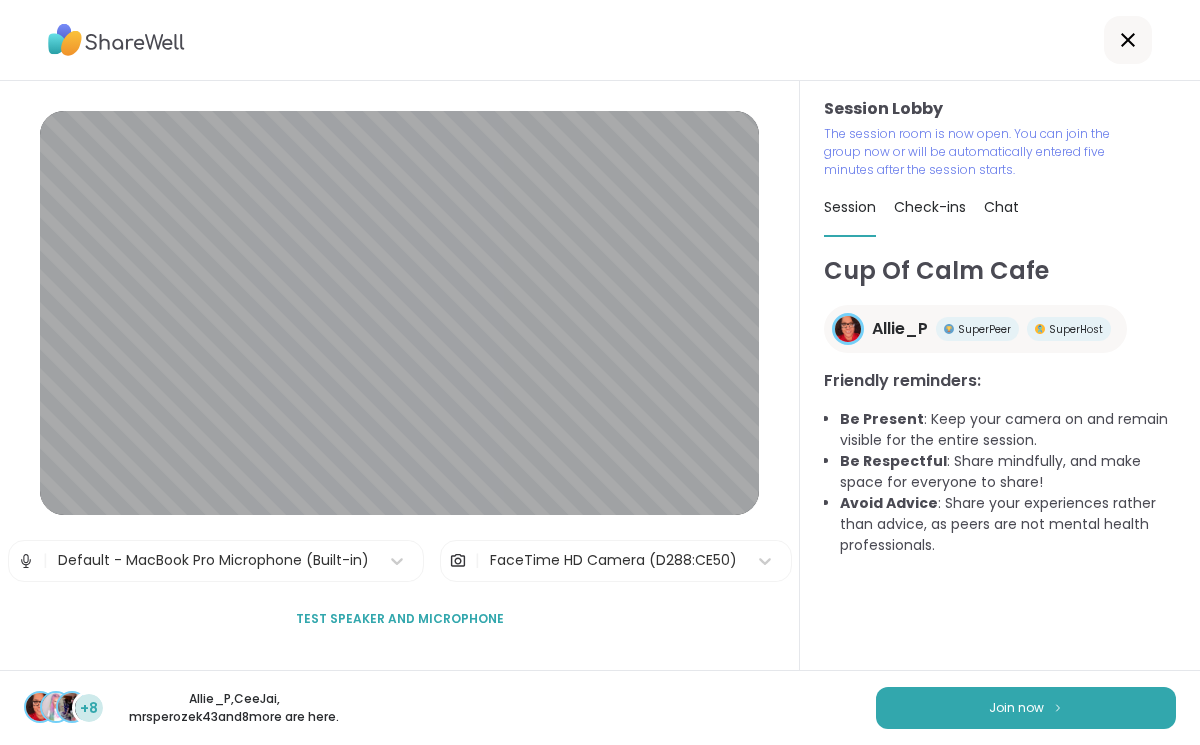 click on "Join now" at bounding box center (1026, 708) 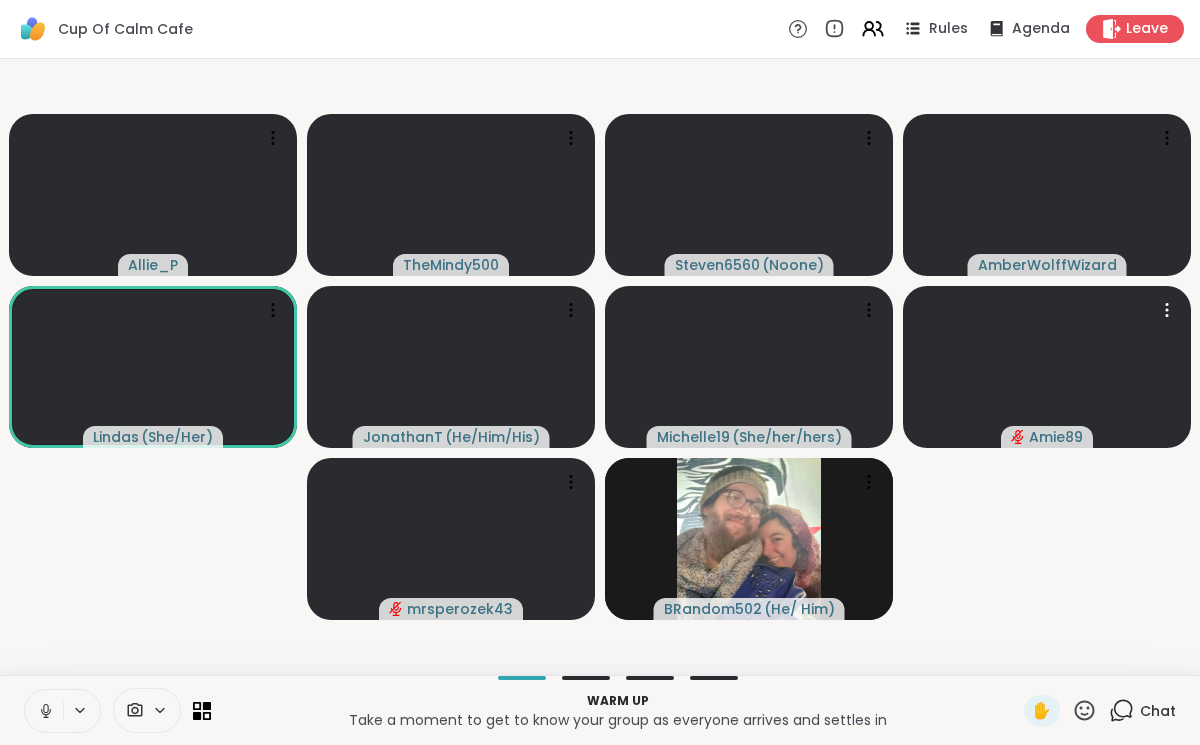 click 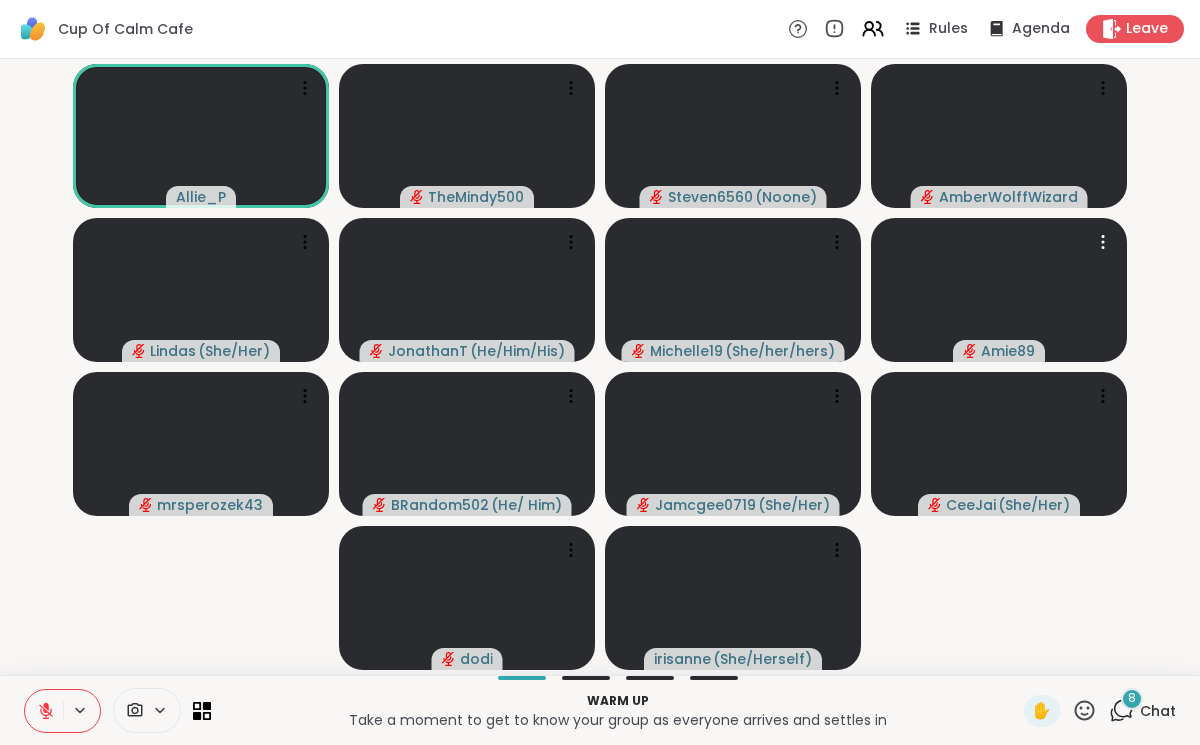 click 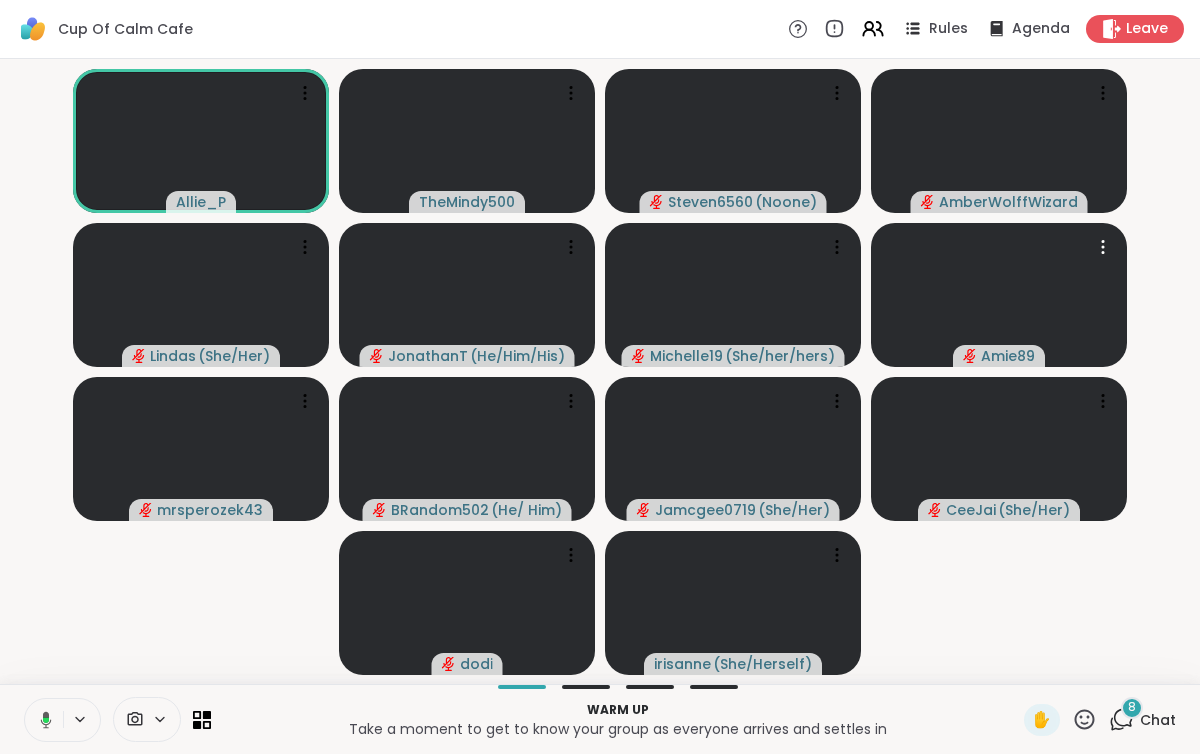 click at bounding box center [42, 720] 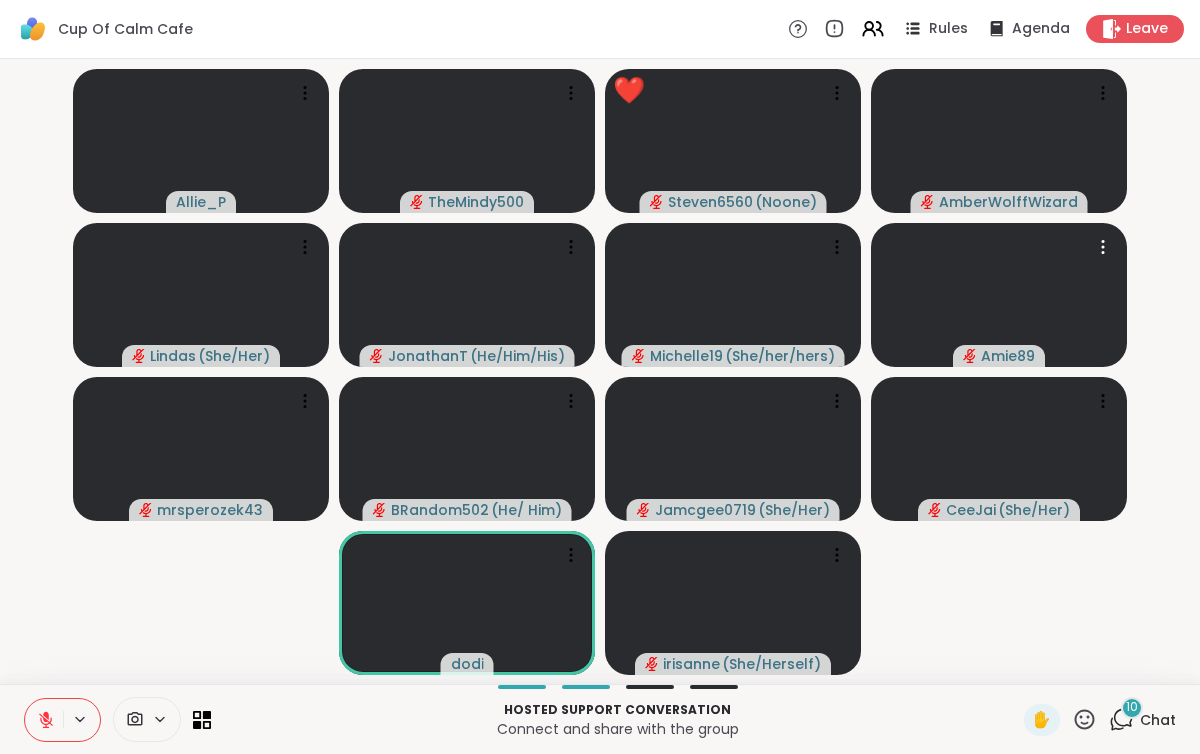 click 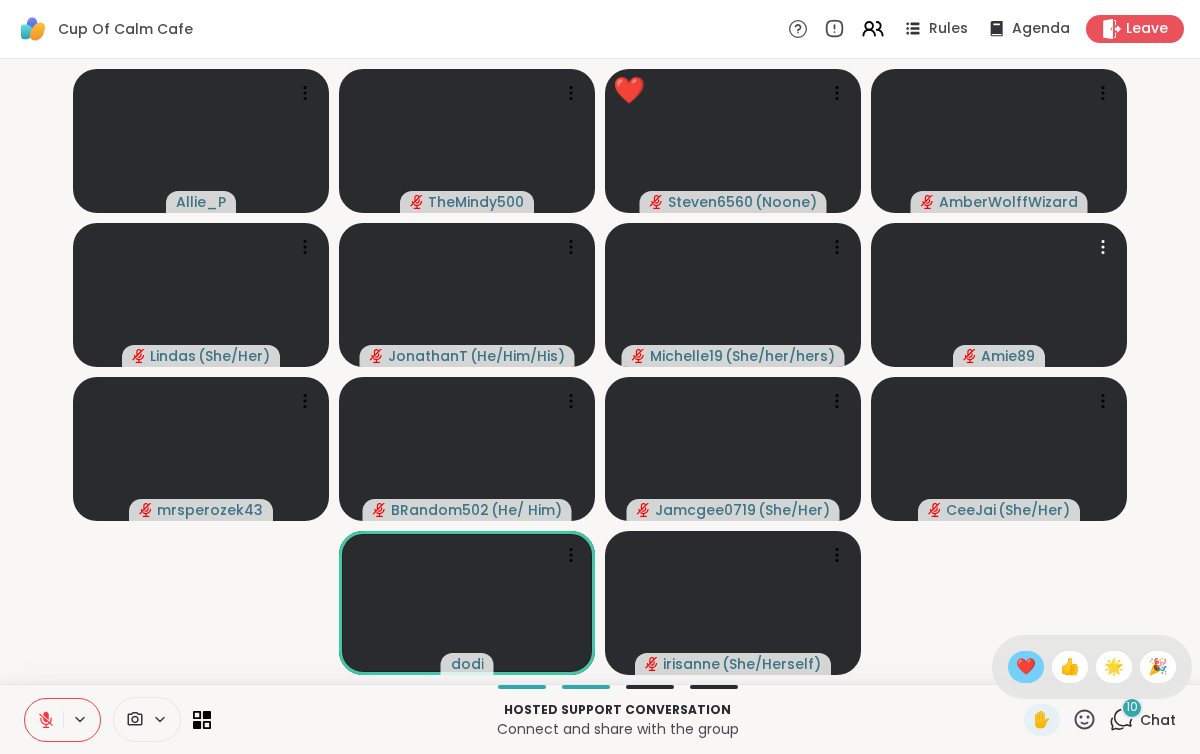 click on "❤️" at bounding box center (1026, 667) 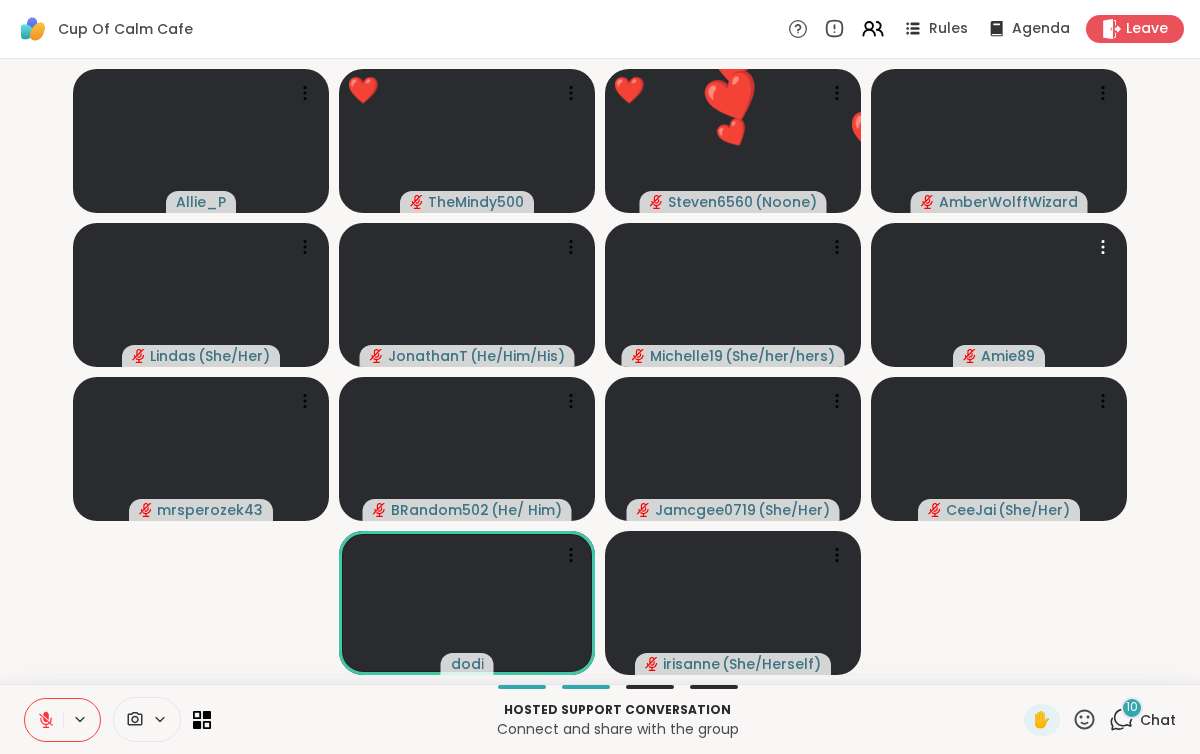 click 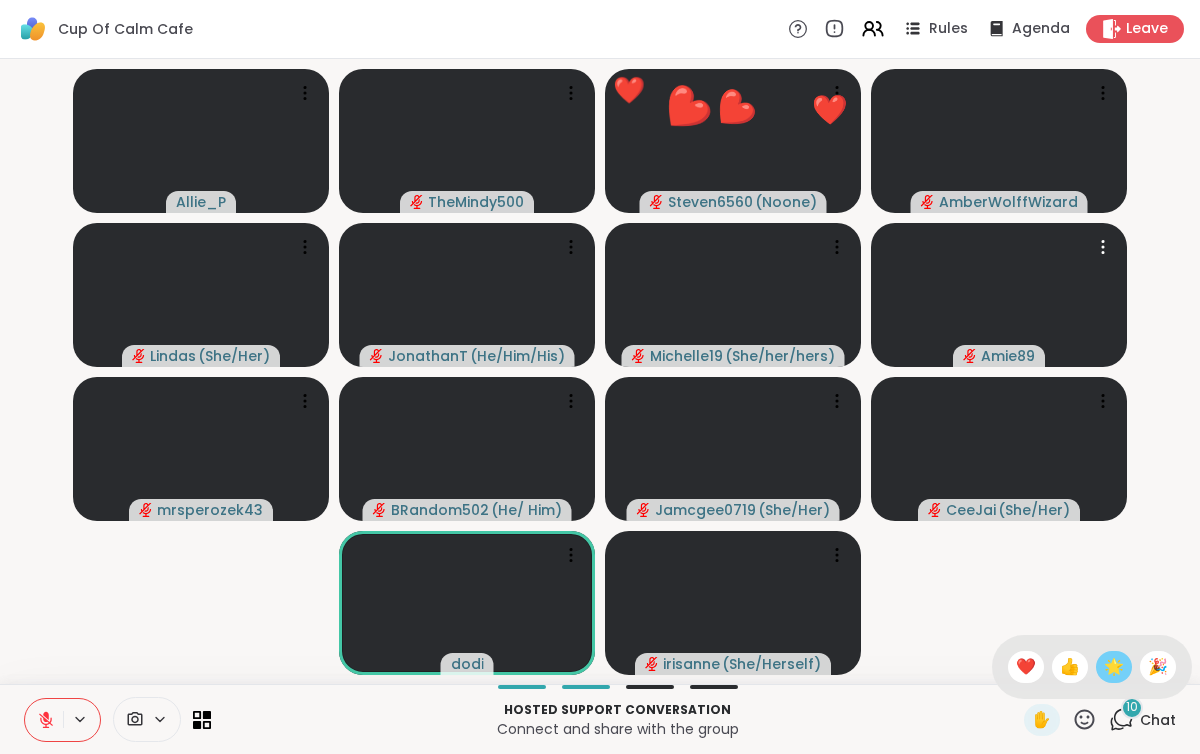 click on "🌟" at bounding box center [1114, 667] 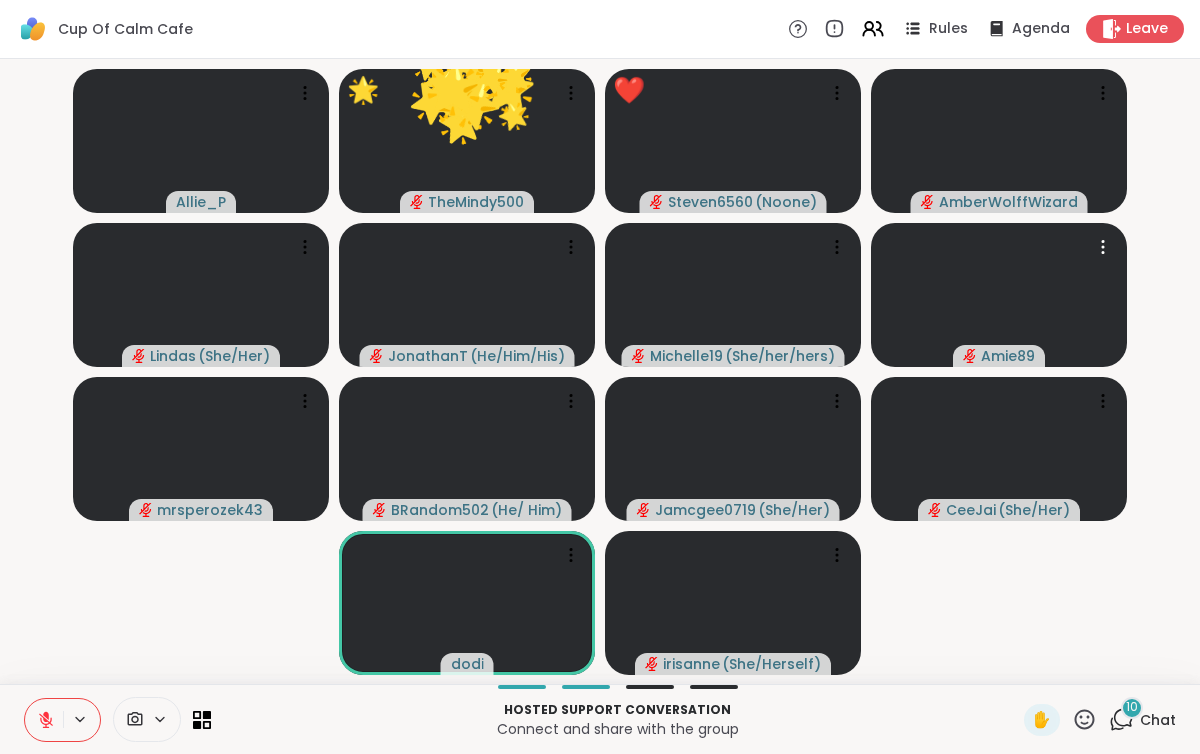click 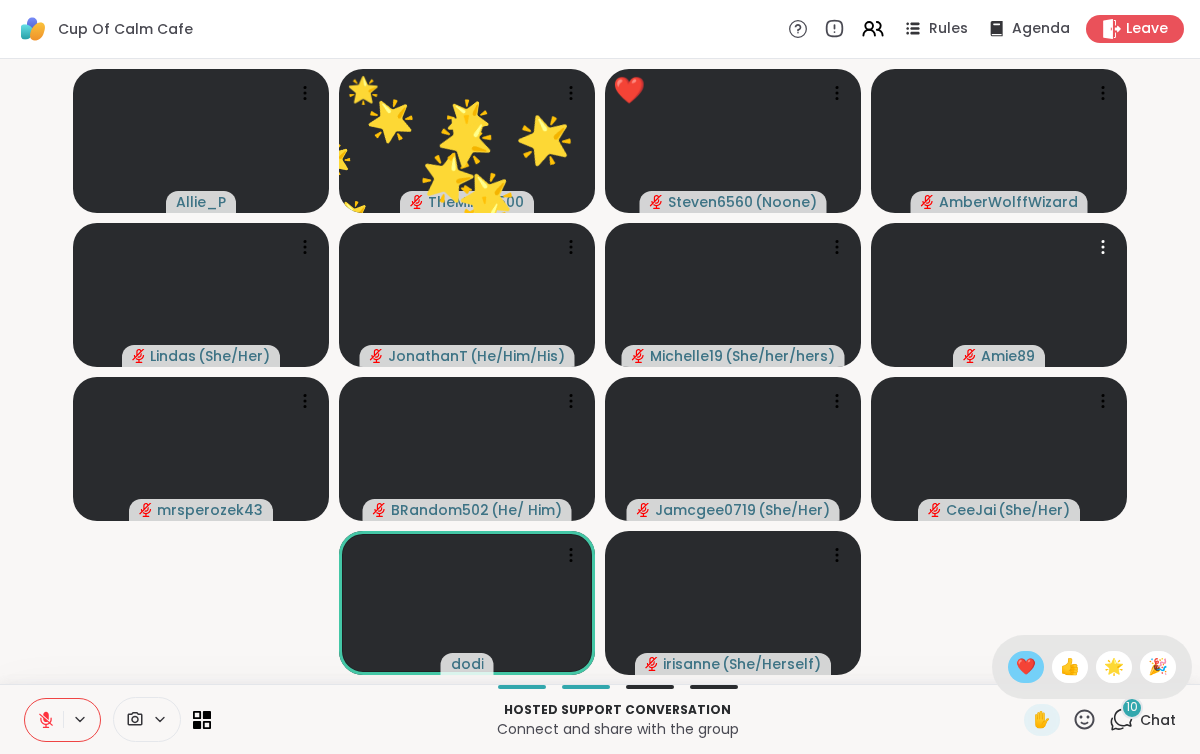 click on "❤️" at bounding box center (1026, 667) 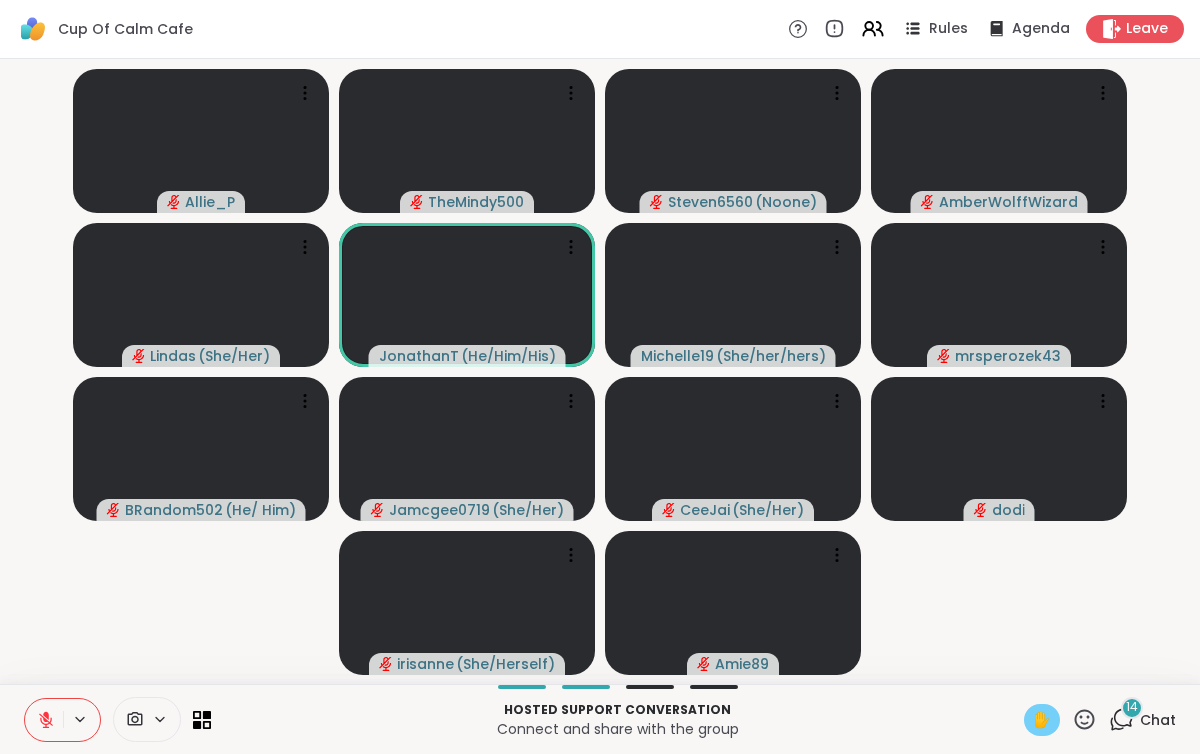 click on "✋" at bounding box center (1042, 720) 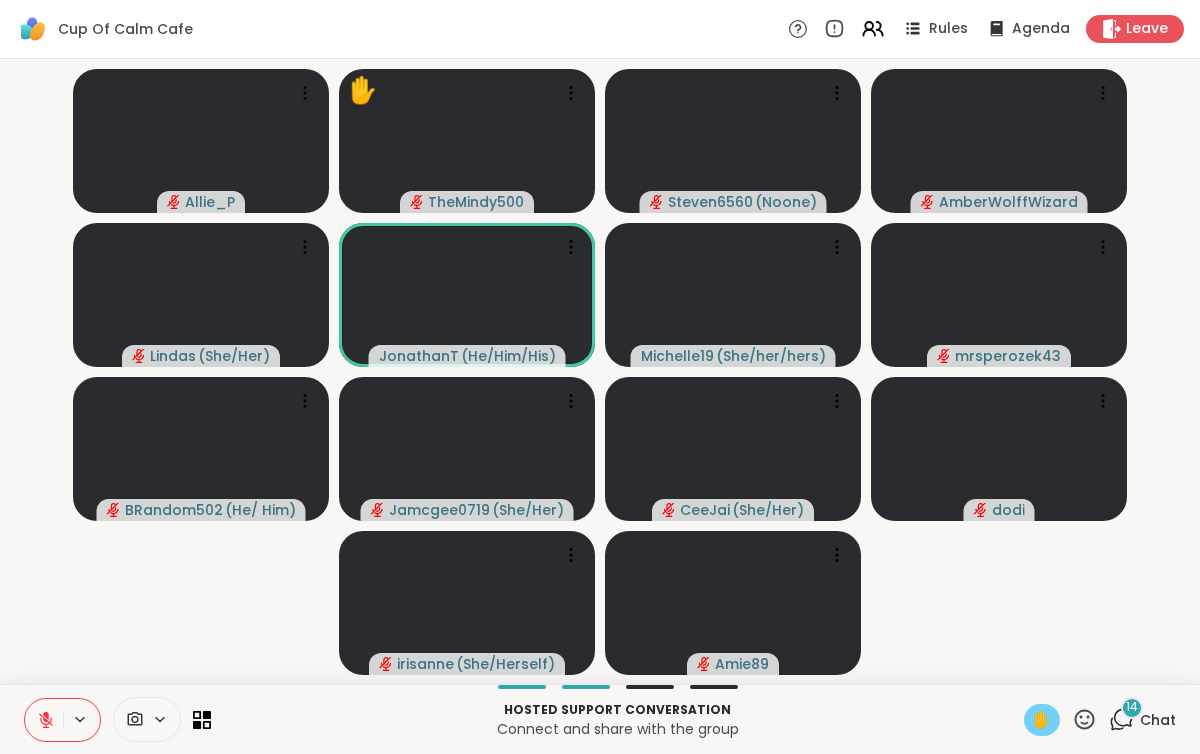 click 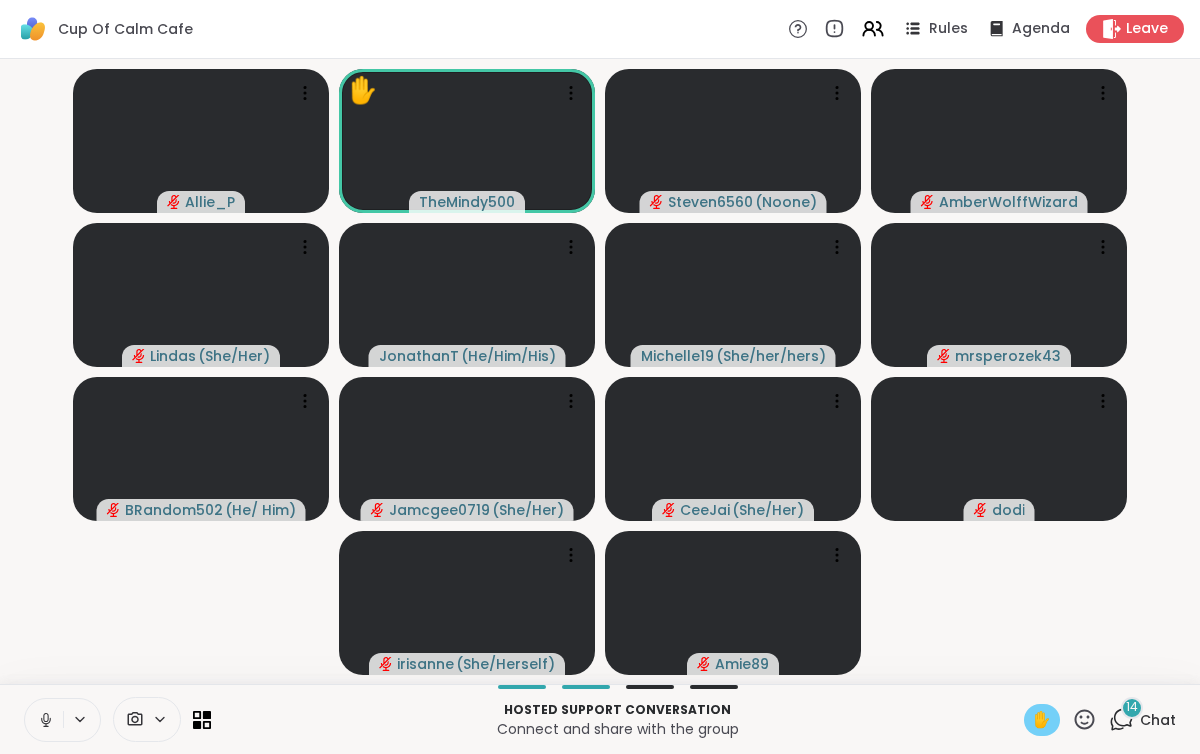 click at bounding box center (44, 720) 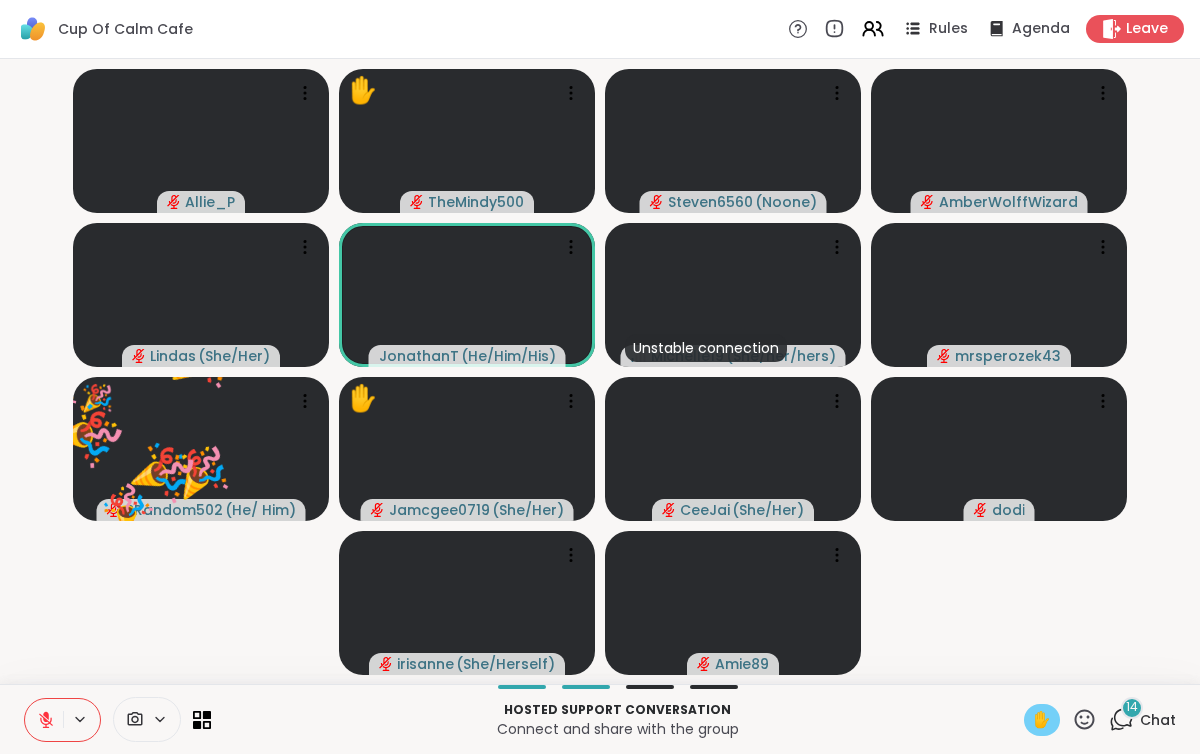 click 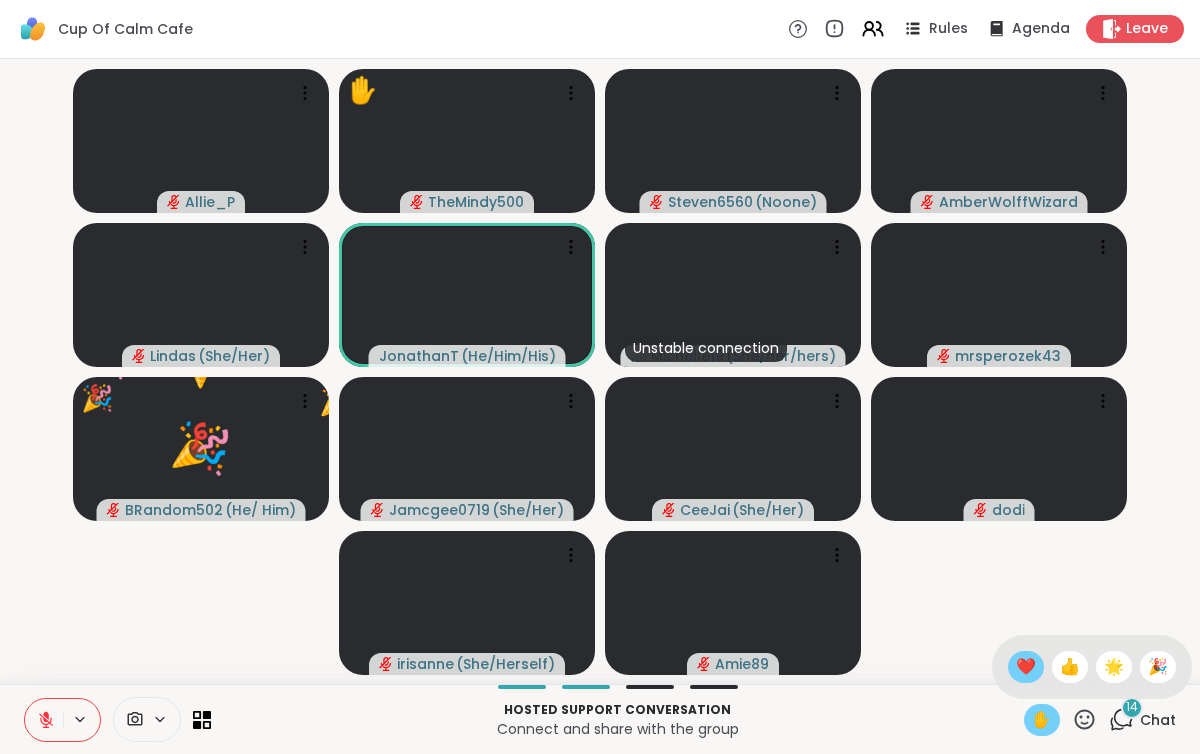 click on "❤️" at bounding box center [1026, 667] 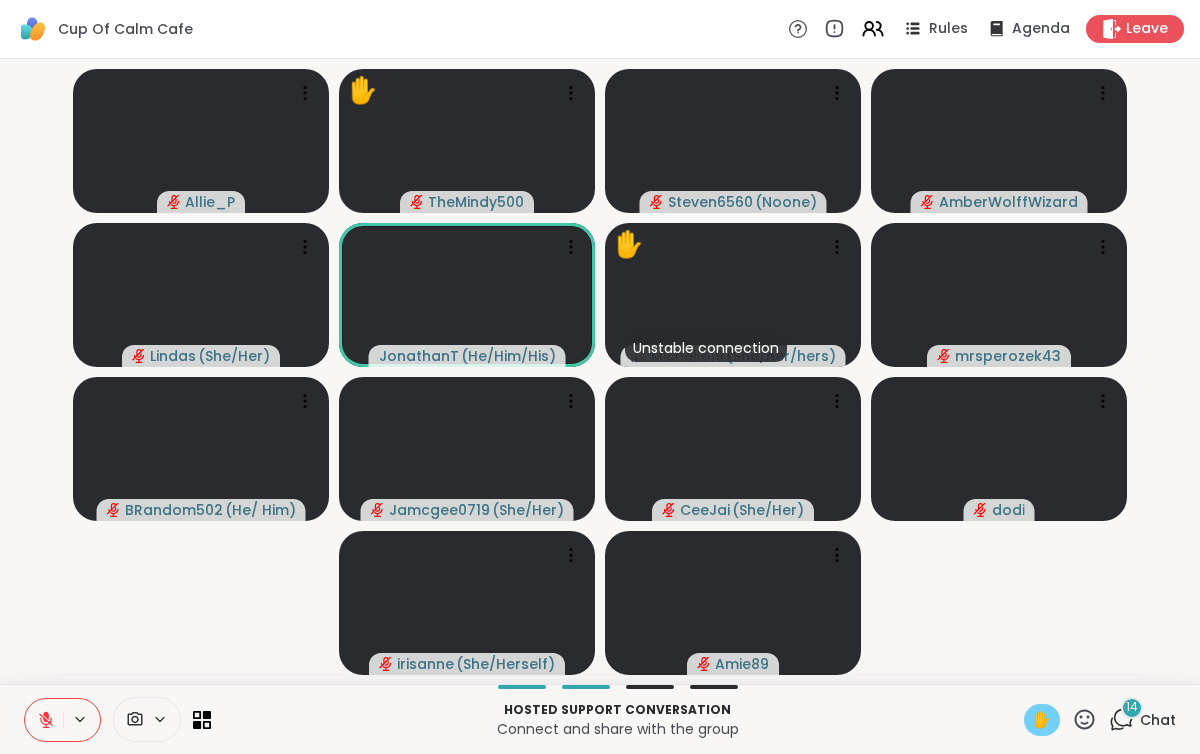 click on "✋" at bounding box center (1042, 720) 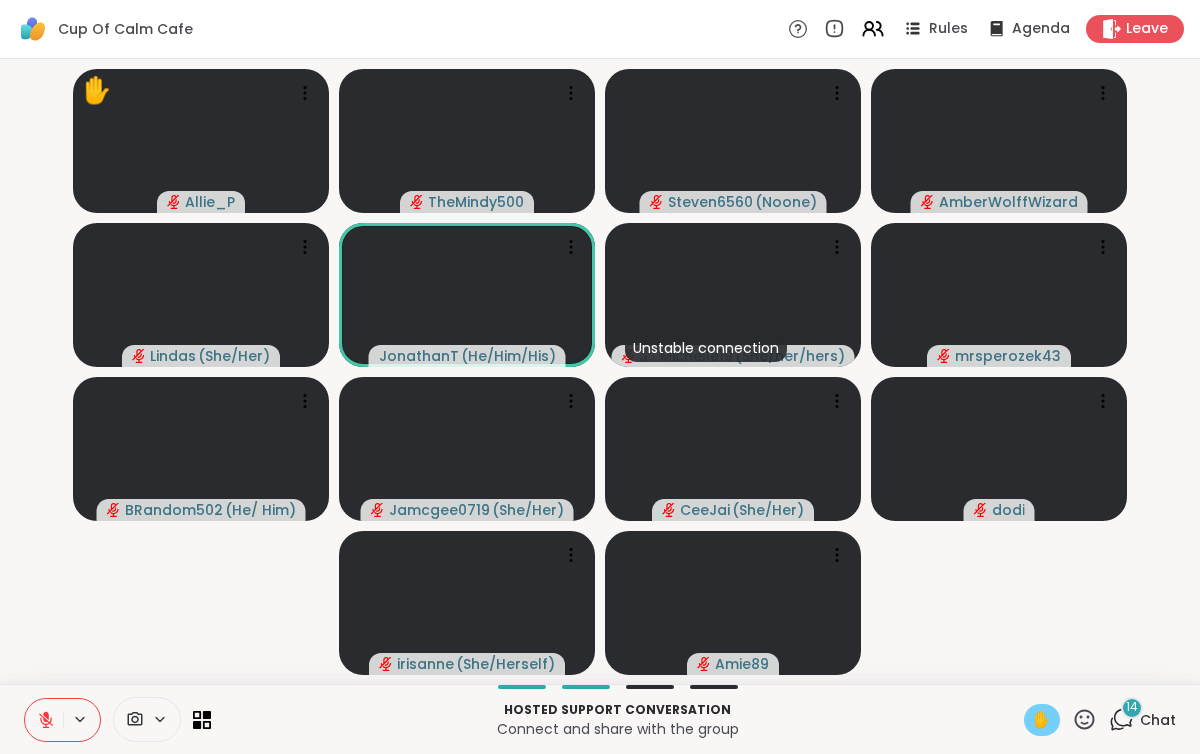 click on "✋" at bounding box center (1042, 720) 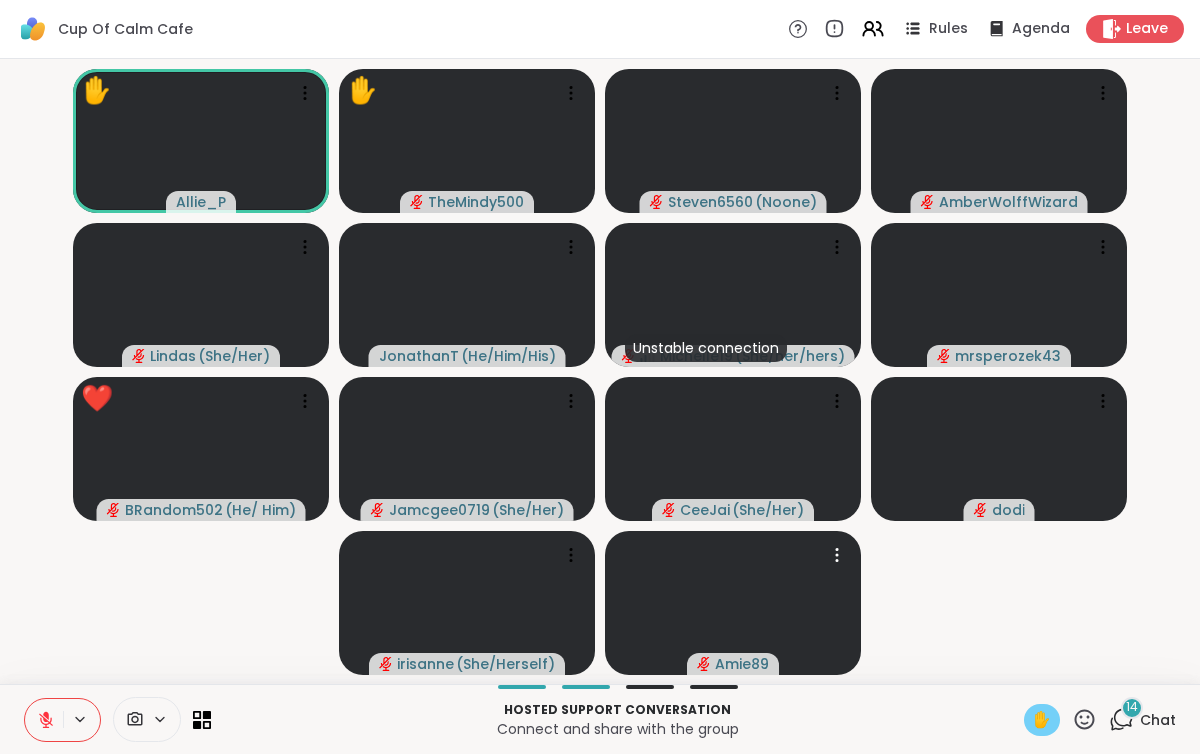 scroll, scrollTop: 0, scrollLeft: 0, axis: both 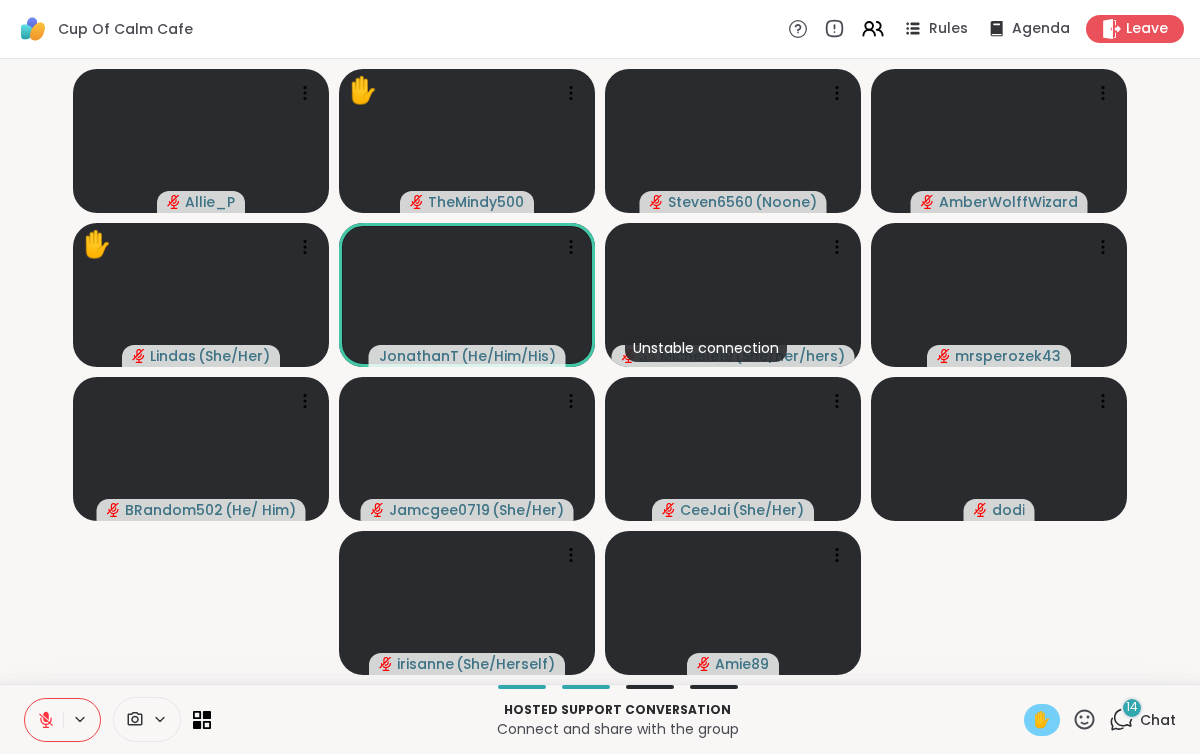 click on "✋" at bounding box center [1042, 720] 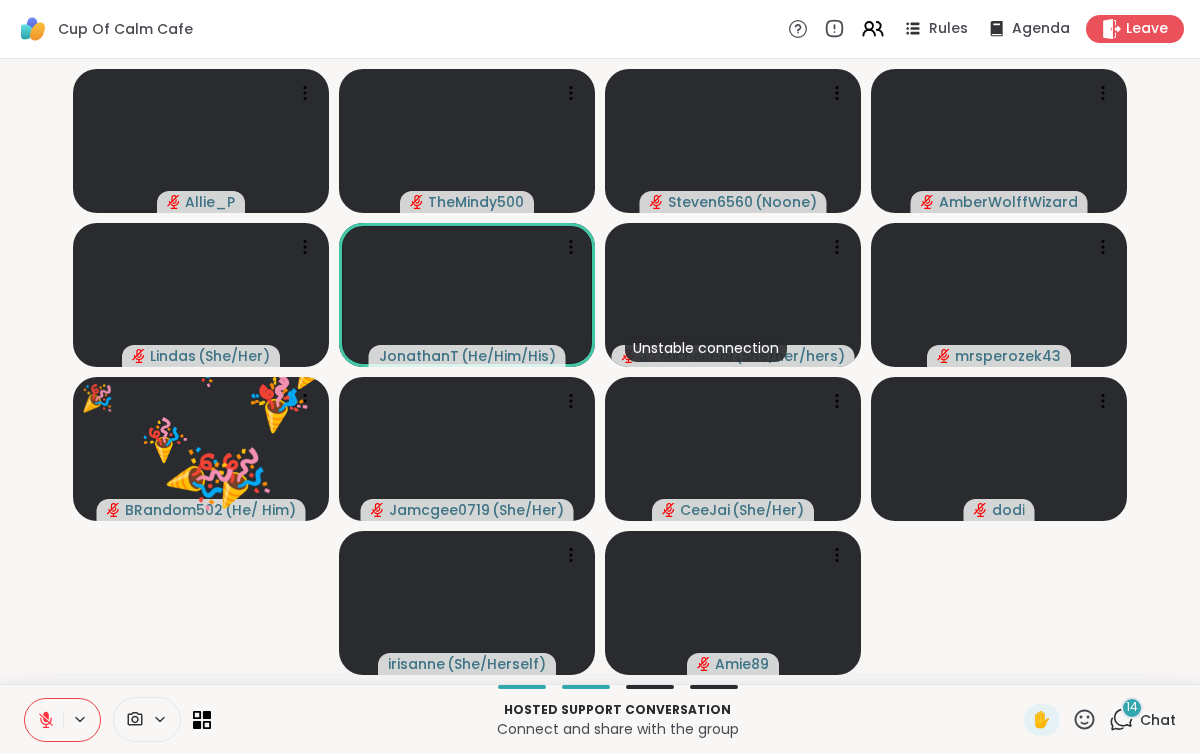 click 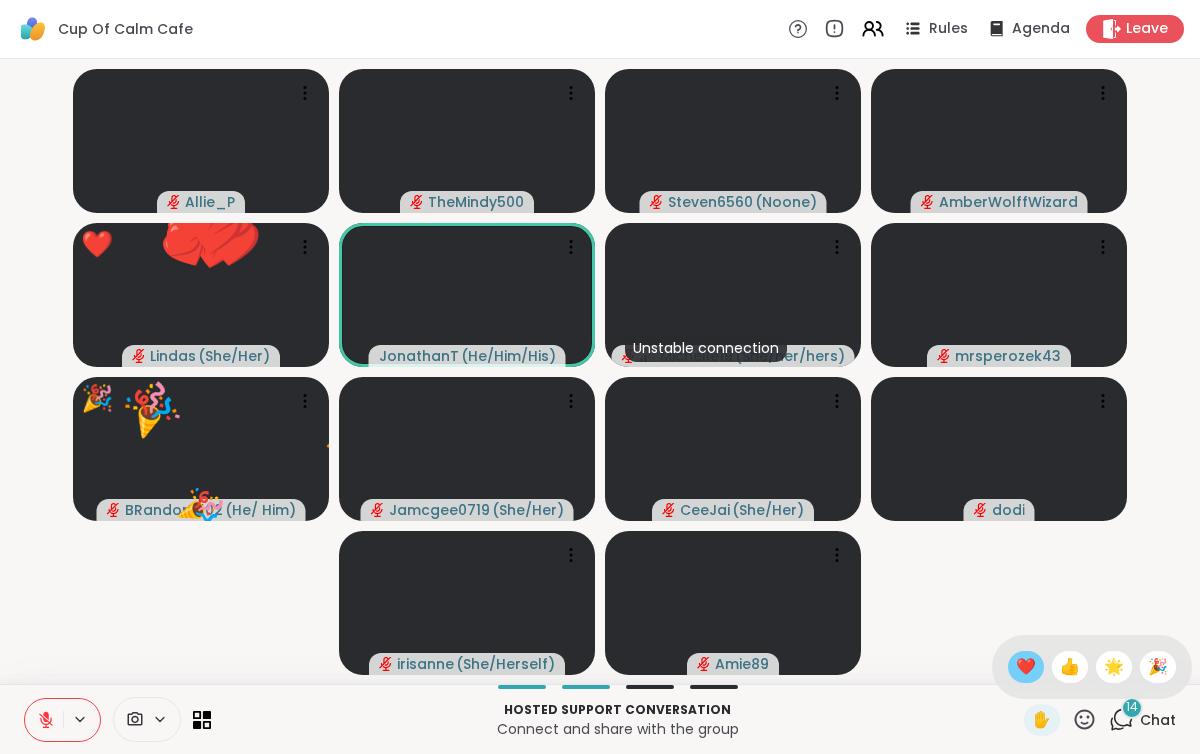 click on "❤️" at bounding box center (1026, 667) 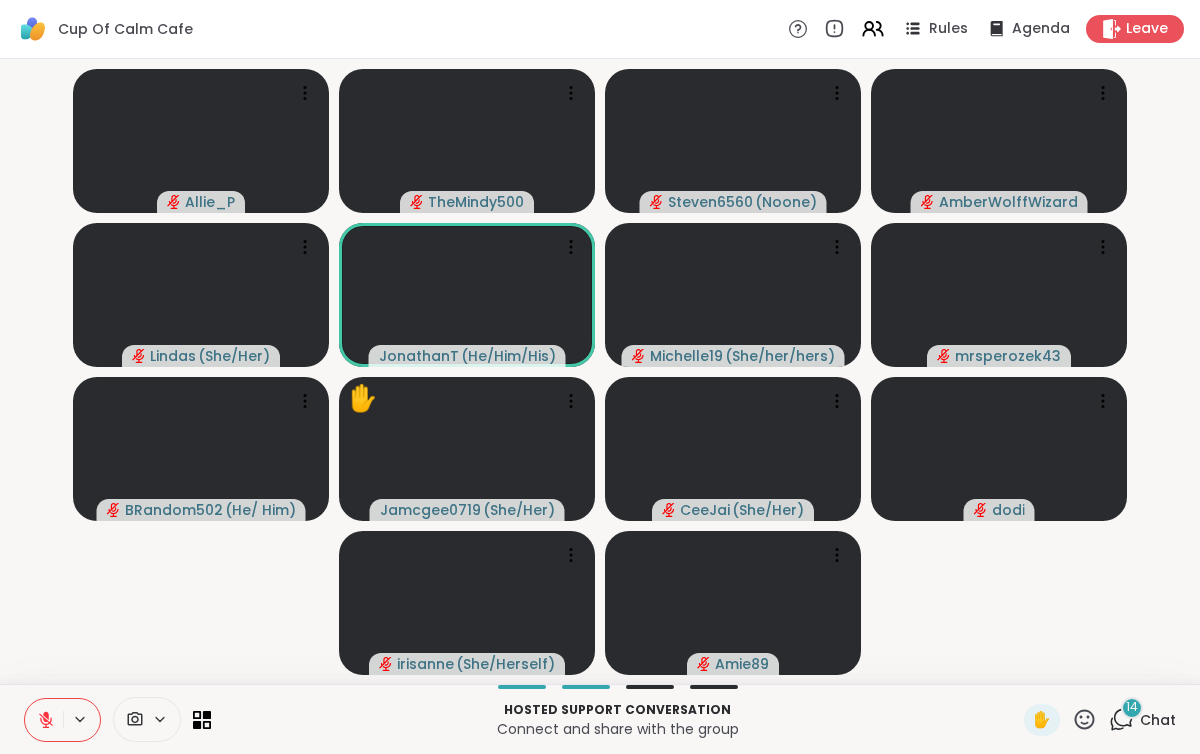 click 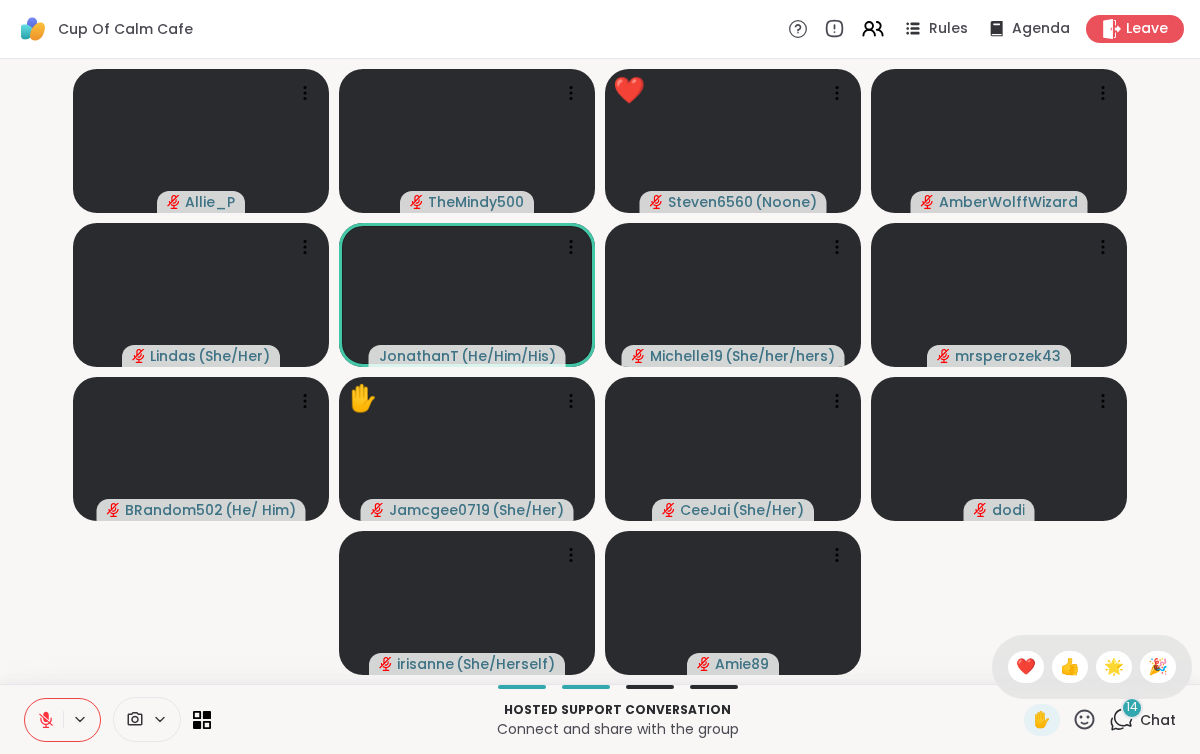 click on "Allie_P TheMindy500 ❤️ Steven6560 ( Noone ) ❤️ ❤️ ❤️ ❤️ ❤️ ❤️ ❤️ ❤️ ❤️ ❤️ ❤️ ❤️ ❤️ ❤️ ❤️ ❤️ ❤️ ❤️ ❤️ ❤️ ❤️ ❤️ ❤️ ❤️ AmberWolffWizard Lindas ( She/Her ) JonathanT ( He/Him/His ) Michelle19 ( She/her/hers ) mrsperozek43 BRandom502 ( He/ Him ) ✋ Jamcgee0719 ( She/Her ) CeeJai ( She/Her ) dodi irisanne ( She/Herself ) Amie89" at bounding box center (600, 371) 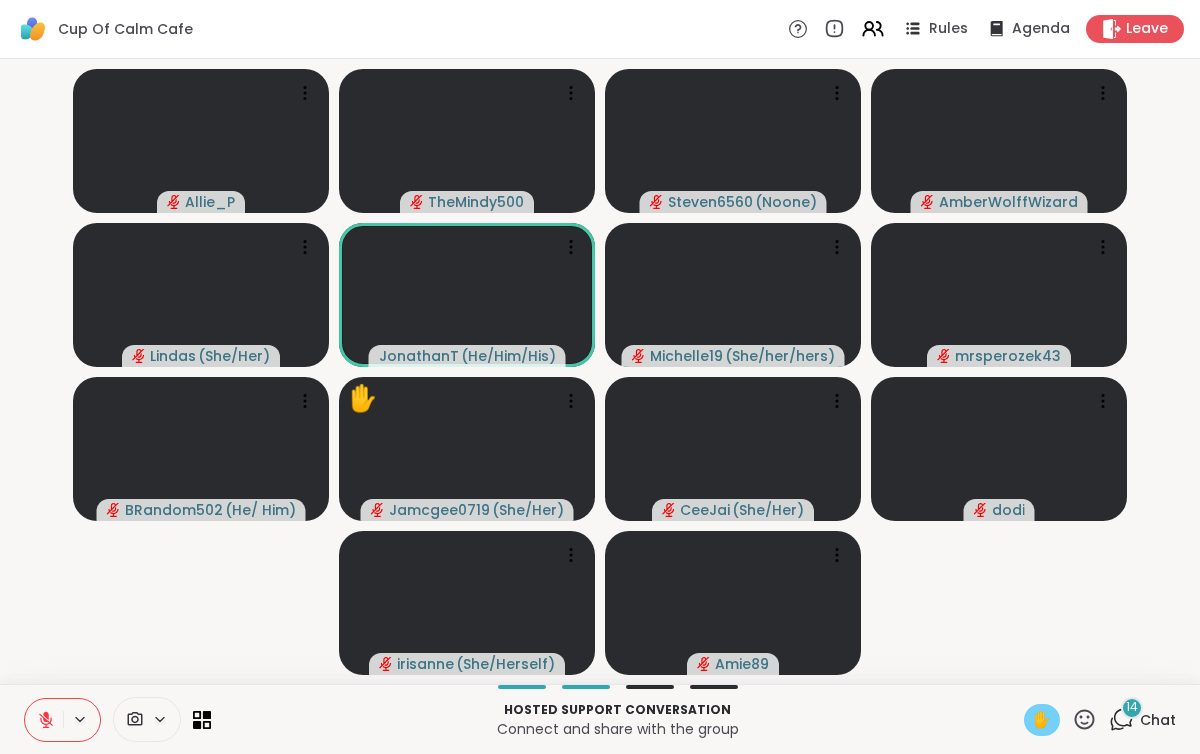 click on "✋" at bounding box center (1042, 720) 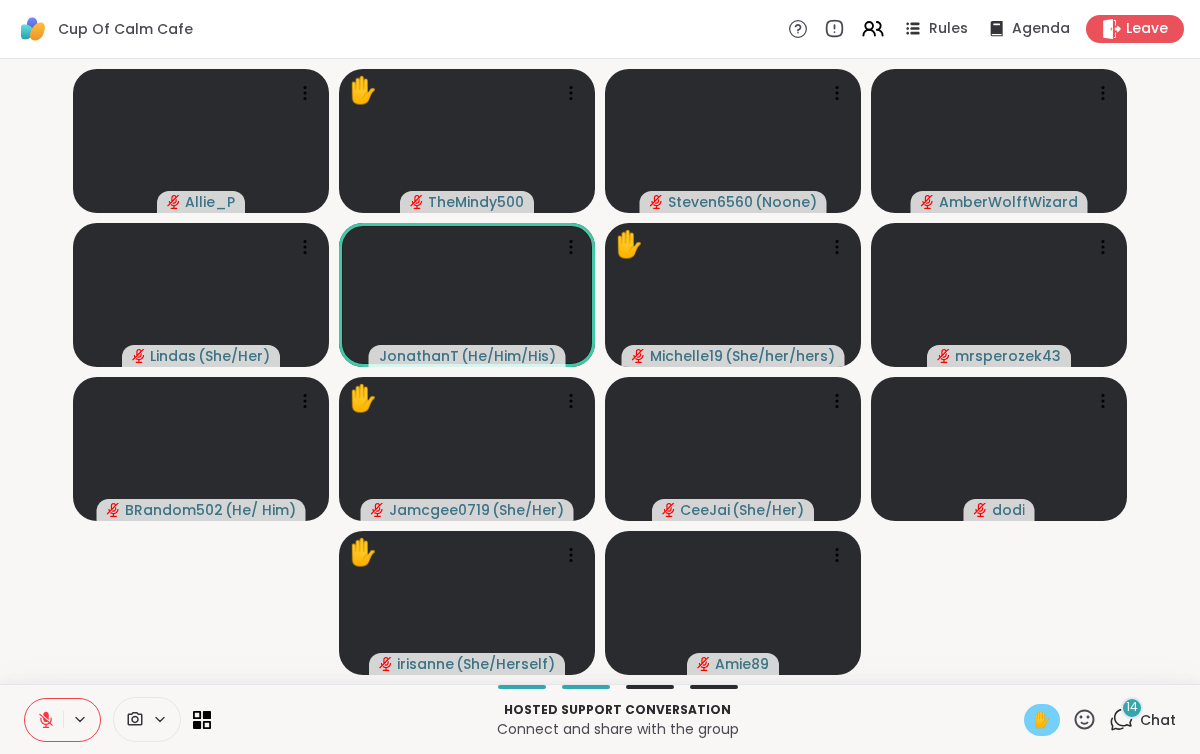 click on "✋" at bounding box center [1042, 720] 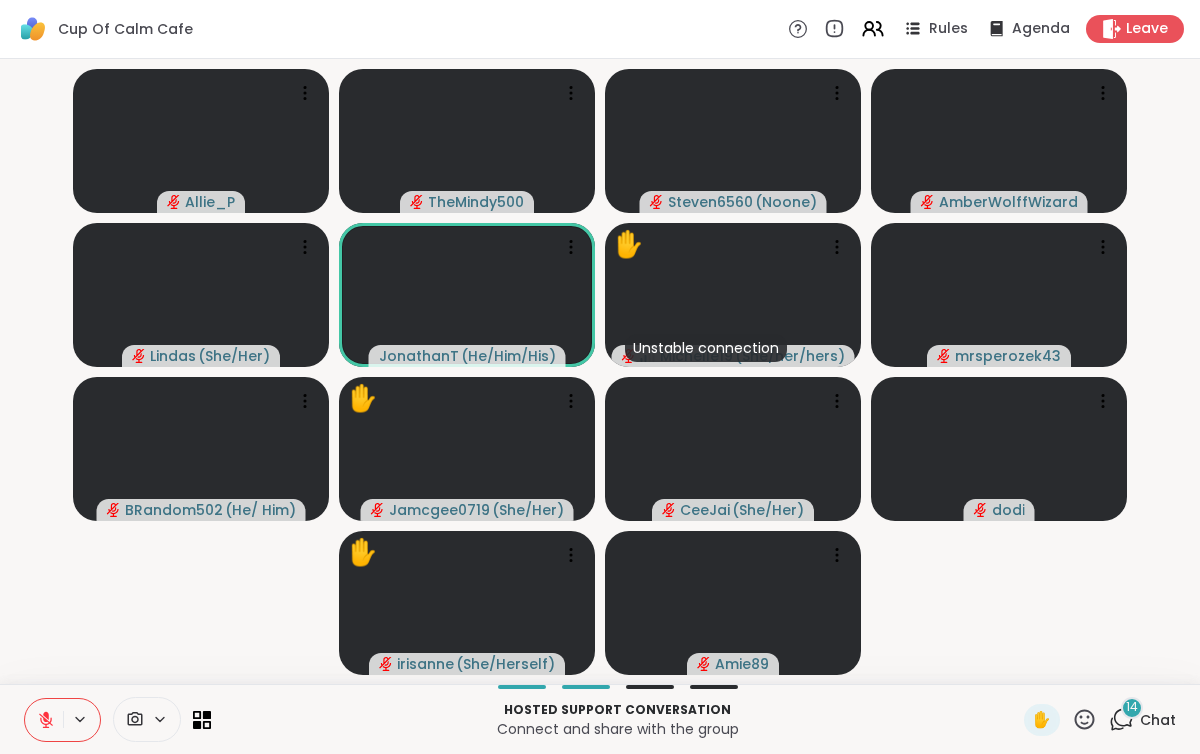 click at bounding box center [44, 720] 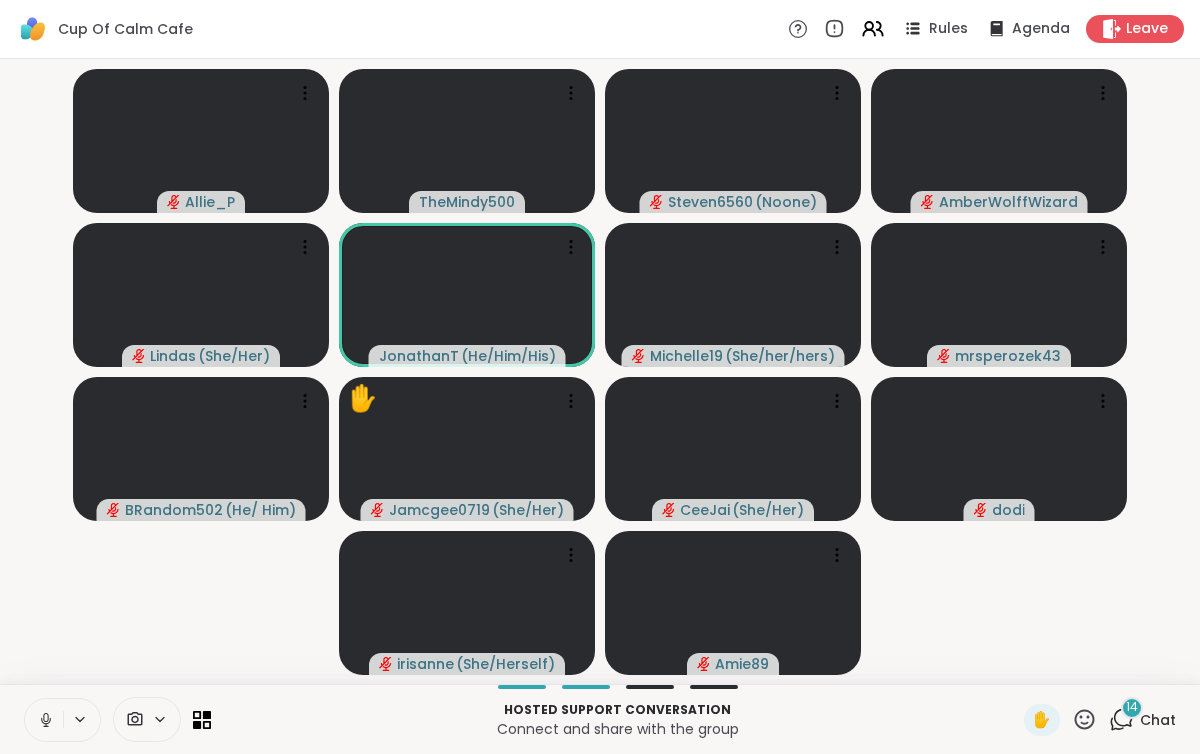 click 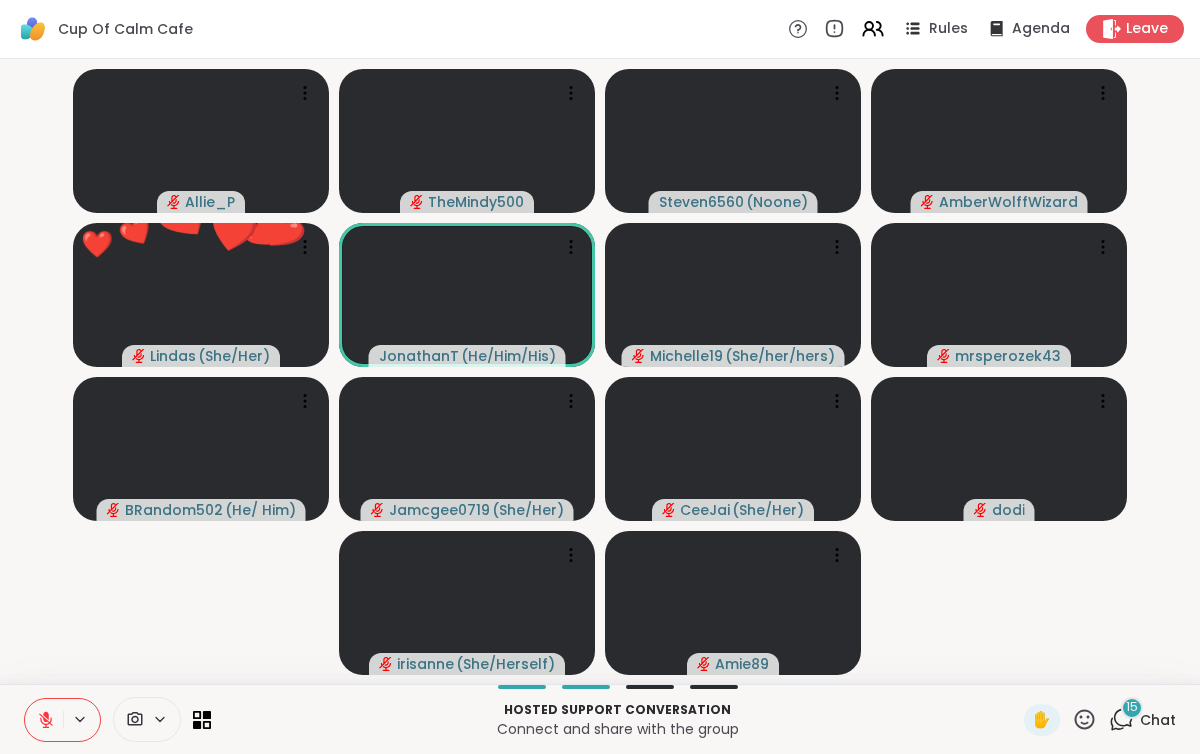 click at bounding box center [44, 720] 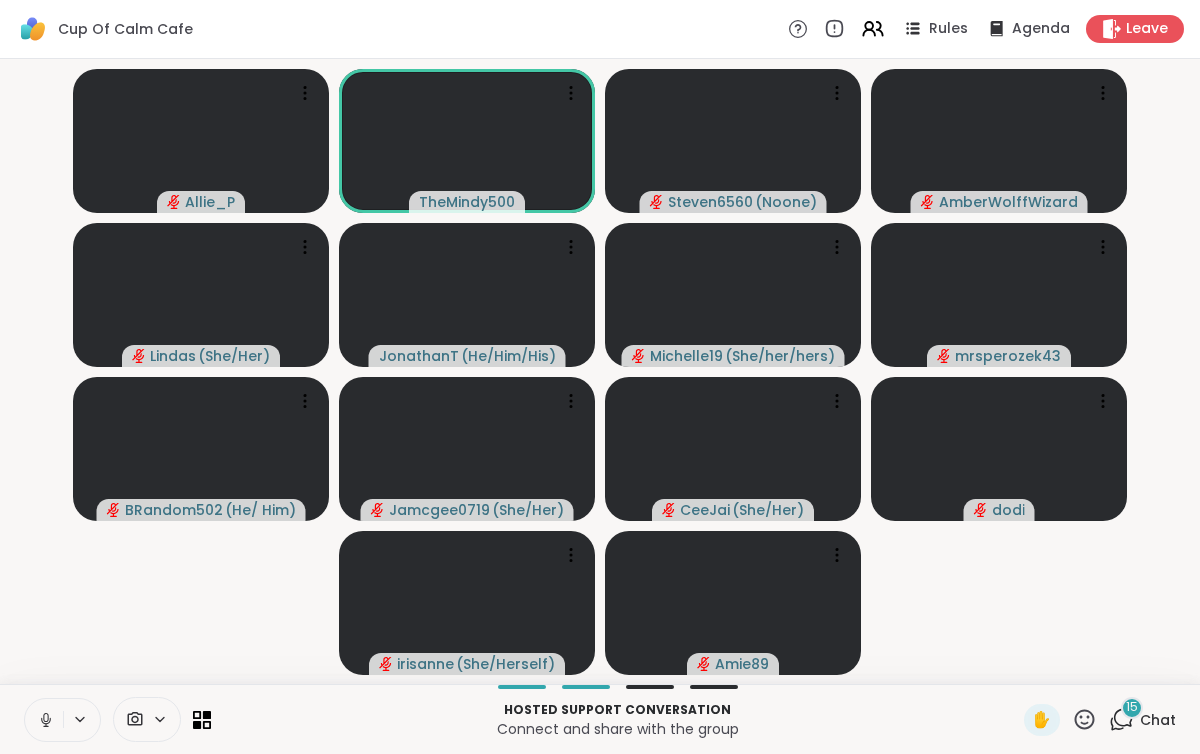 click at bounding box center (44, 720) 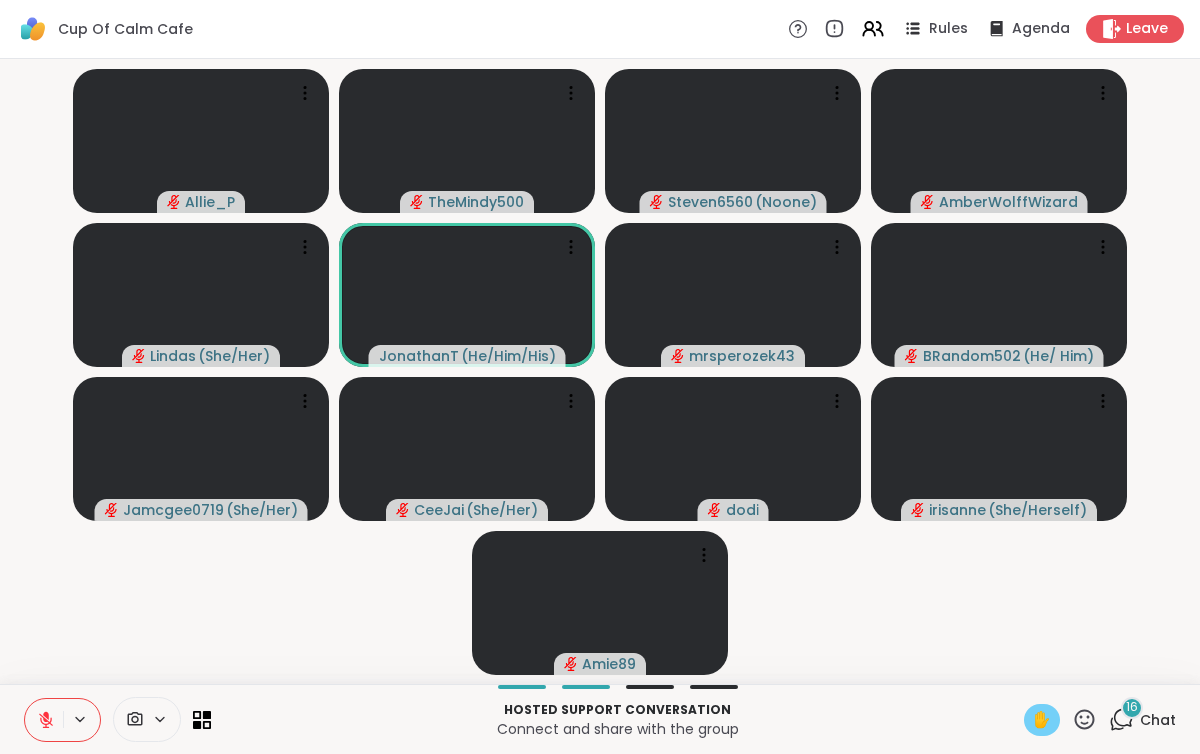 click on "✋" at bounding box center (1042, 720) 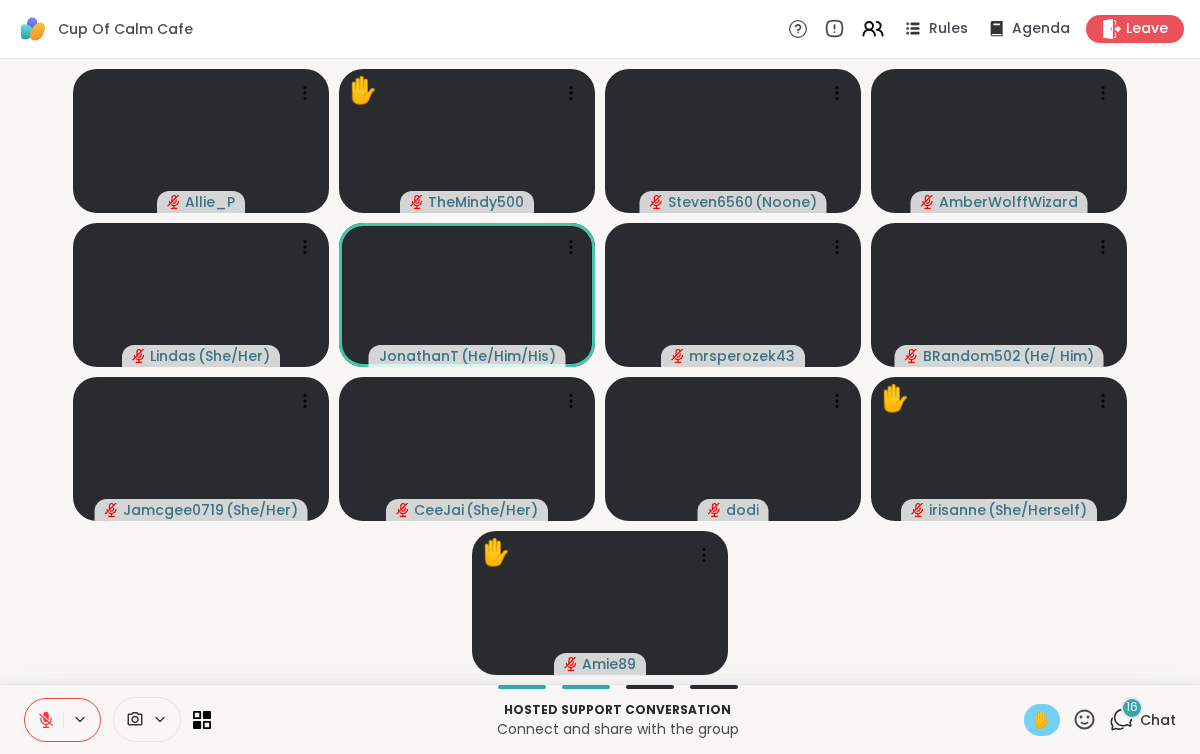 click 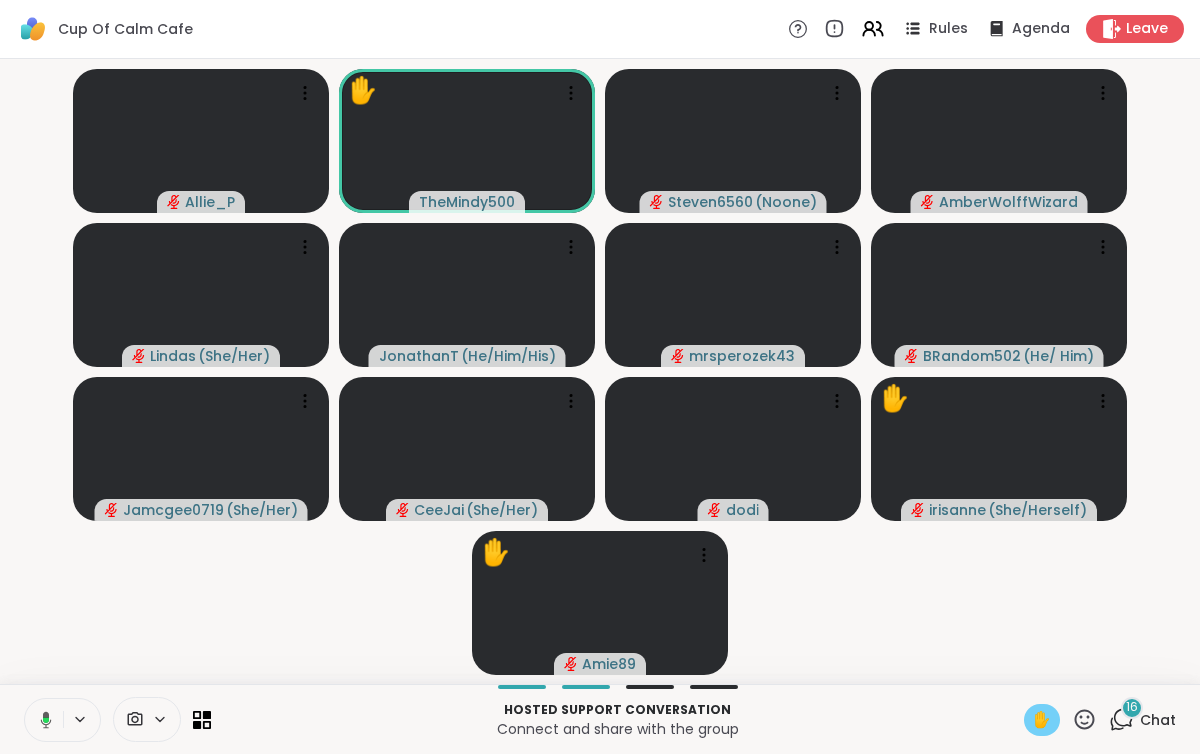 click 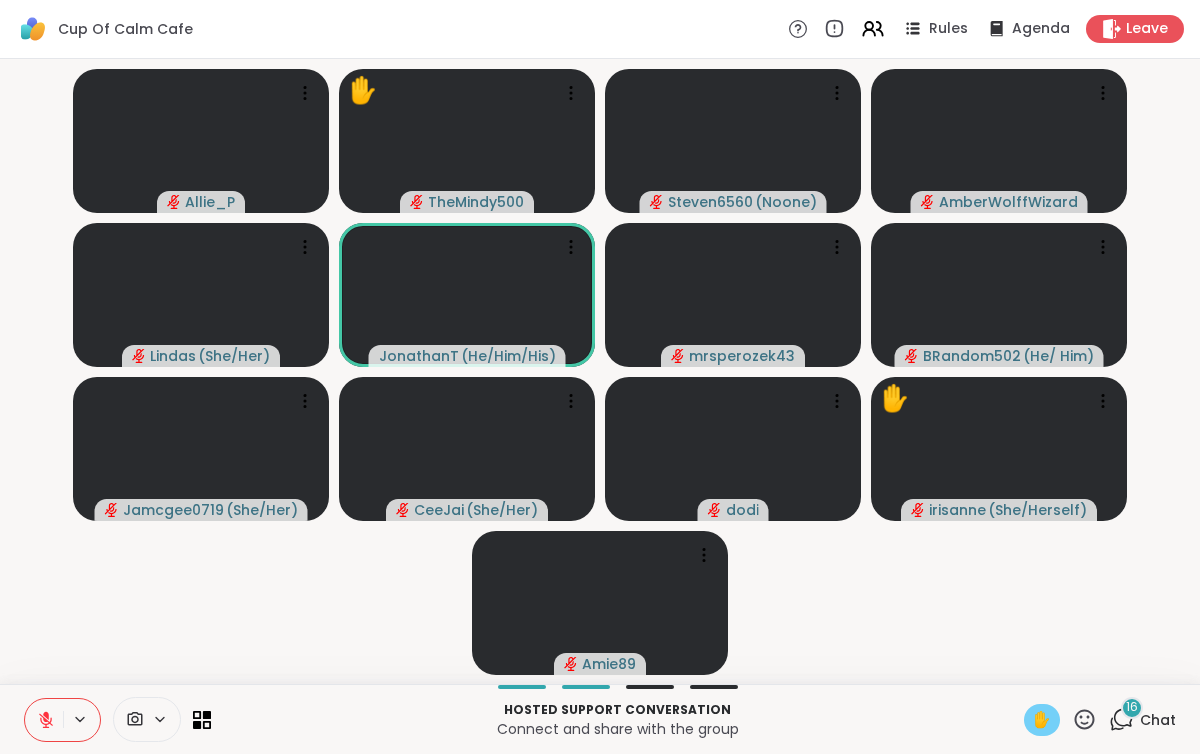 click on "✋" at bounding box center [1042, 720] 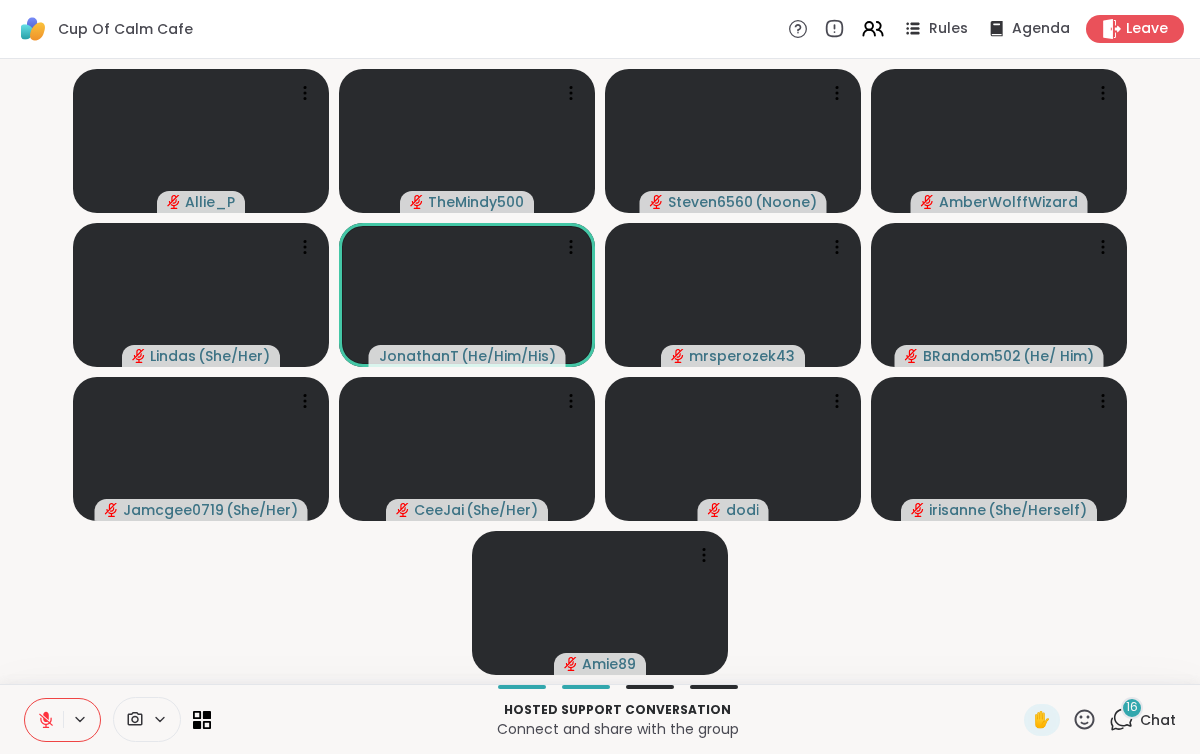 click on "✋" at bounding box center (1060, 720) 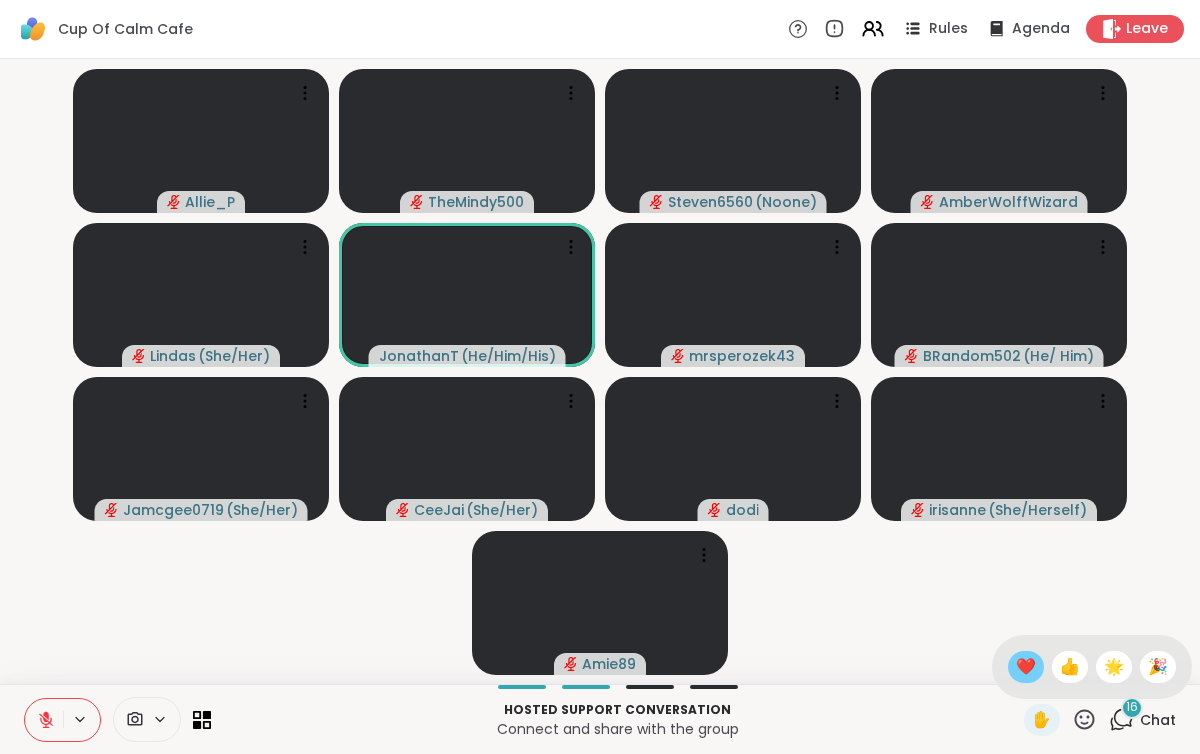 click on "❤️" at bounding box center (1026, 667) 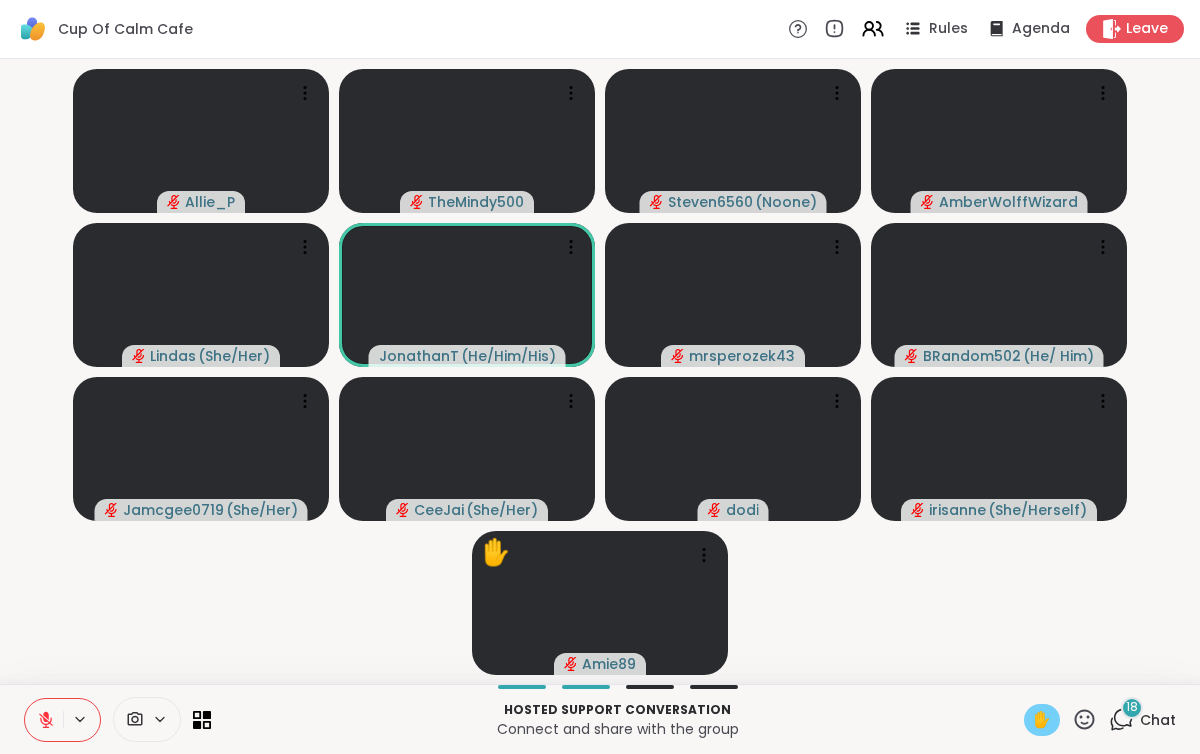 click on "✋" at bounding box center (1042, 720) 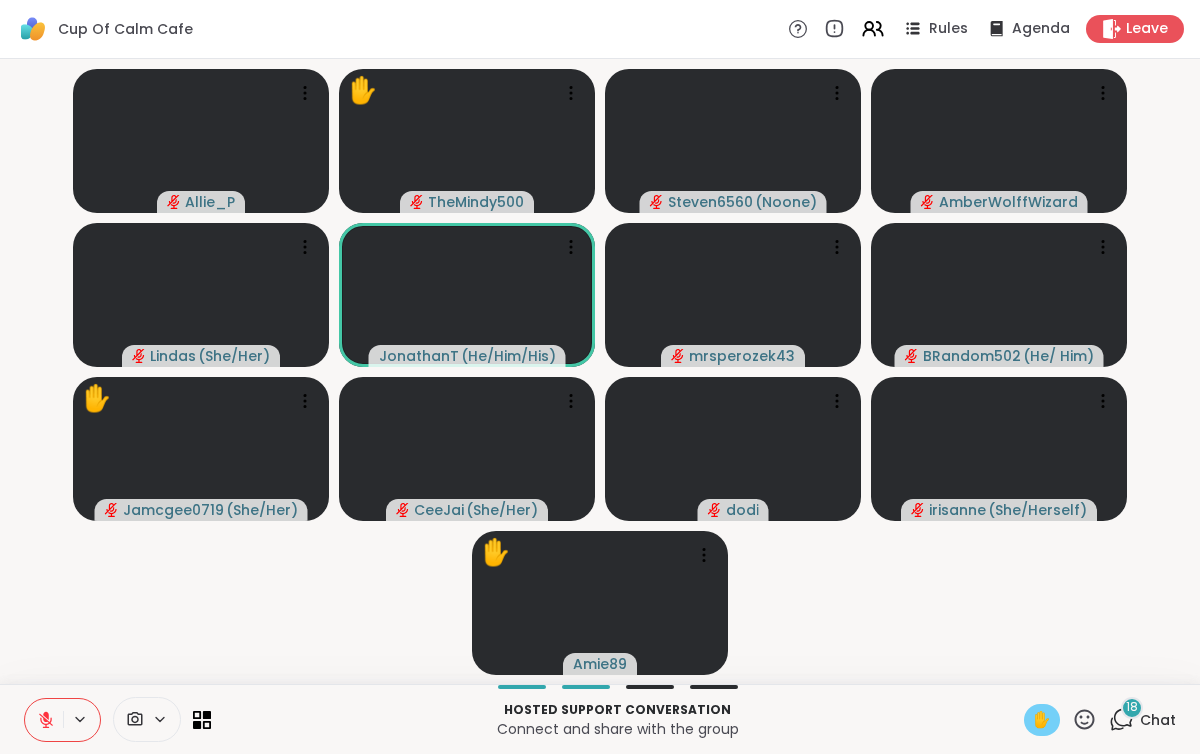 click on "✋" at bounding box center [1060, 720] 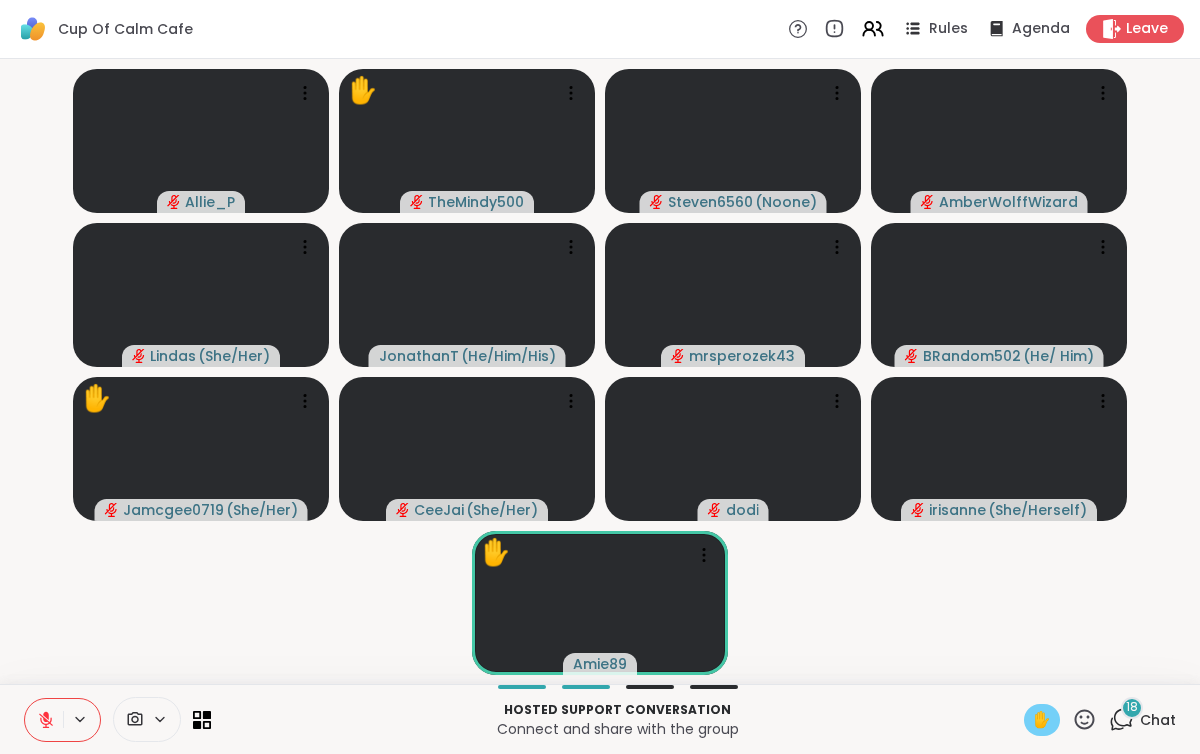 click on "✋" at bounding box center [1042, 720] 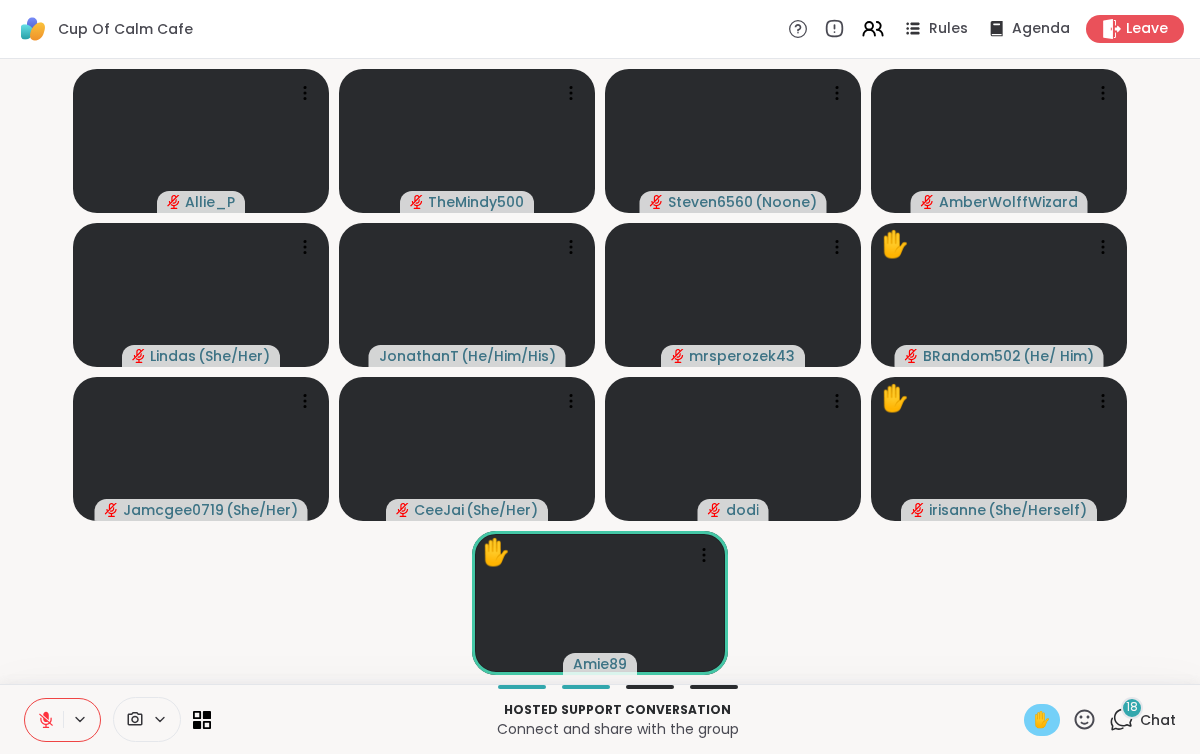 click on "✋" at bounding box center (1042, 720) 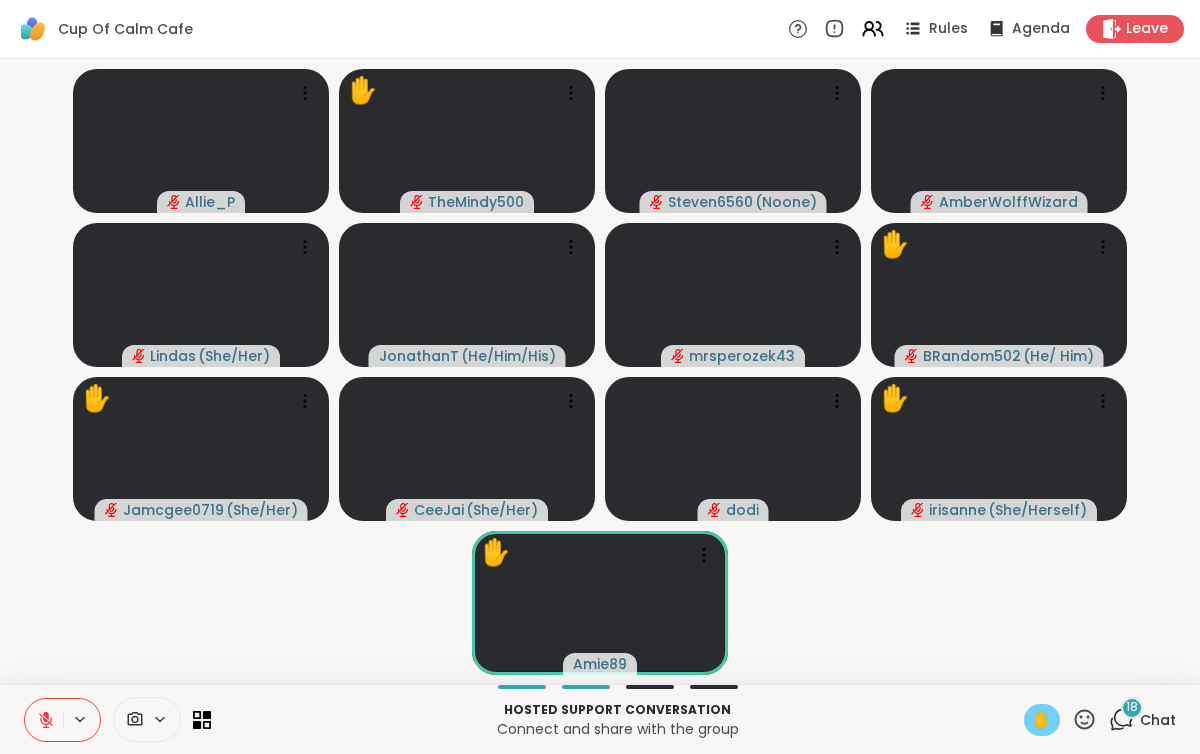 click on "✋" at bounding box center (1042, 720) 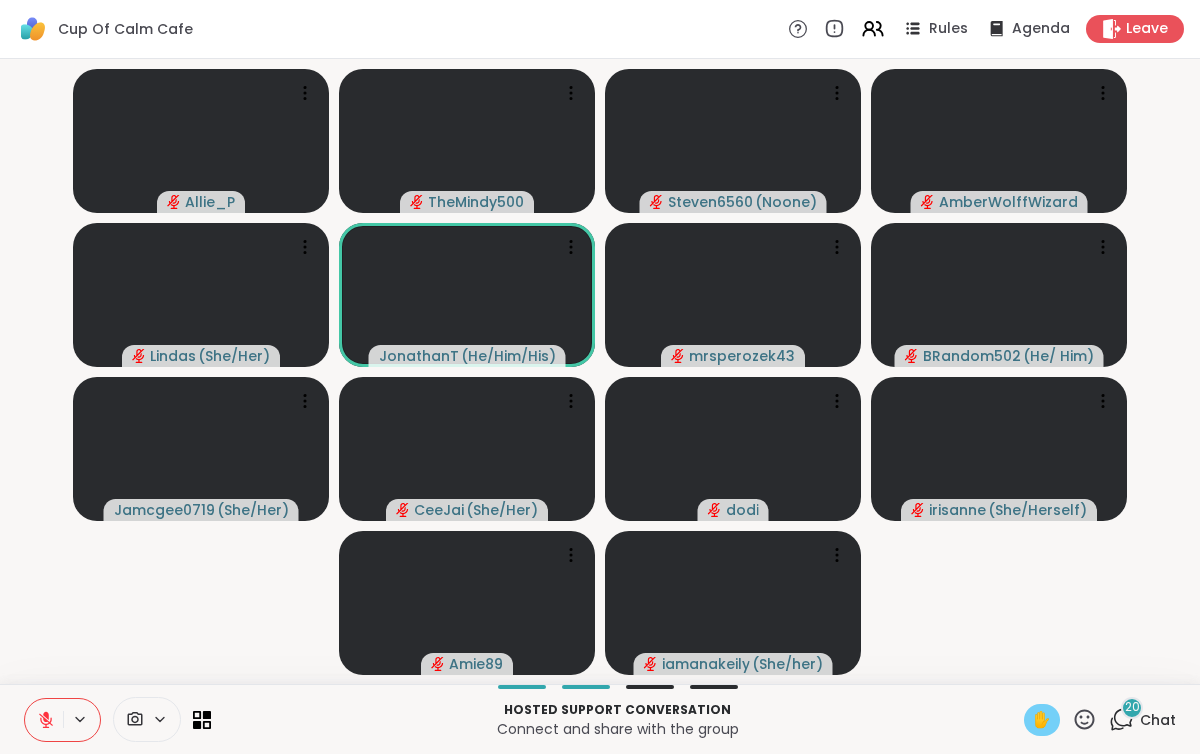 click on "✋" at bounding box center (1042, 720) 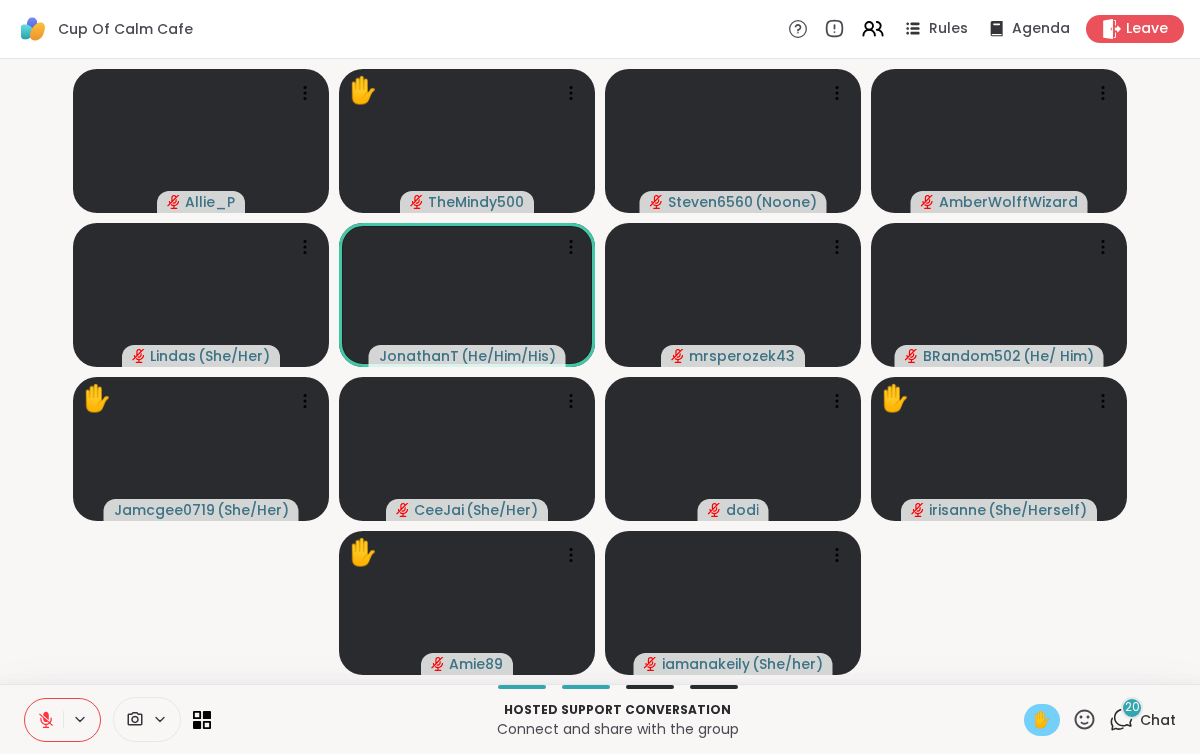 click on "✋" at bounding box center [1042, 720] 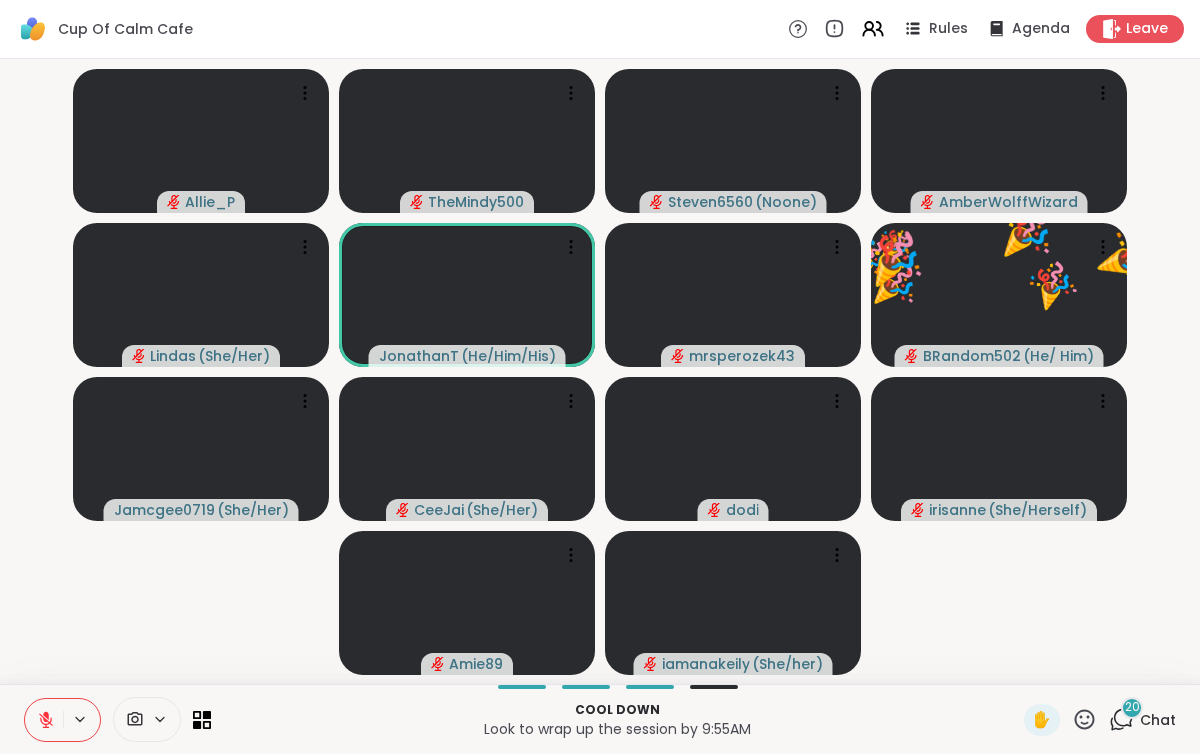 click on "Cool down Look to wrap up the session by 9:55AM ✋ 20 Chat" at bounding box center [600, 719] 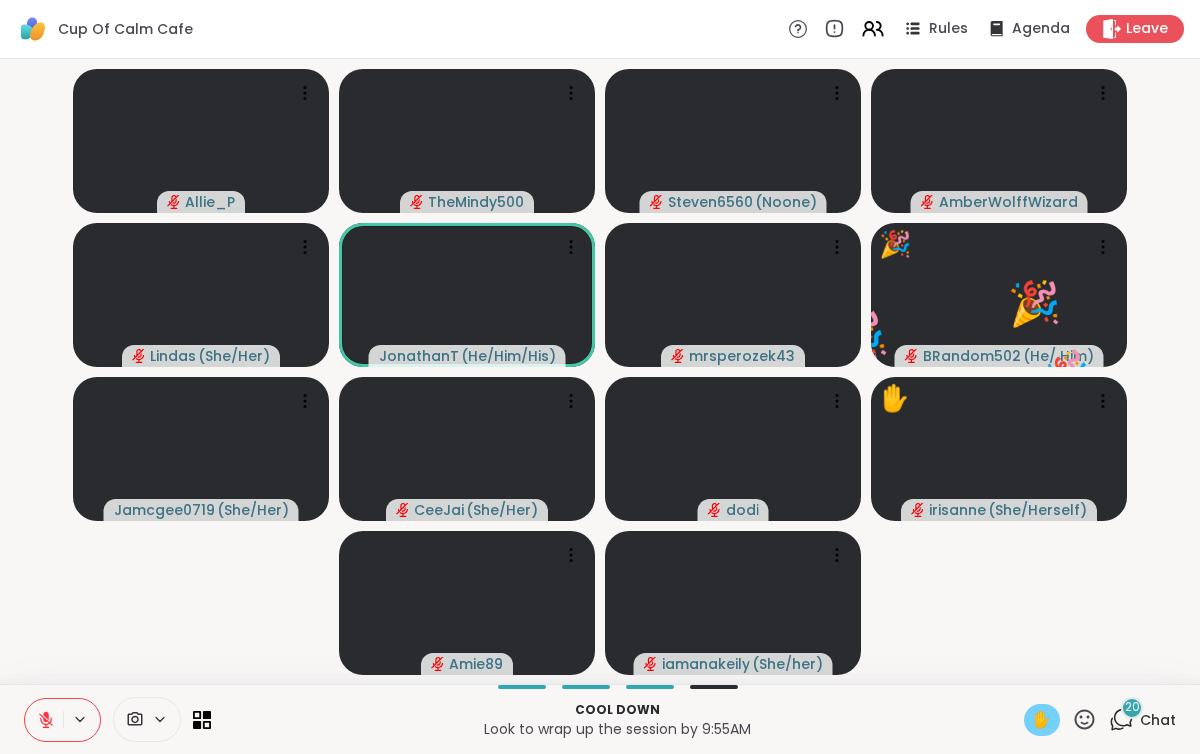 click on "✋" at bounding box center [1042, 720] 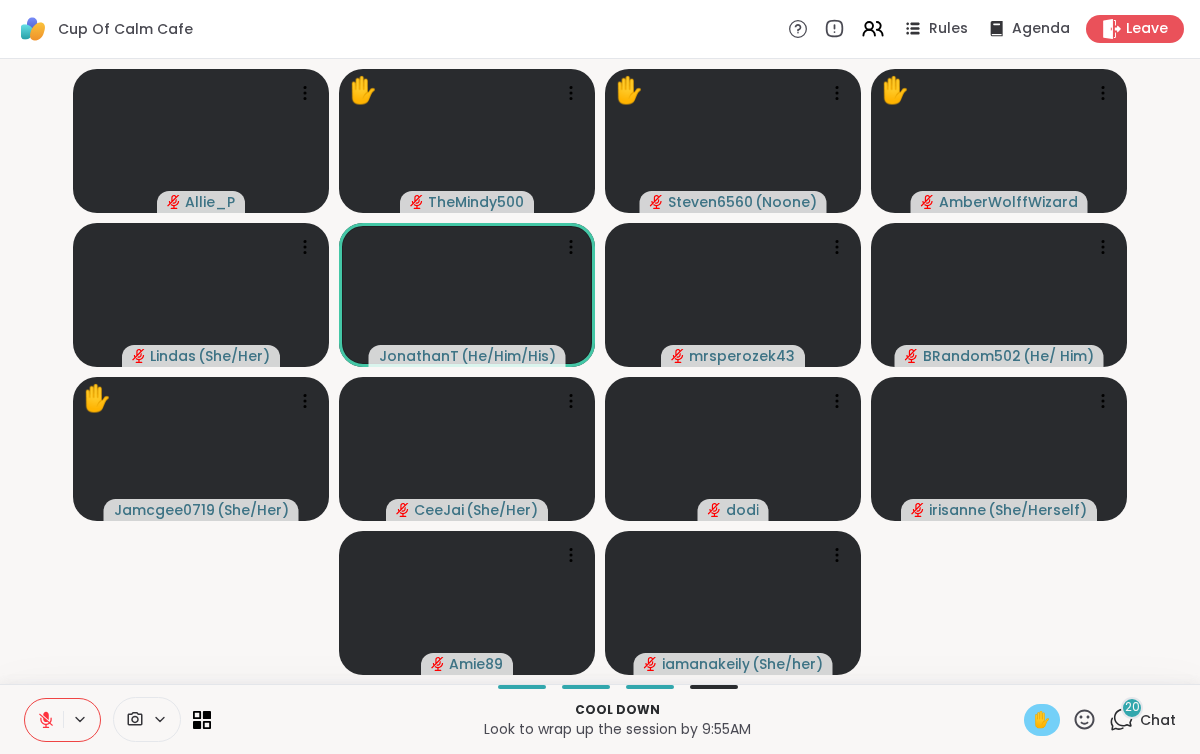 click 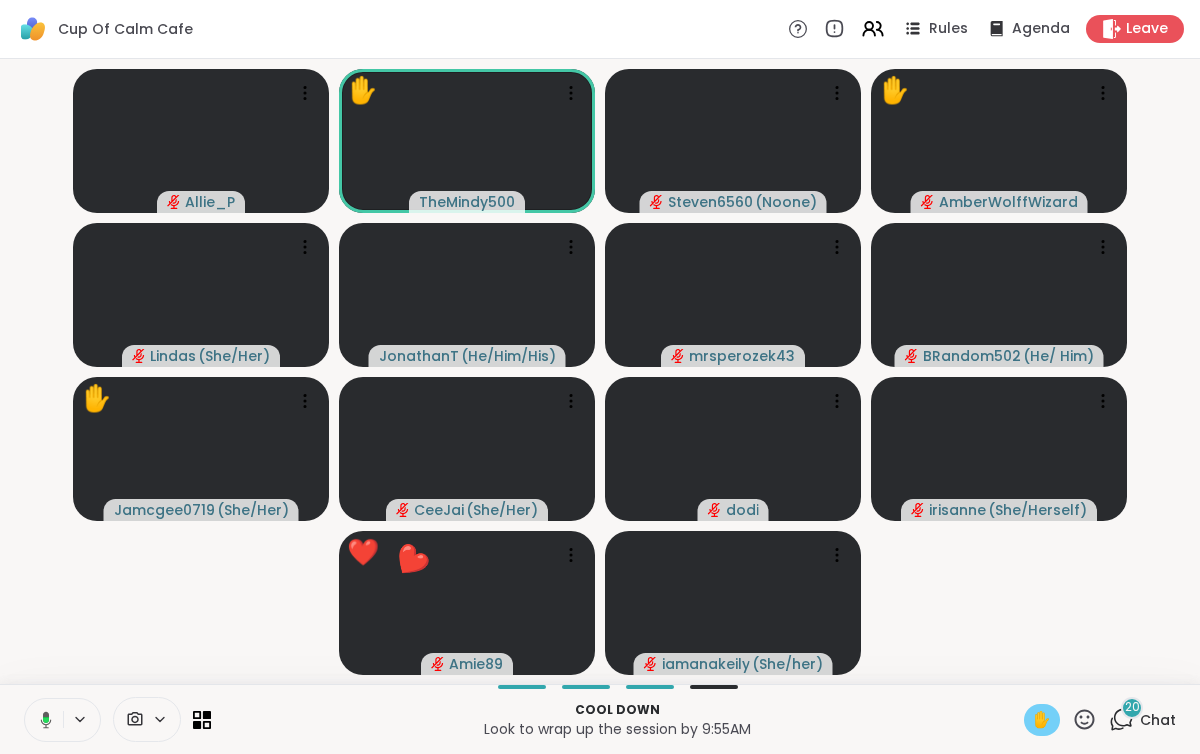 click 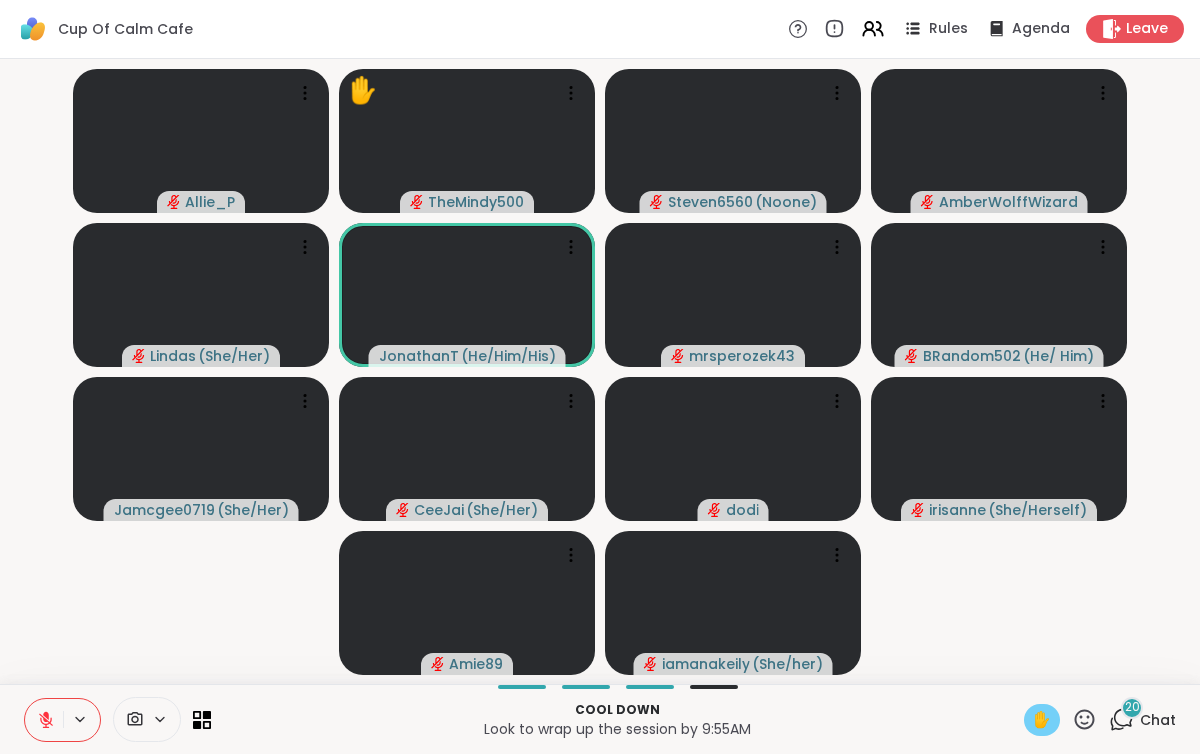 click on "✋" at bounding box center (1042, 720) 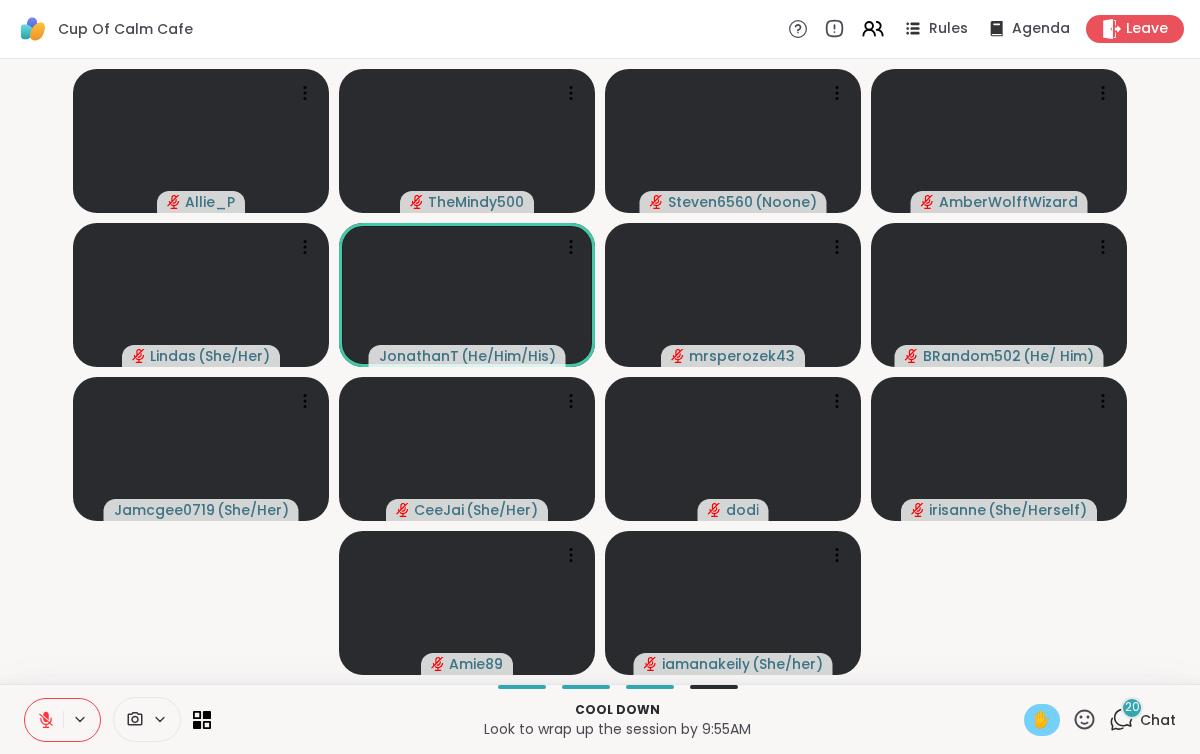 click on "✋" at bounding box center [1042, 720] 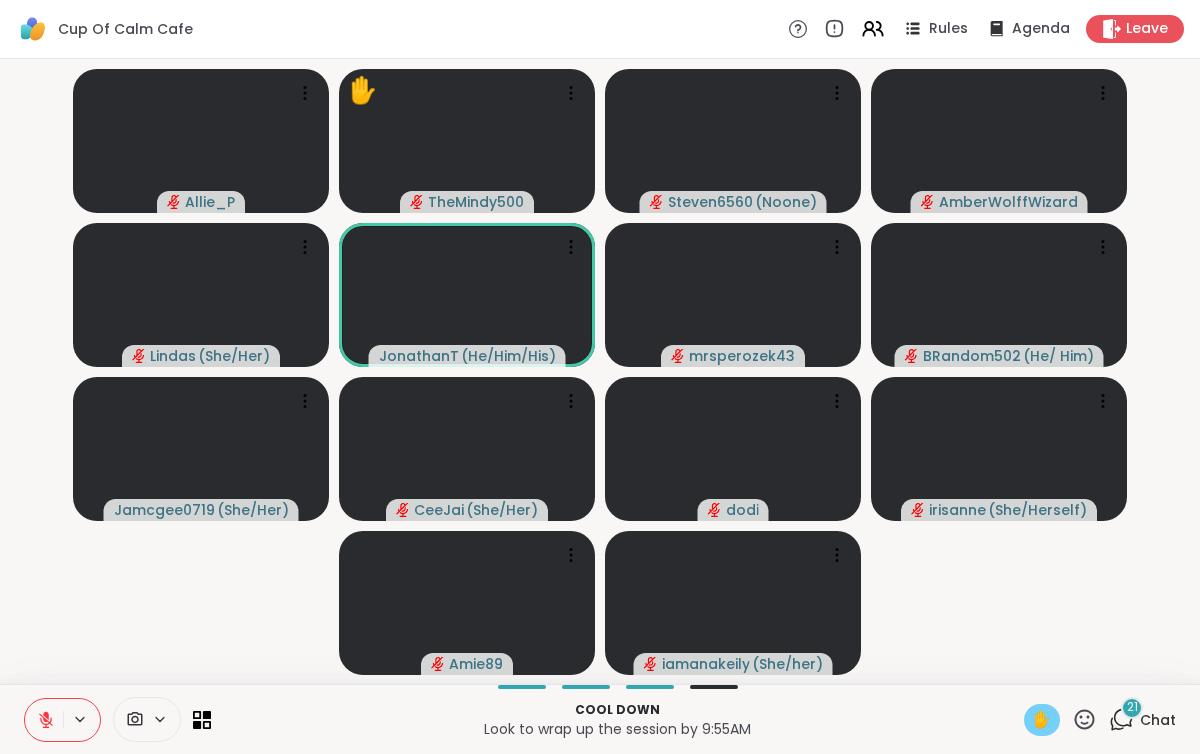click on "✋" at bounding box center [1042, 720] 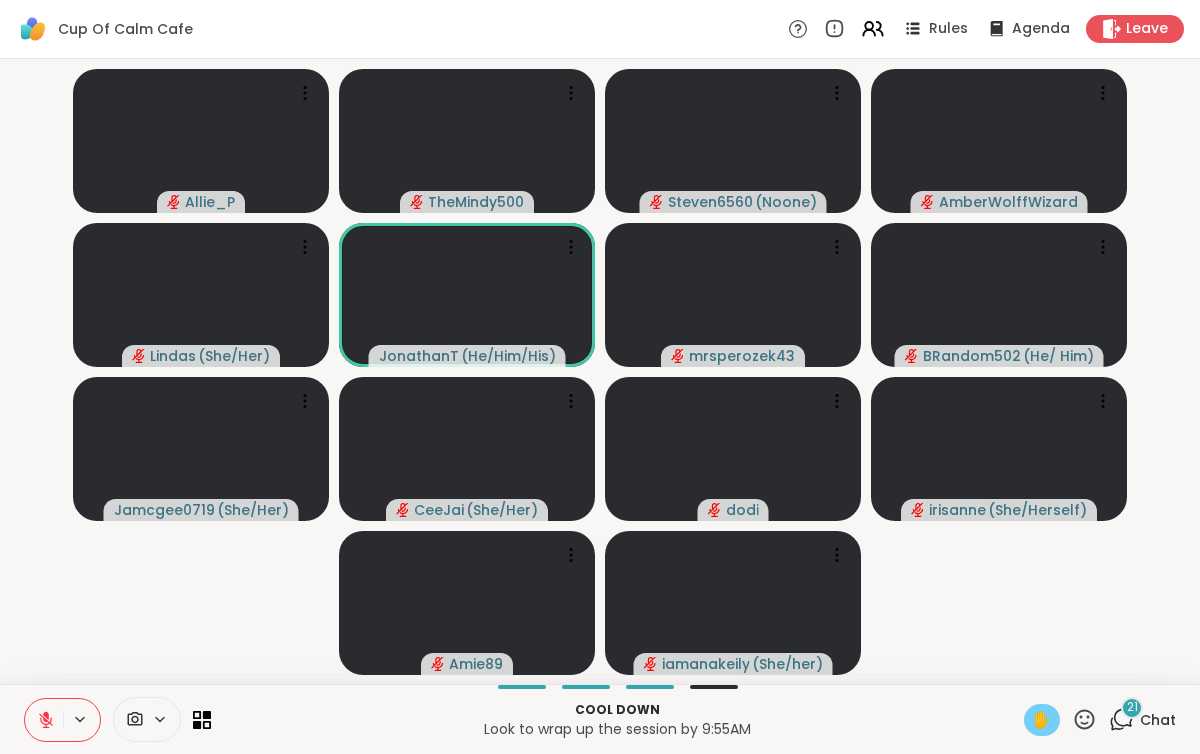 click on "✋" at bounding box center (1042, 720) 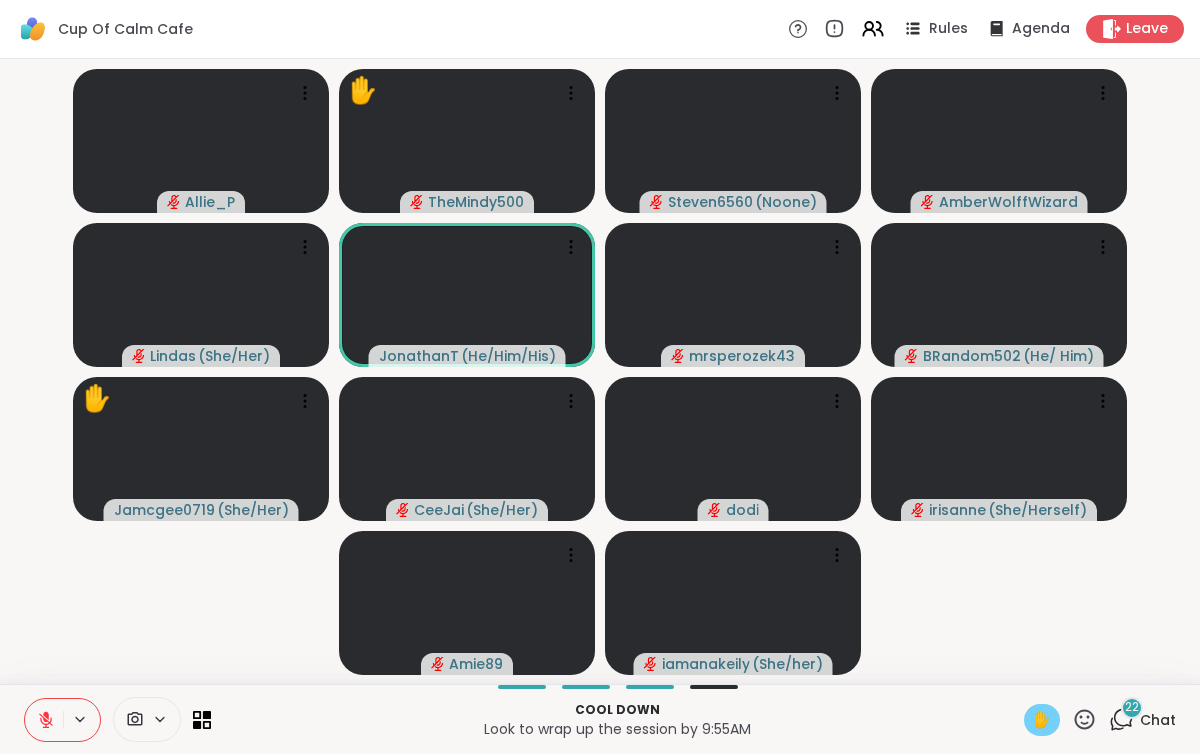 click on "✋" at bounding box center [1042, 720] 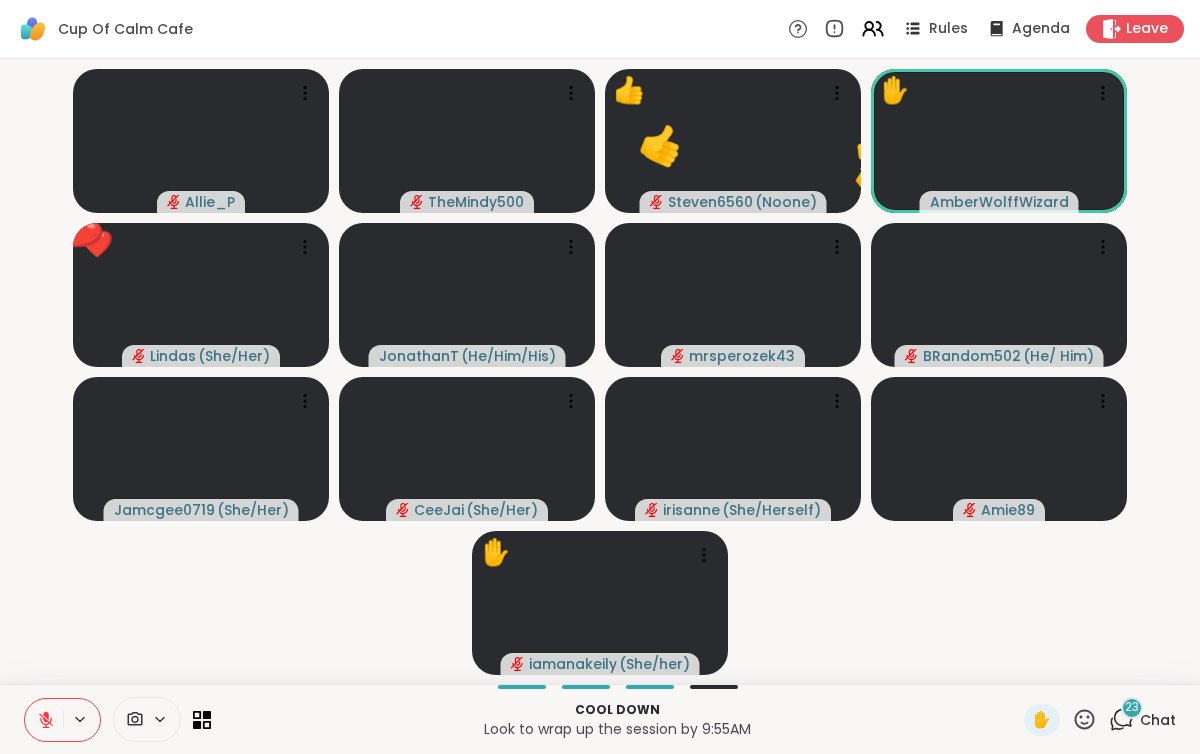 click 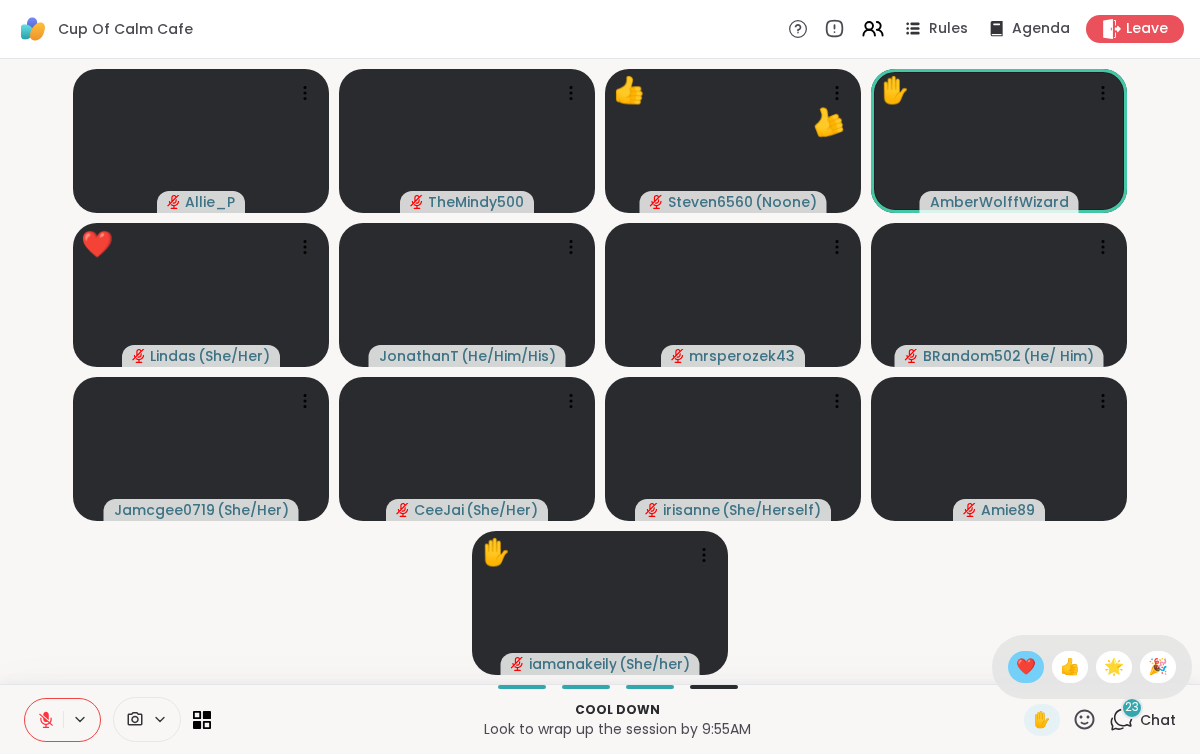 click on "❤️" at bounding box center [1026, 667] 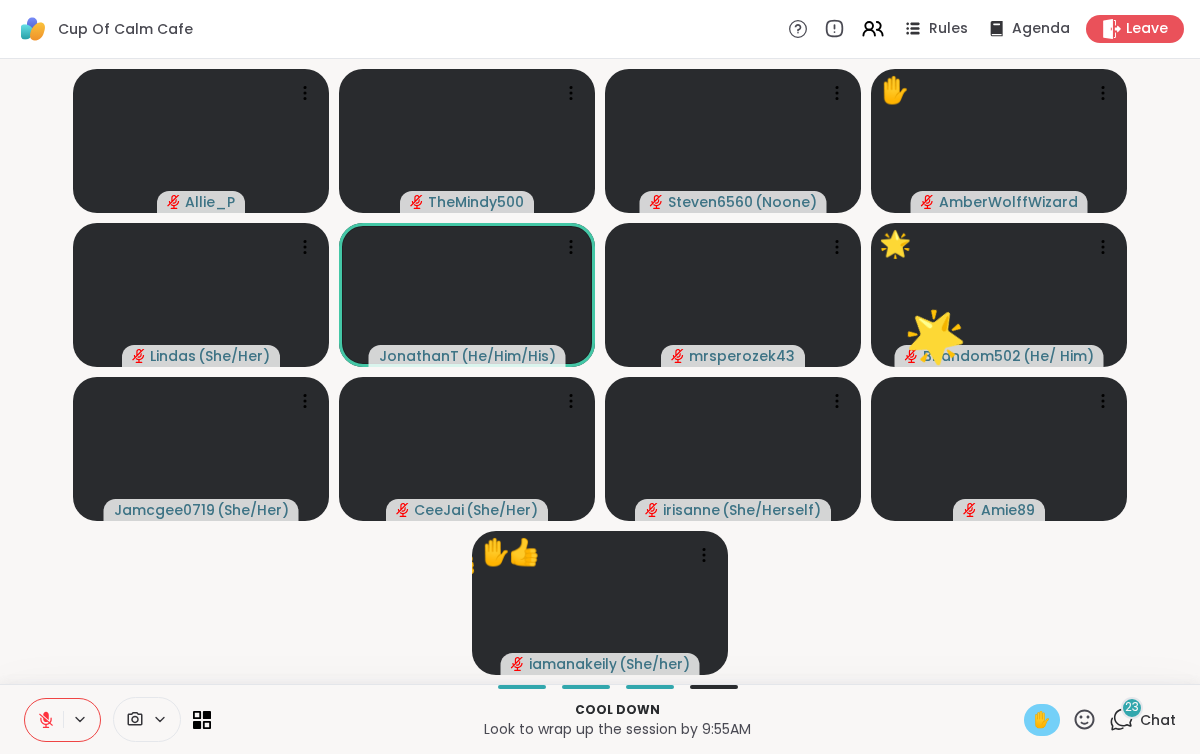 click on "✋" at bounding box center [1042, 720] 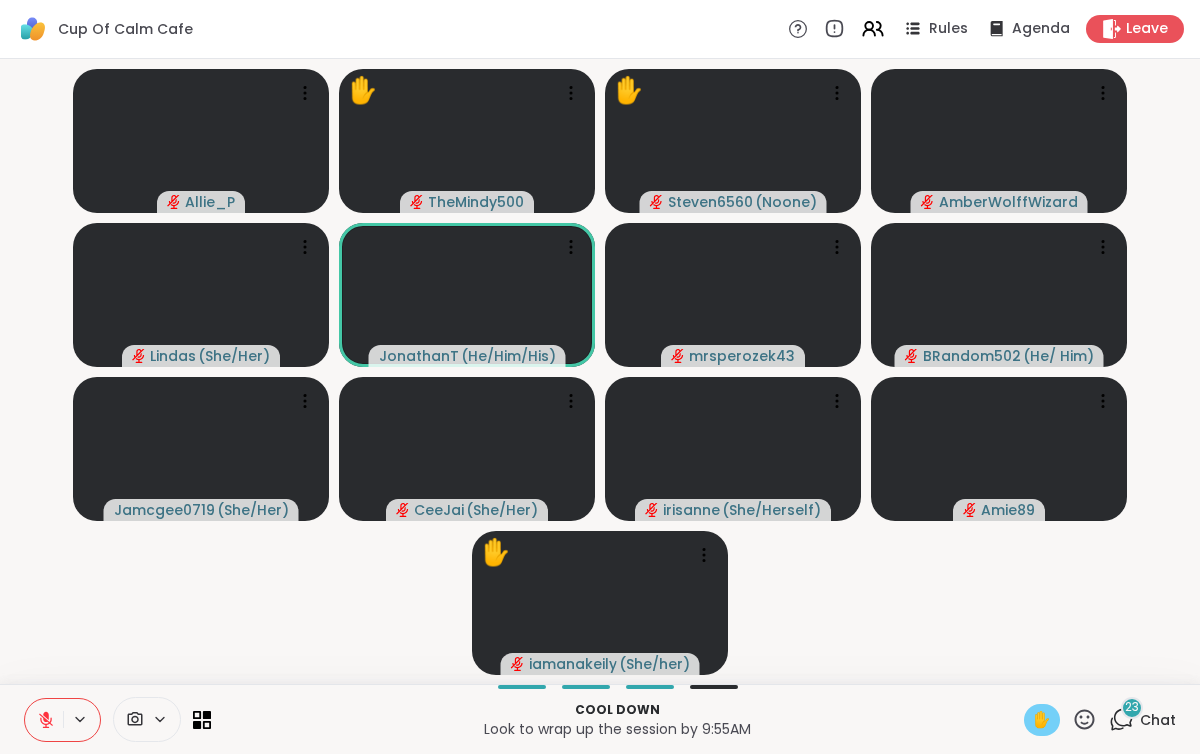 click on "✋" at bounding box center [1042, 720] 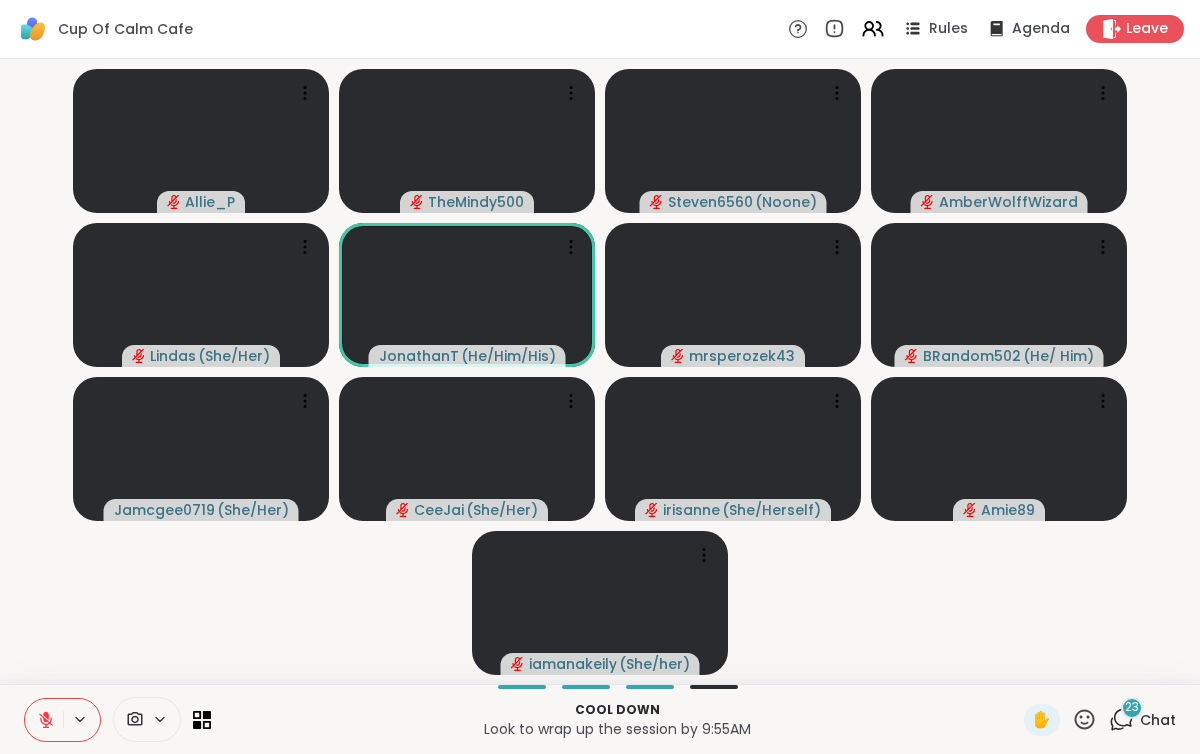 click 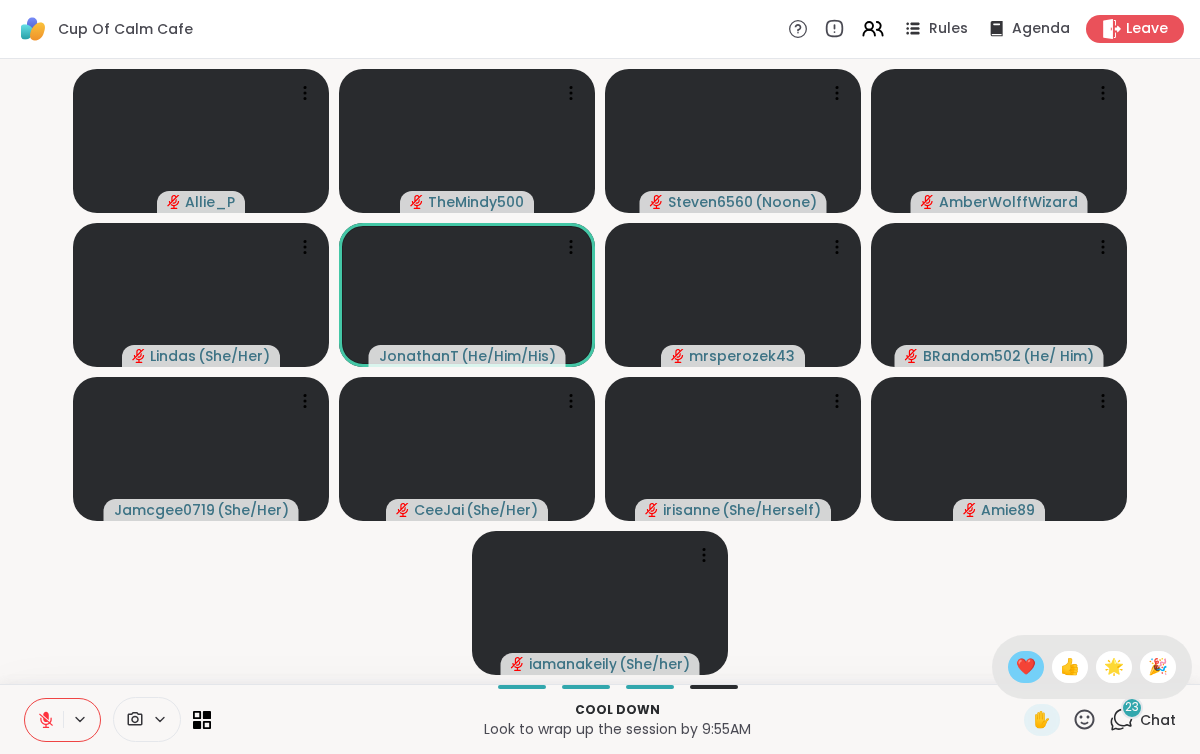 click on "❤️" at bounding box center [1026, 667] 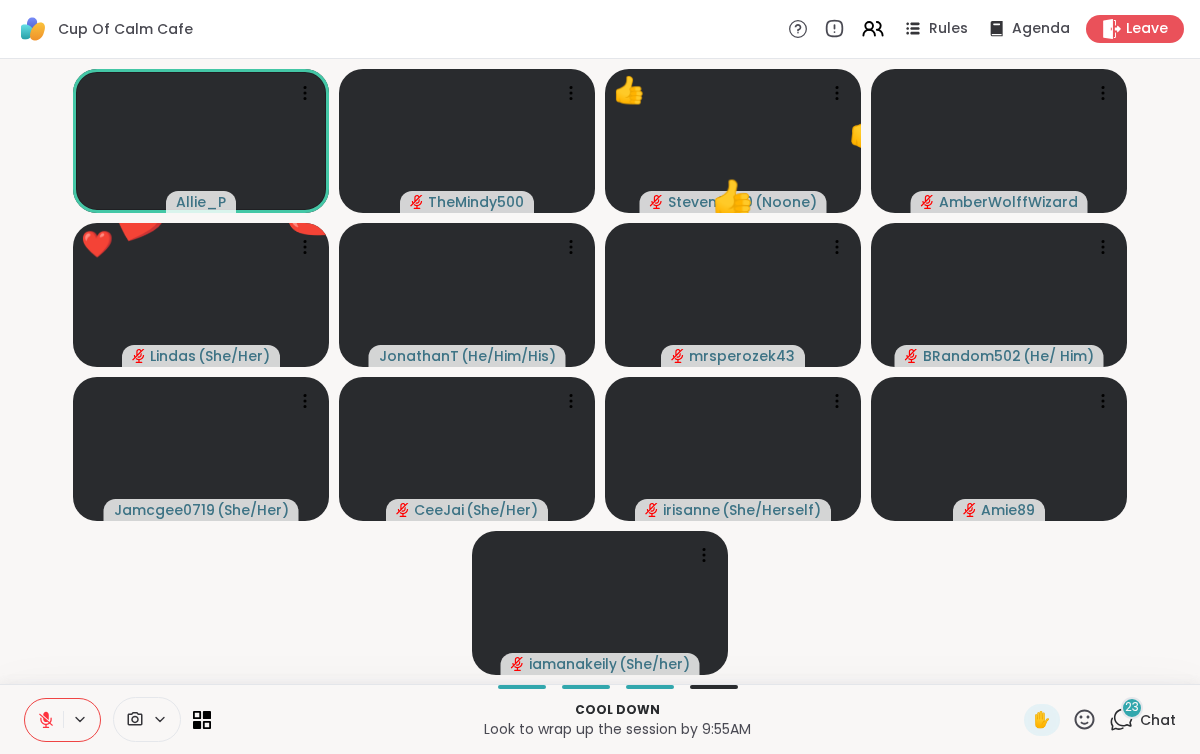 click 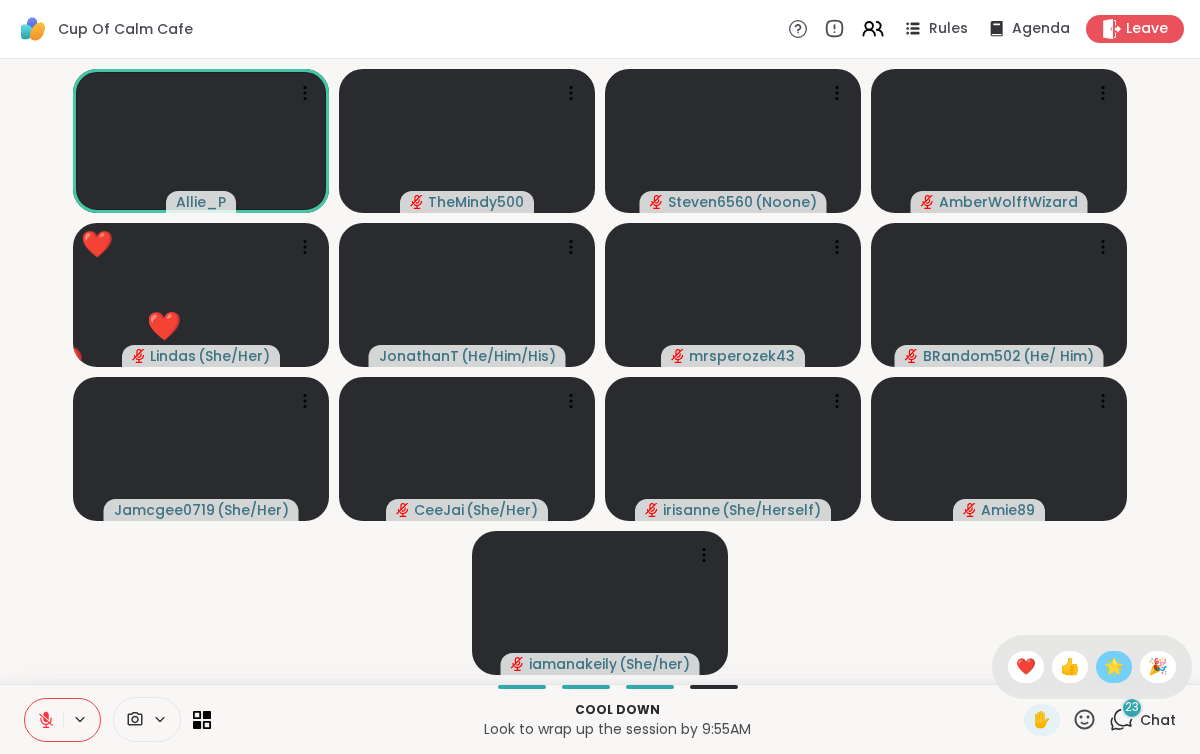 click on "🌟" at bounding box center [1114, 667] 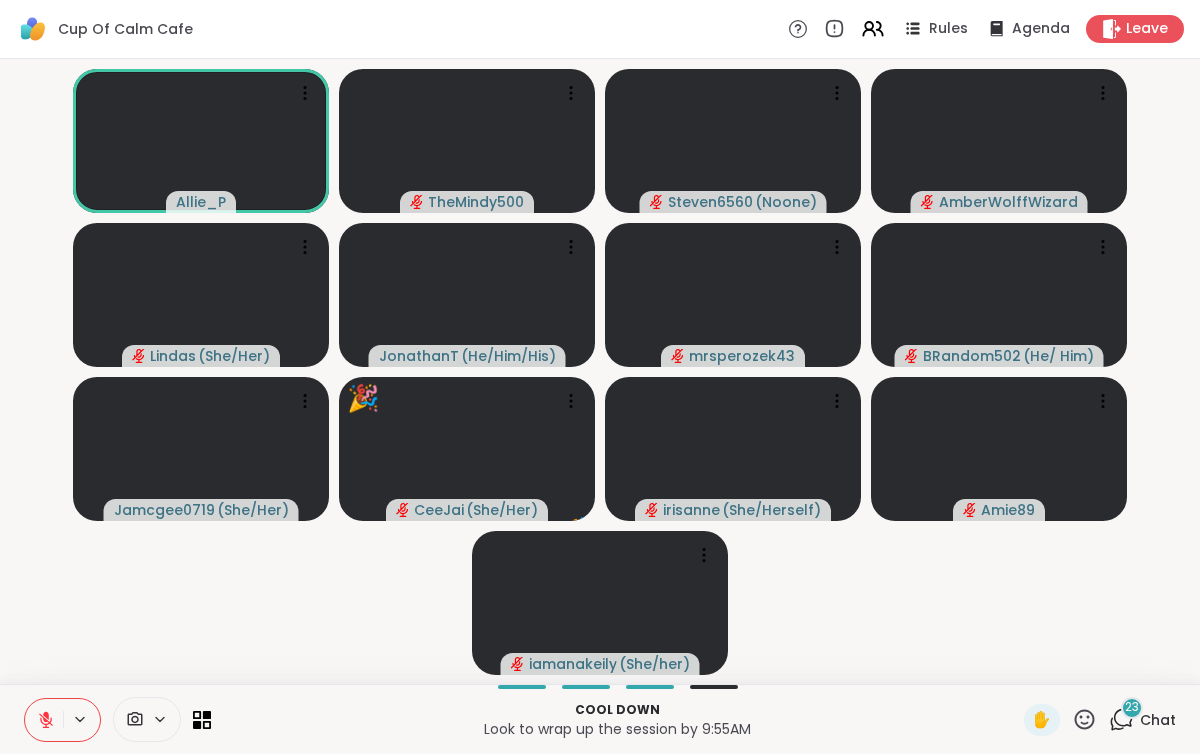click 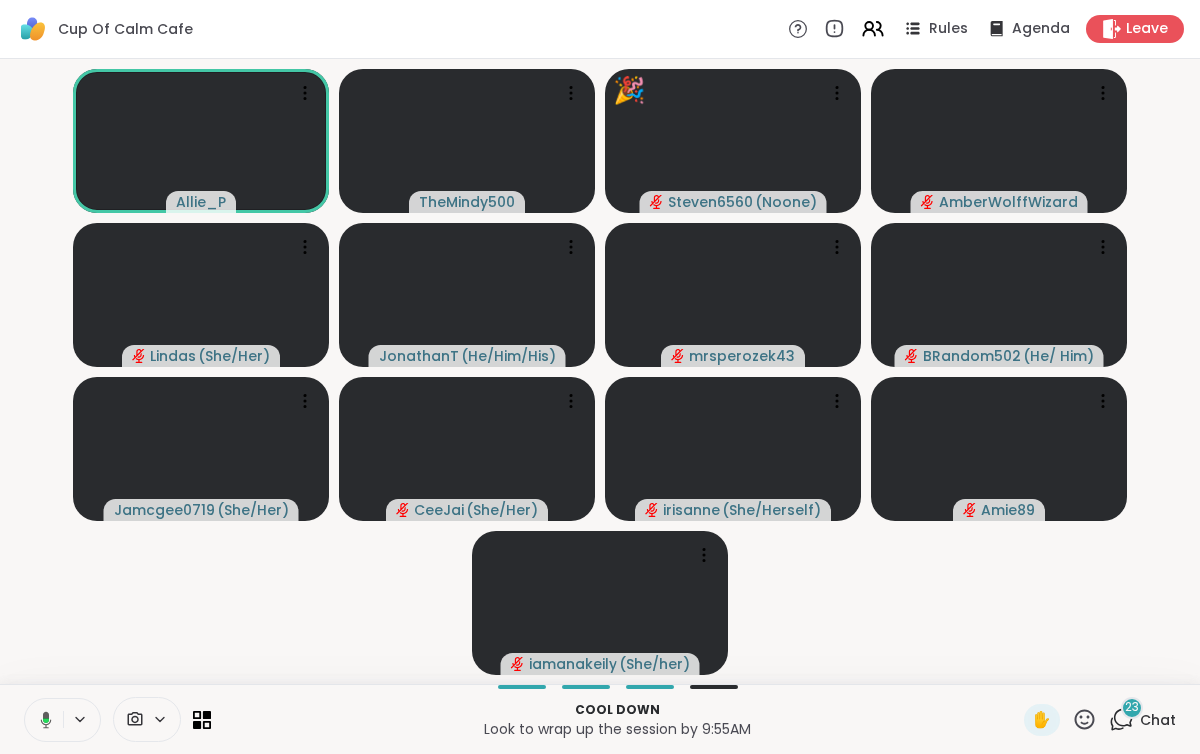 click 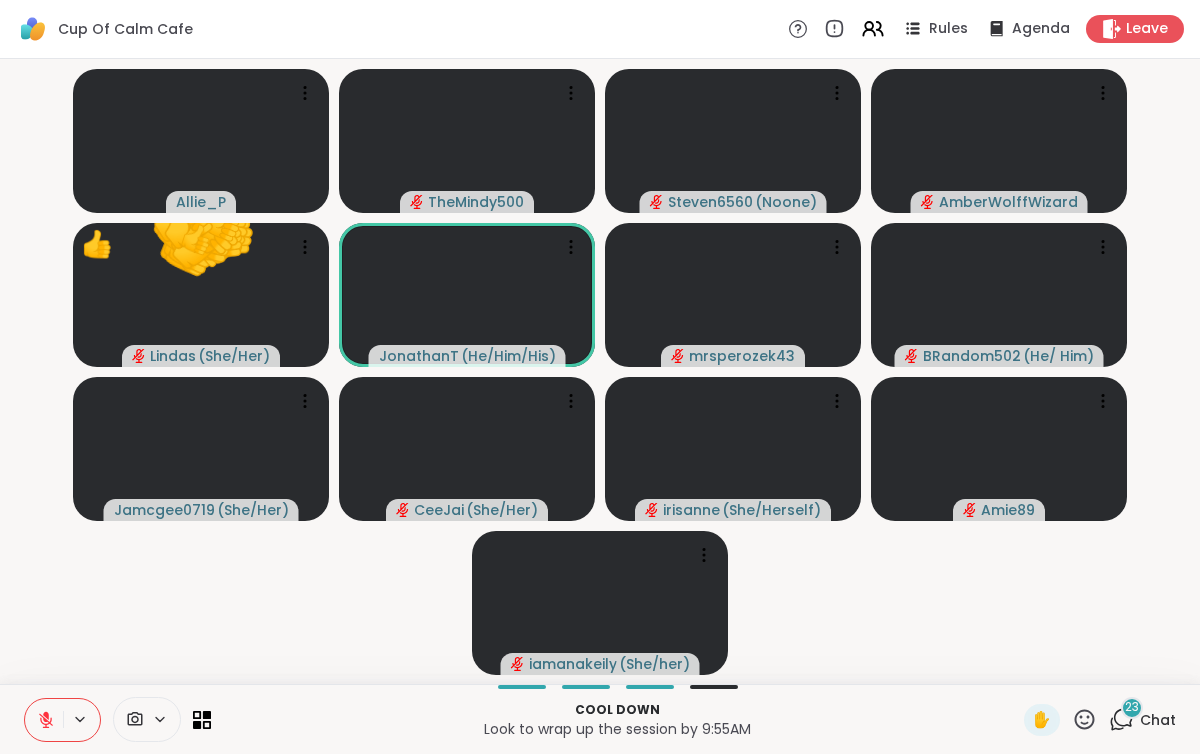 click on "23" at bounding box center (1132, 707) 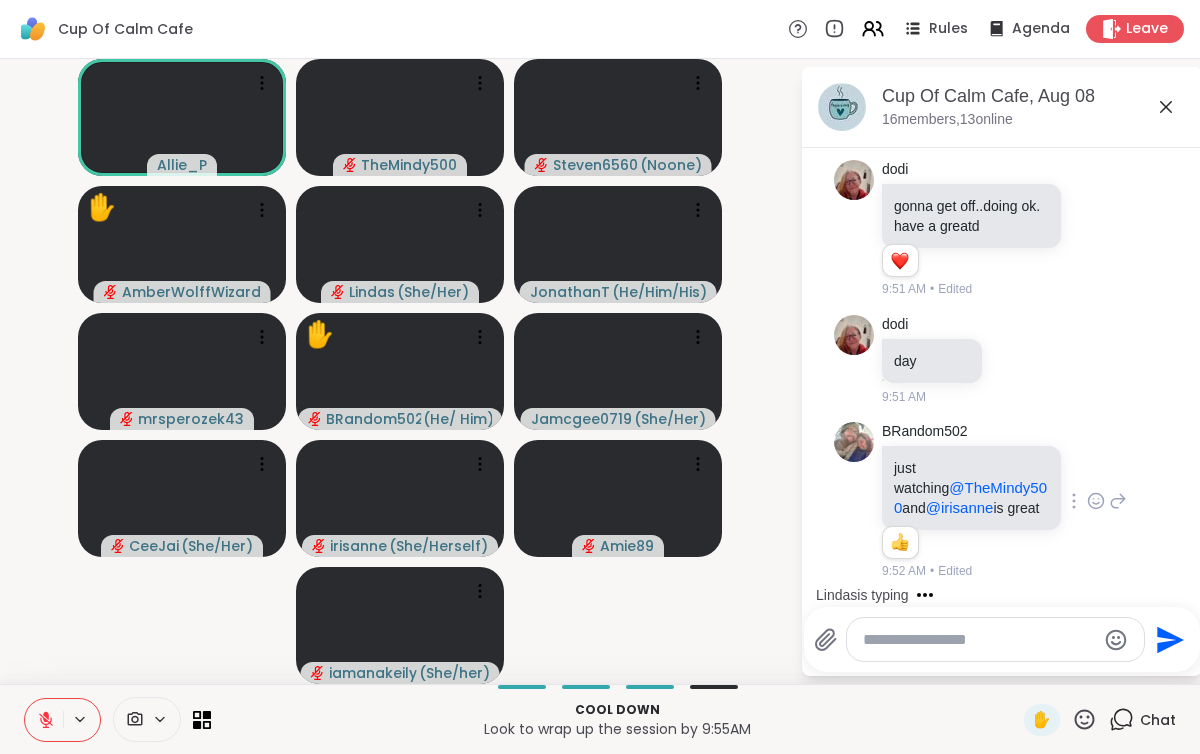 scroll, scrollTop: 4724, scrollLeft: 0, axis: vertical 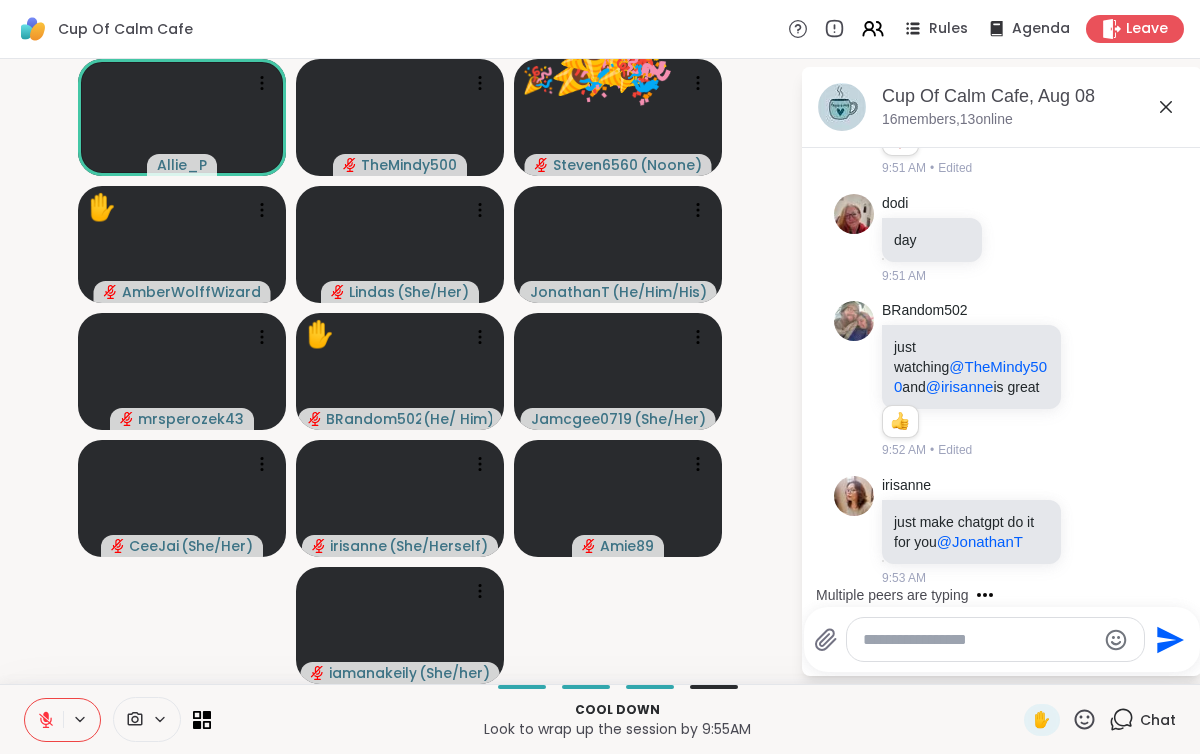 click 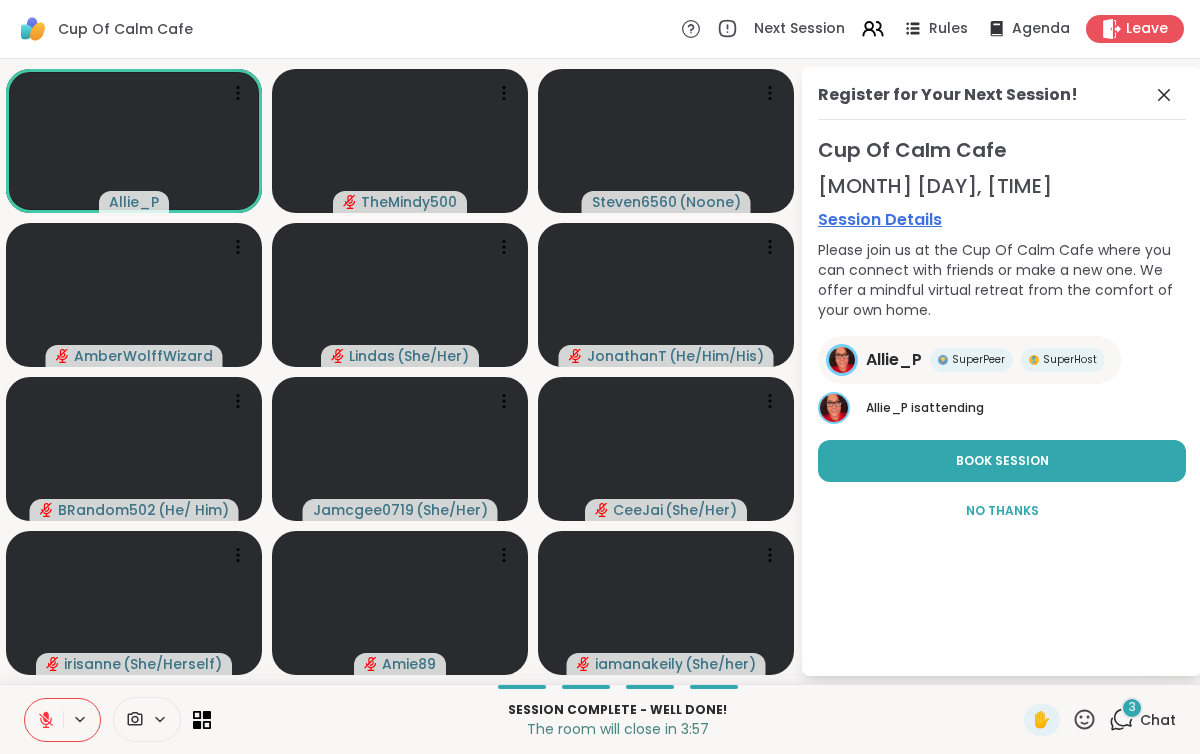 click 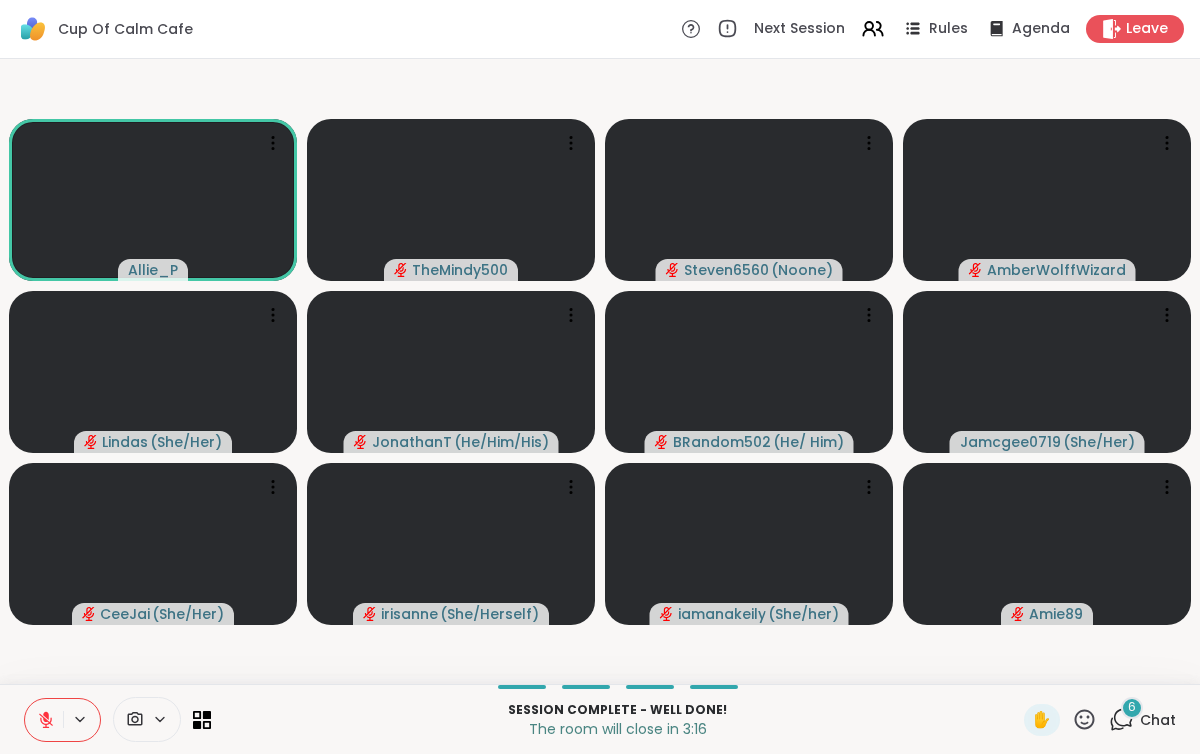click on "6" at bounding box center [1132, 708] 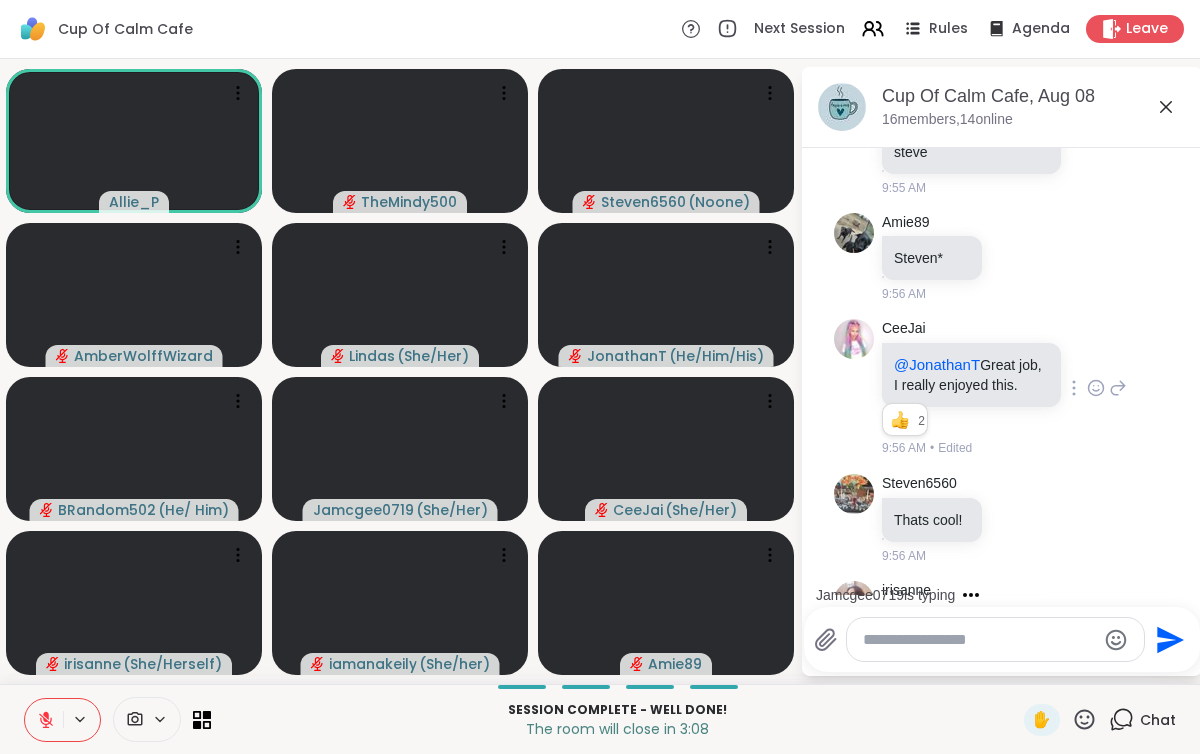 scroll, scrollTop: 6222, scrollLeft: 0, axis: vertical 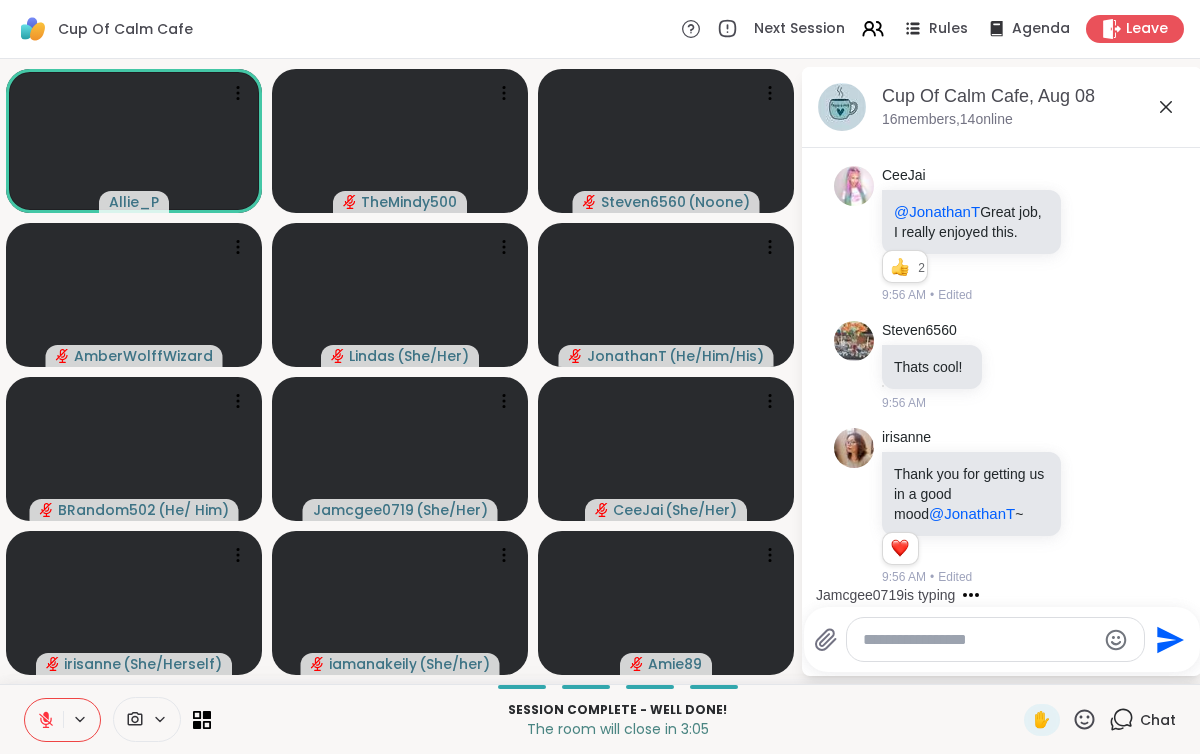 click at bounding box center (979, 640) 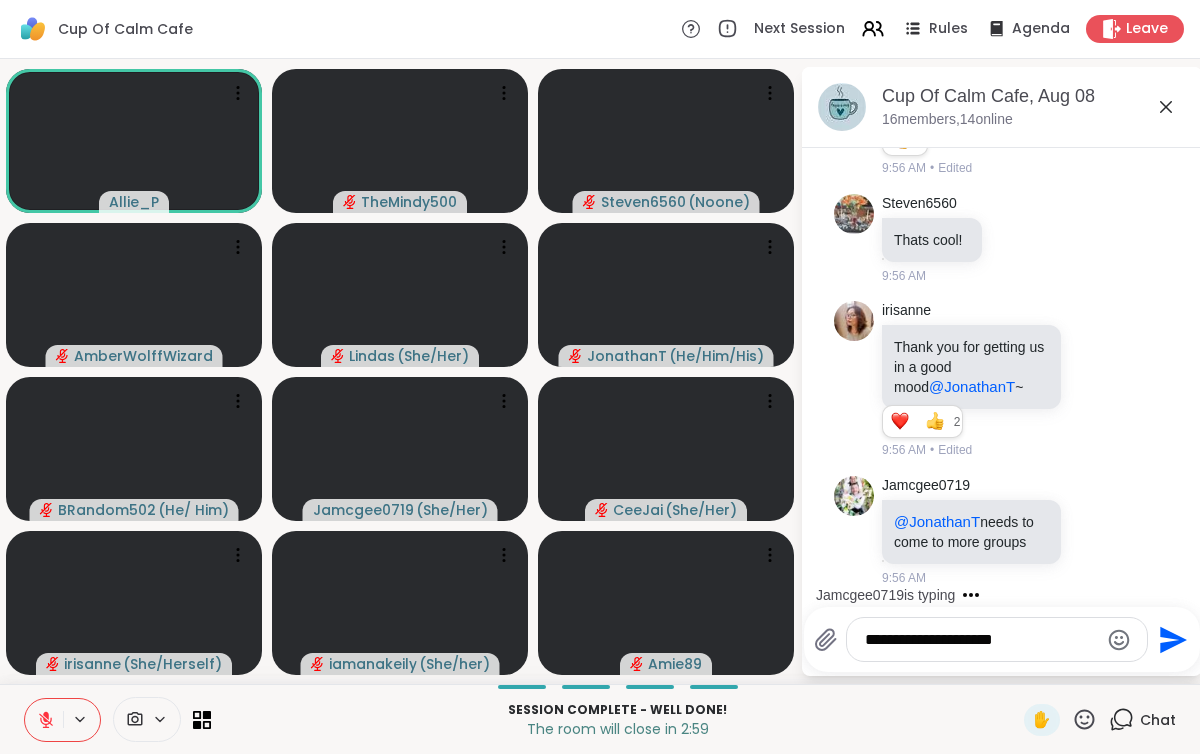 scroll, scrollTop: 6456, scrollLeft: 0, axis: vertical 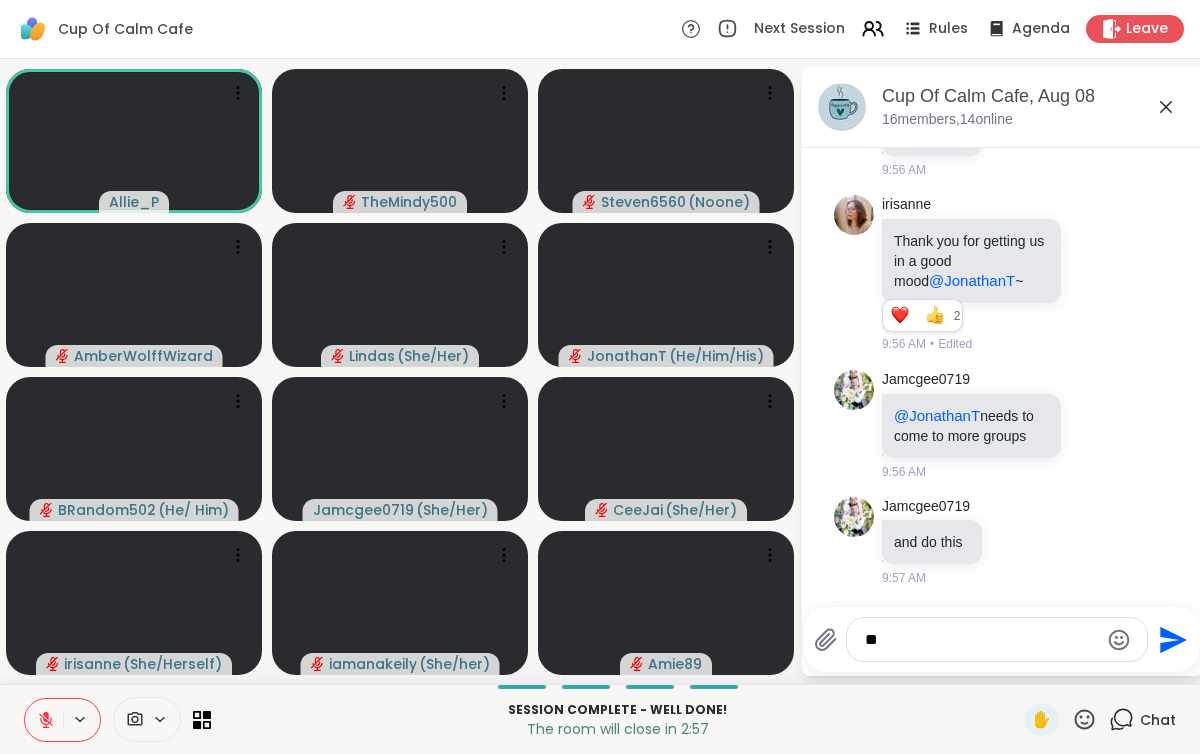 type on "*" 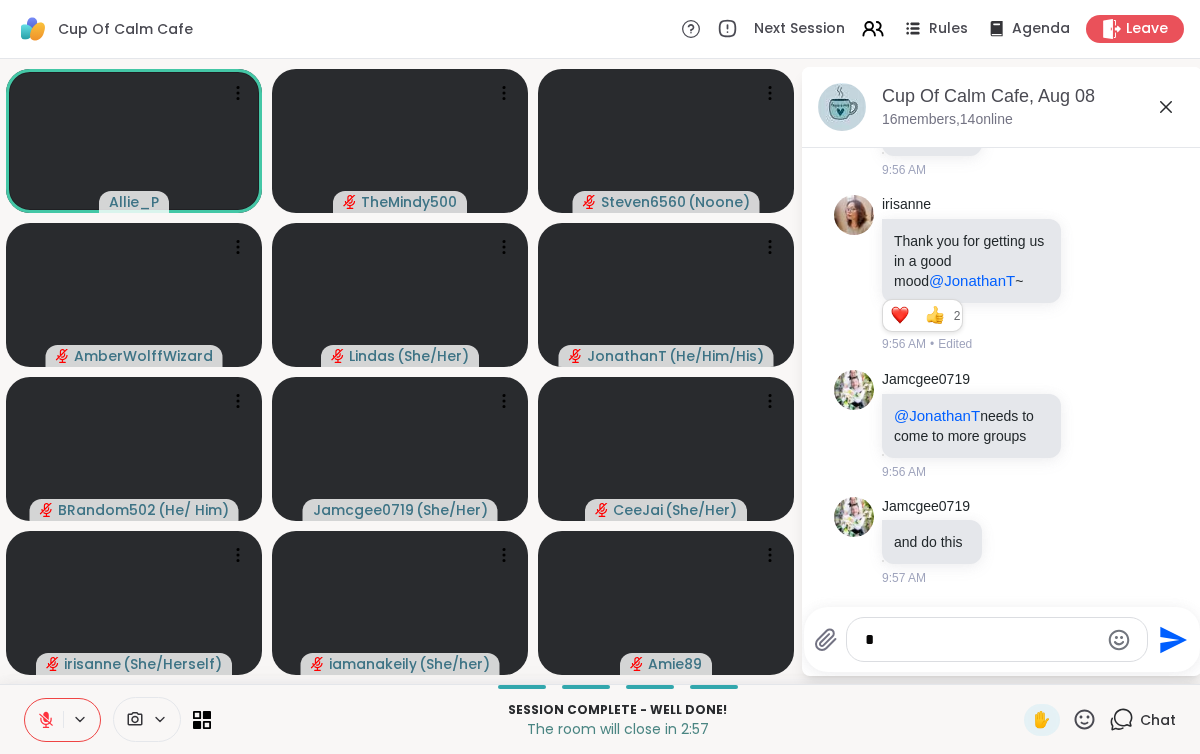 type 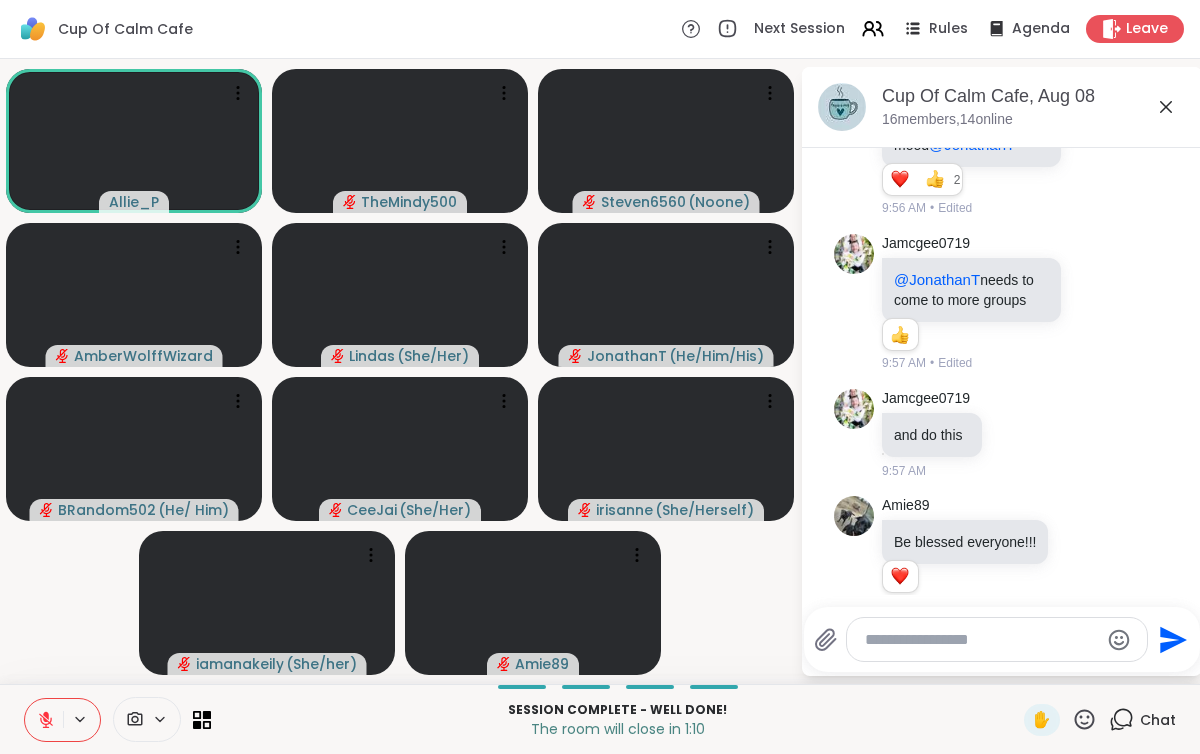 scroll, scrollTop: 6619, scrollLeft: 0, axis: vertical 